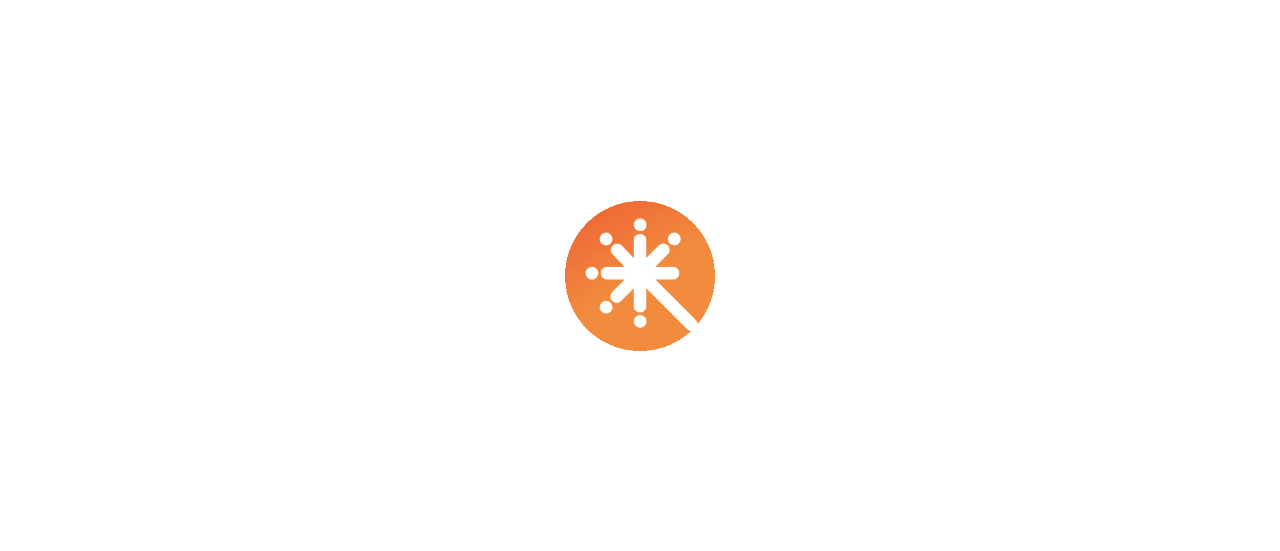 scroll, scrollTop: 0, scrollLeft: 0, axis: both 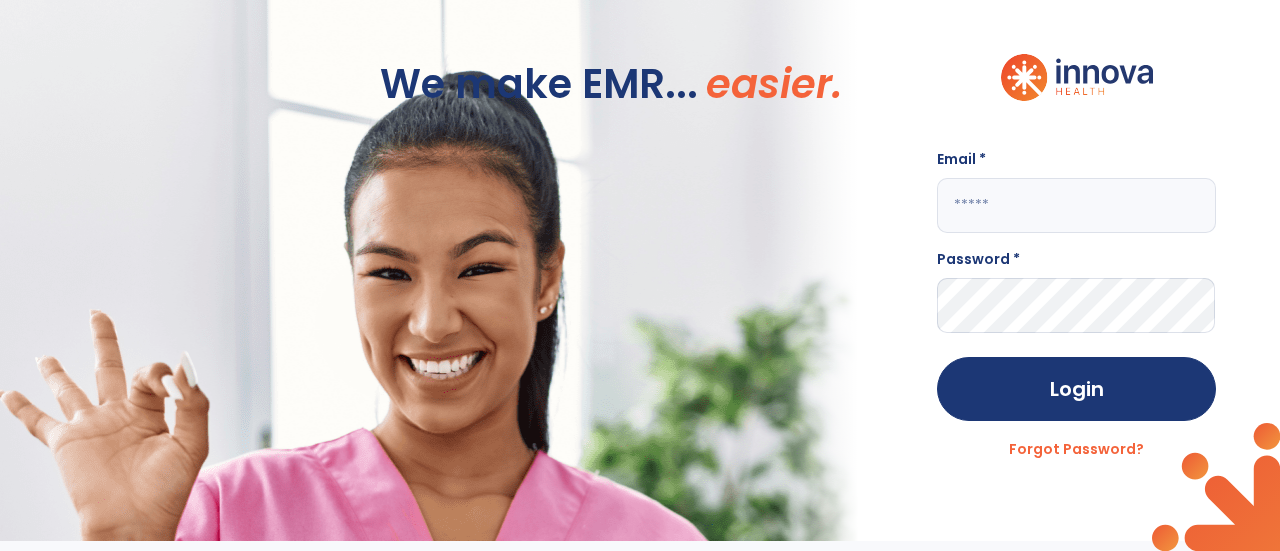 click 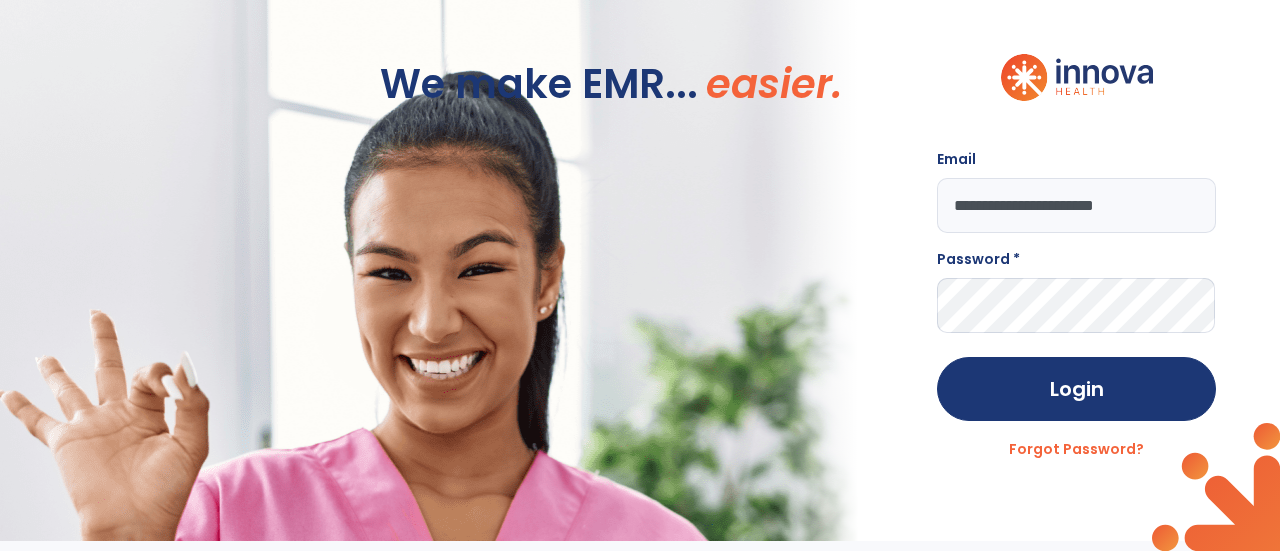 type on "**********" 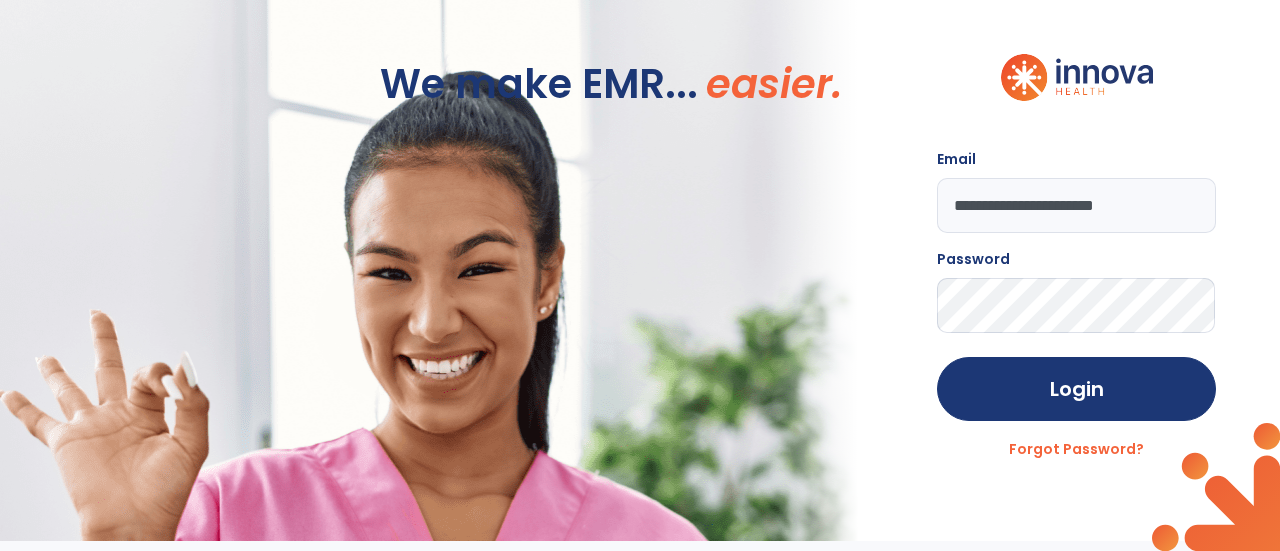 click on "Login" 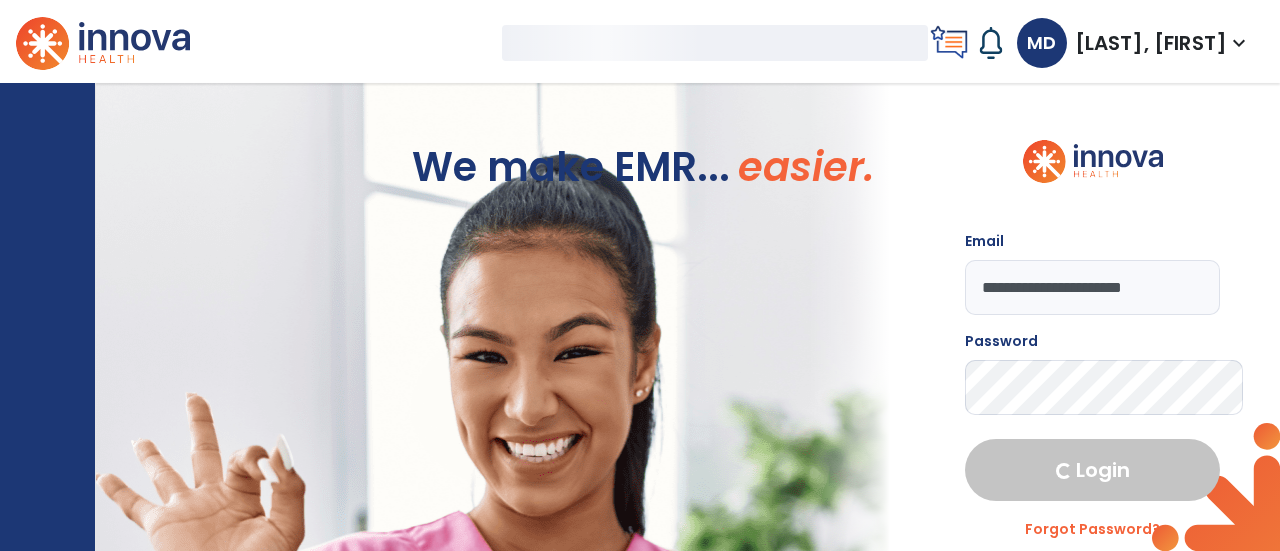 select on "****" 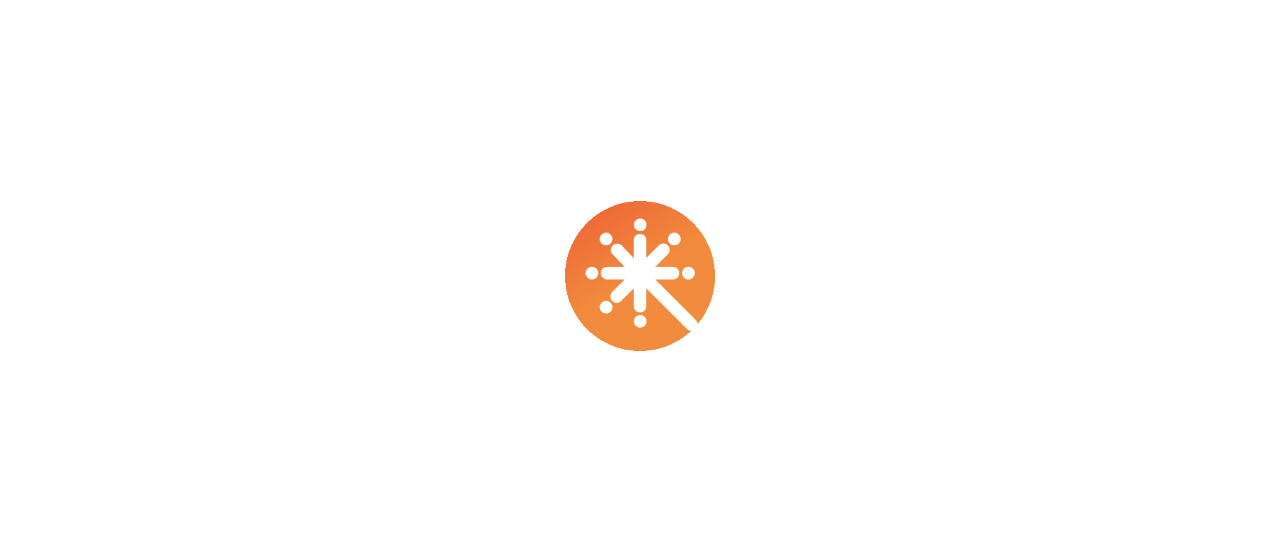 scroll, scrollTop: 0, scrollLeft: 0, axis: both 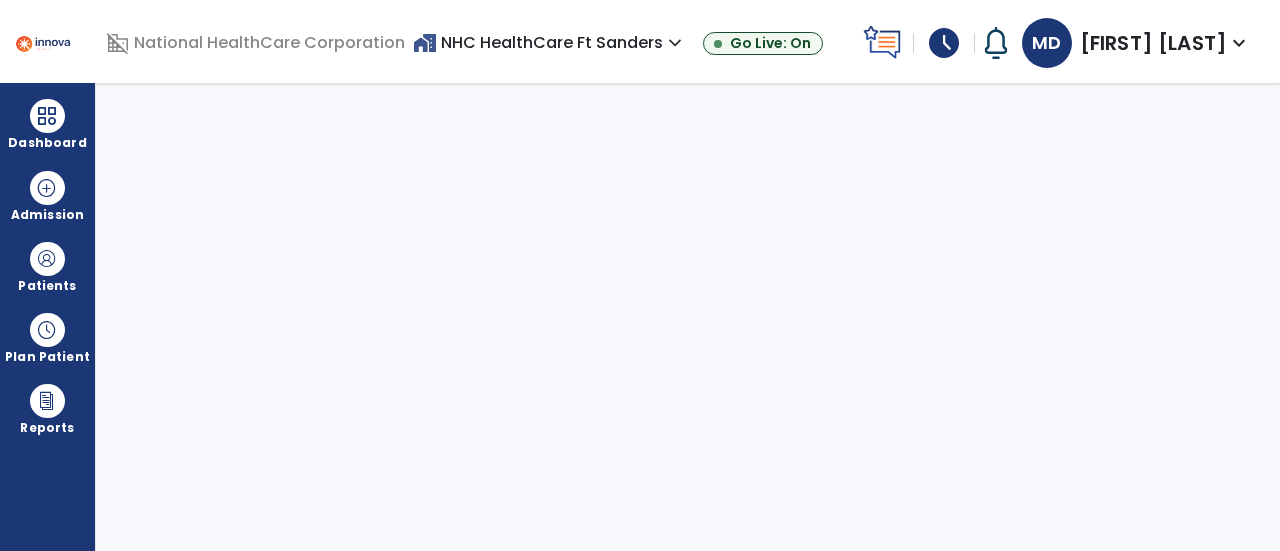 select on "****" 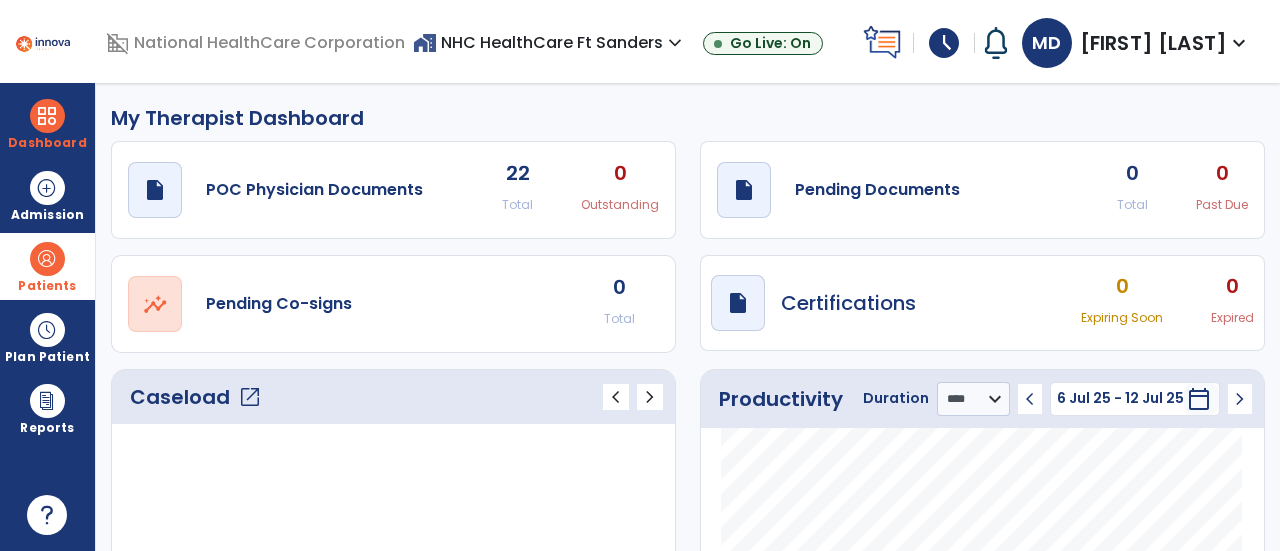 click at bounding box center (47, 259) 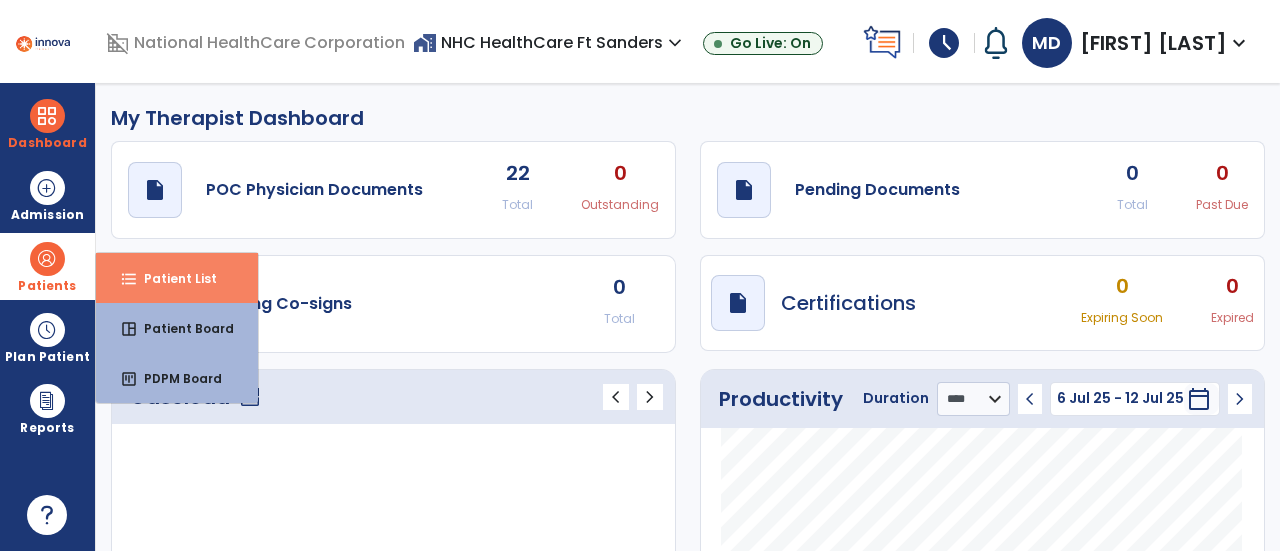 click on "Patient List" at bounding box center [172, 278] 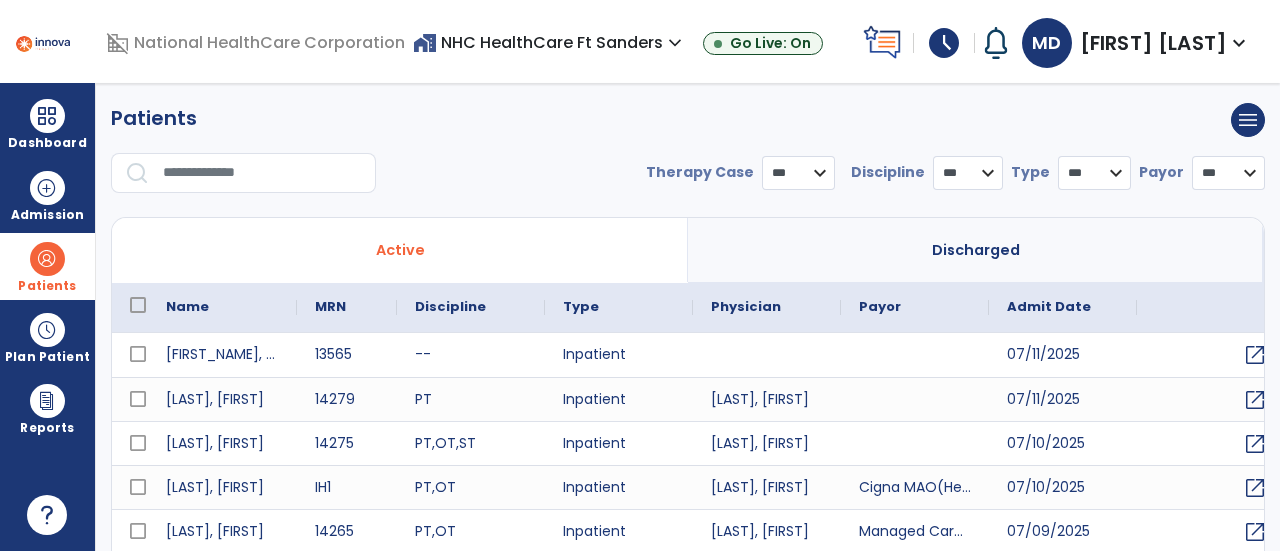 select on "***" 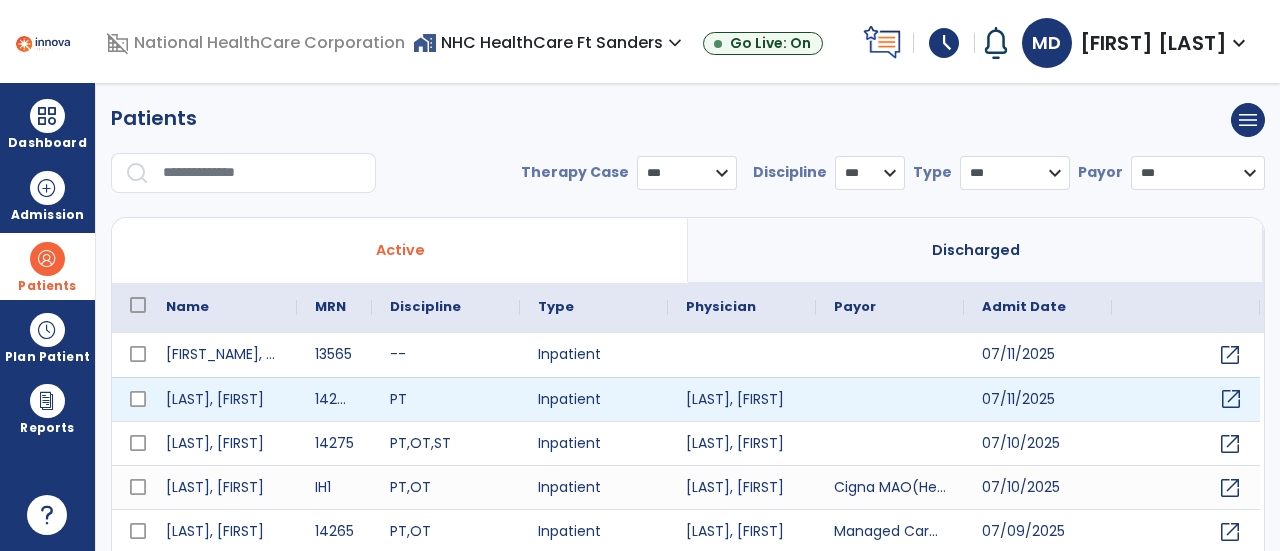 click on "open_in_new" at bounding box center (1231, 399) 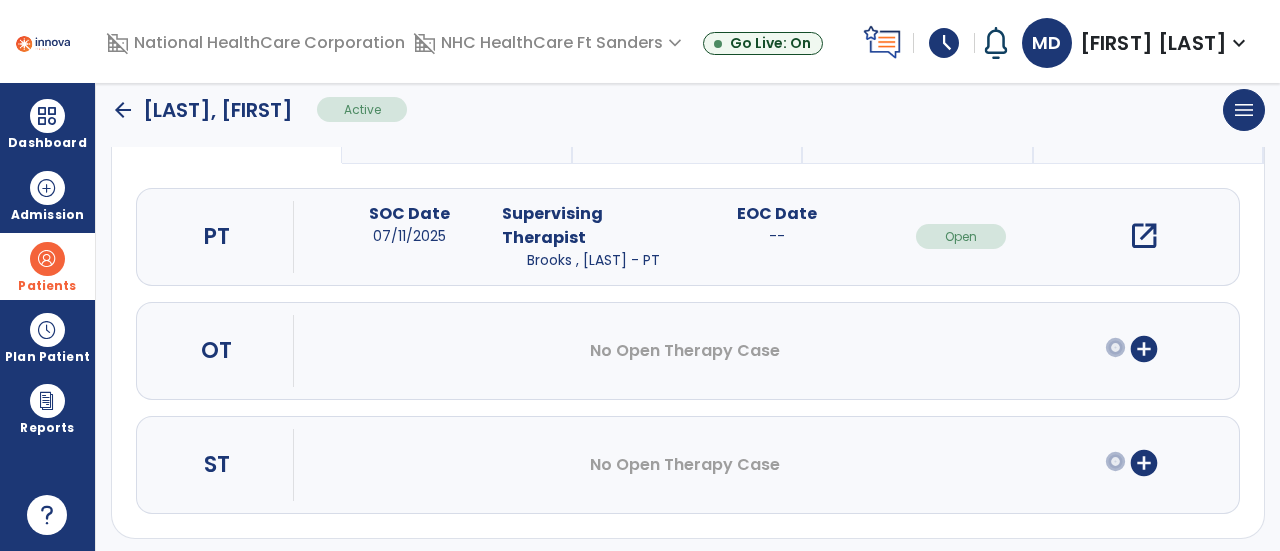 scroll, scrollTop: 205, scrollLeft: 0, axis: vertical 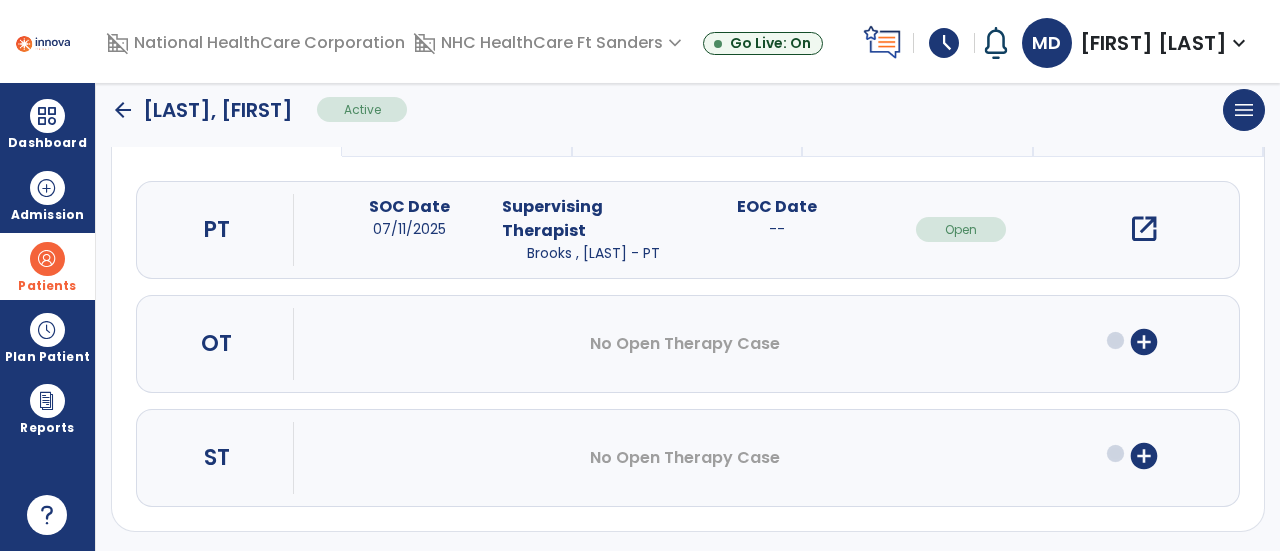 click on "add_circle" at bounding box center [1144, 342] 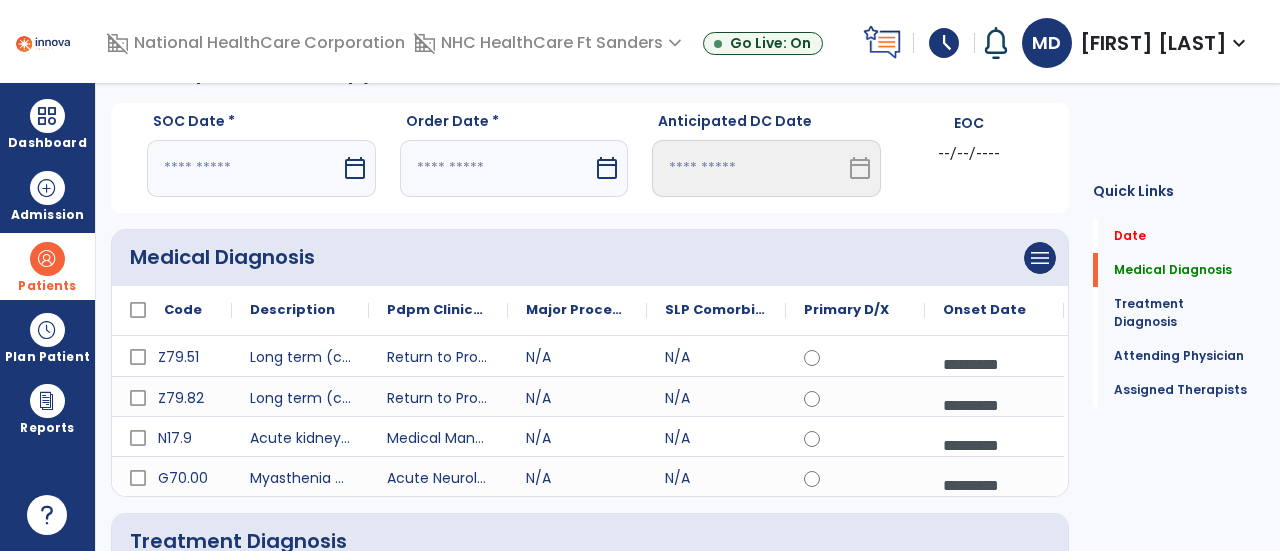 scroll, scrollTop: 46, scrollLeft: 0, axis: vertical 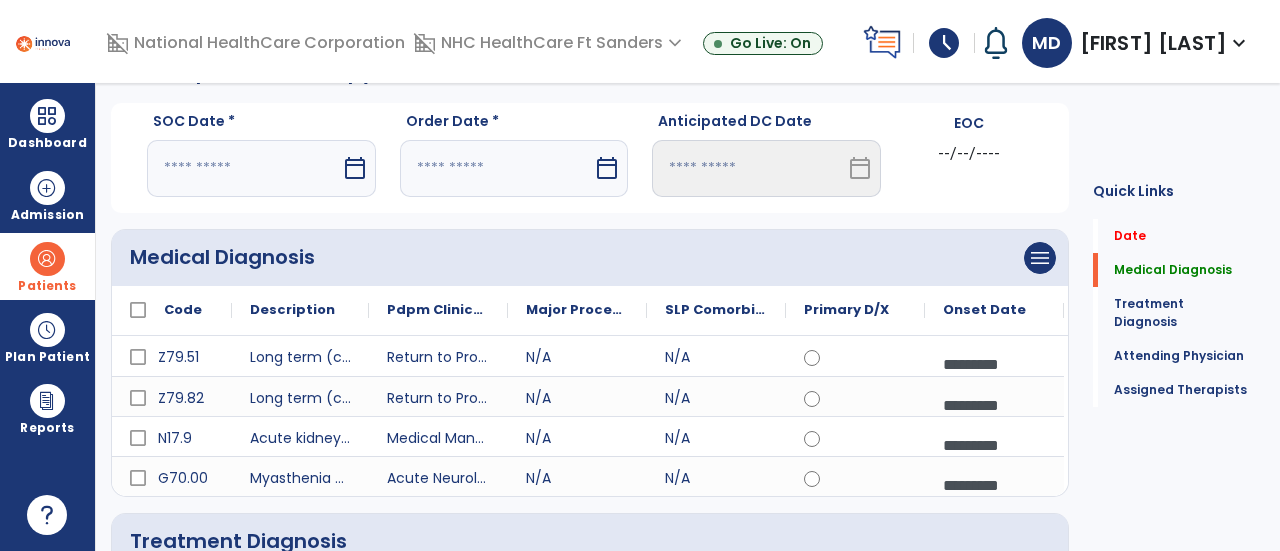 click on "calendar_today" at bounding box center (355, 168) 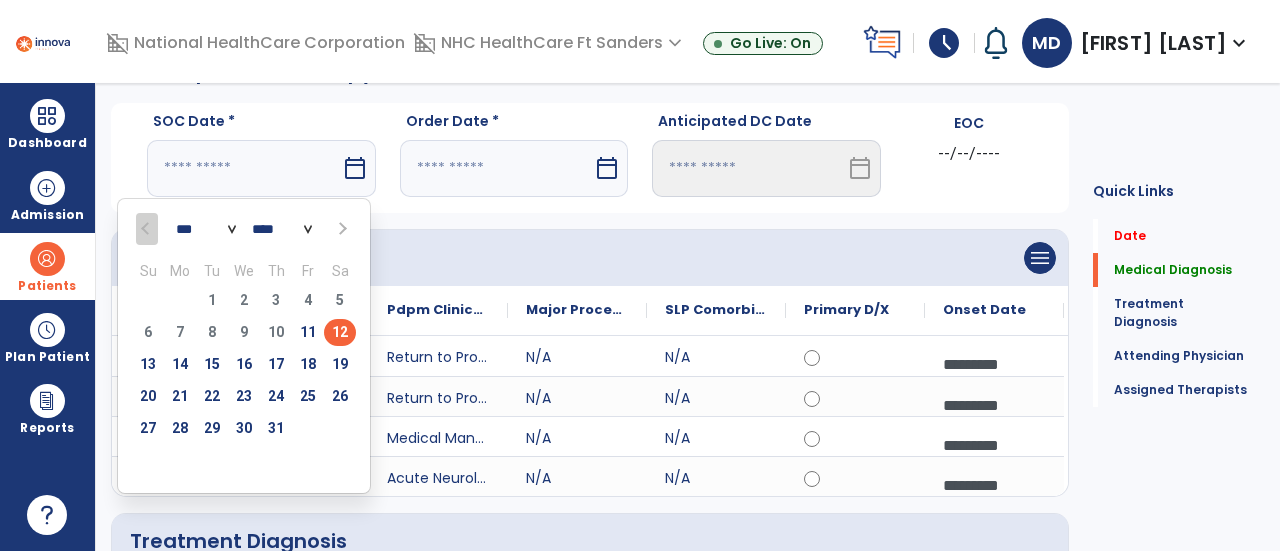 click on "12" at bounding box center (340, 332) 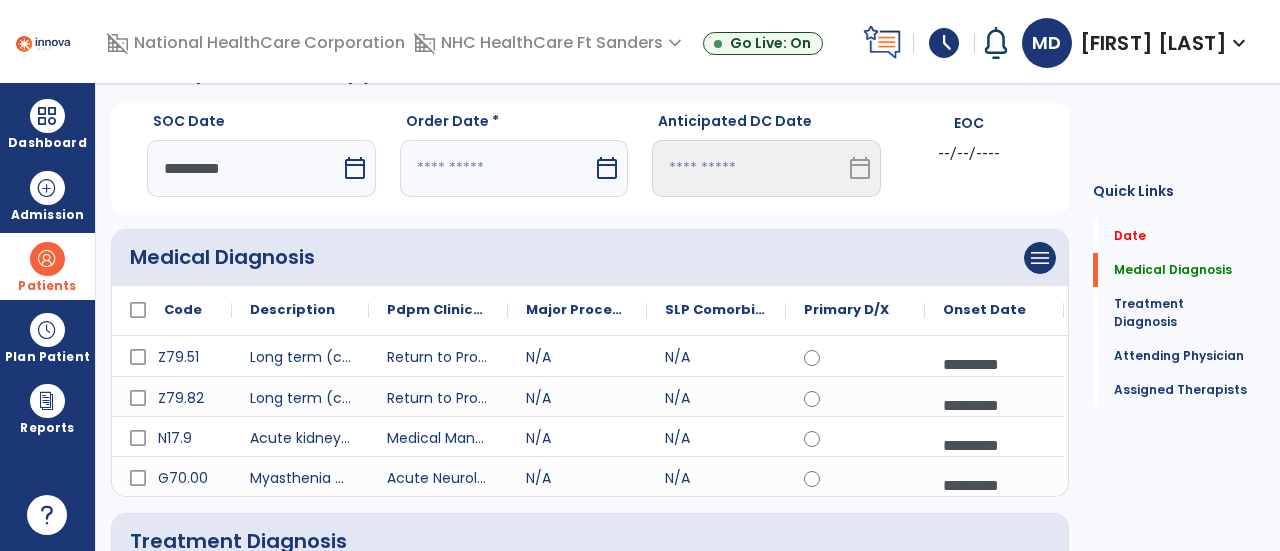 click on "calendar_today" at bounding box center (607, 168) 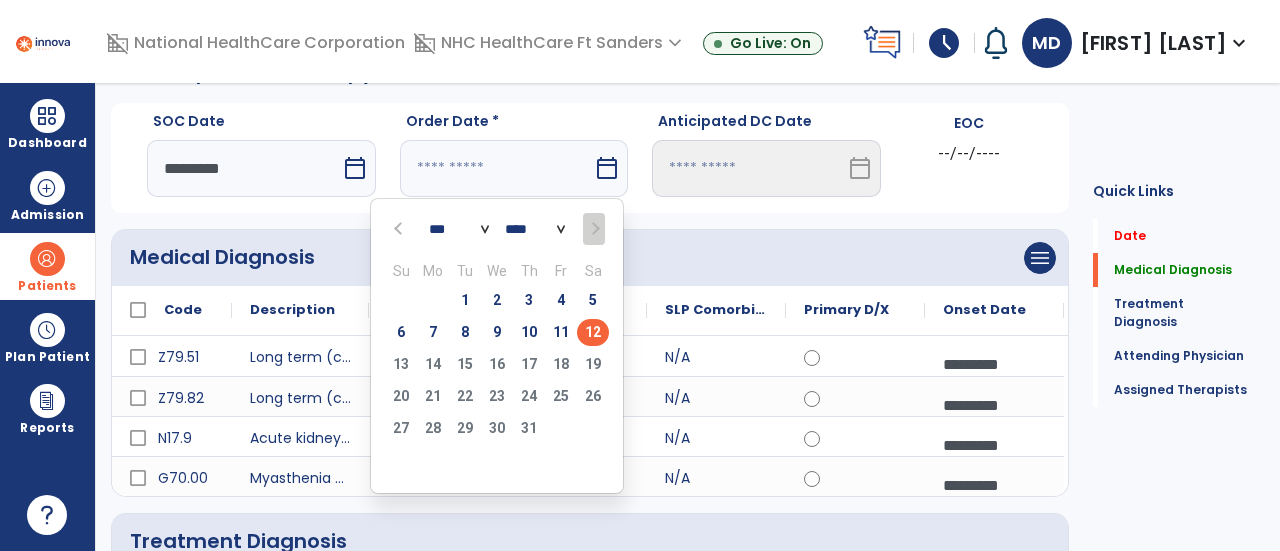 click on "12" at bounding box center [593, 332] 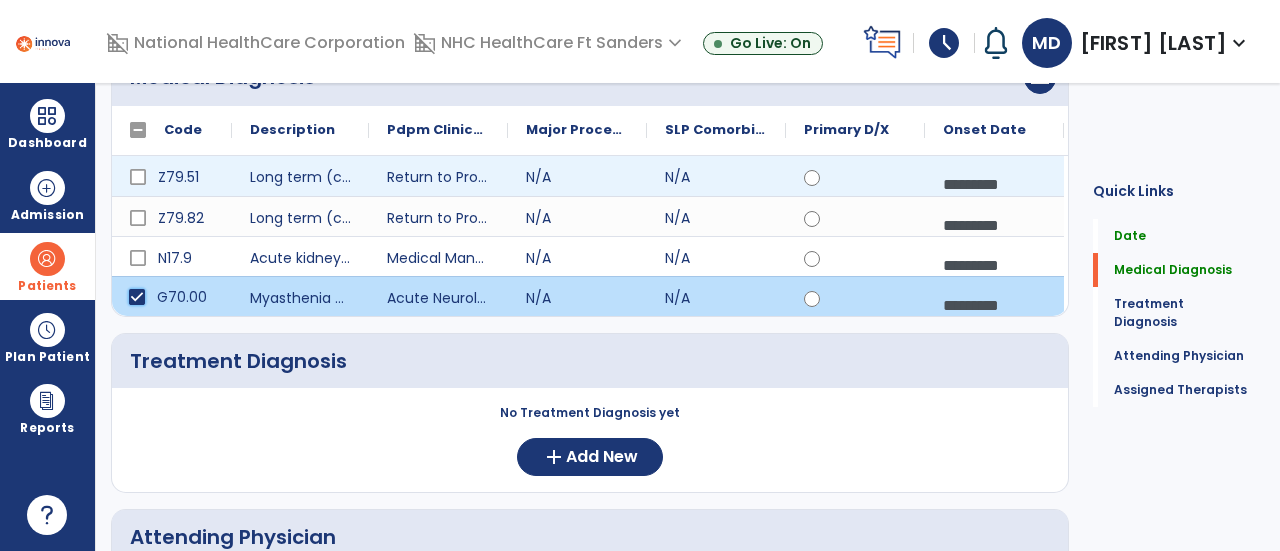 scroll, scrollTop: 227, scrollLeft: 0, axis: vertical 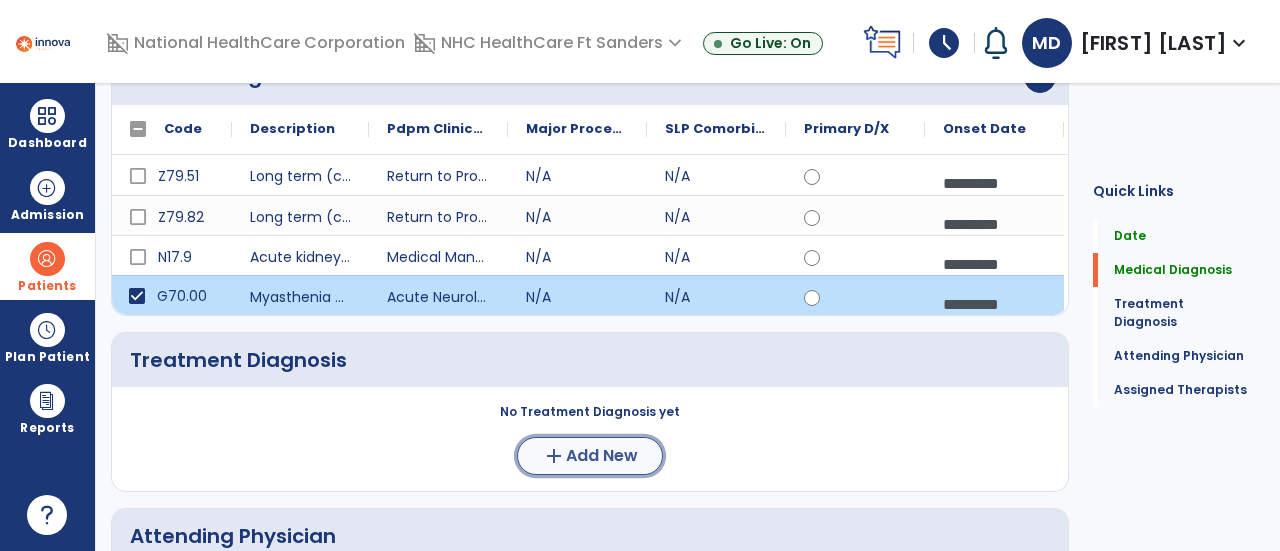 click on "add" 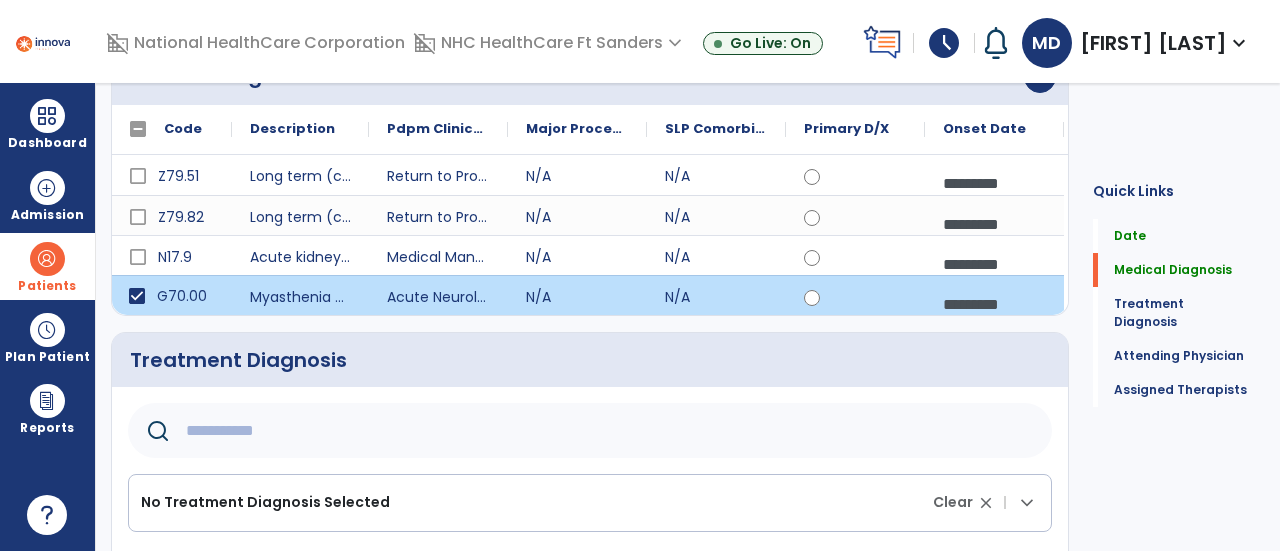 click 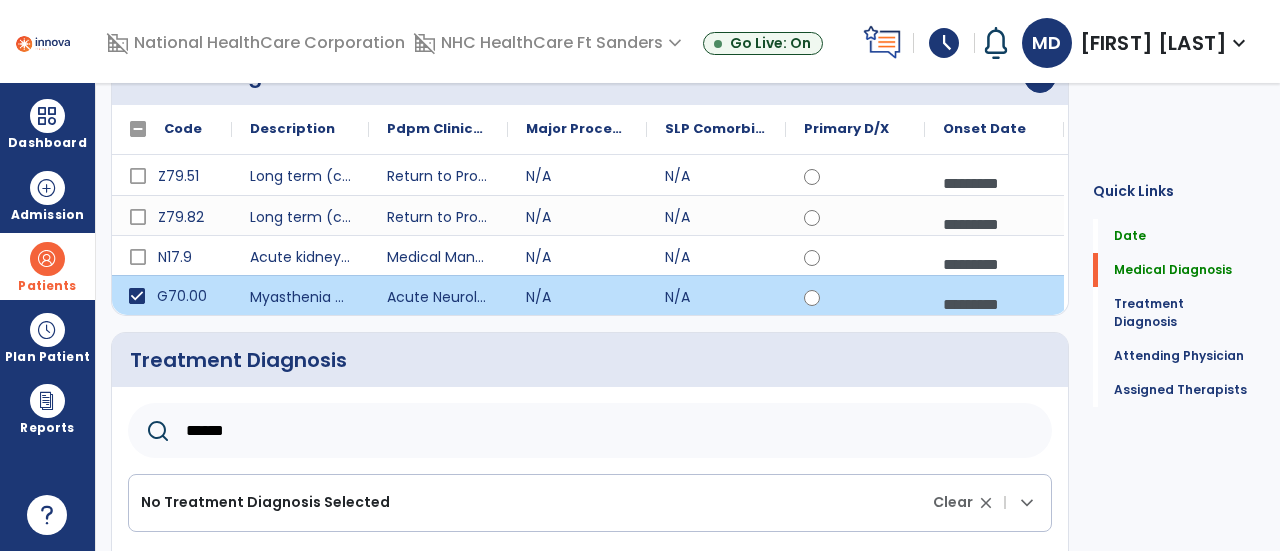 type on "******" 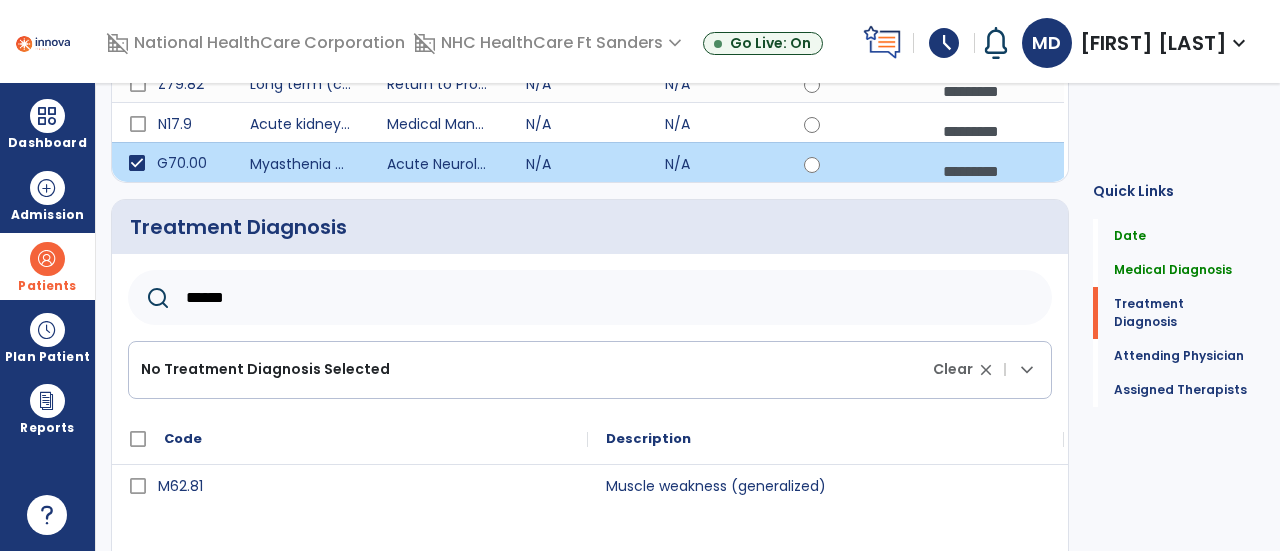 scroll, scrollTop: 362, scrollLeft: 0, axis: vertical 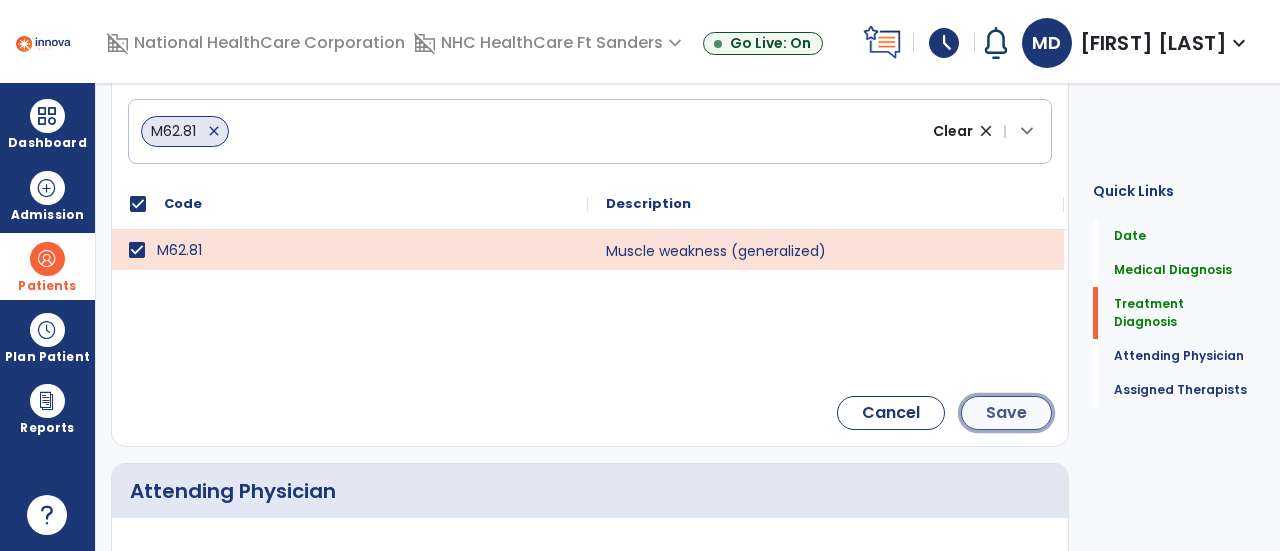 click on "Save" 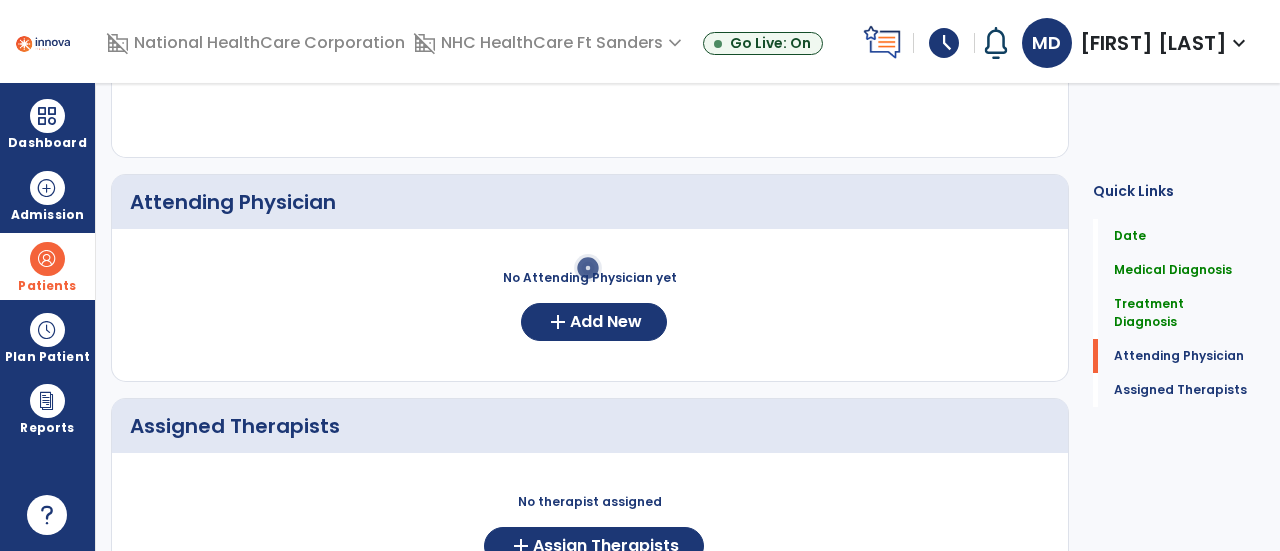 scroll, scrollTop: 669, scrollLeft: 0, axis: vertical 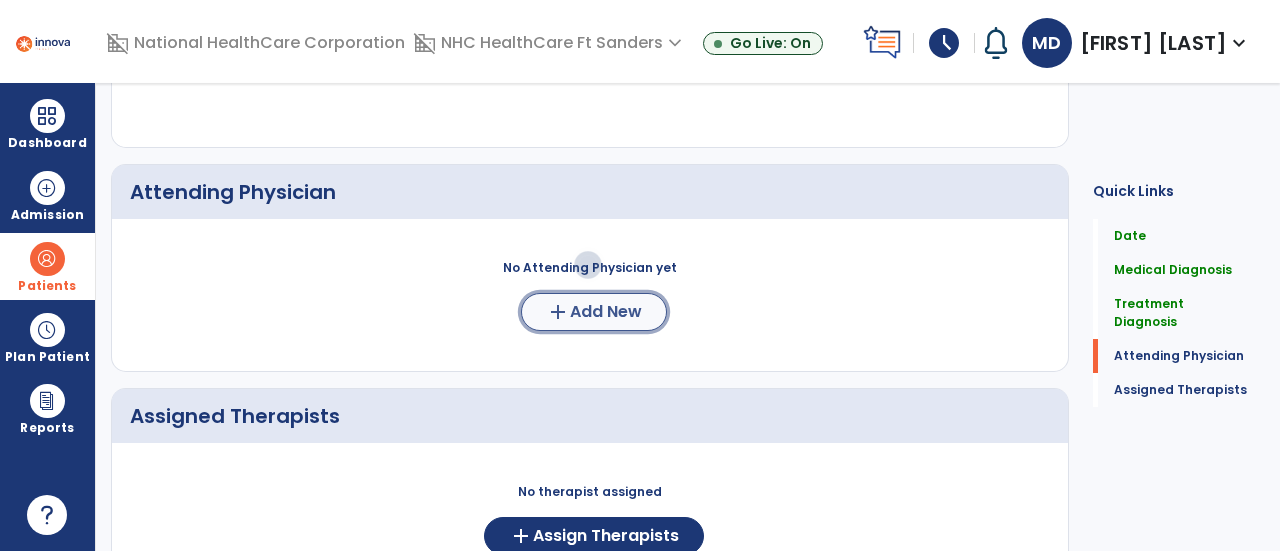 click on "add" 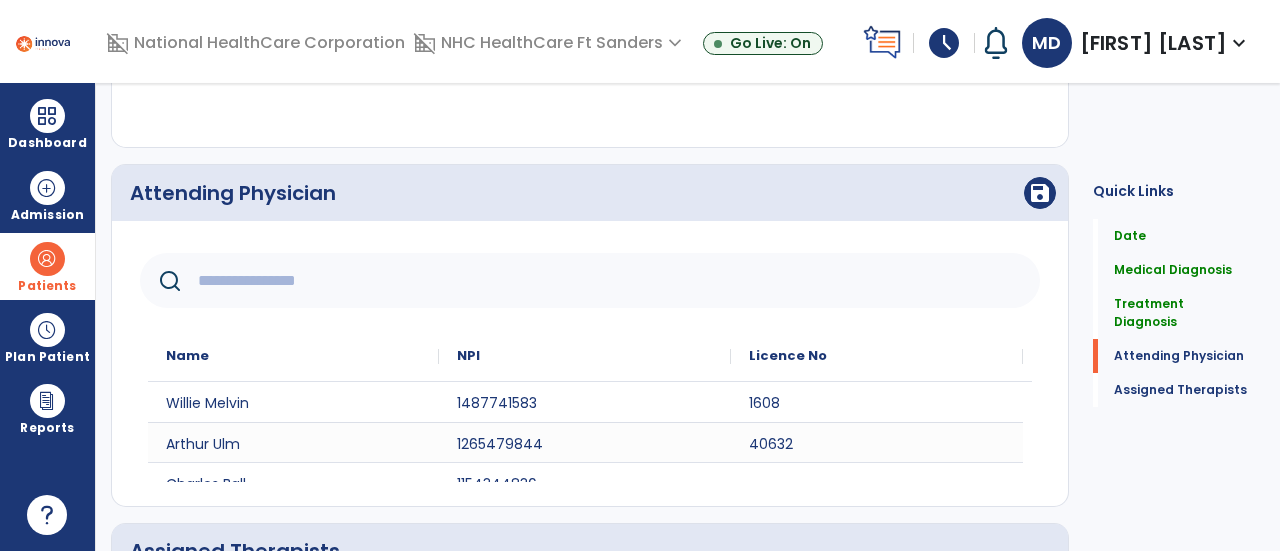 click 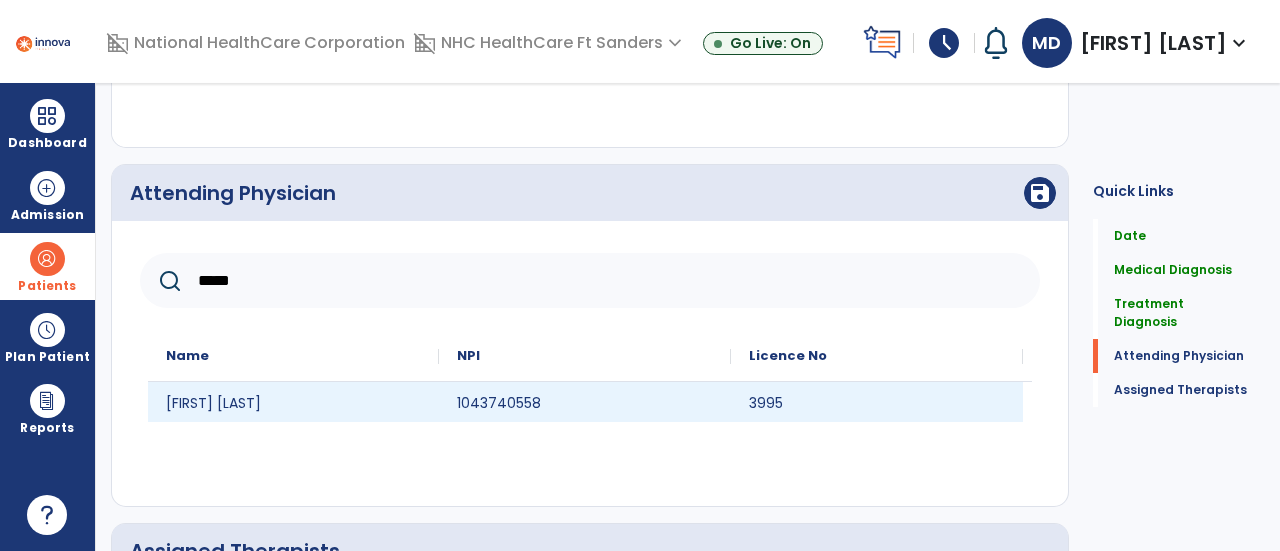 type on "*****" 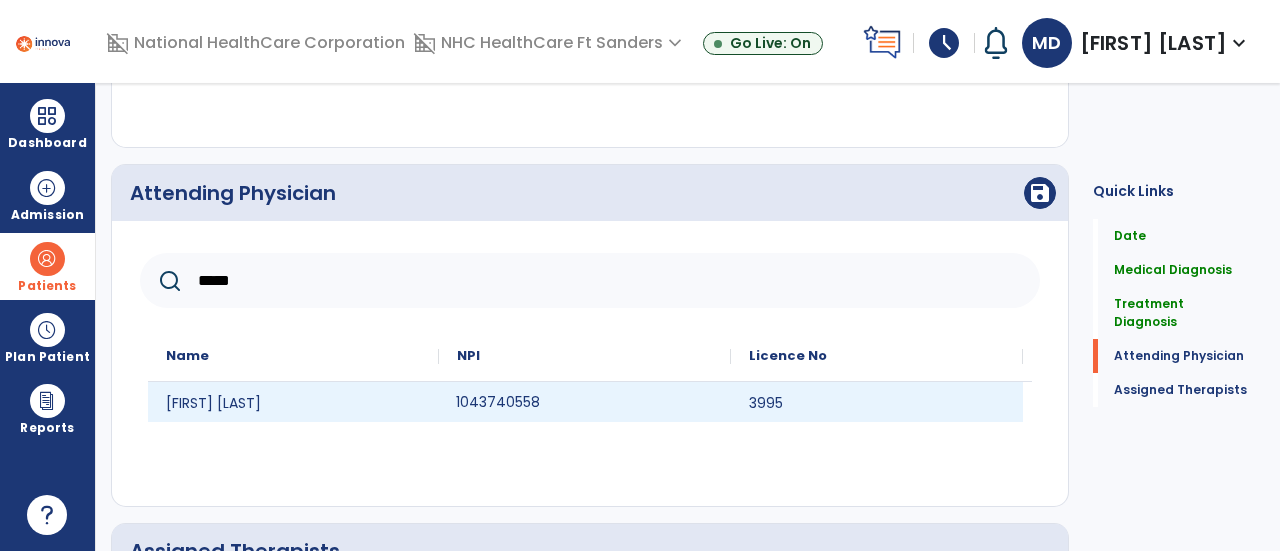 click on "1043740558" 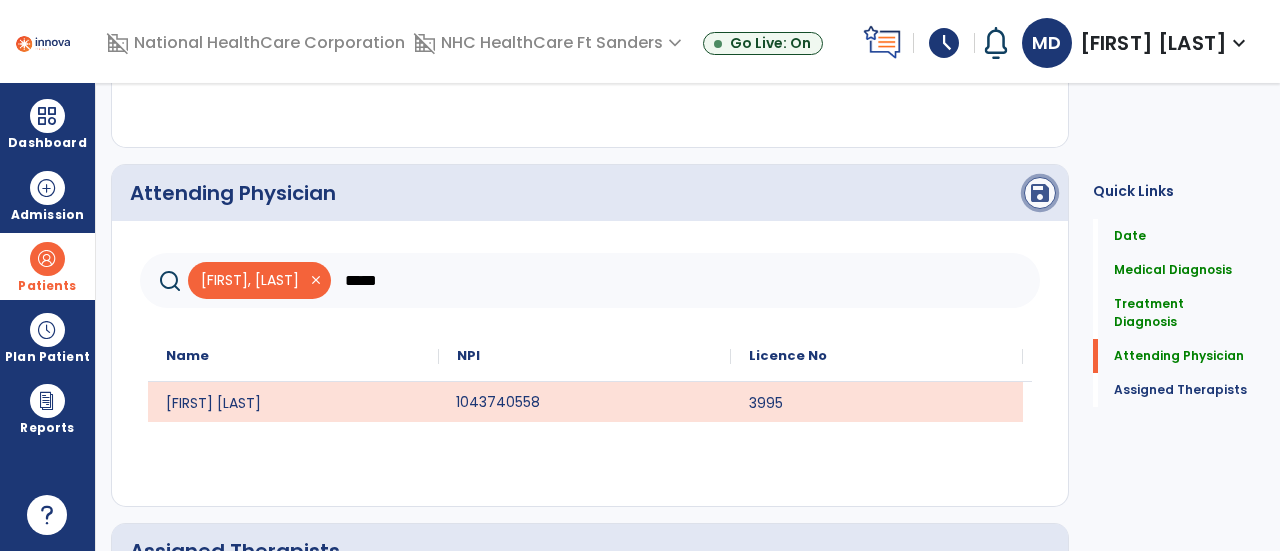 click on "save" 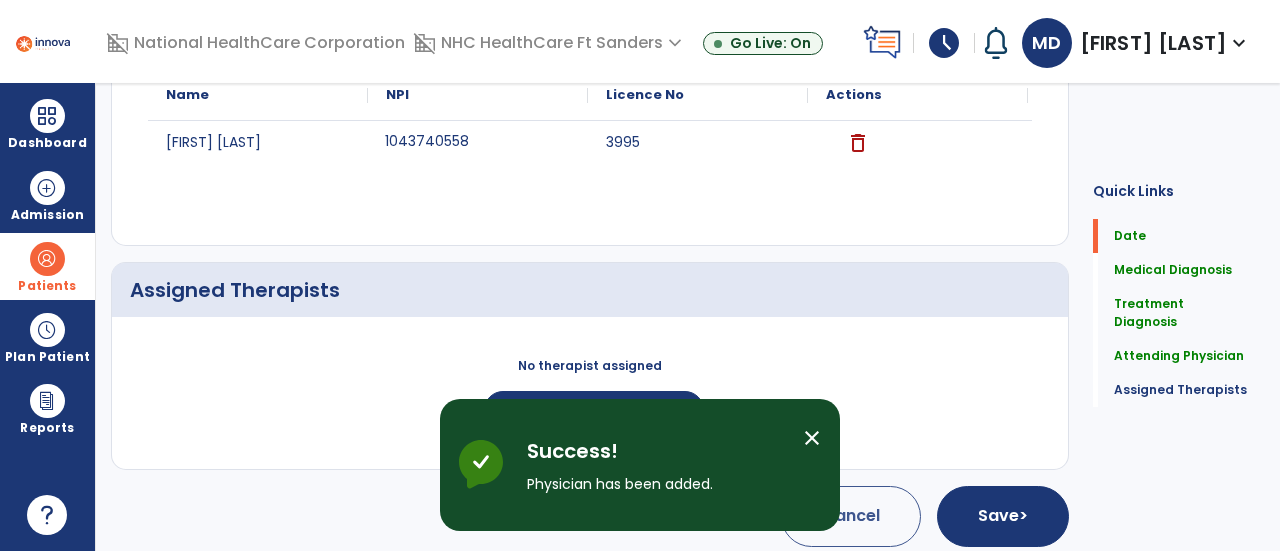 scroll, scrollTop: 850, scrollLeft: 0, axis: vertical 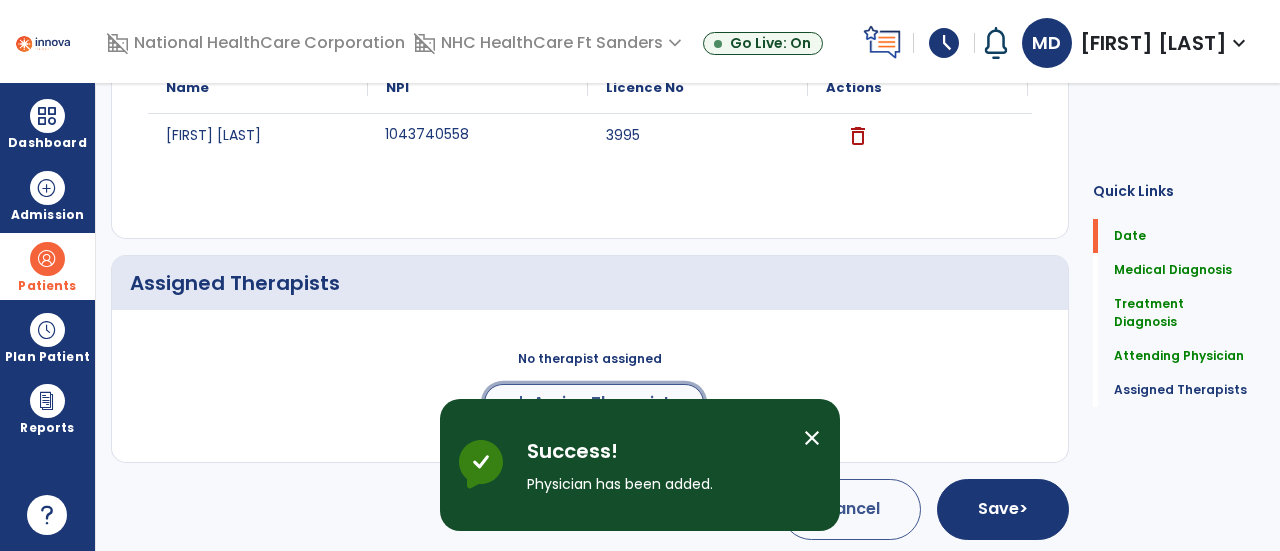 click on "add  Assign Therapists" 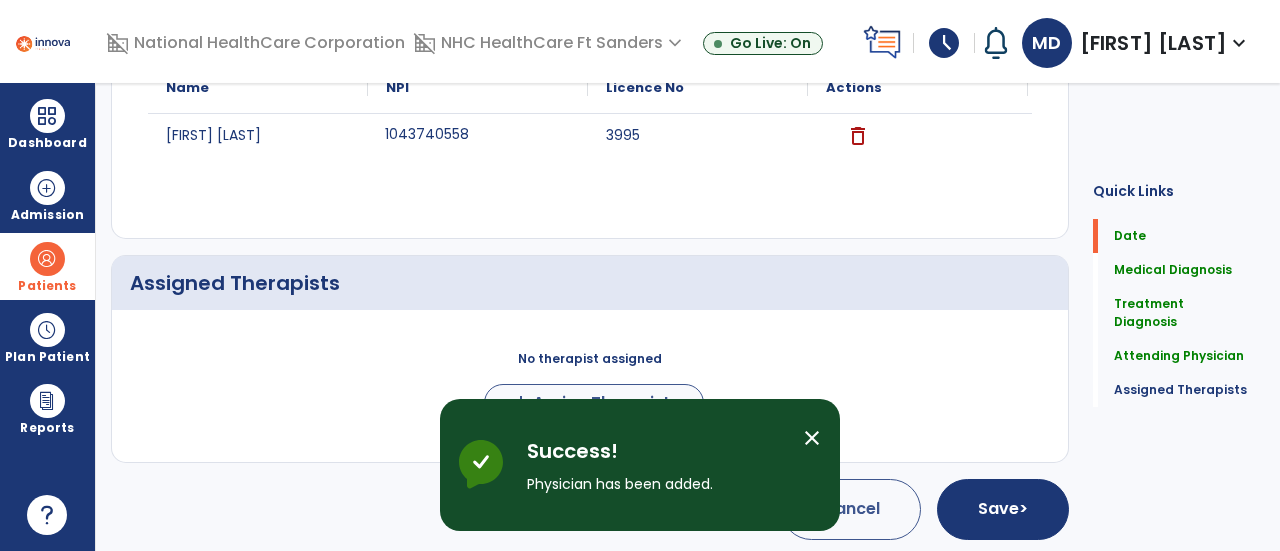 scroll, scrollTop: 847, scrollLeft: 0, axis: vertical 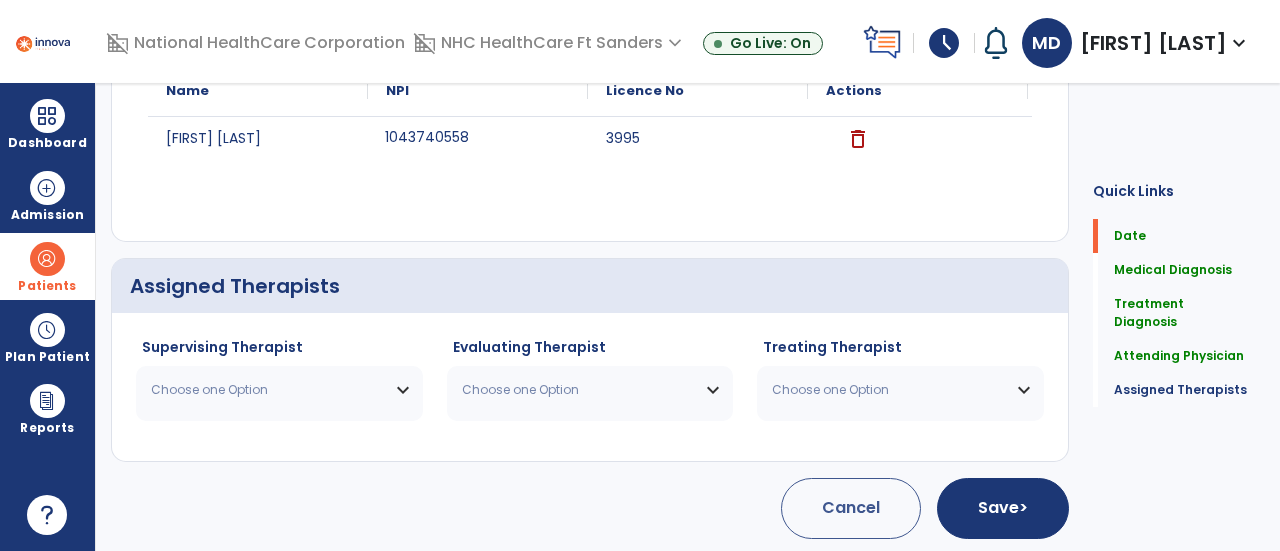 click on "Choose one Option" at bounding box center [279, 390] 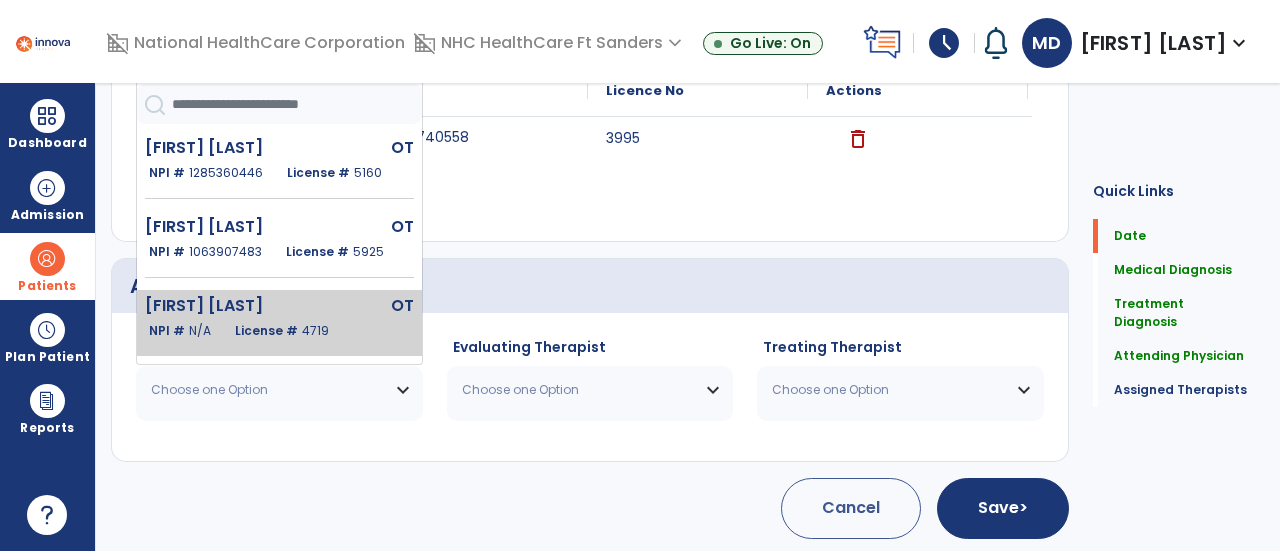 scroll, scrollTop: 248, scrollLeft: 0, axis: vertical 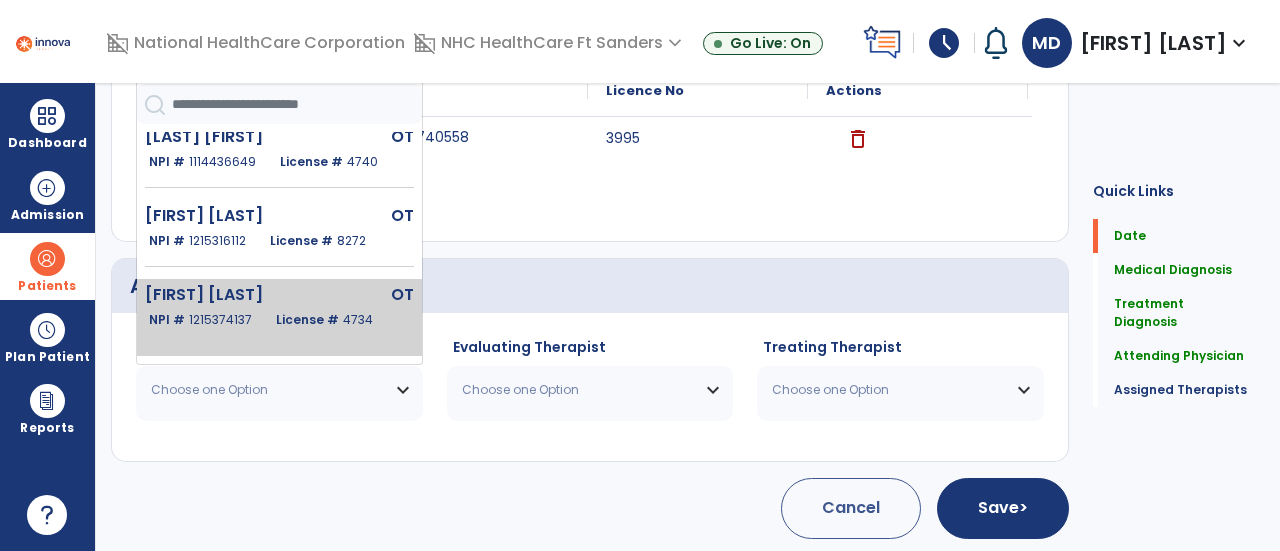 click on "[FIRST] [LAST]" 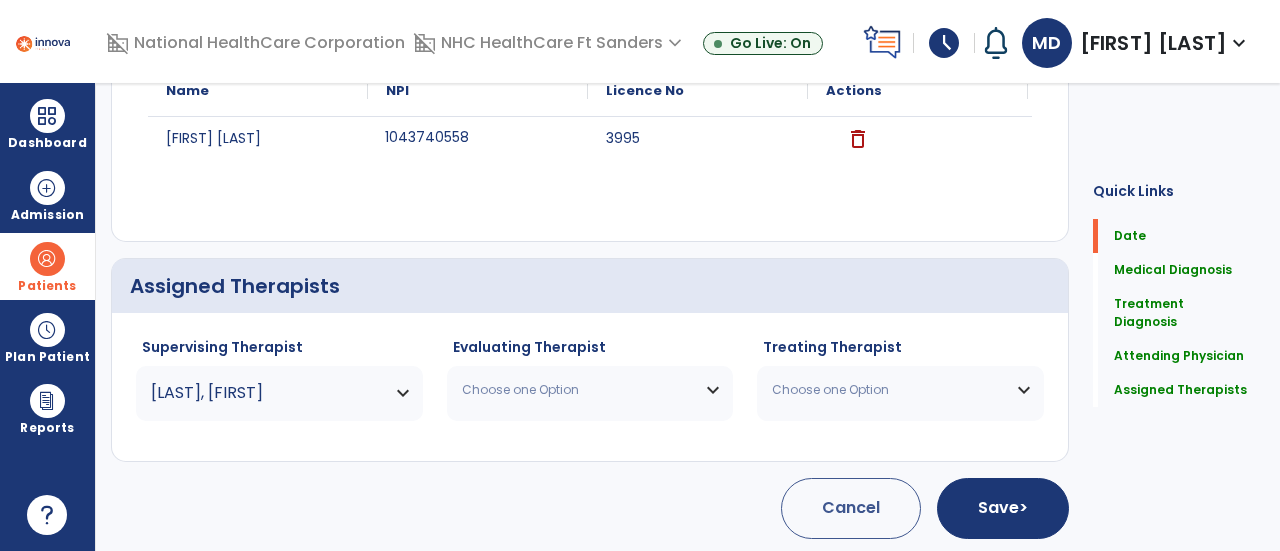 click on "Choose one Option" at bounding box center [578, 390] 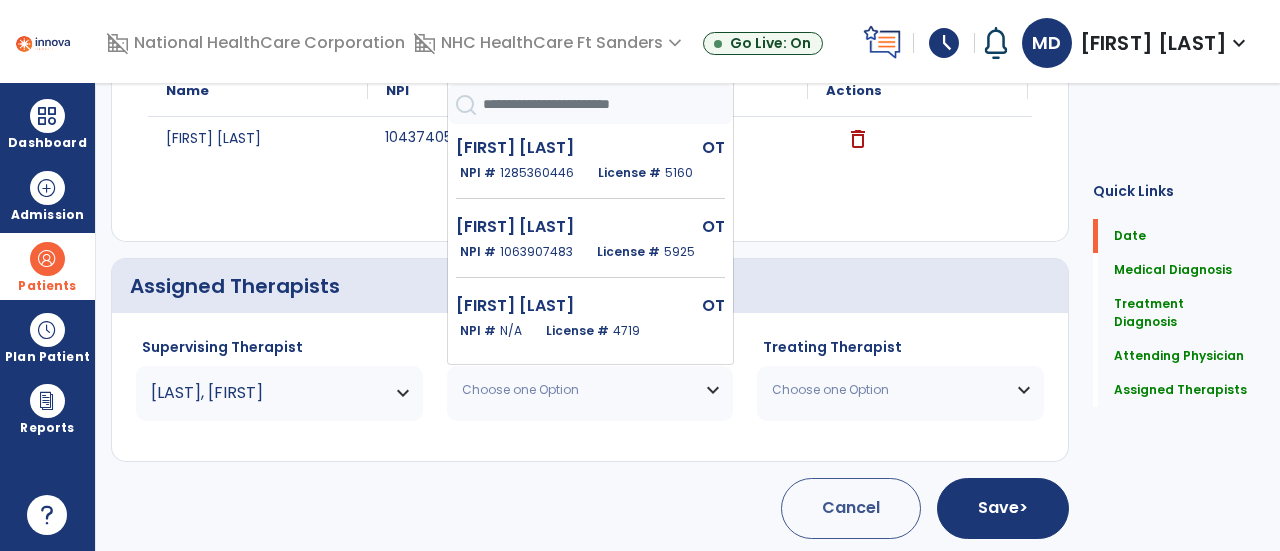 click on "Choose one Option" at bounding box center (578, 390) 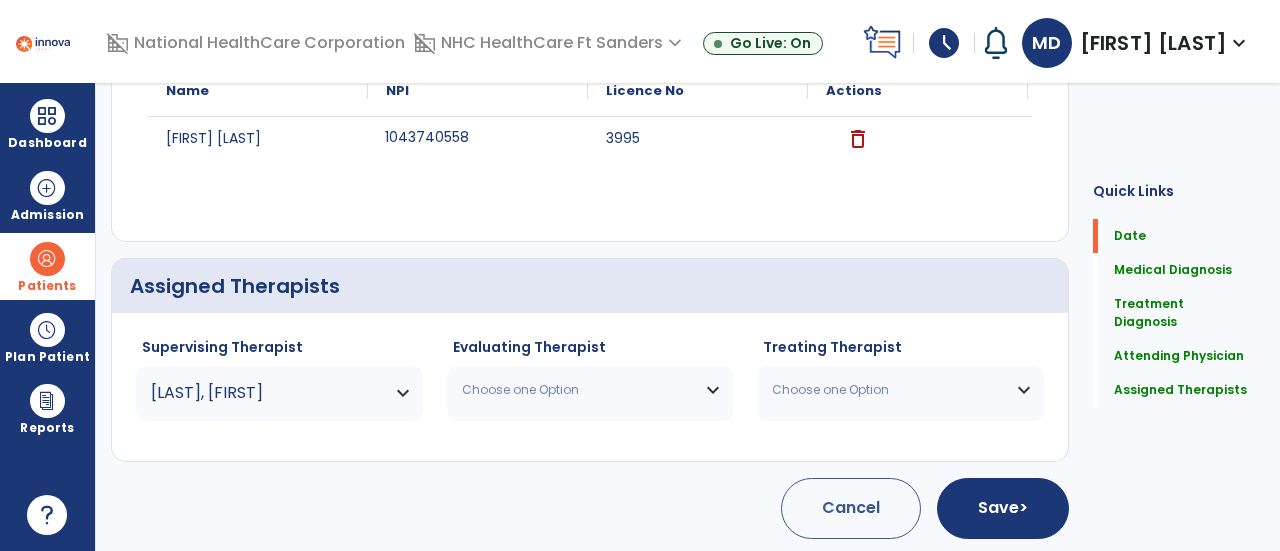 click on "Choose one Option" at bounding box center [578, 390] 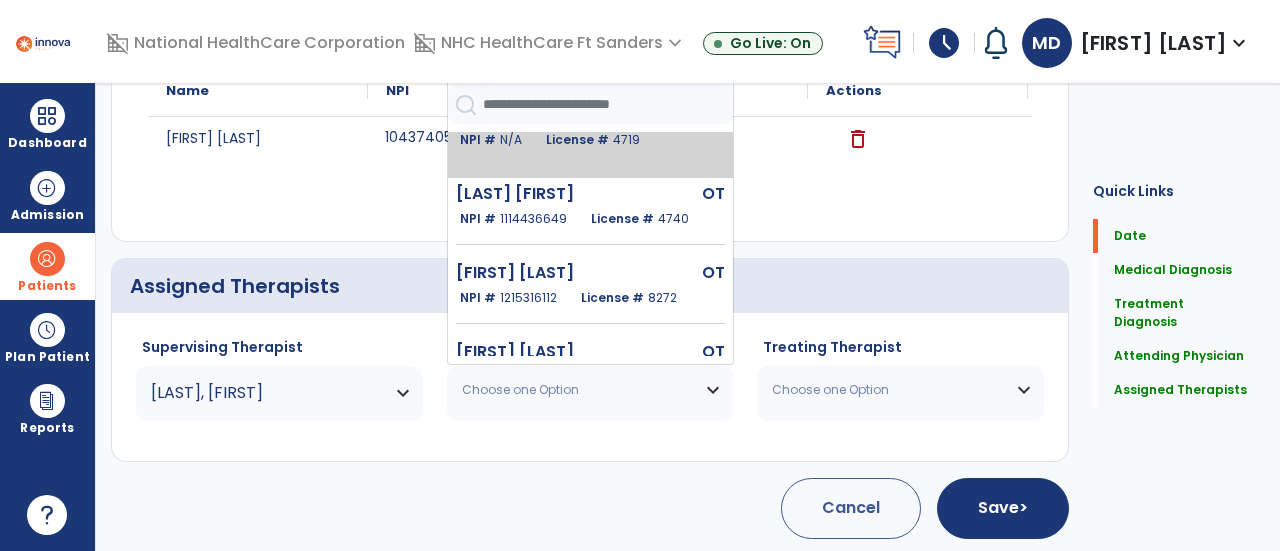 scroll, scrollTop: 248, scrollLeft: 0, axis: vertical 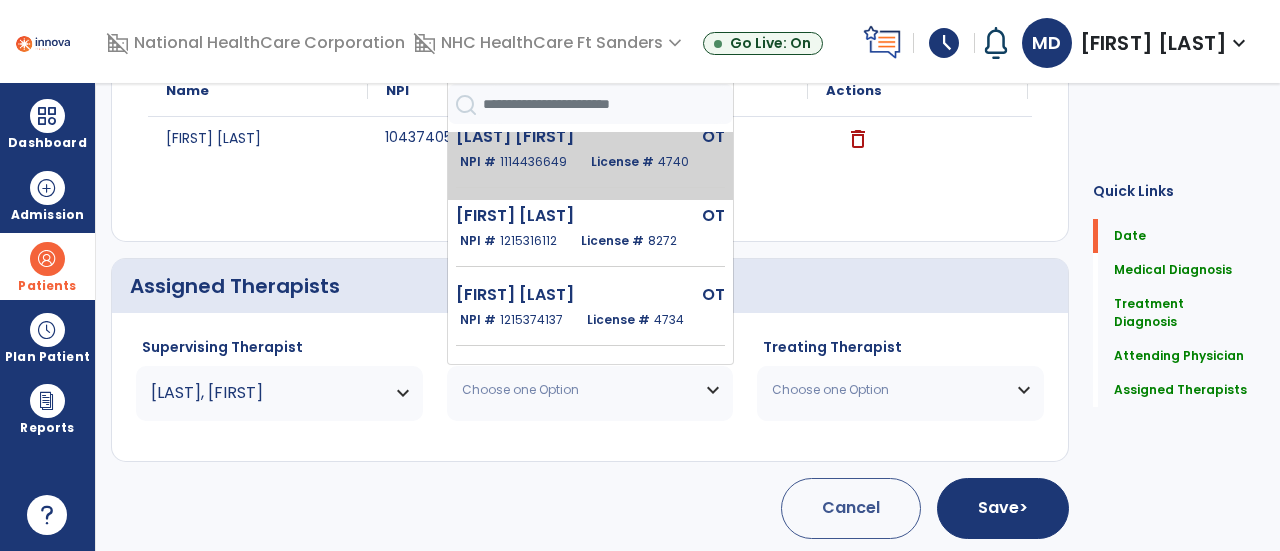click on "1114436649" 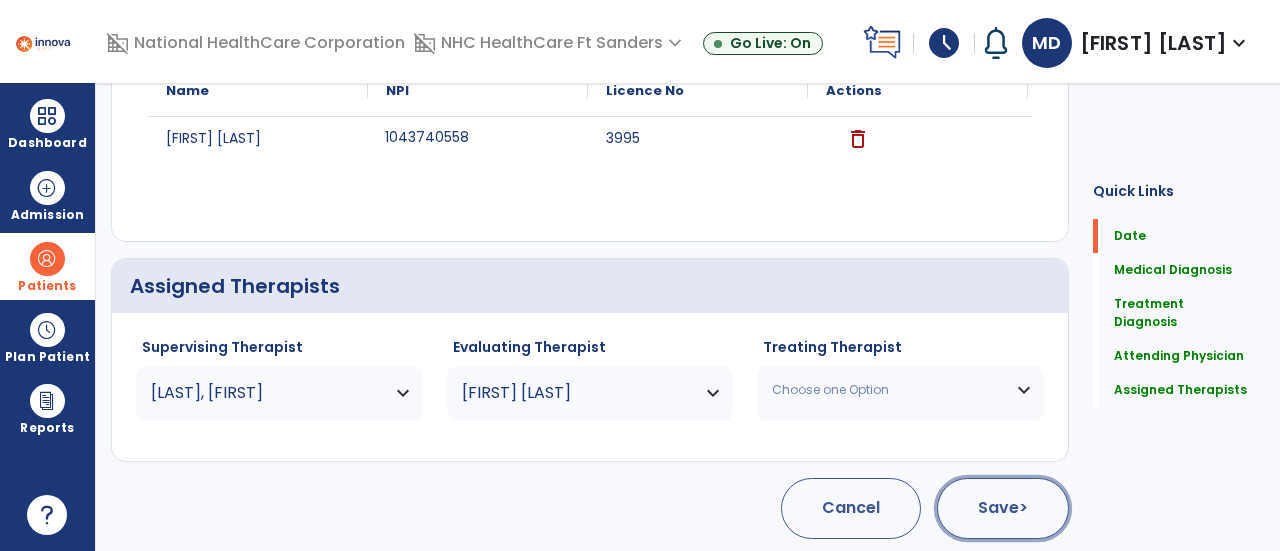click on "Save  >" 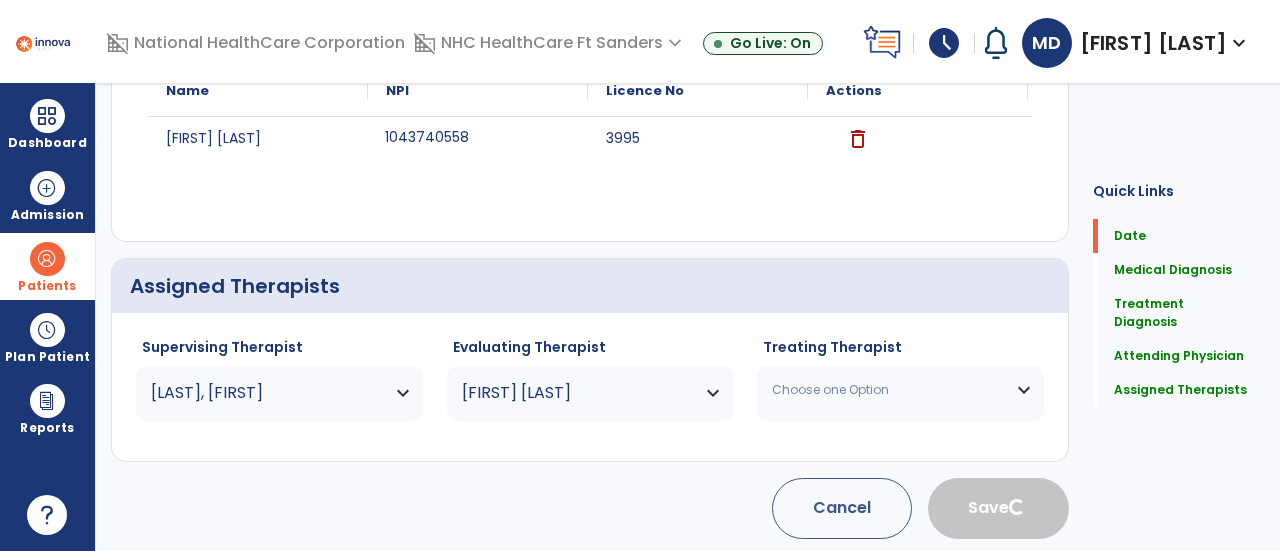 type 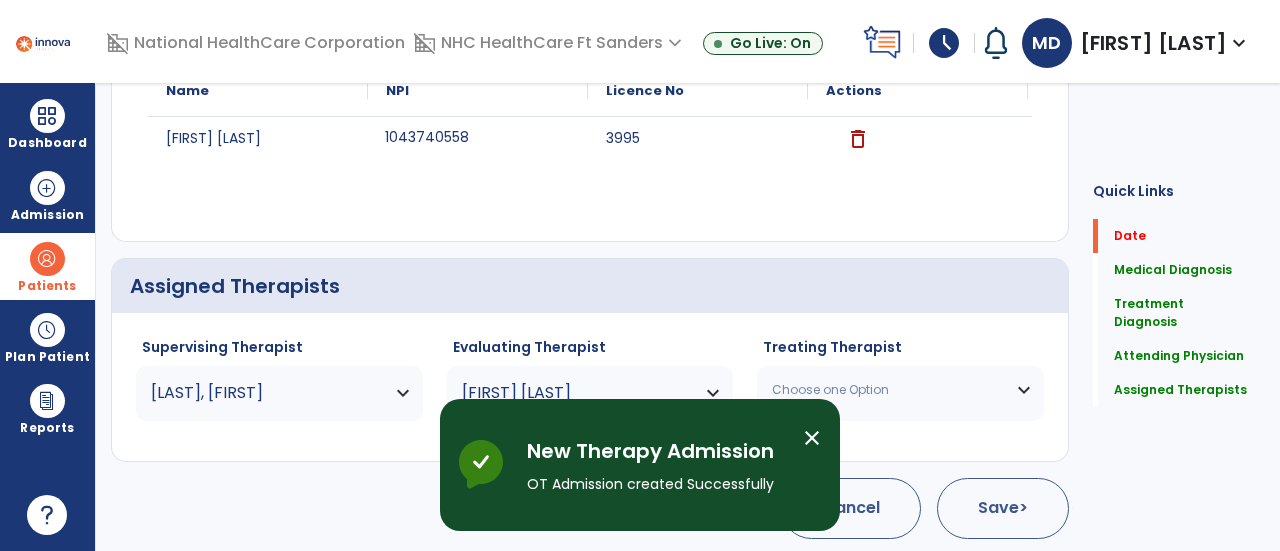 scroll, scrollTop: 205, scrollLeft: 0, axis: vertical 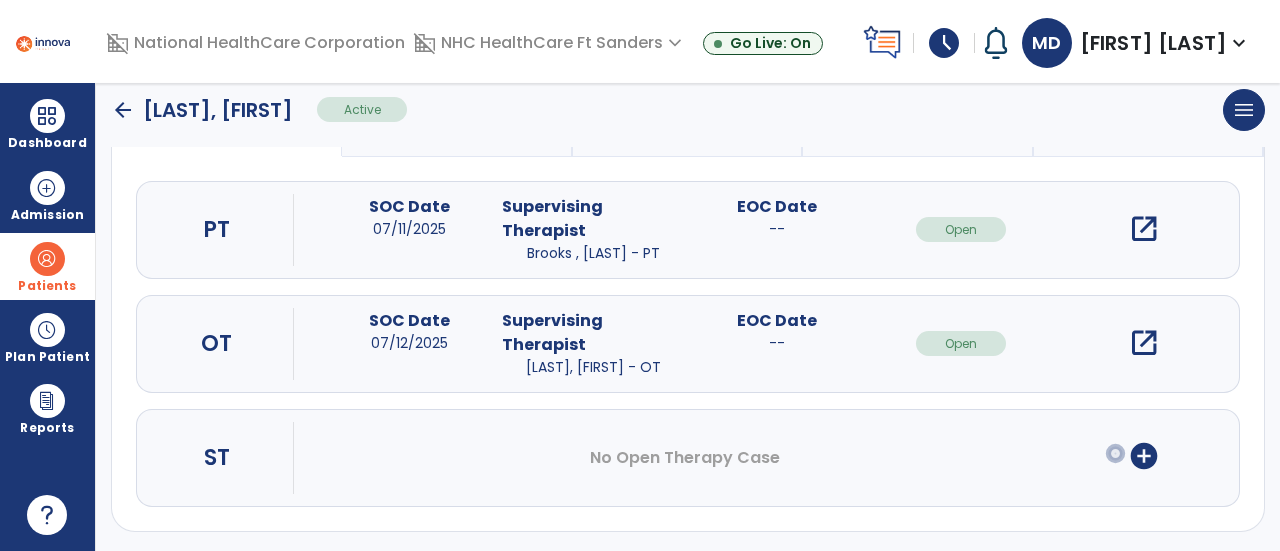 click on "open_in_new" at bounding box center [1144, 343] 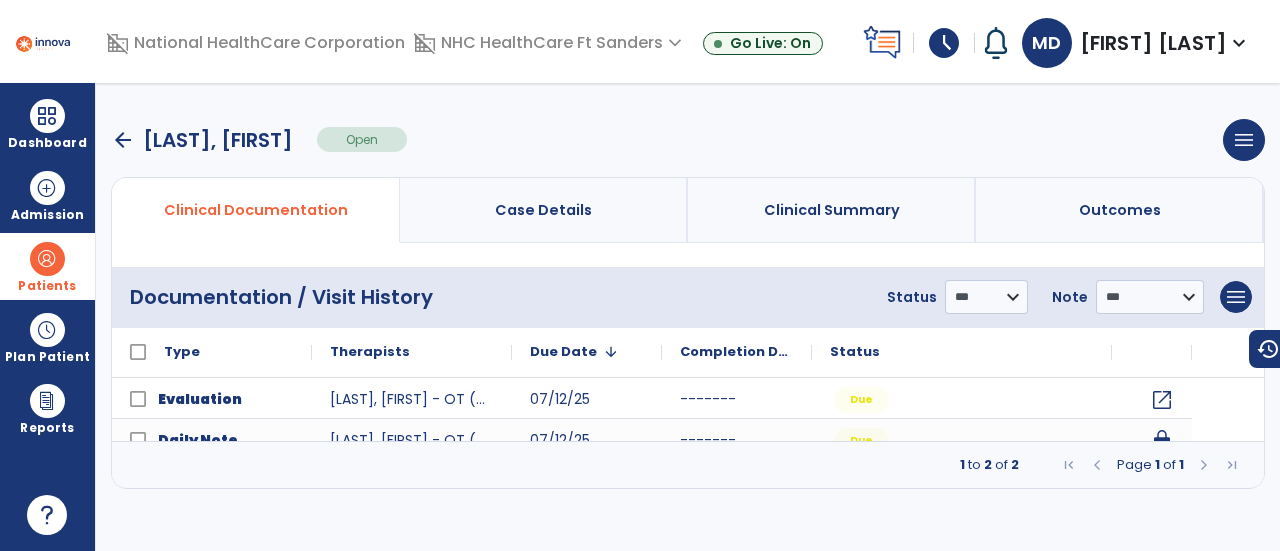 scroll, scrollTop: 0, scrollLeft: 0, axis: both 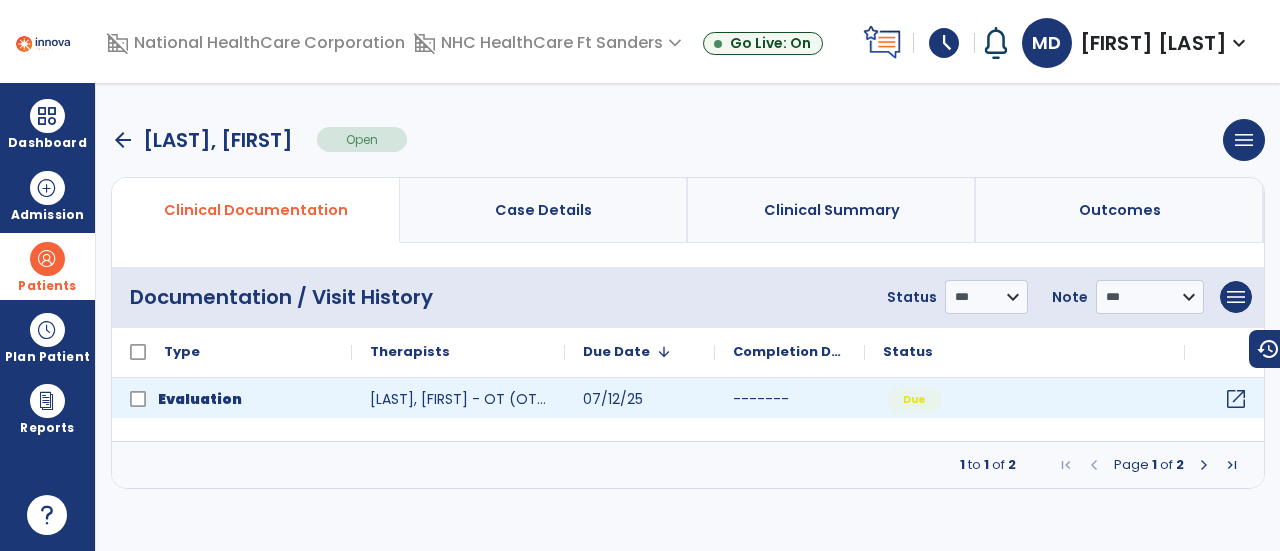 click on "open_in_new" 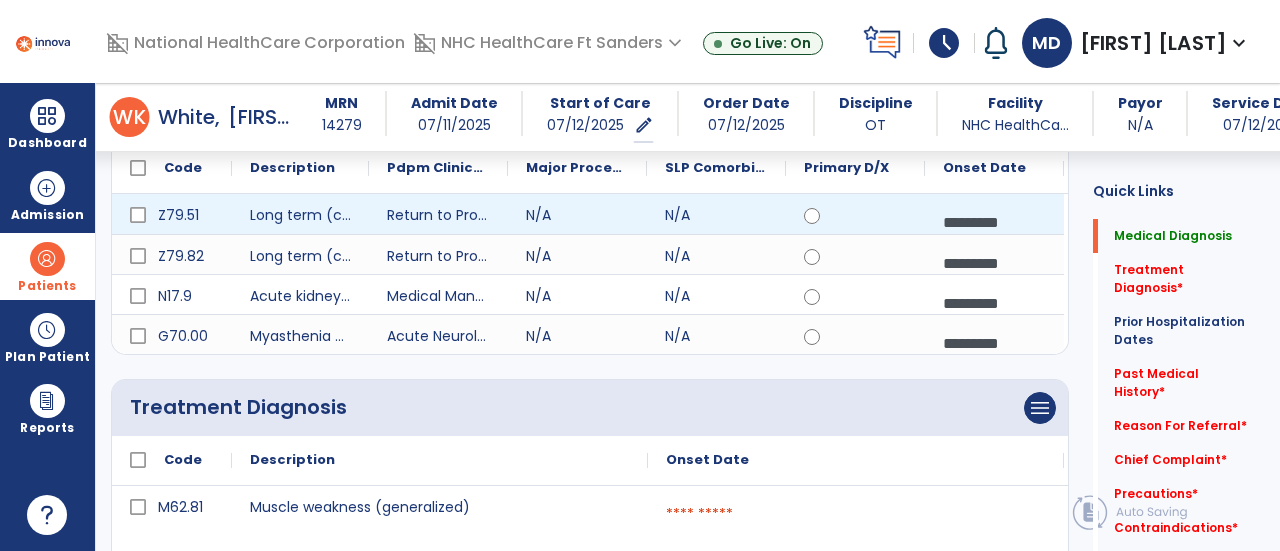 scroll, scrollTop: 258, scrollLeft: 0, axis: vertical 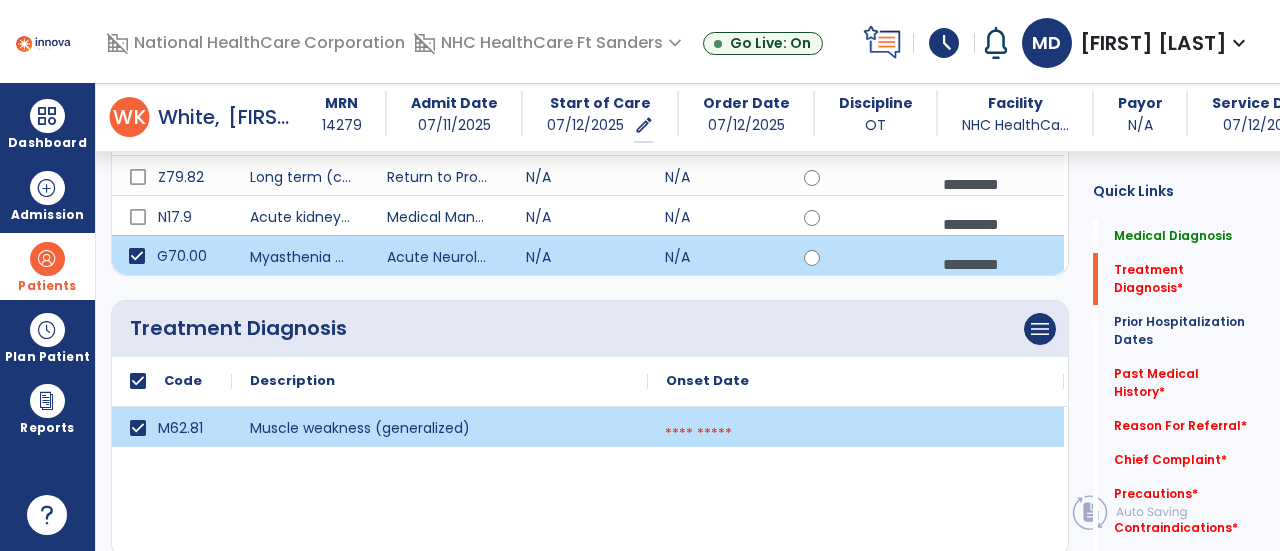click at bounding box center (856, 434) 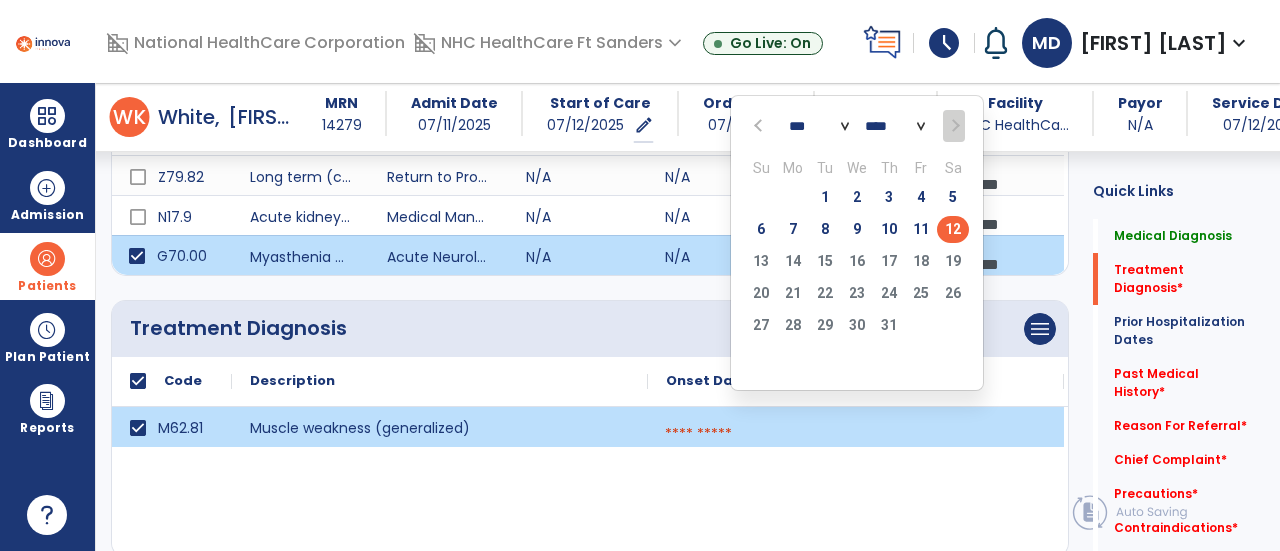 click 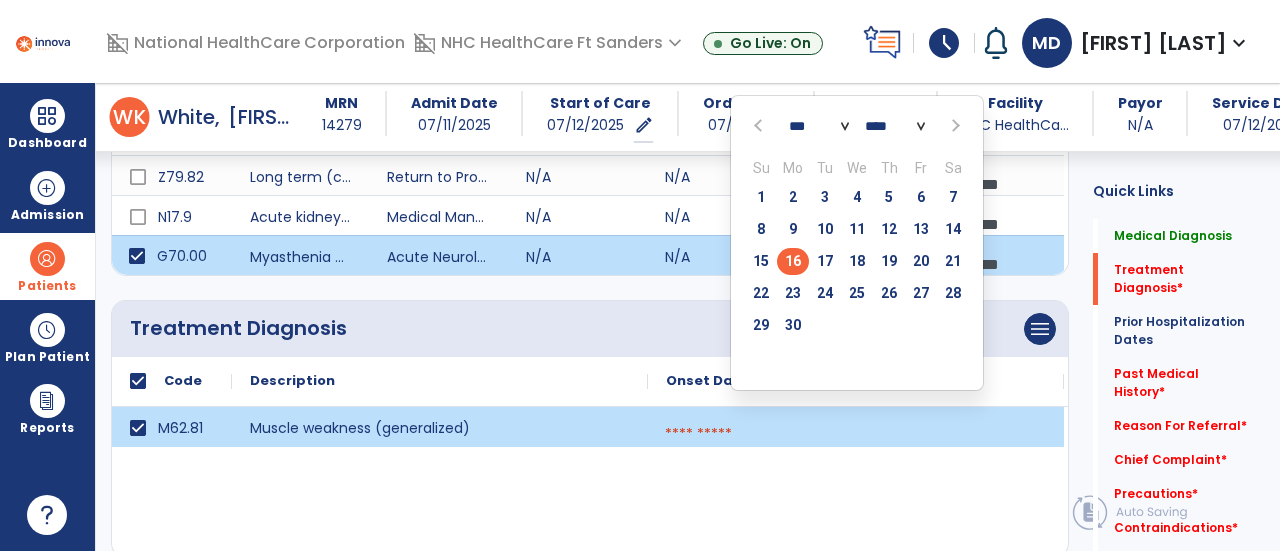 click on "16" 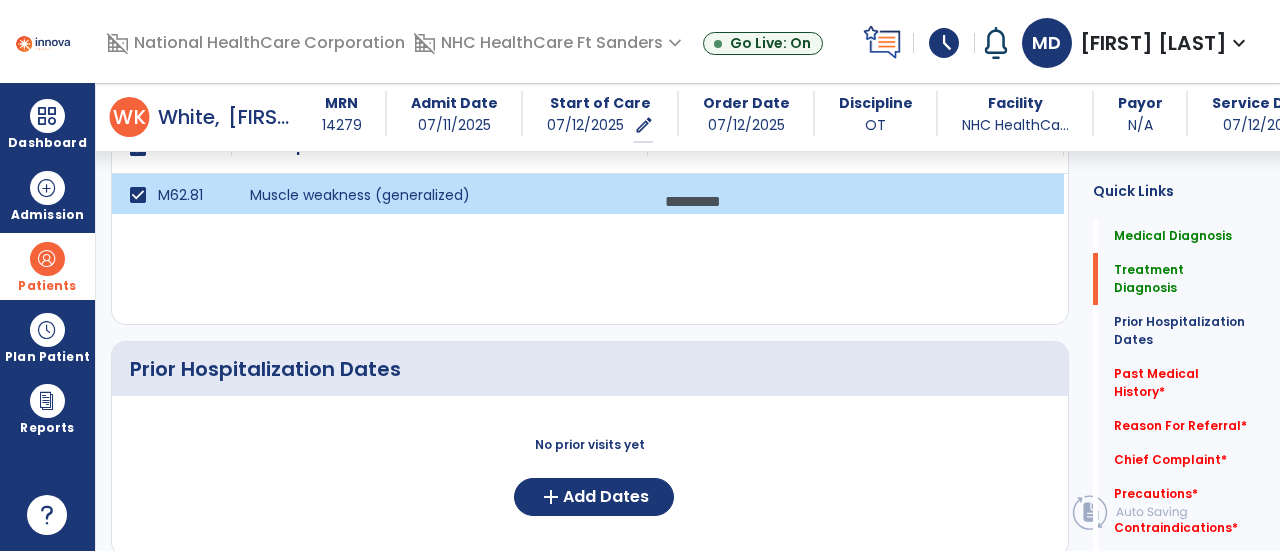scroll, scrollTop: 605, scrollLeft: 0, axis: vertical 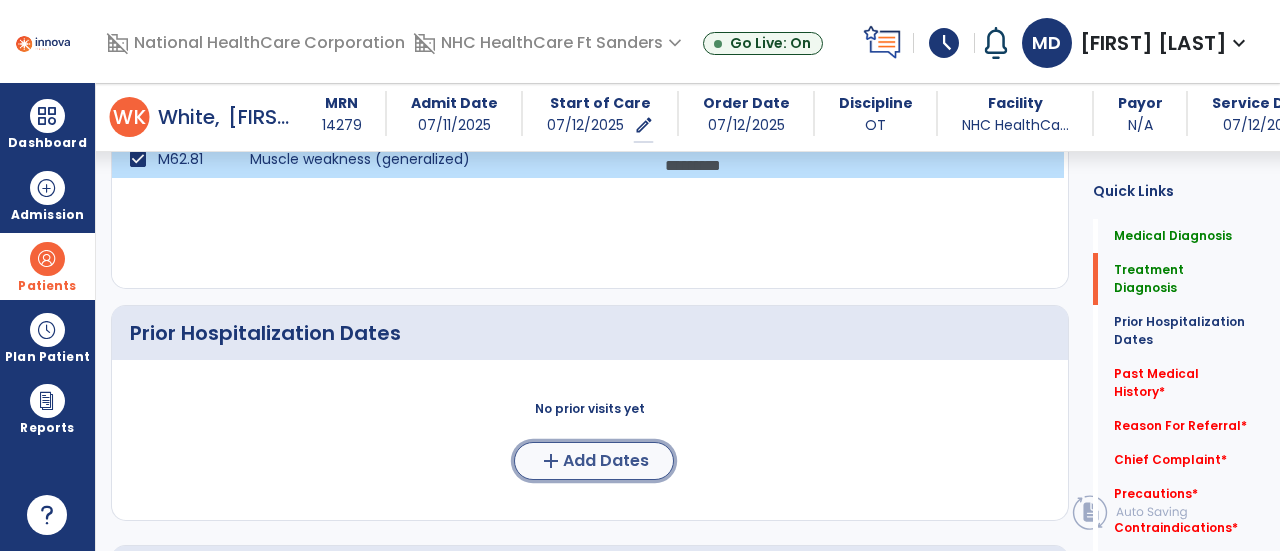 click on "Add Dates" 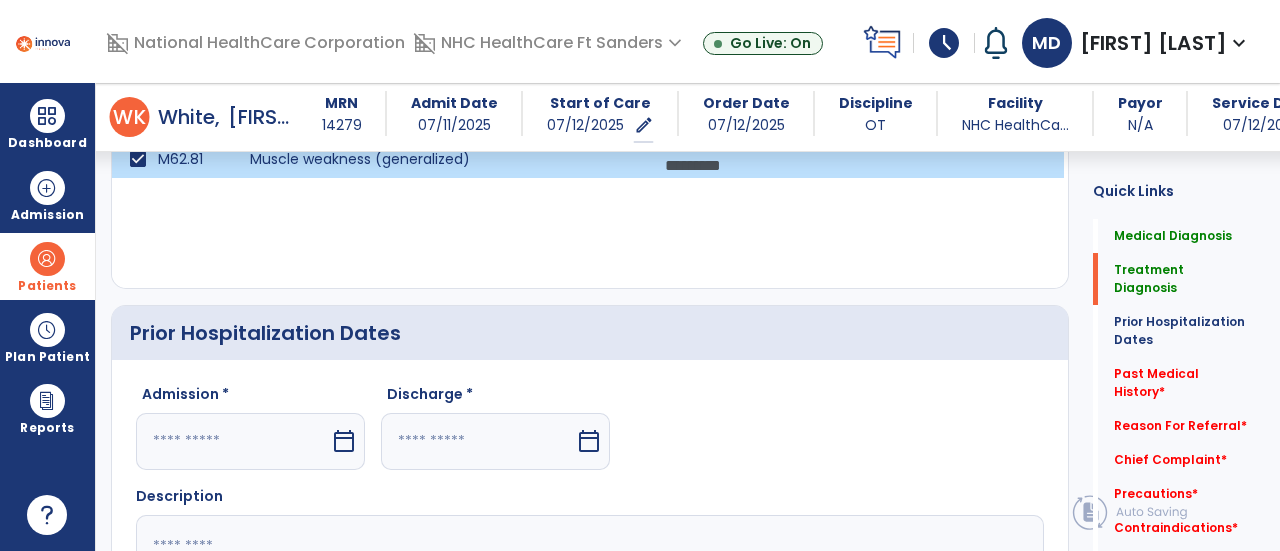 click at bounding box center [233, 441] 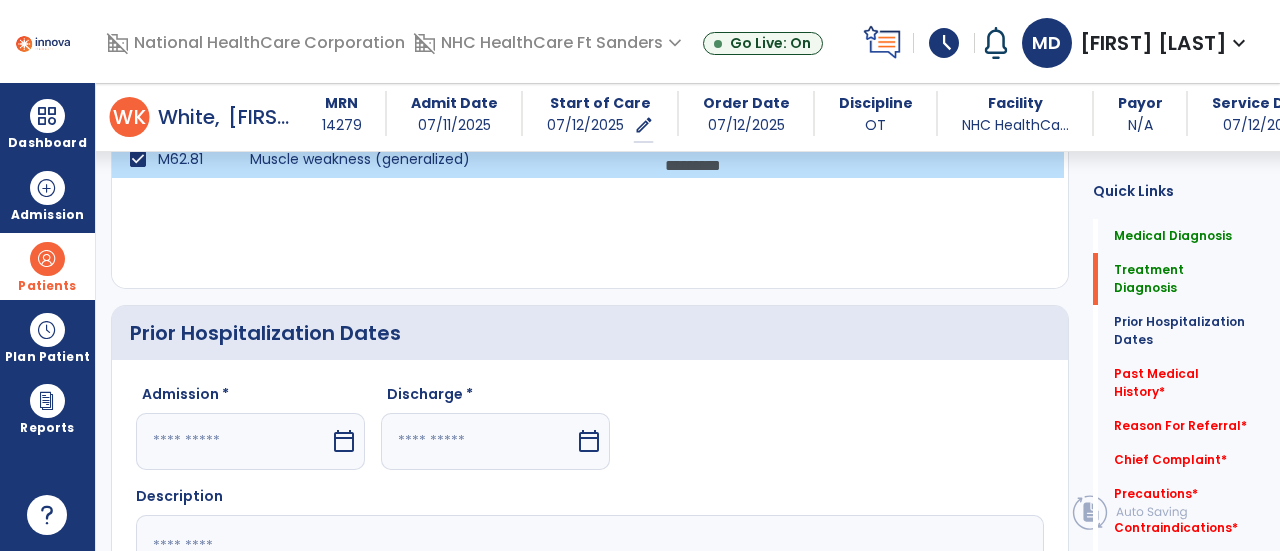 scroll, scrollTop: 878, scrollLeft: 0, axis: vertical 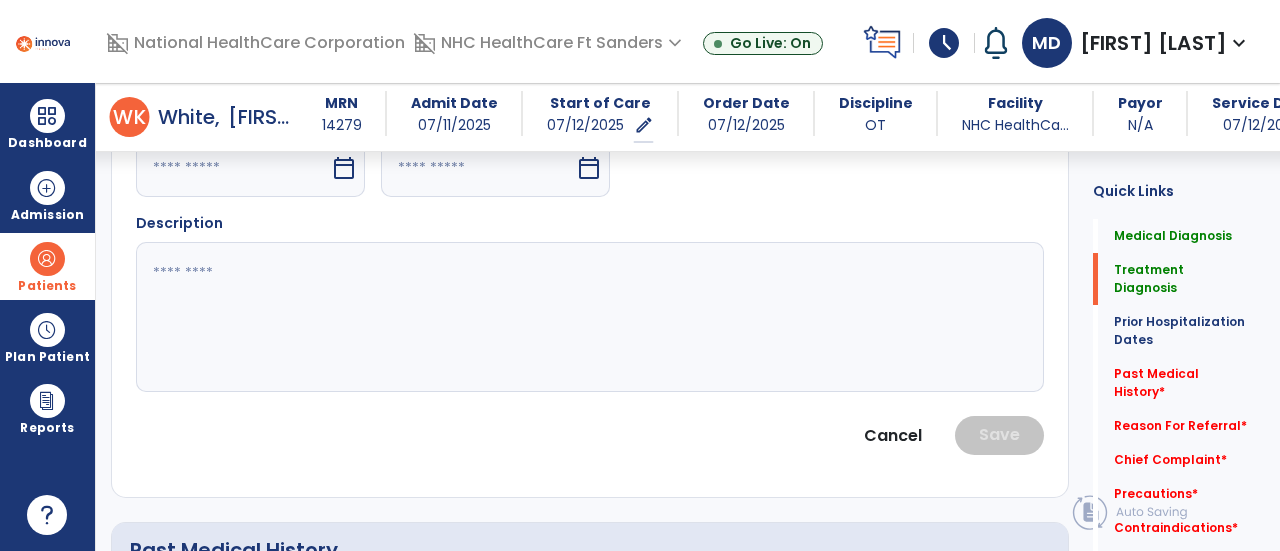 select on "*" 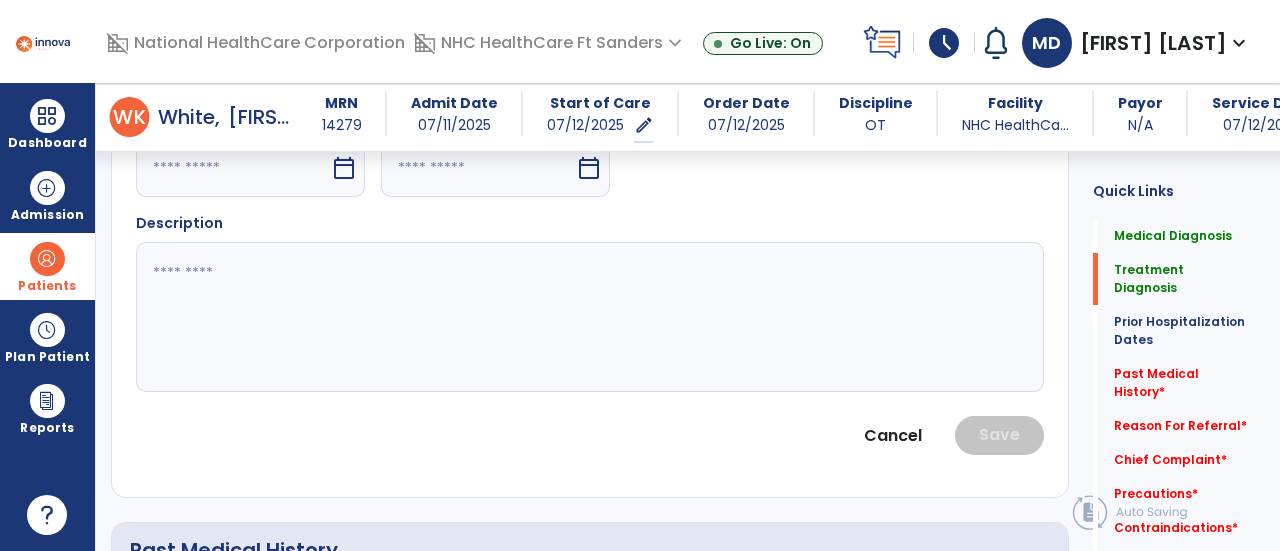 select on "****" 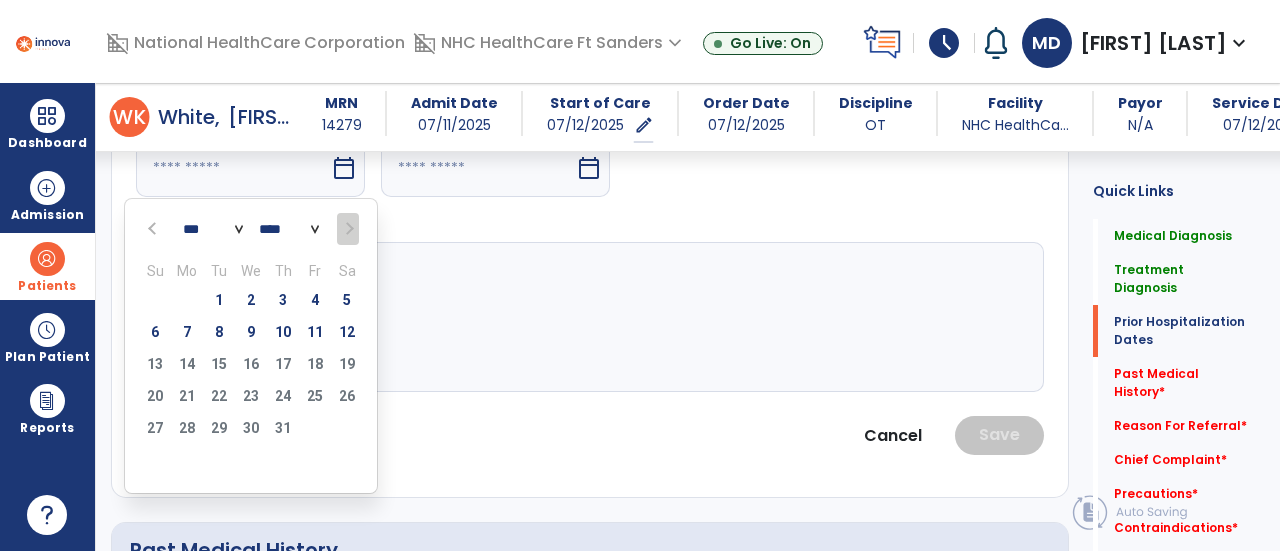 click at bounding box center (154, 229) 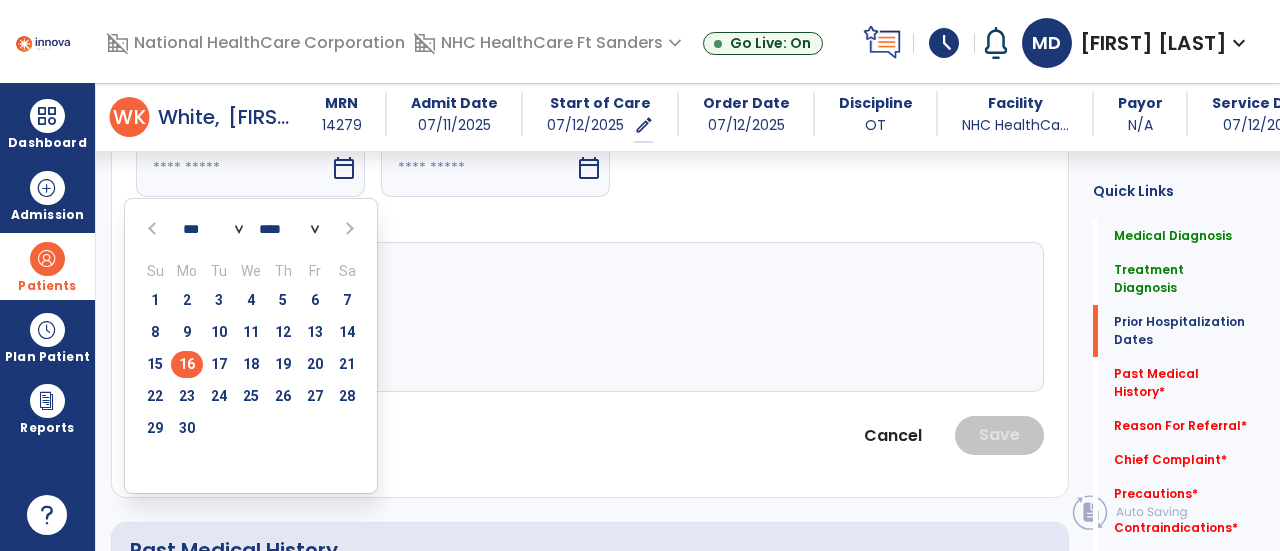click on "16" at bounding box center [187, 364] 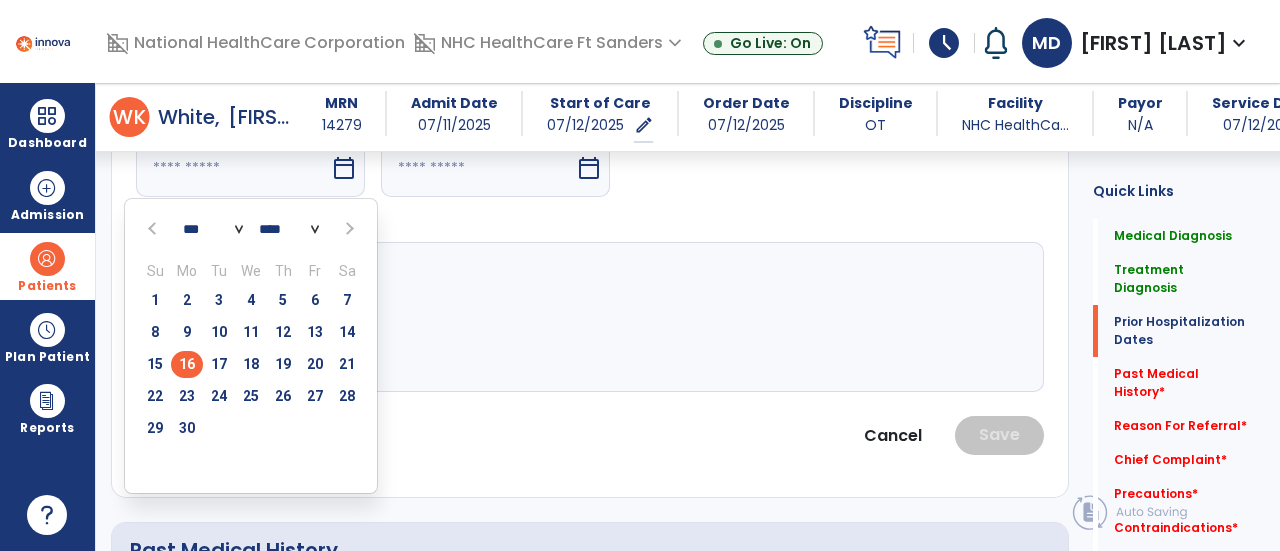 type on "*********" 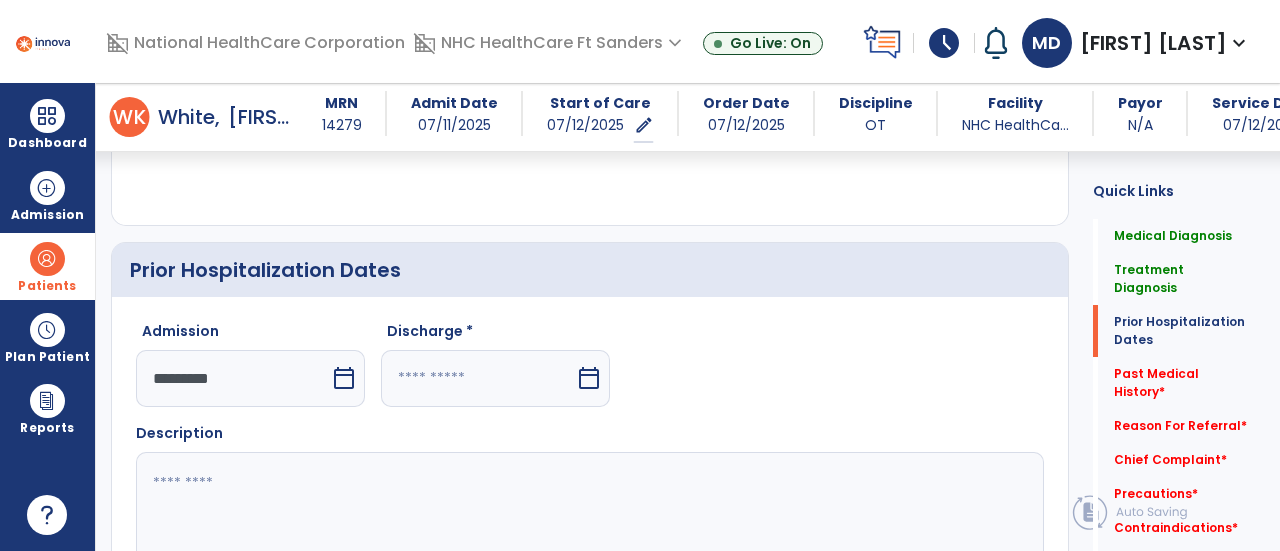 scroll, scrollTop: 666, scrollLeft: 0, axis: vertical 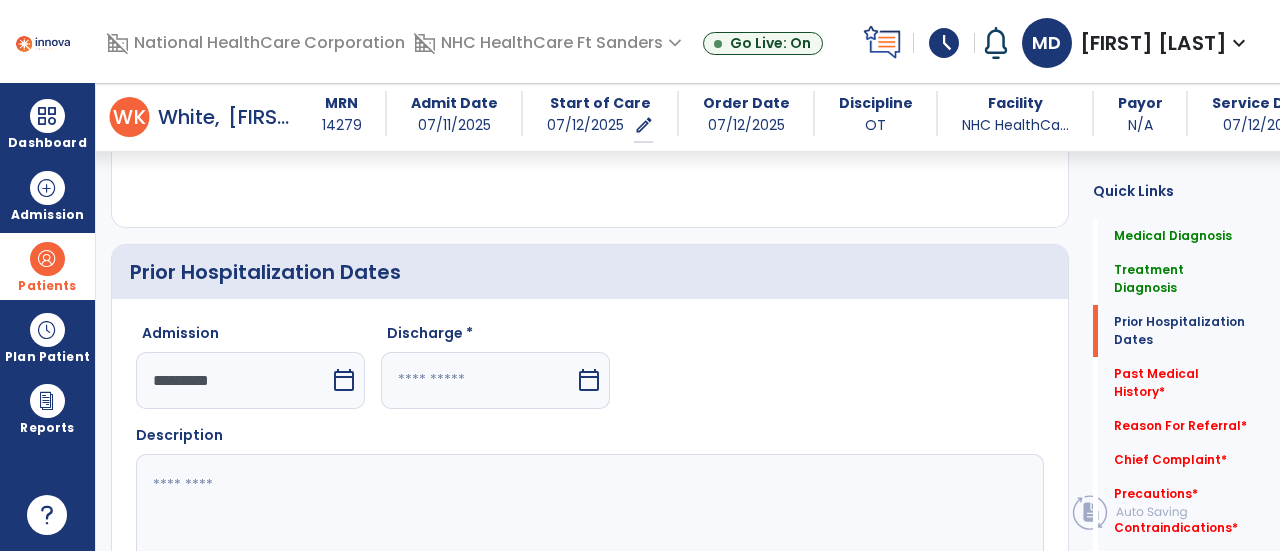 click at bounding box center [478, 380] 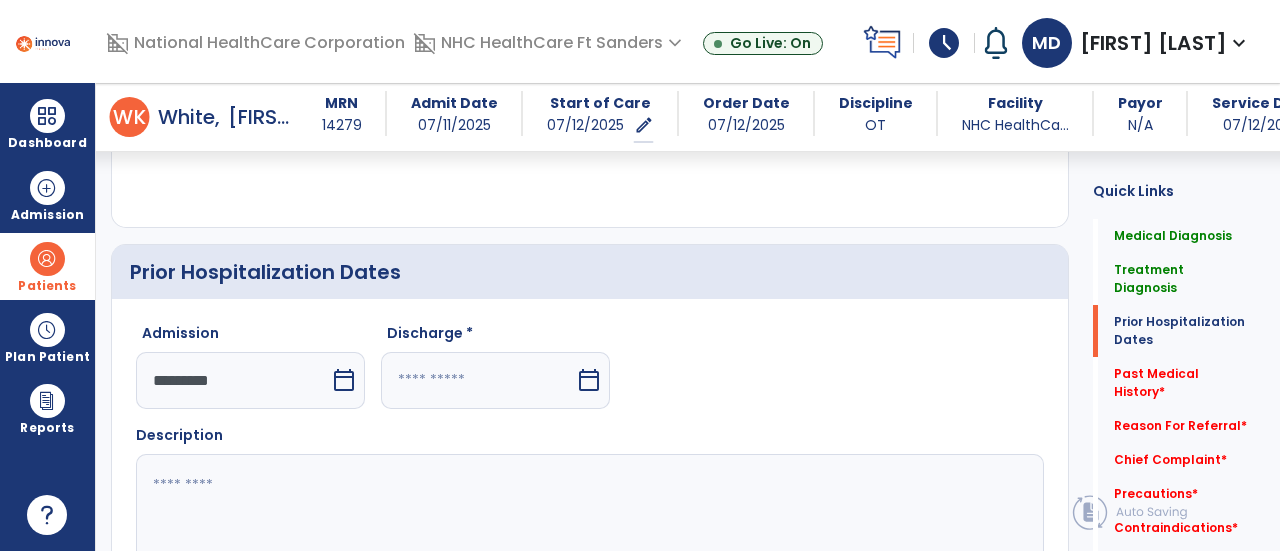 select on "*" 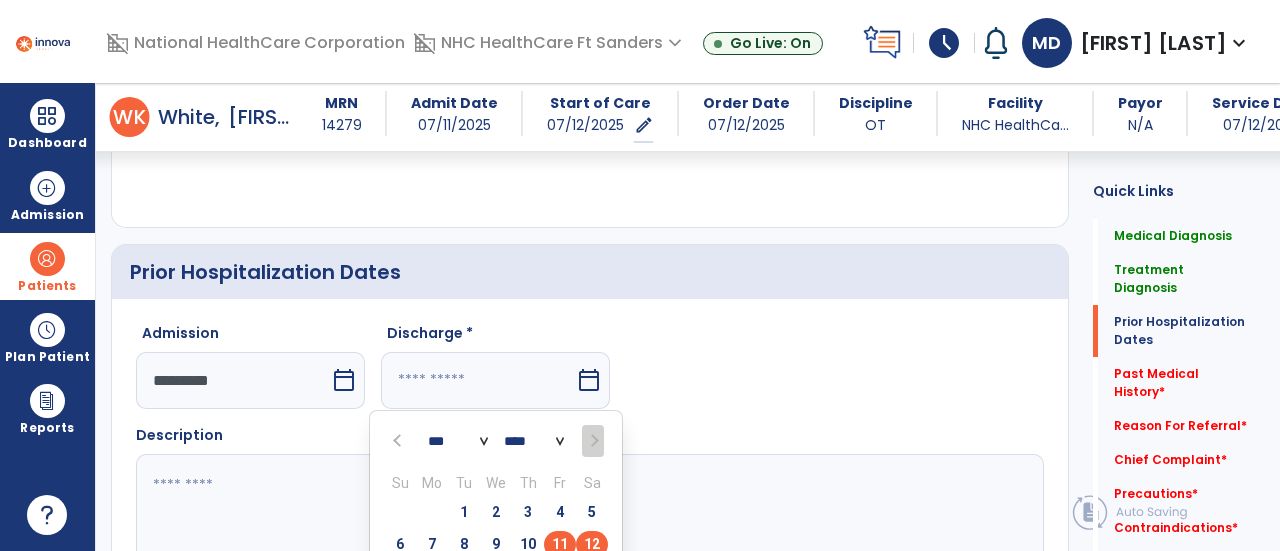 click on "11" at bounding box center (560, 544) 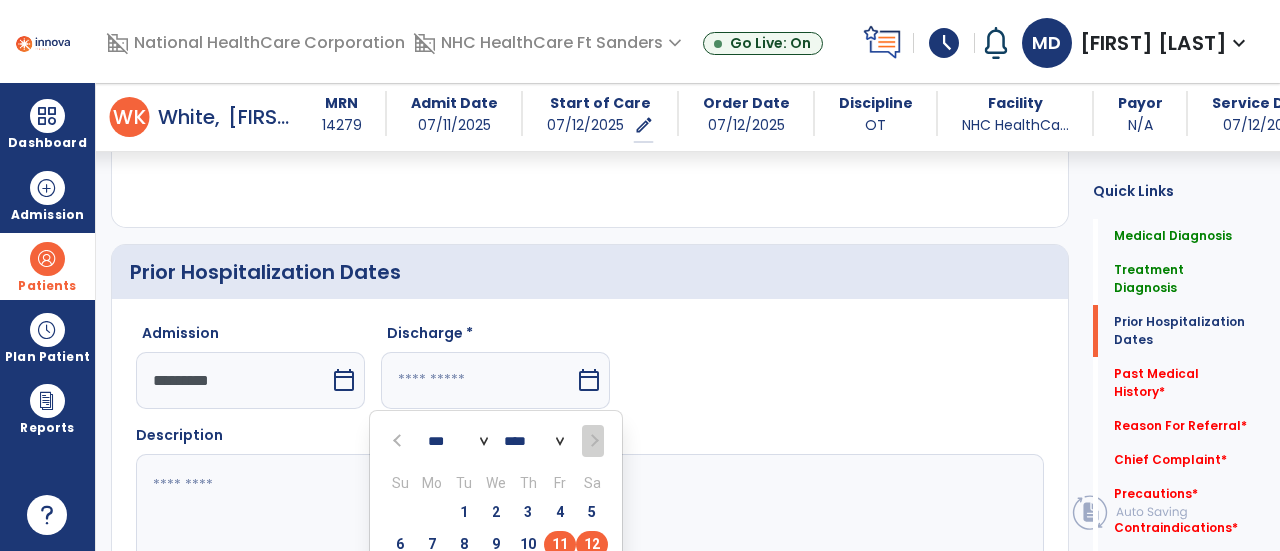type on "*********" 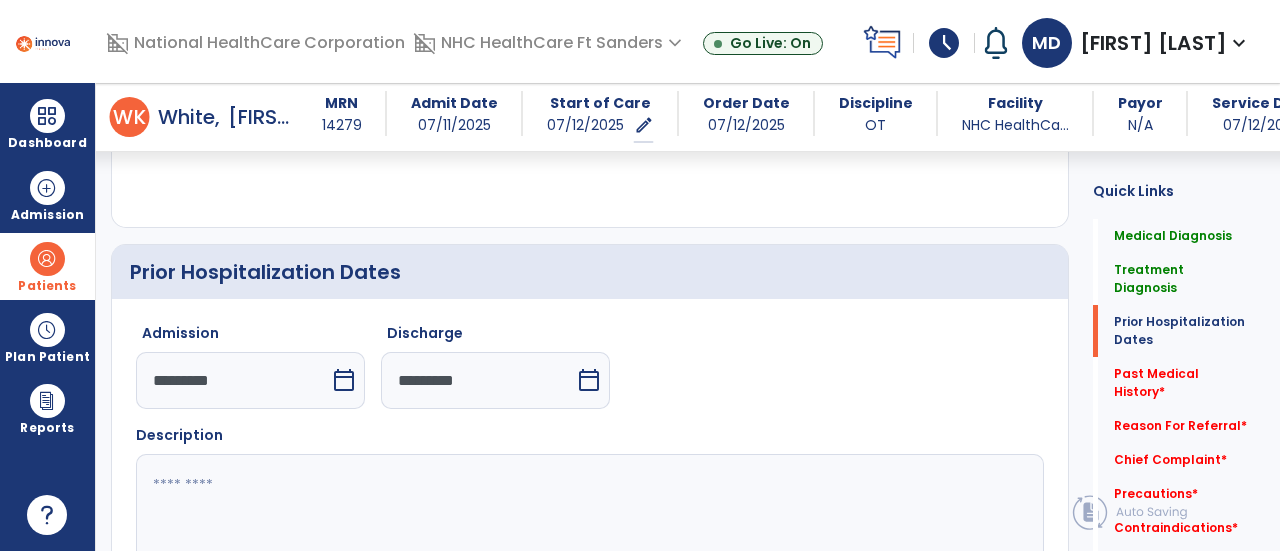 click 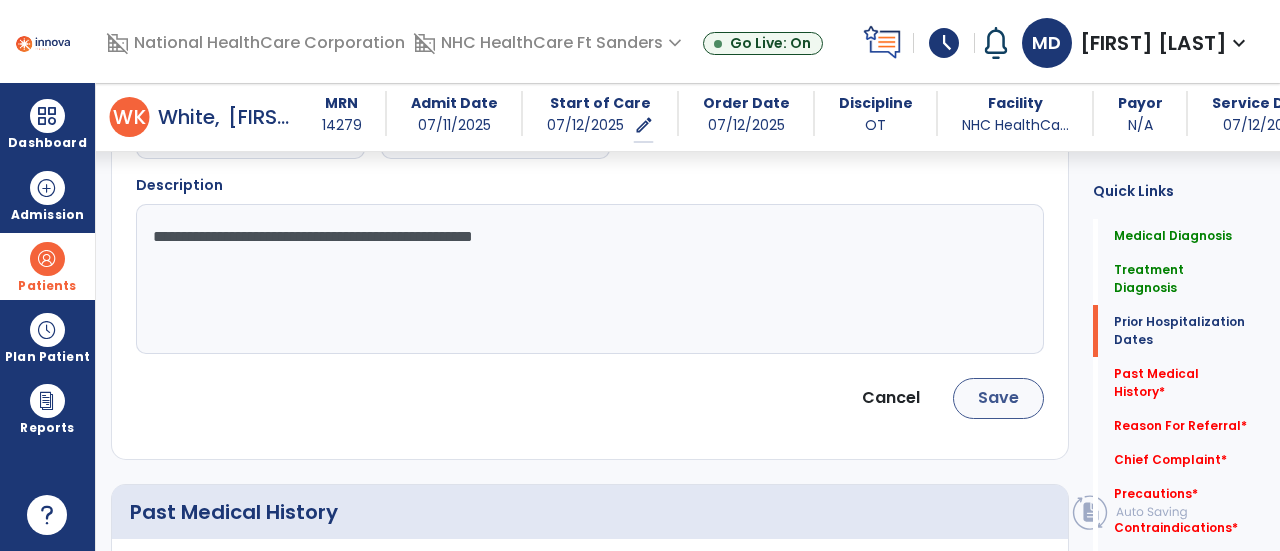 type on "**********" 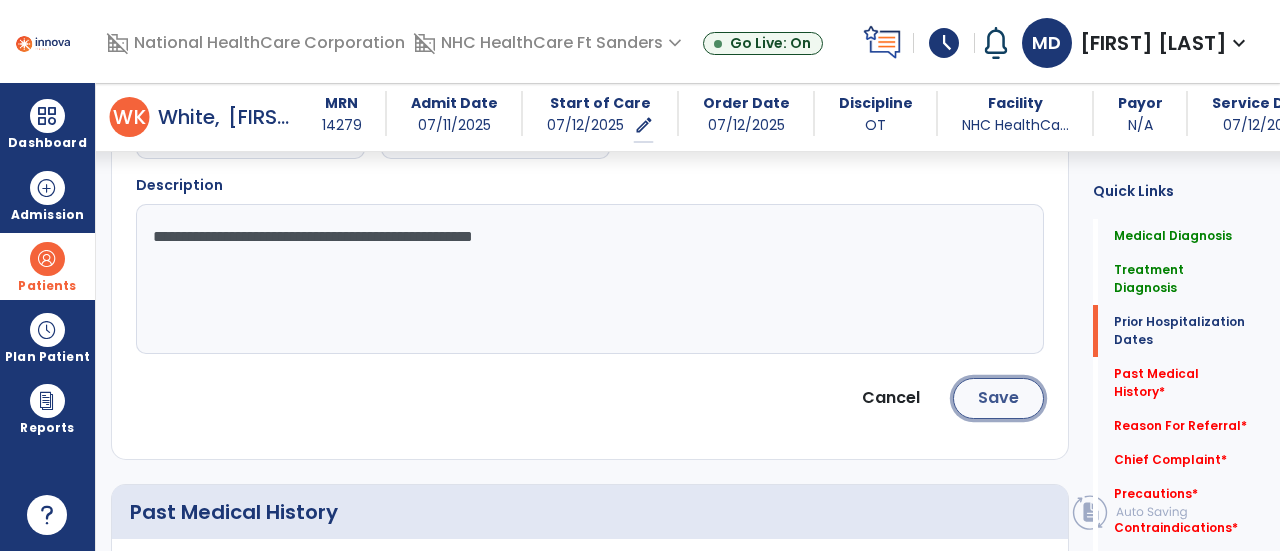 click on "Save" 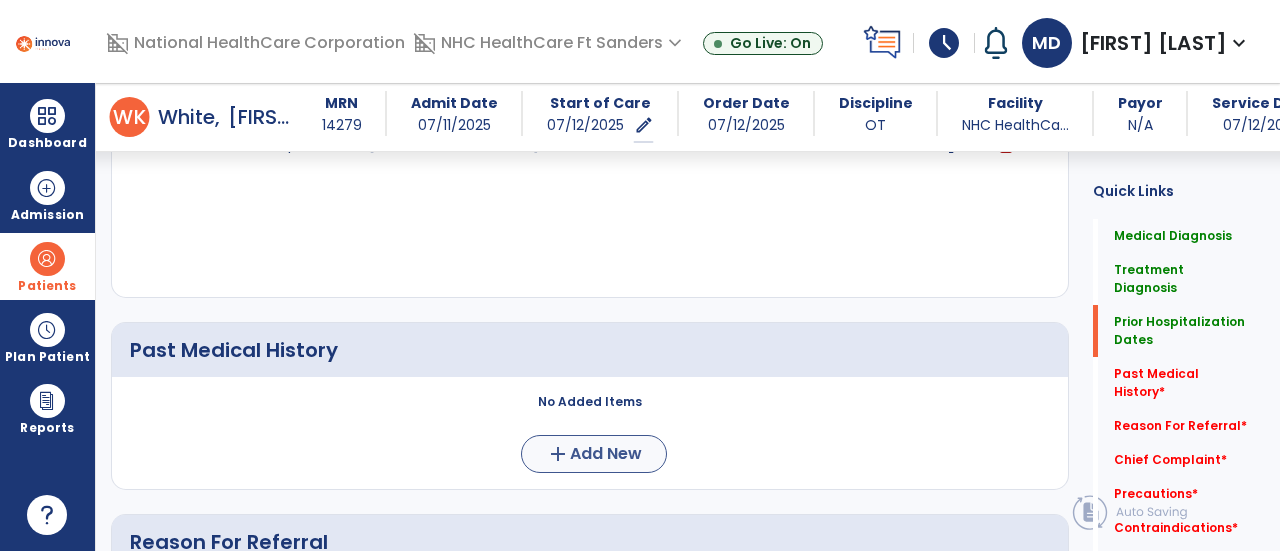 scroll, scrollTop: 926, scrollLeft: 0, axis: vertical 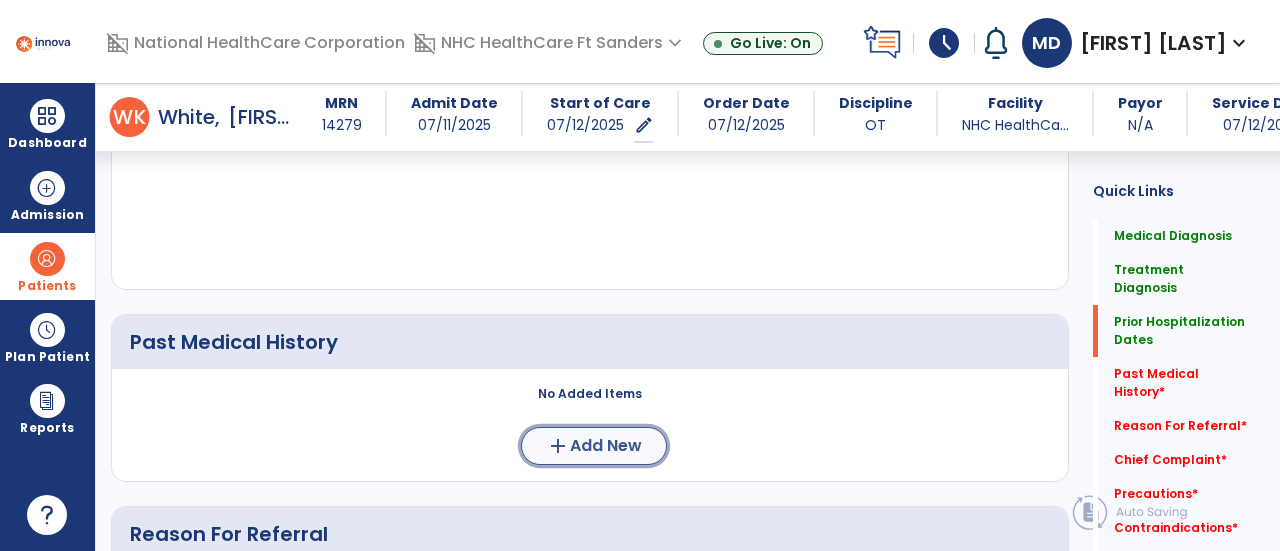 click on "Add New" 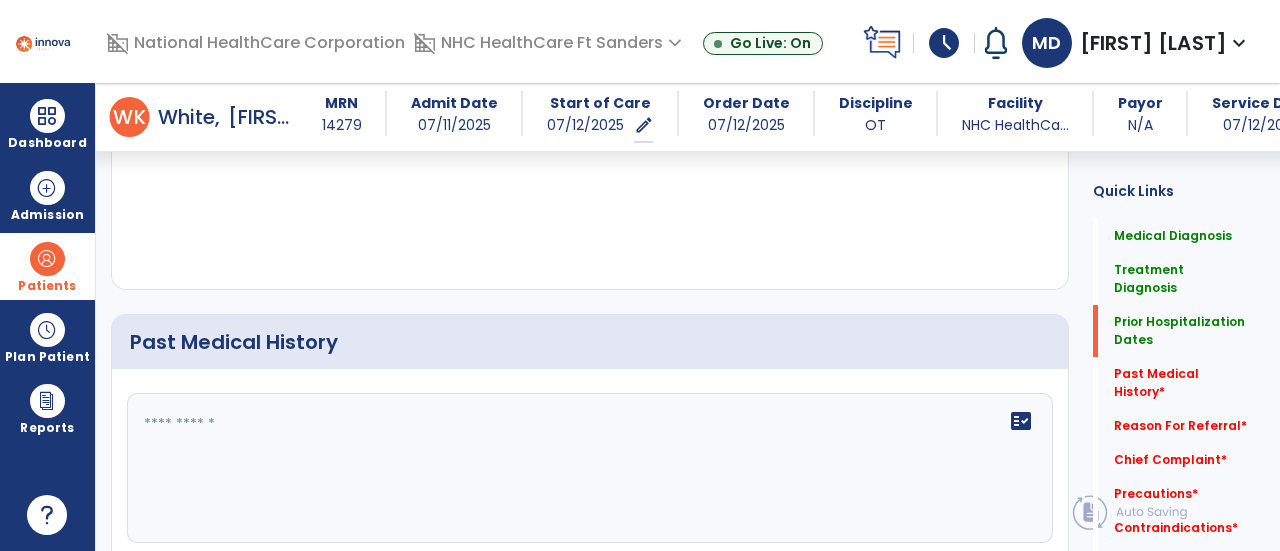 click on "fact_check" 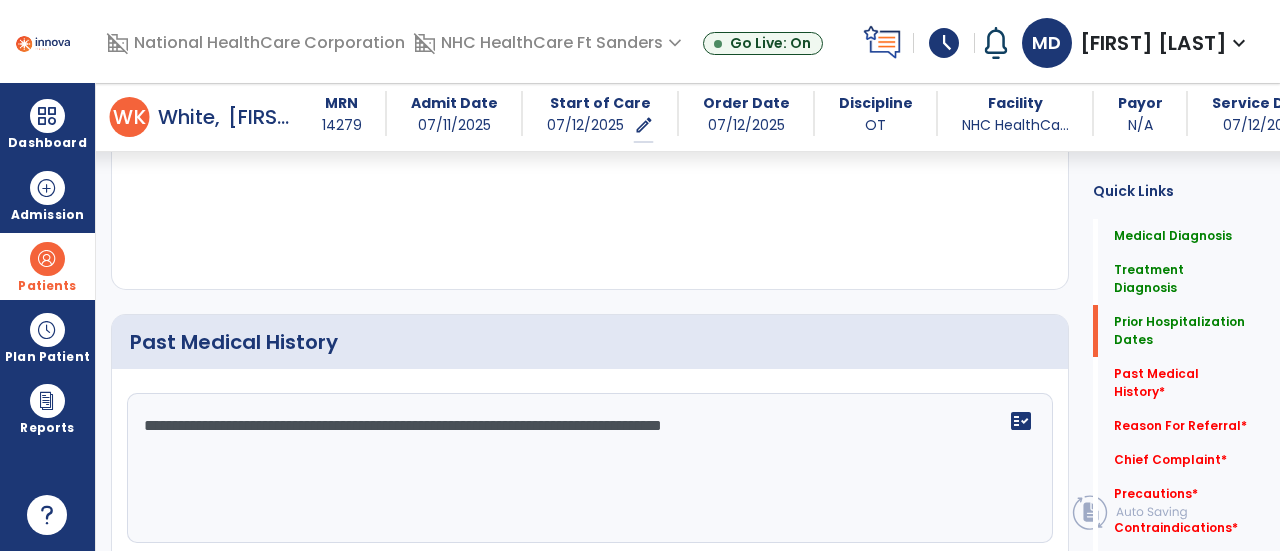 type on "**********" 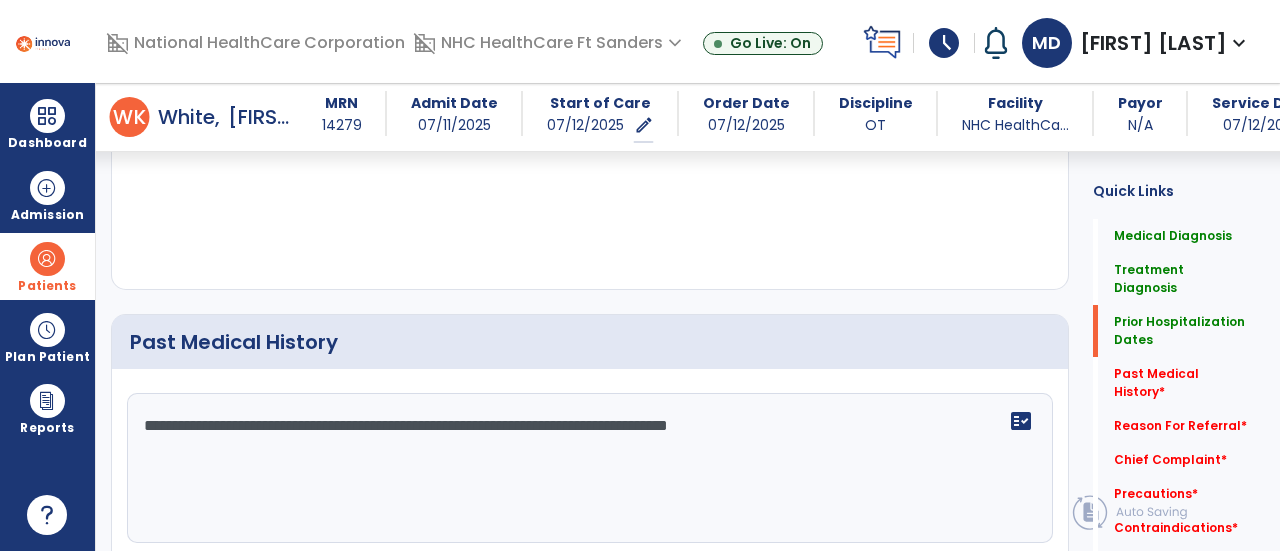 click on "**********" 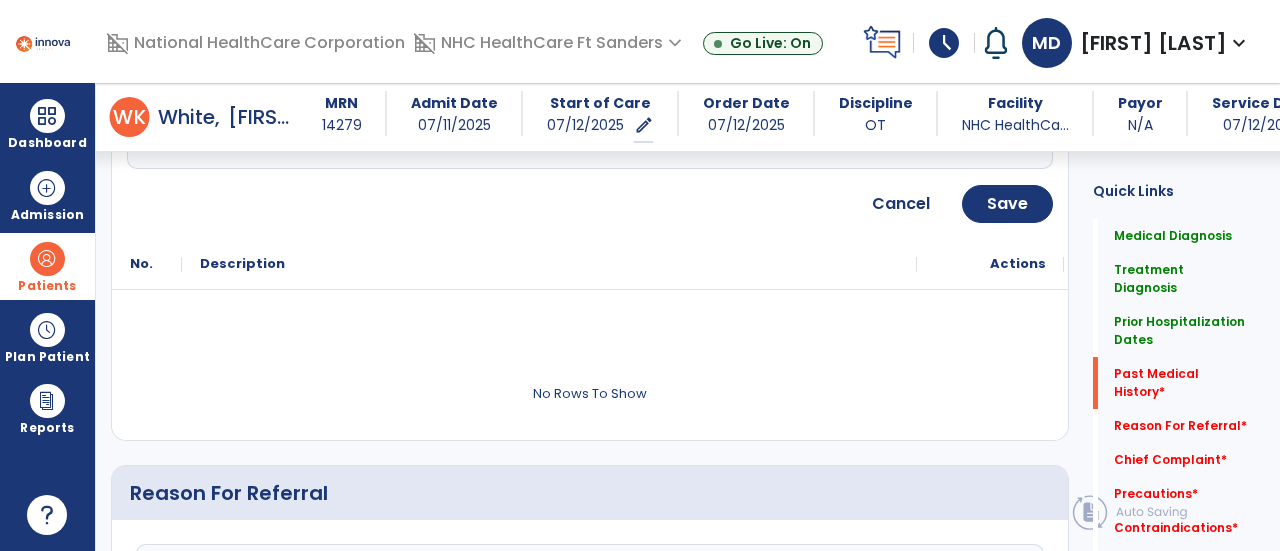 scroll, scrollTop: 1302, scrollLeft: 0, axis: vertical 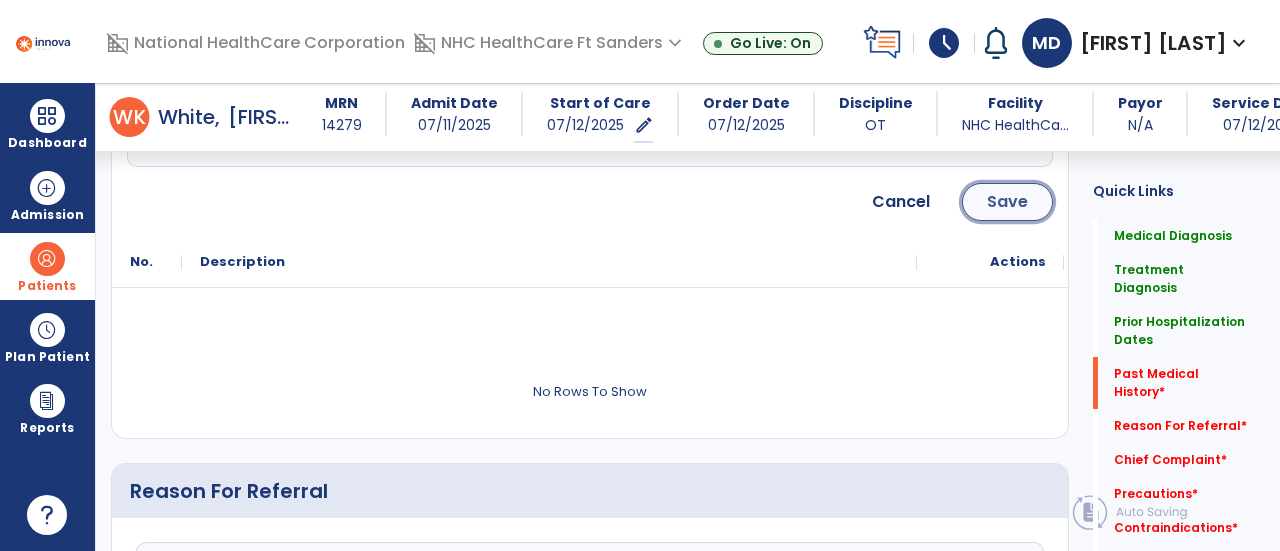 click on "Save" 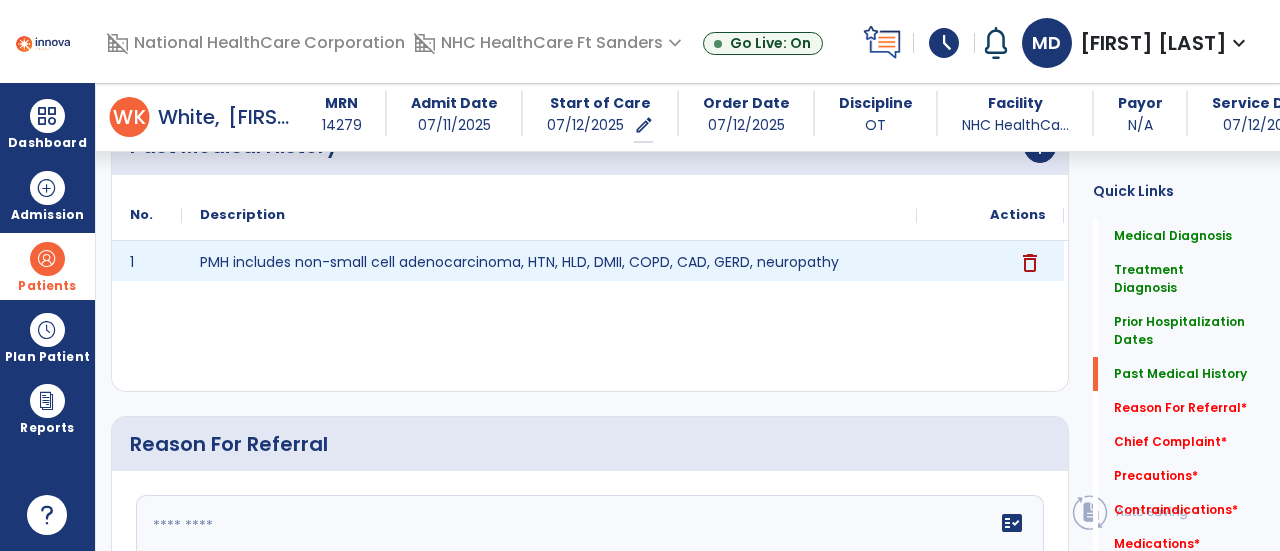scroll, scrollTop: 1296, scrollLeft: 0, axis: vertical 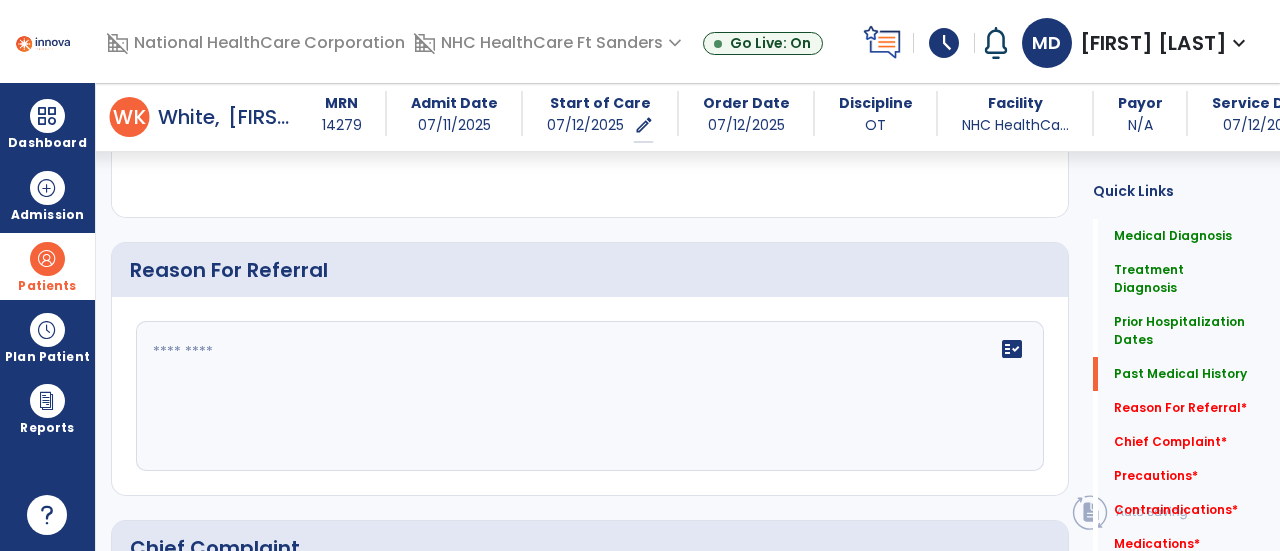 click 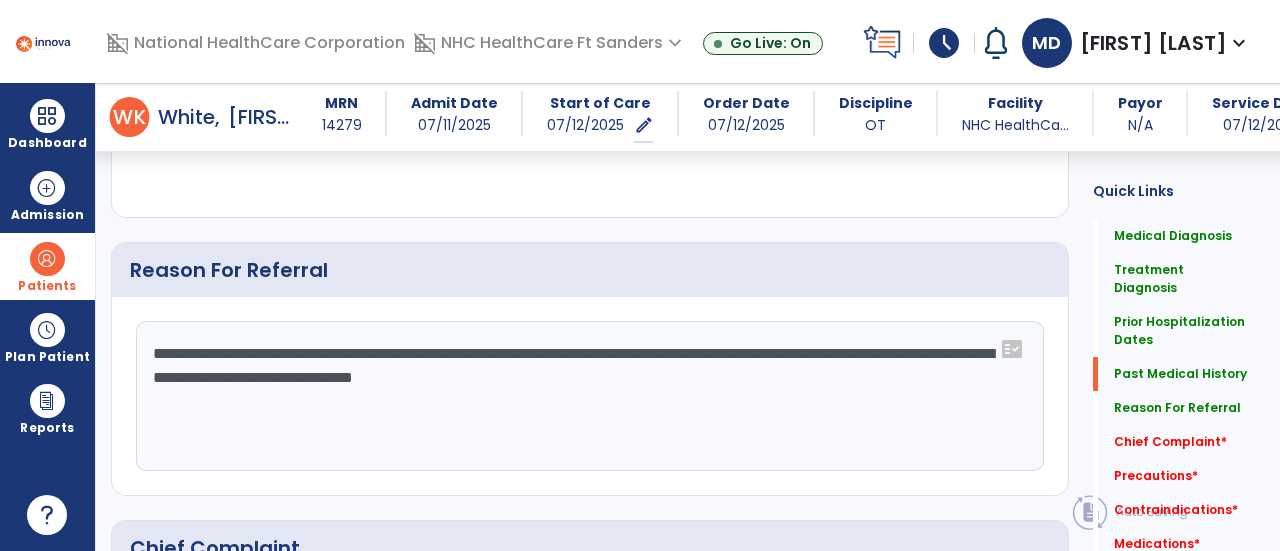 drag, startPoint x: 794, startPoint y: 381, endPoint x: 770, endPoint y: 365, distance: 28.84441 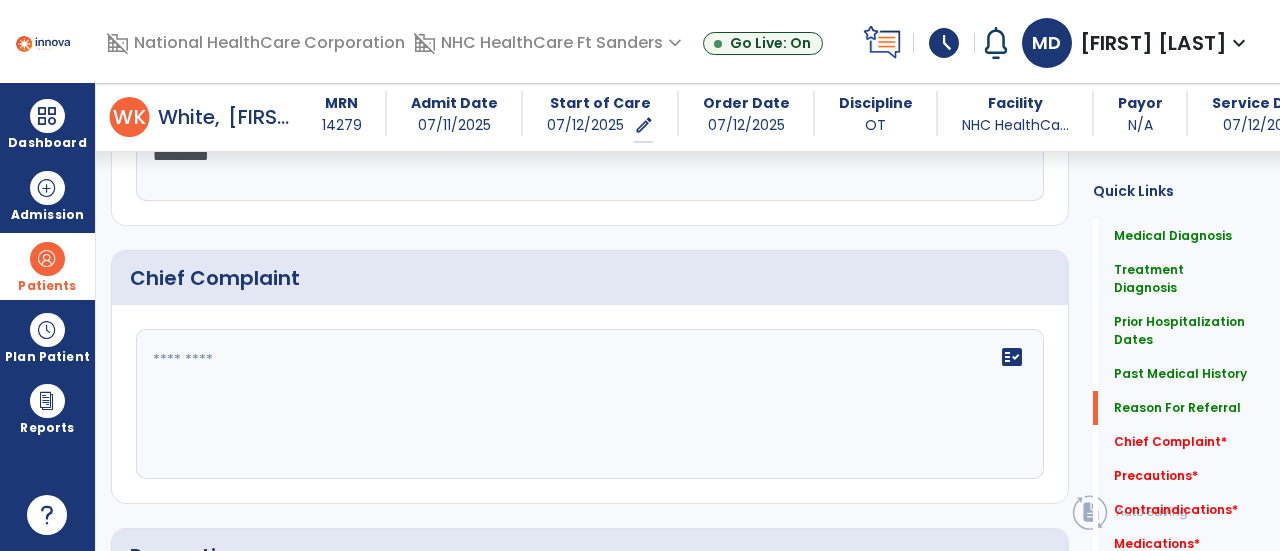 scroll, scrollTop: 1567, scrollLeft: 0, axis: vertical 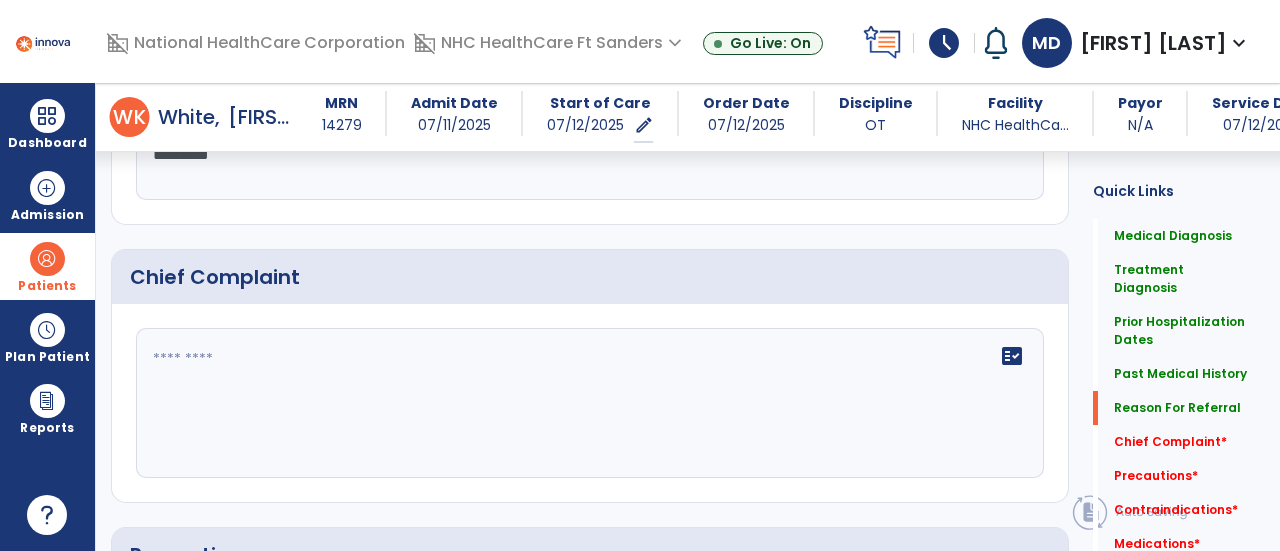 type on "**********" 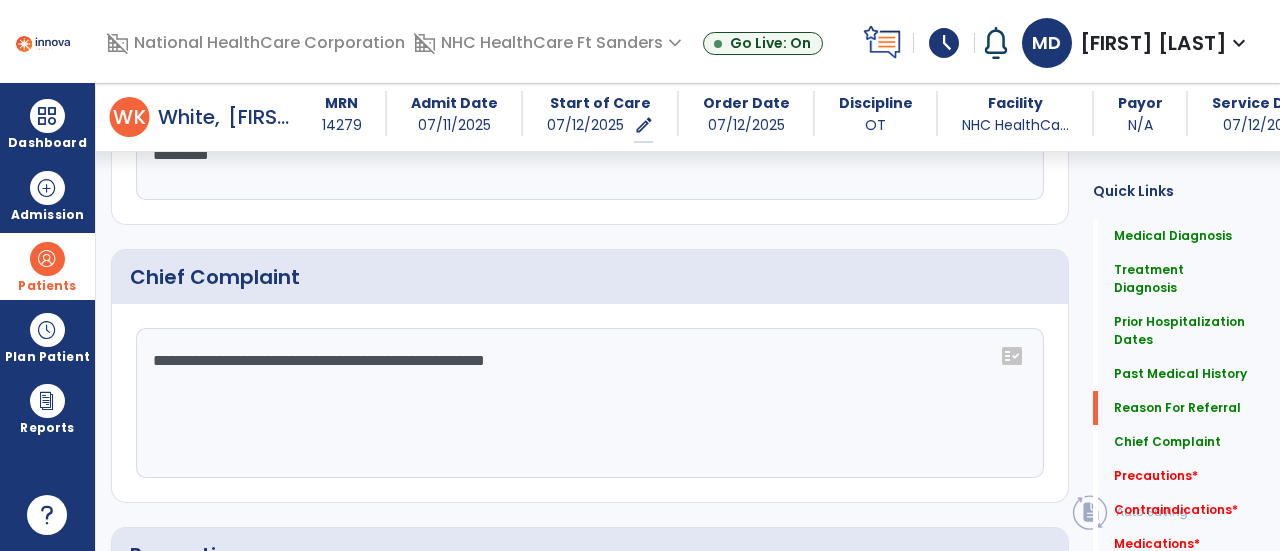 click on "**********" 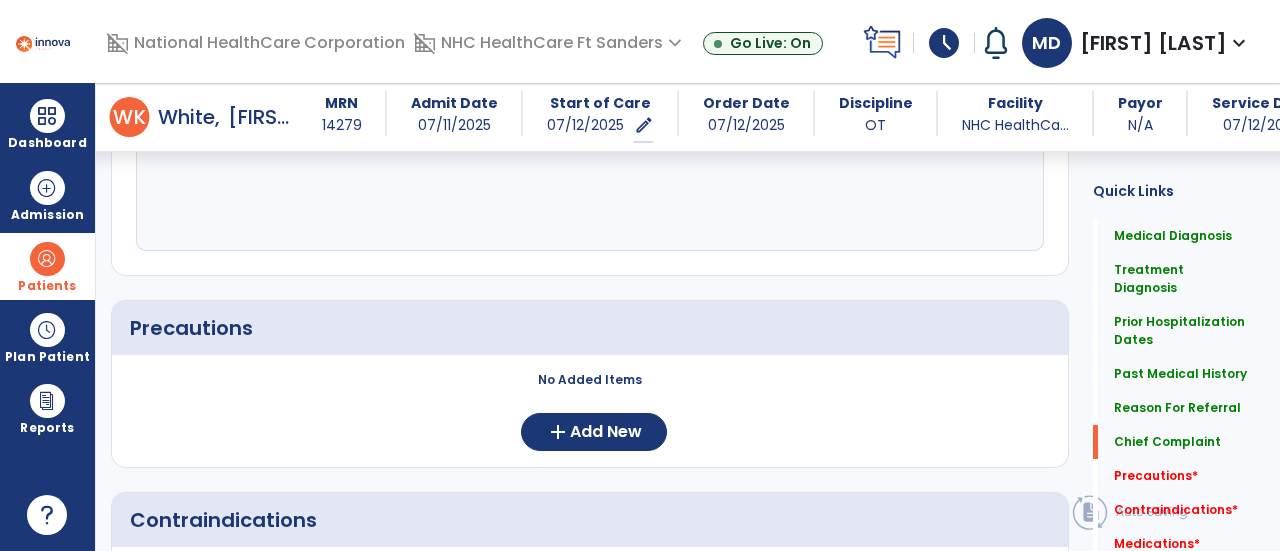 scroll, scrollTop: 1795, scrollLeft: 0, axis: vertical 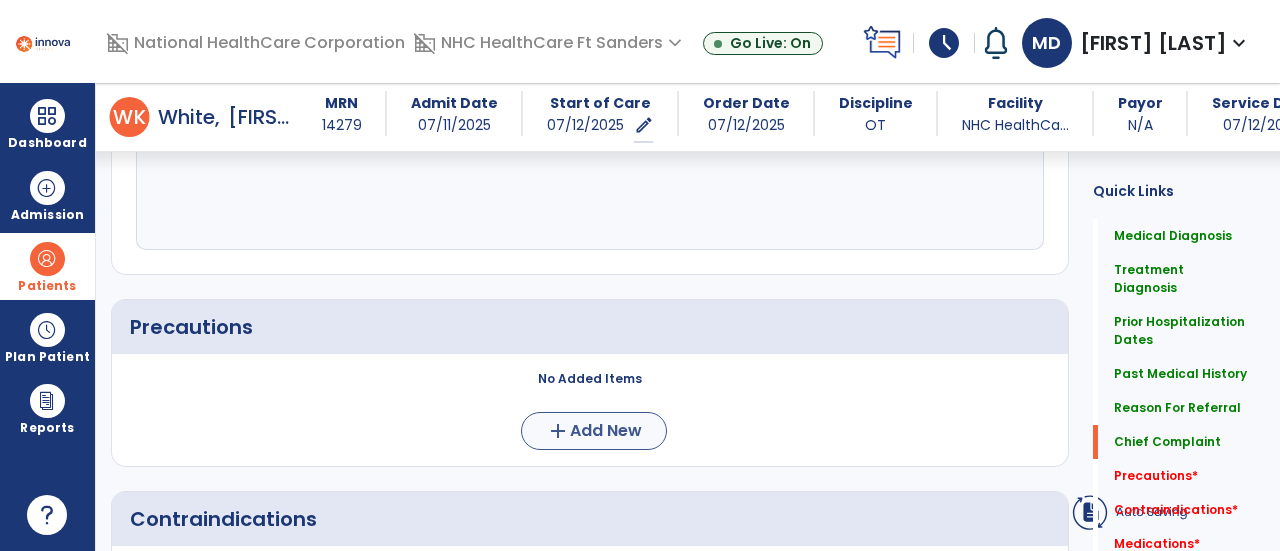 type on "**********" 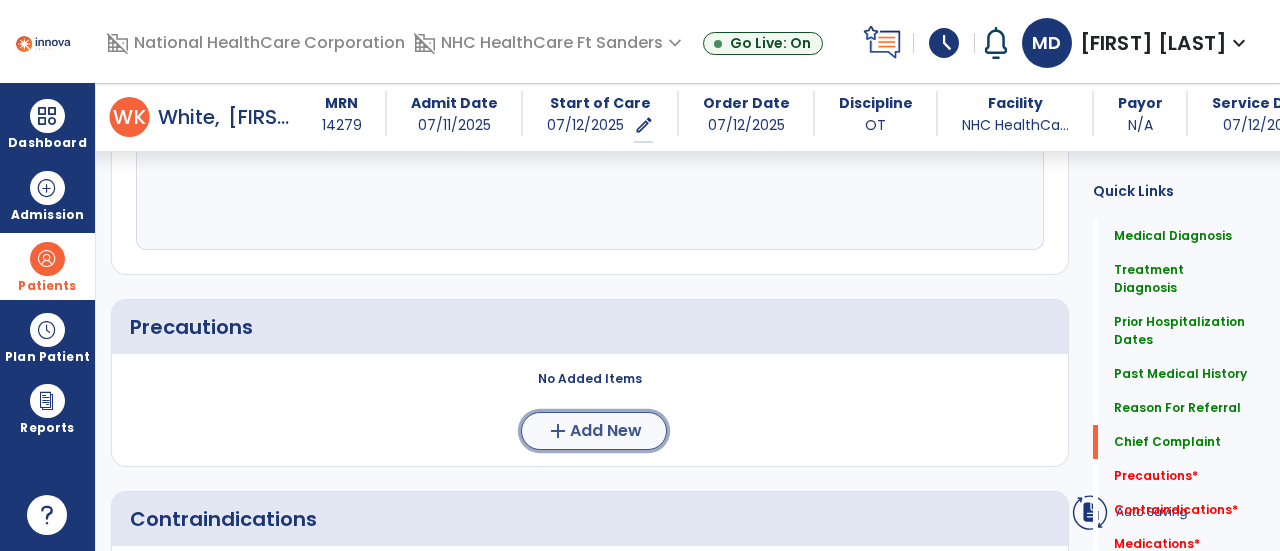 click on "Add New" 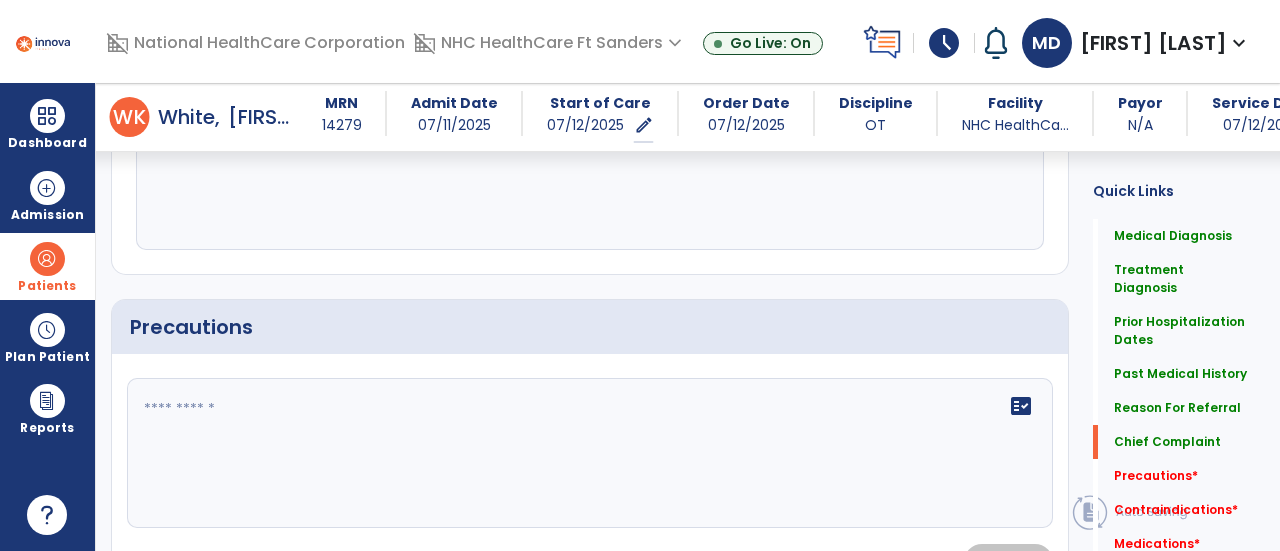 click on "fact_check" 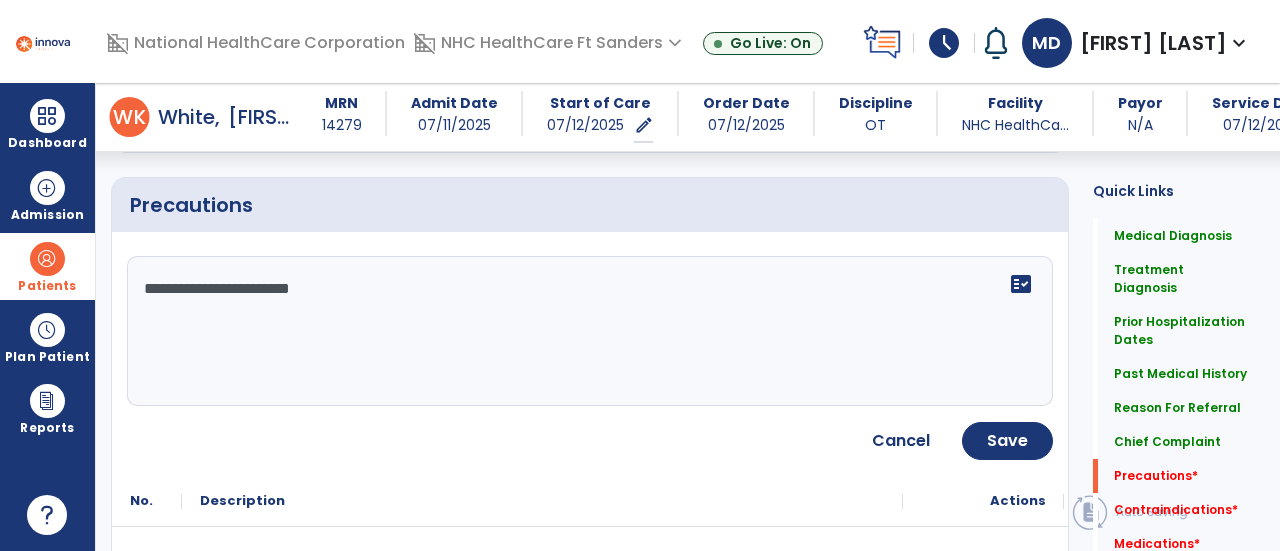scroll, scrollTop: 1927, scrollLeft: 0, axis: vertical 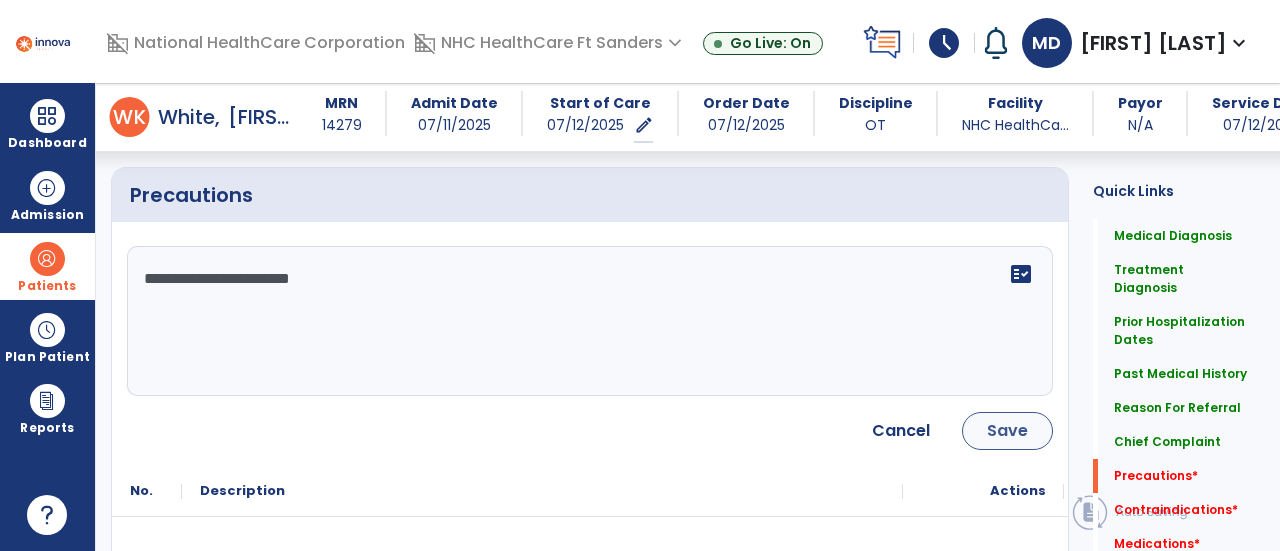 type on "**********" 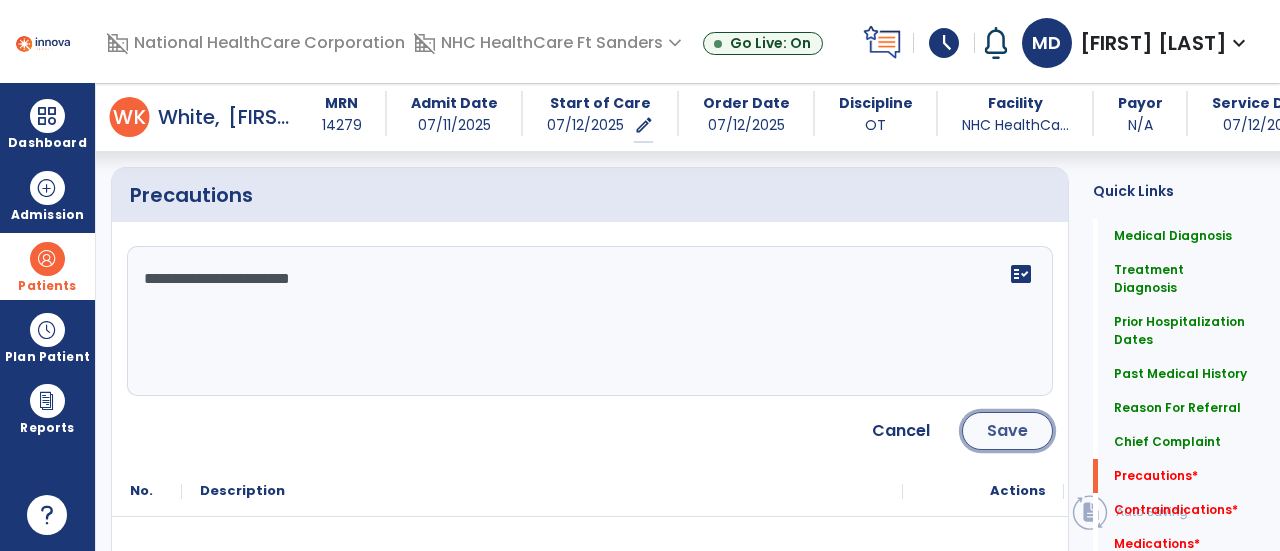 click on "Save" 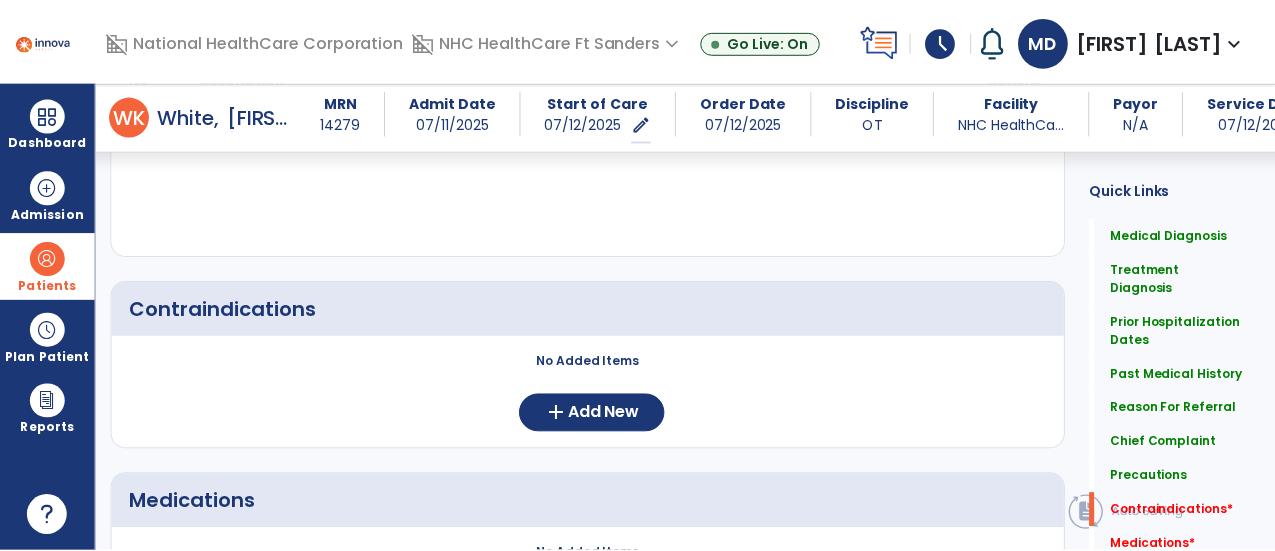 scroll, scrollTop: 2112, scrollLeft: 0, axis: vertical 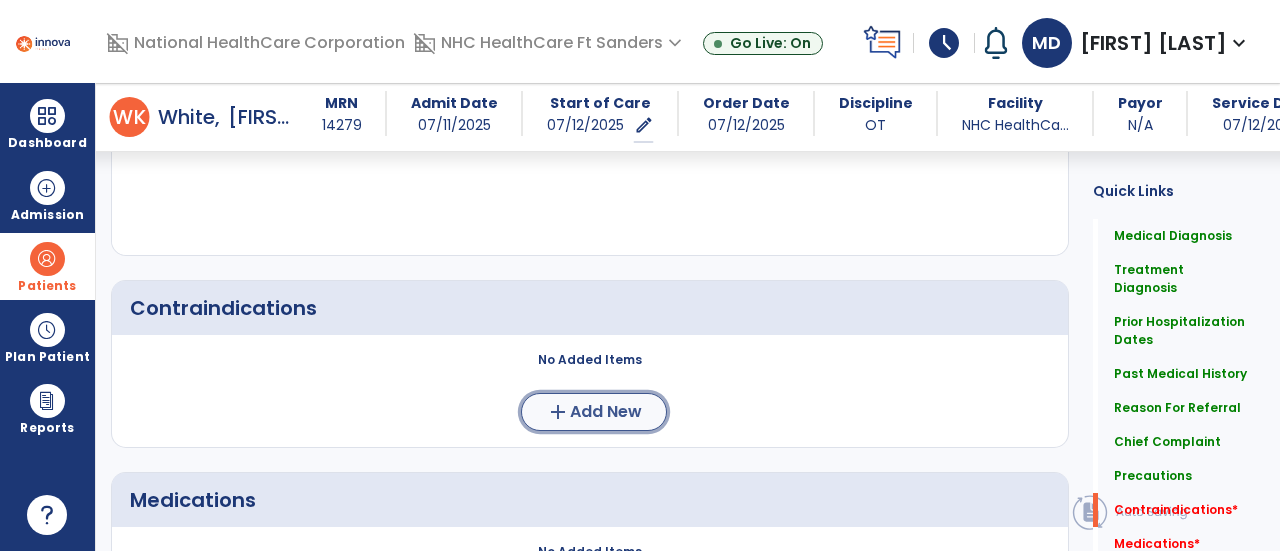click on "Add New" 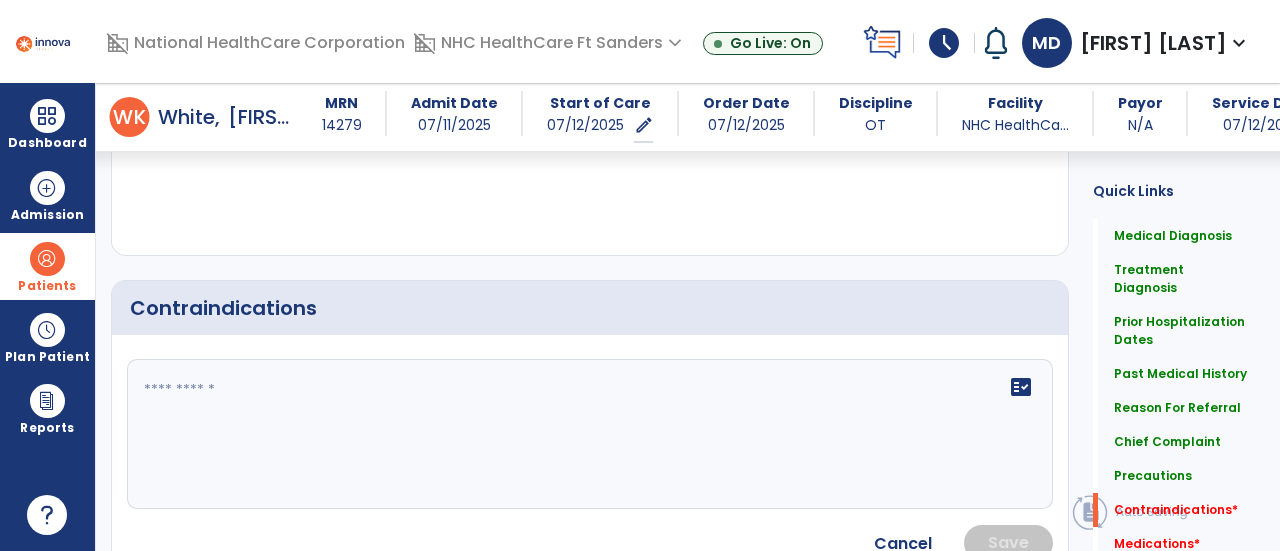 click on "fact_check" 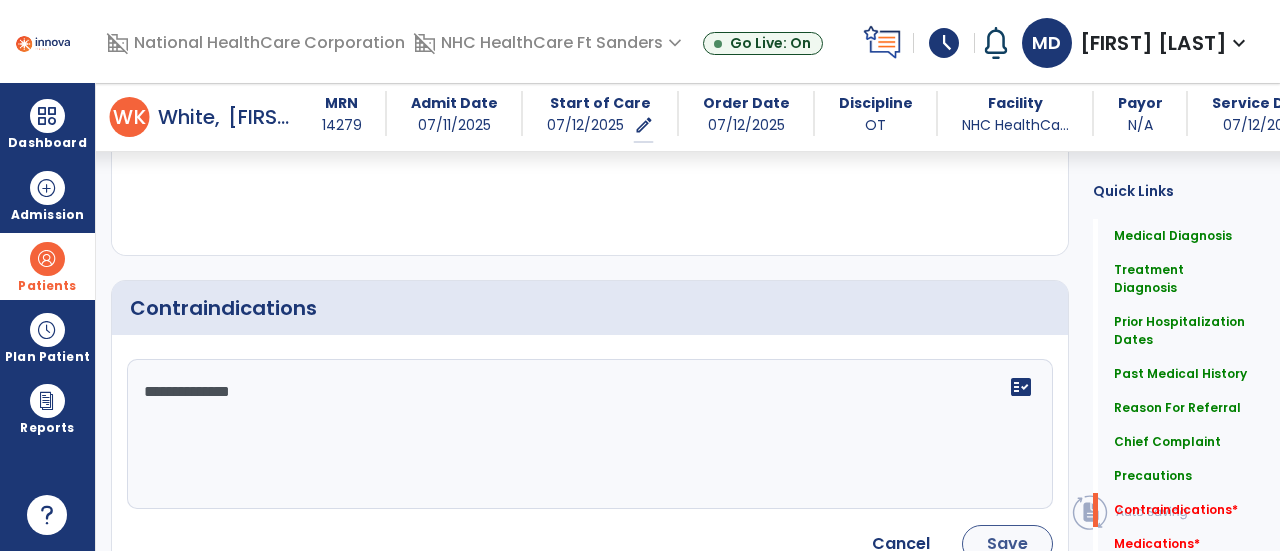 type on "**********" 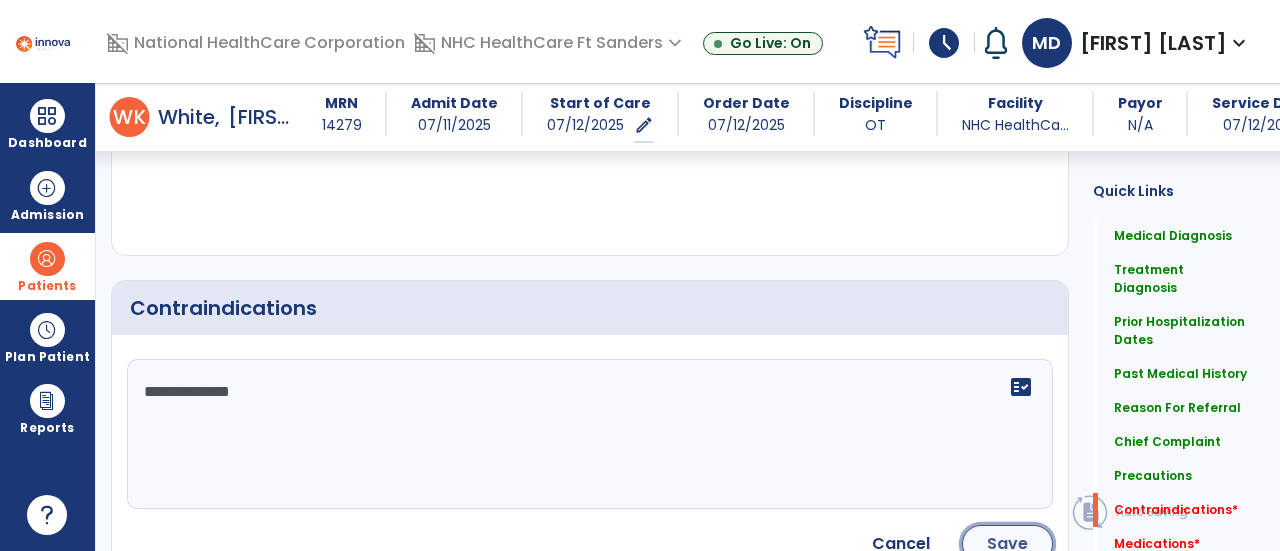 click on "Save" 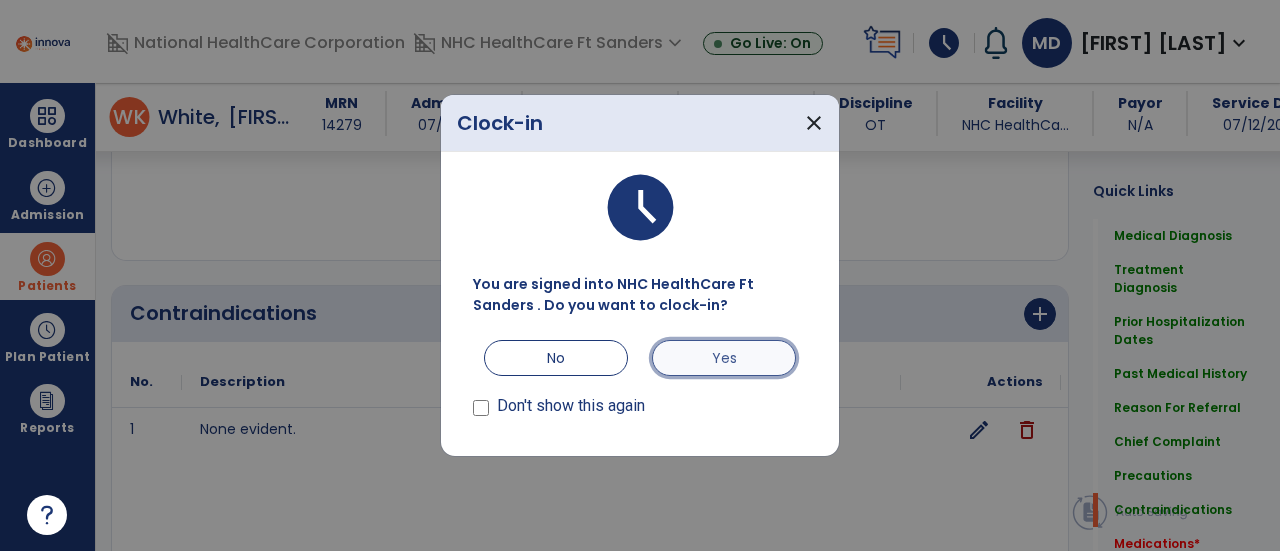 scroll, scrollTop: 2112, scrollLeft: 0, axis: vertical 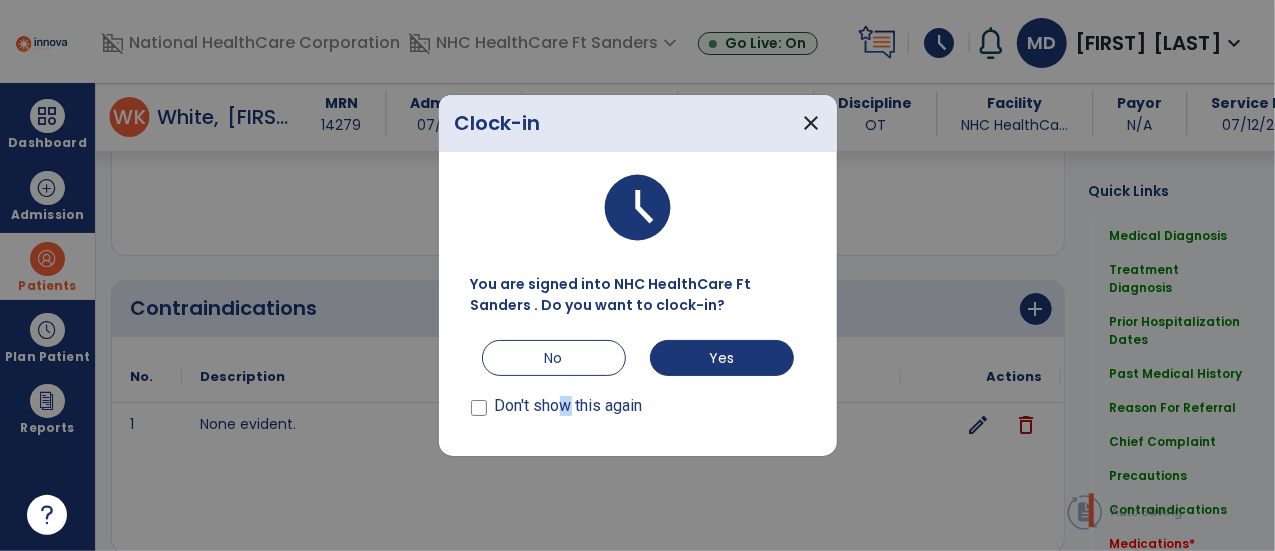 drag, startPoint x: 720, startPoint y: 373, endPoint x: 569, endPoint y: 406, distance: 154.5639 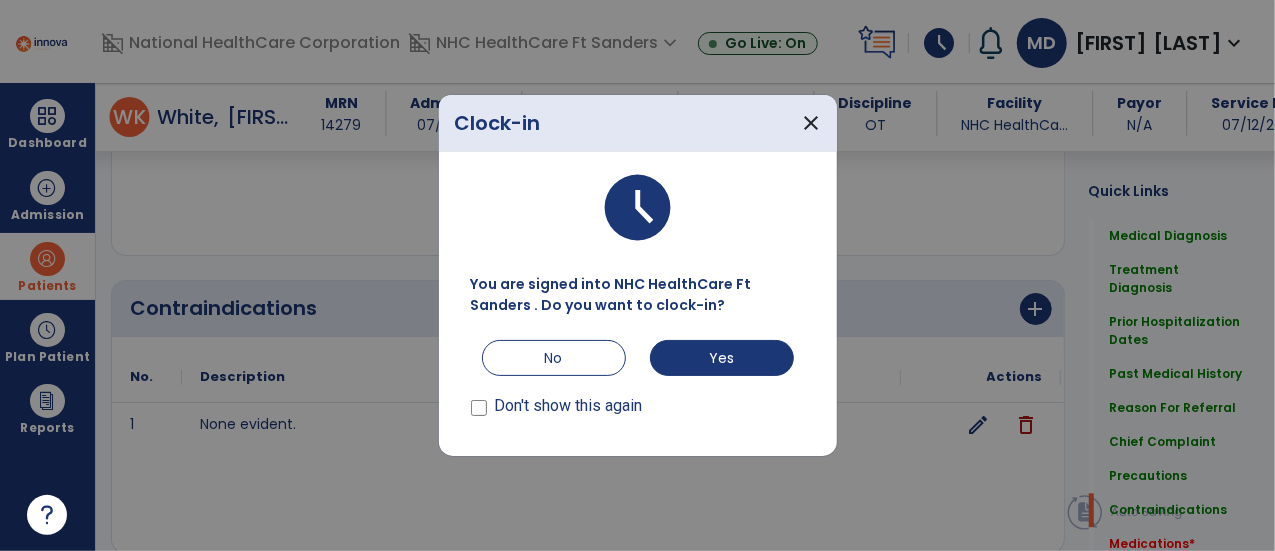 click on "You are signed into NHC HealthCare Ft Sanders . Do you want to clock-in? No Yes    Don't show this again" at bounding box center [638, 347] 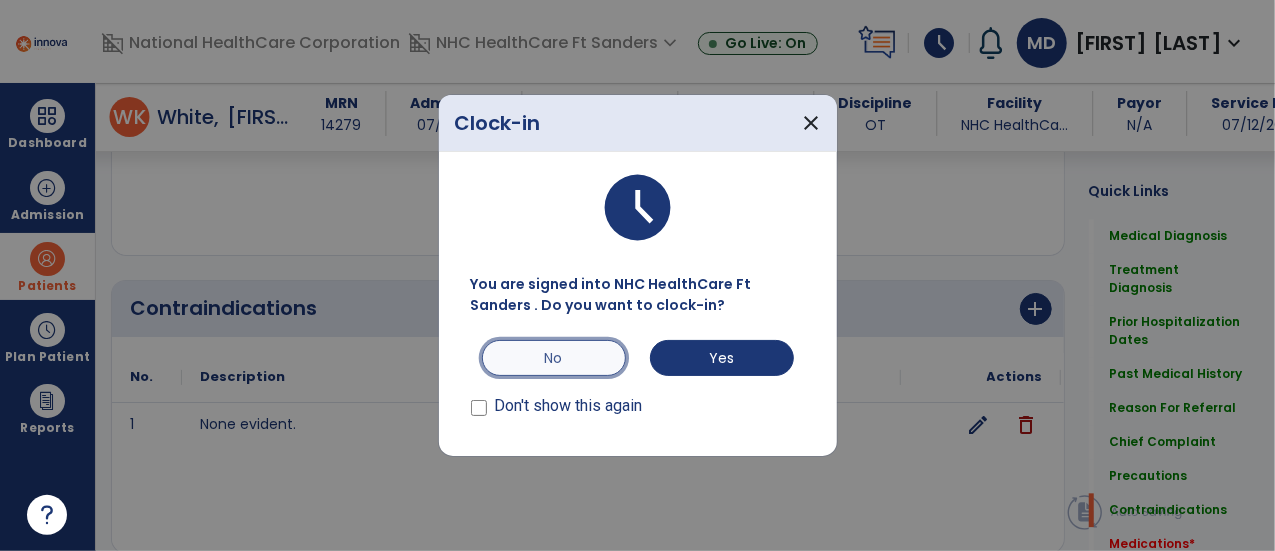 click on "No" at bounding box center (554, 358) 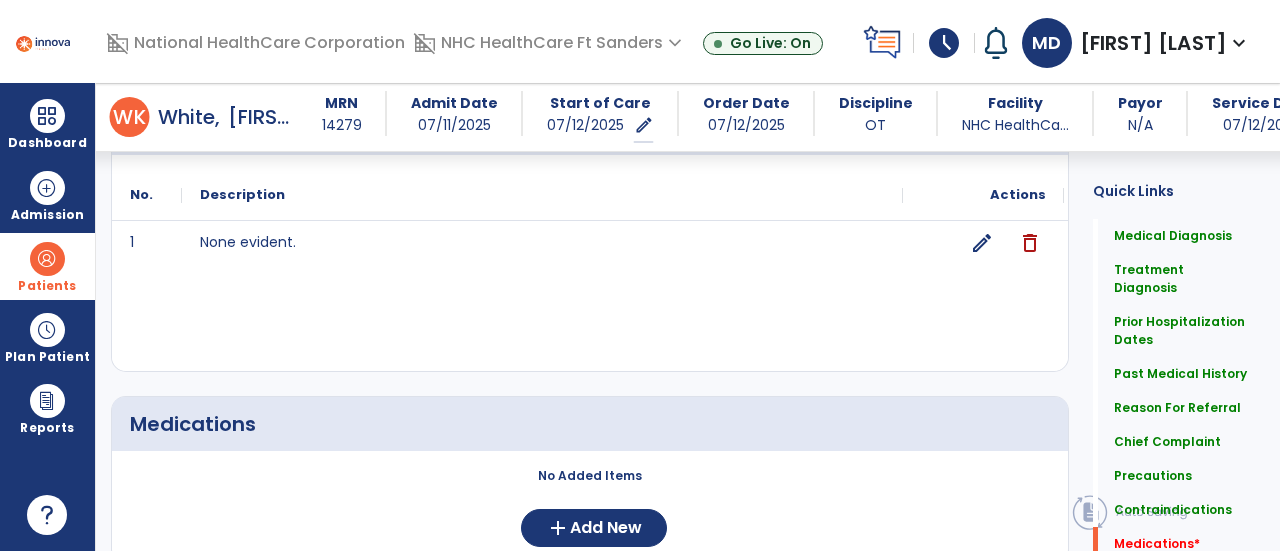 scroll, scrollTop: 2352, scrollLeft: 0, axis: vertical 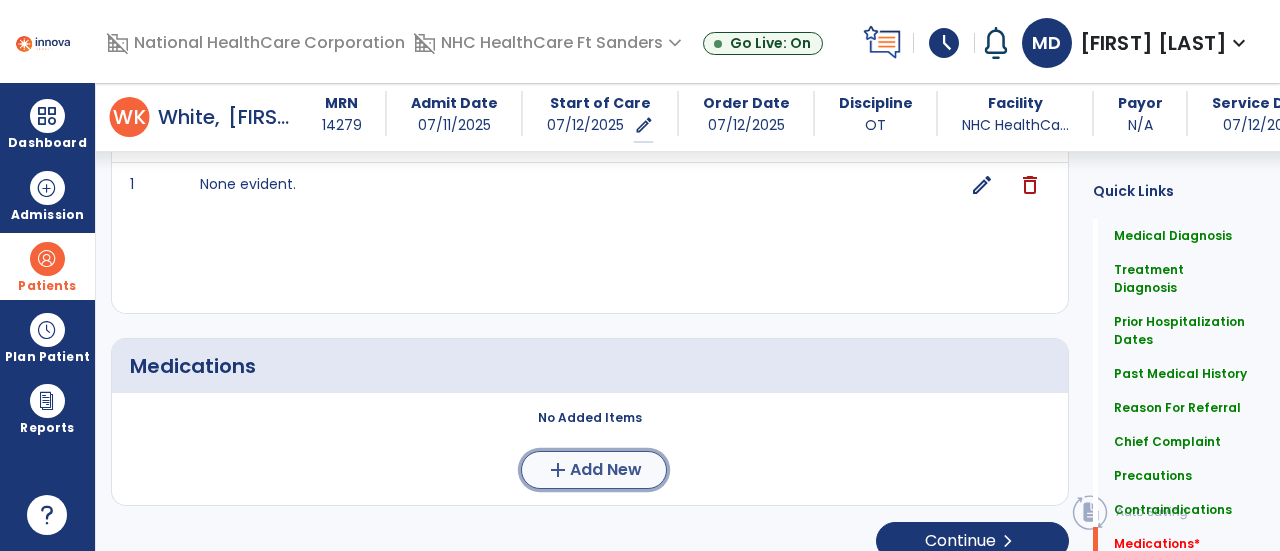click on "Add New" 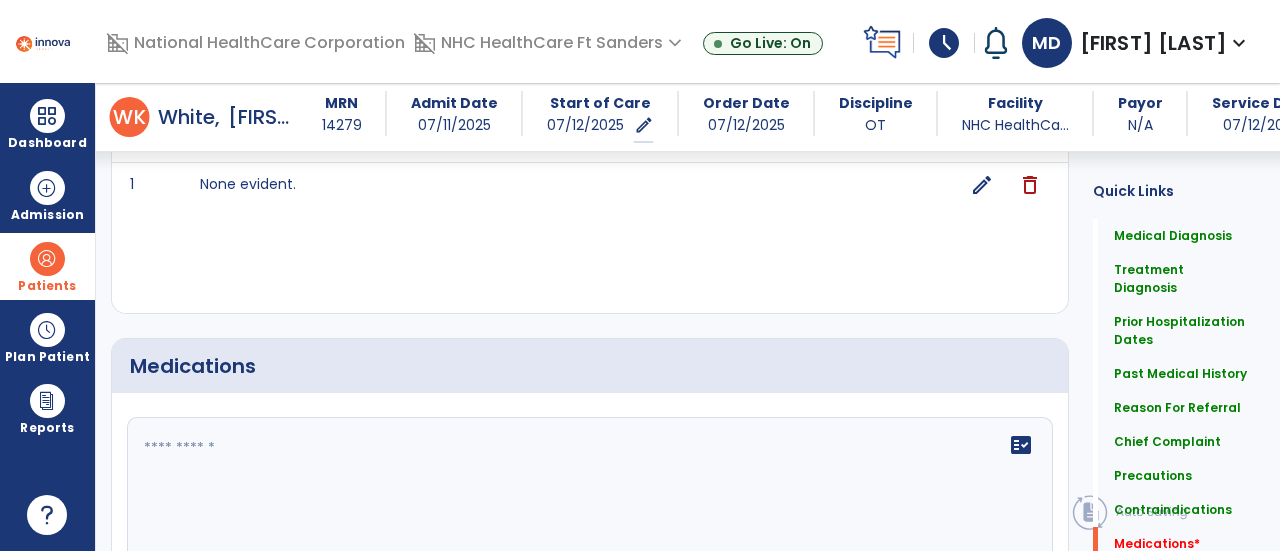 click on "fact_check" 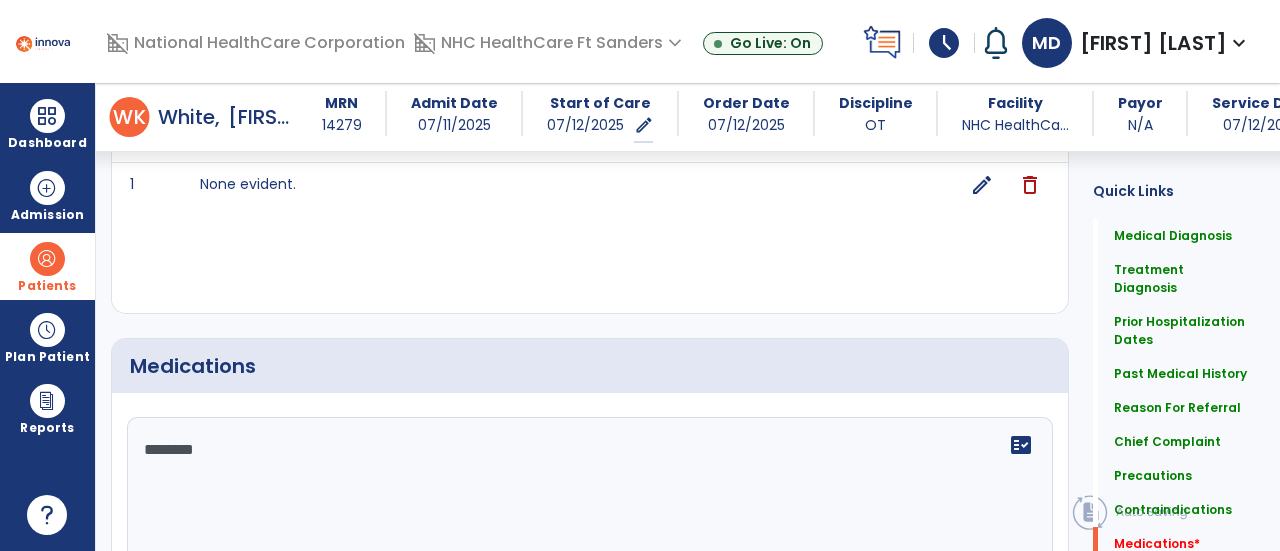 type on "********" 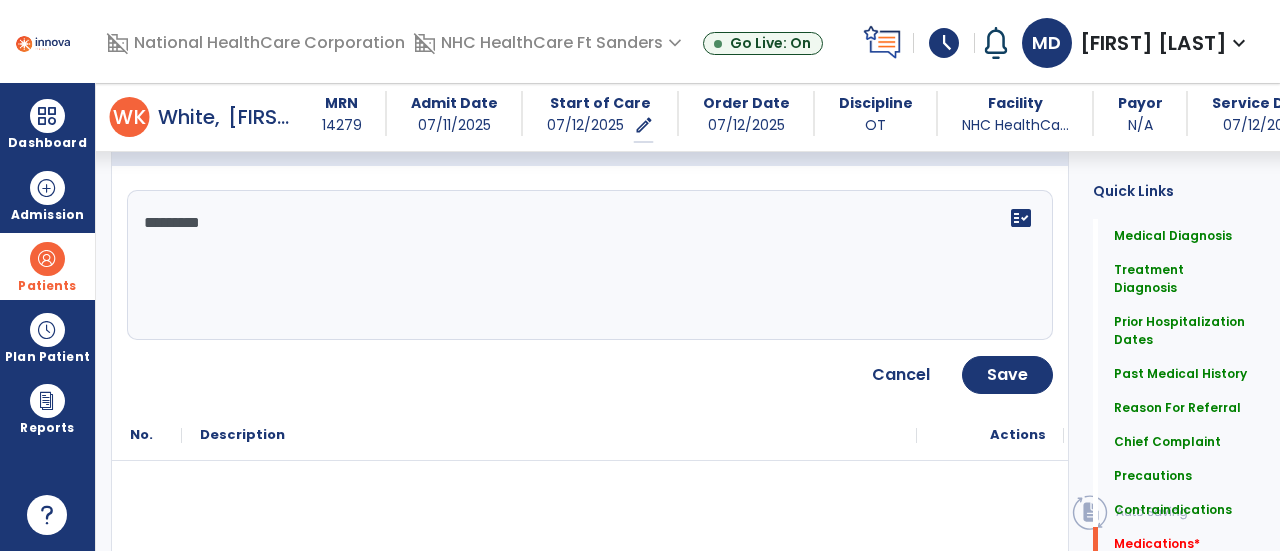 scroll, scrollTop: 2580, scrollLeft: 0, axis: vertical 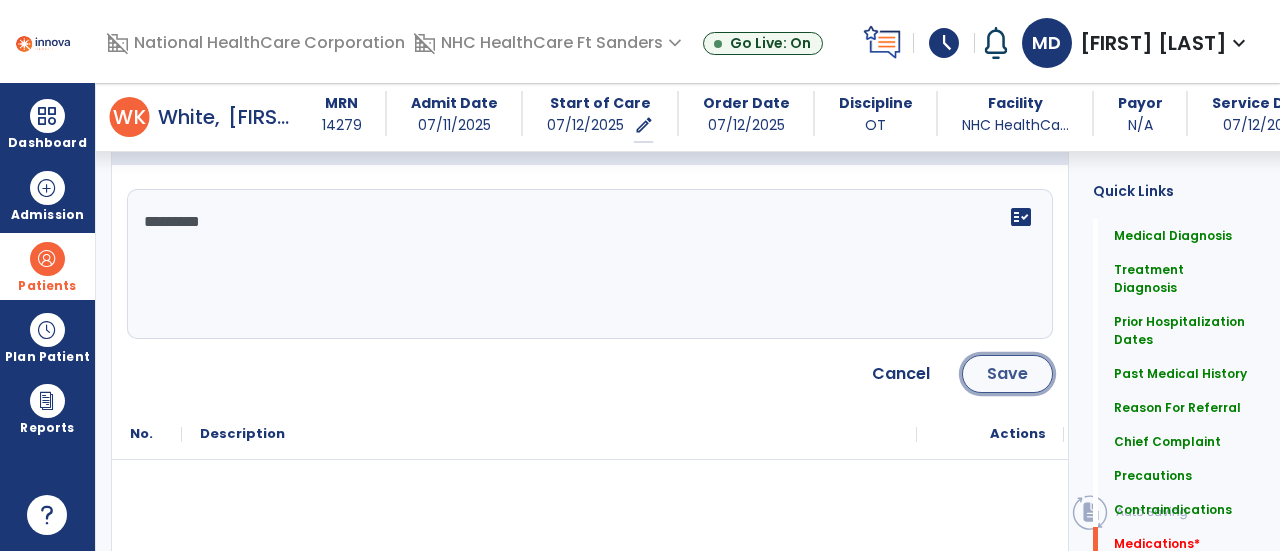 click on "Save" 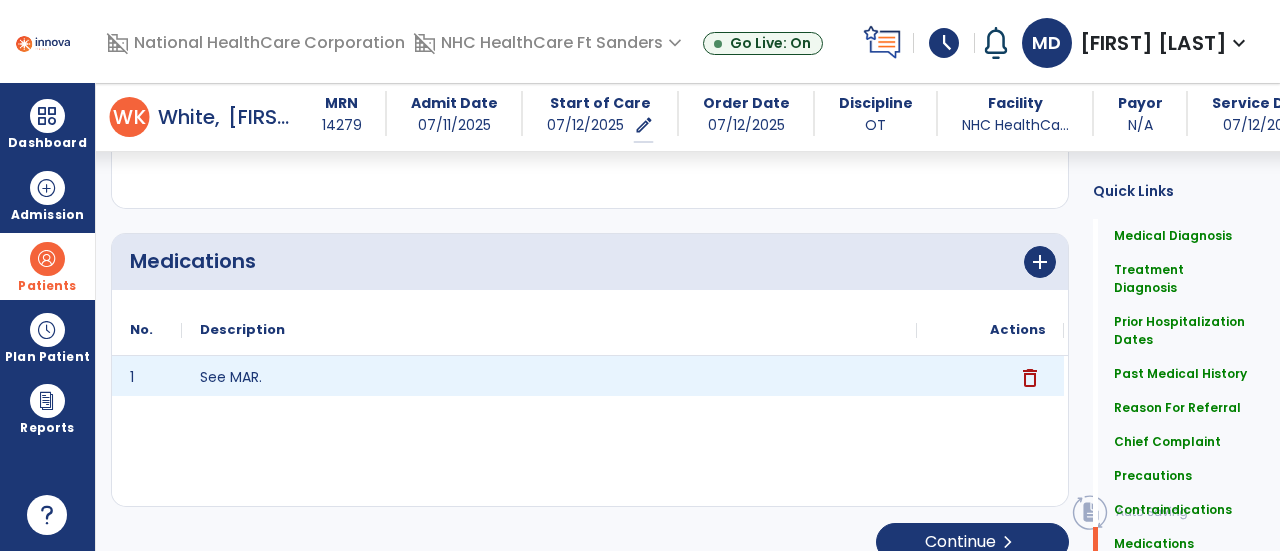 scroll, scrollTop: 2458, scrollLeft: 0, axis: vertical 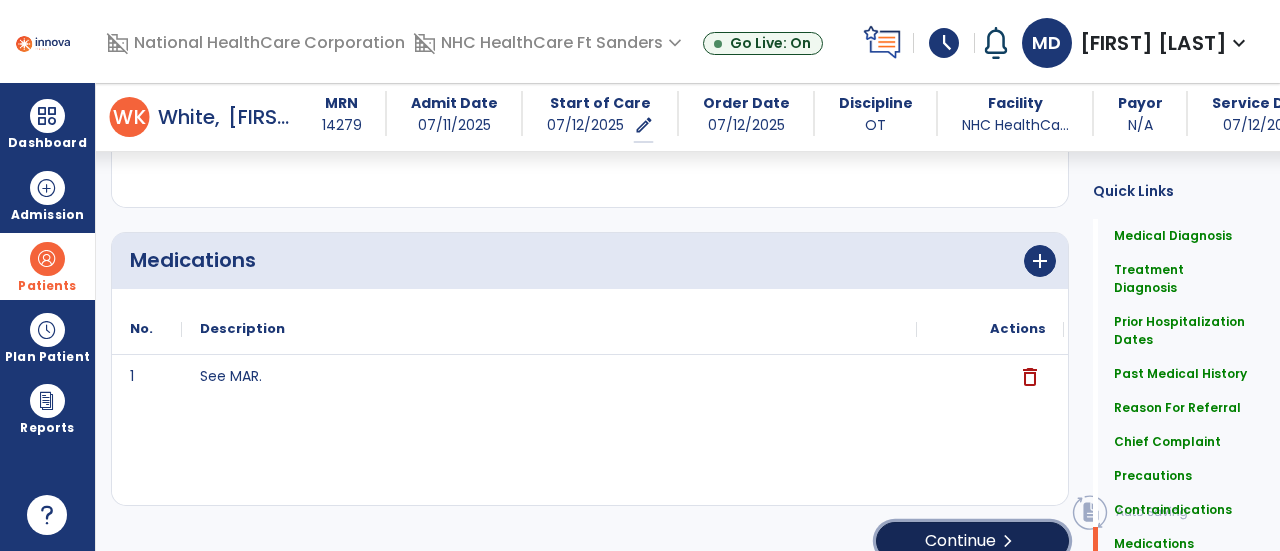 click on "Continue  chevron_right" 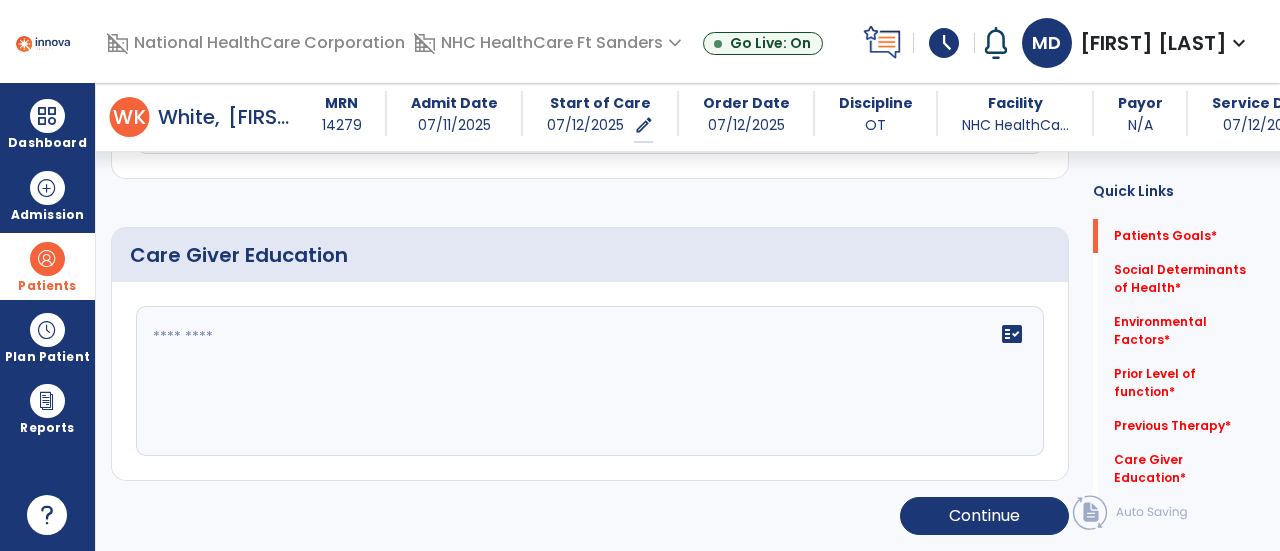 scroll, scrollTop: 152, scrollLeft: 0, axis: vertical 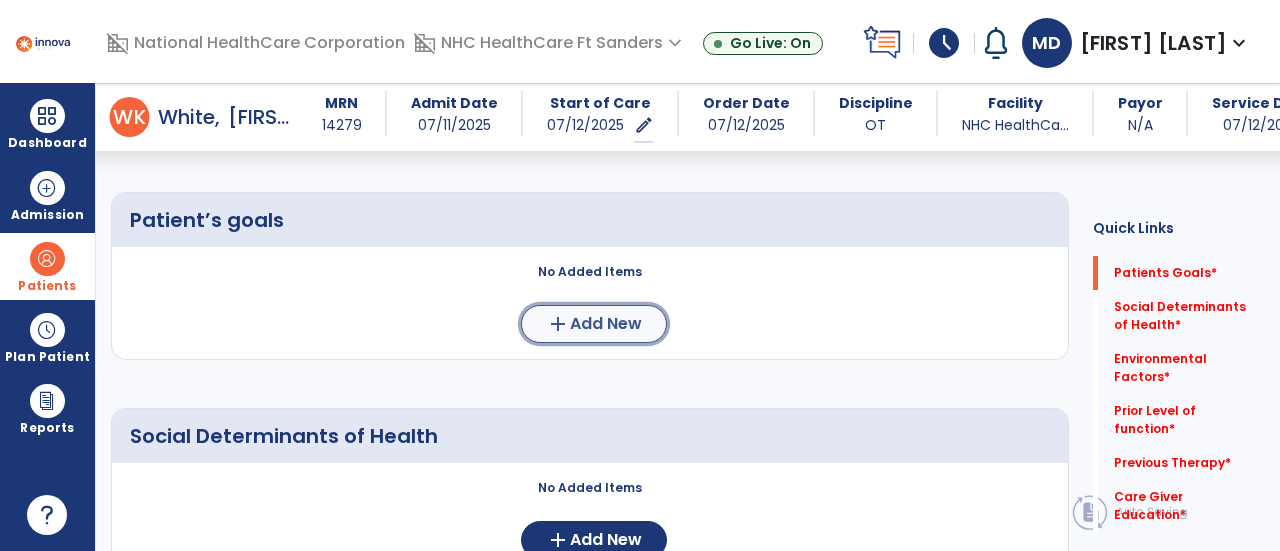 click on "Add New" 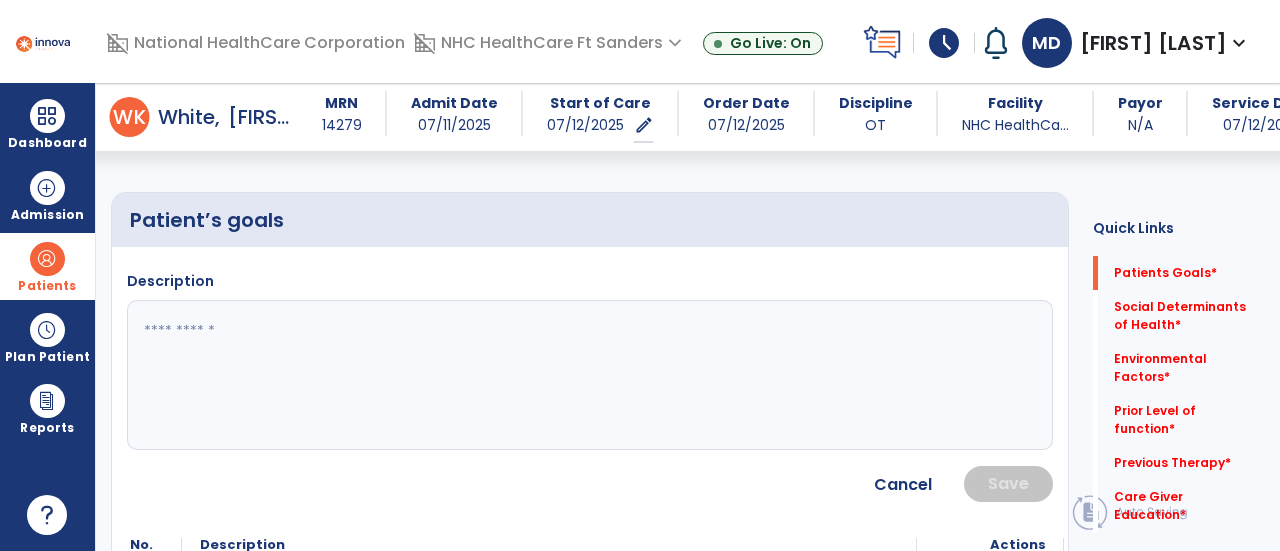click 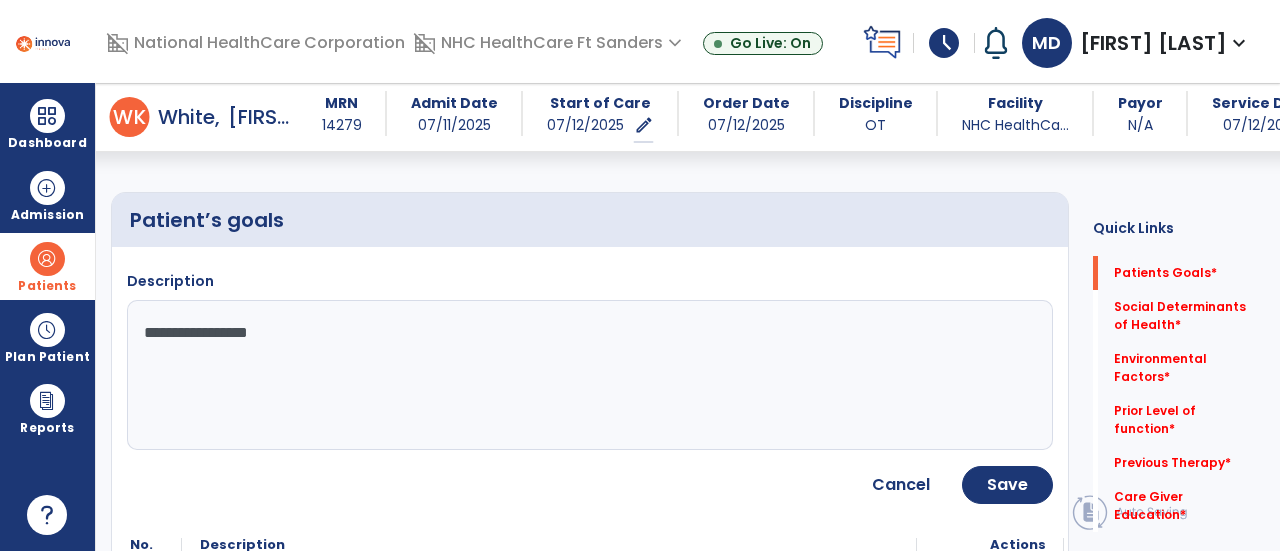 type on "**********" 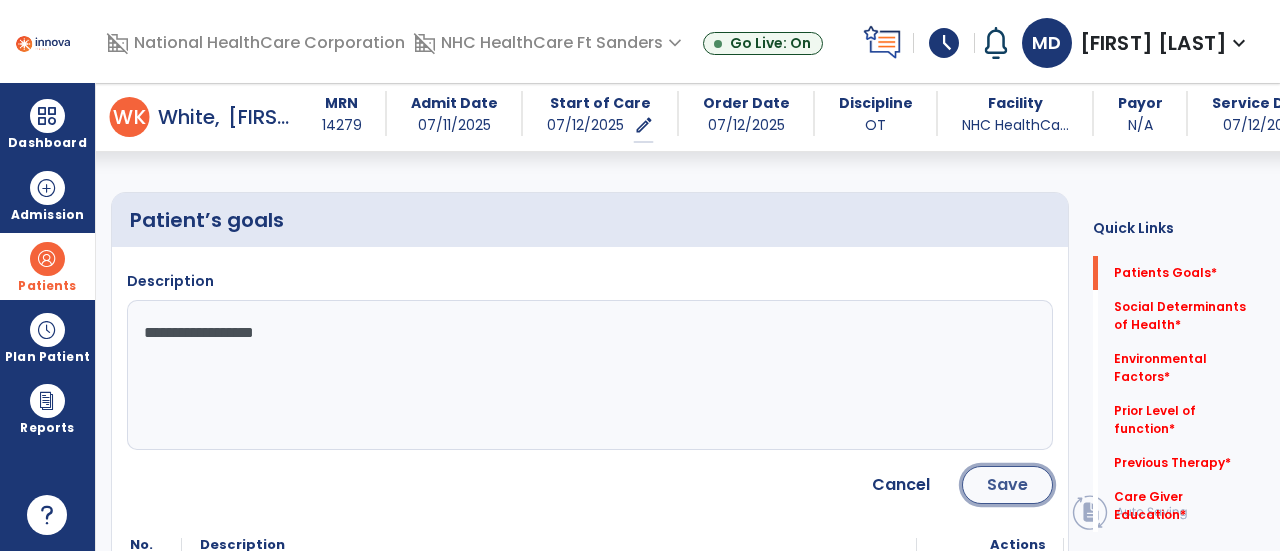 click on "Save" 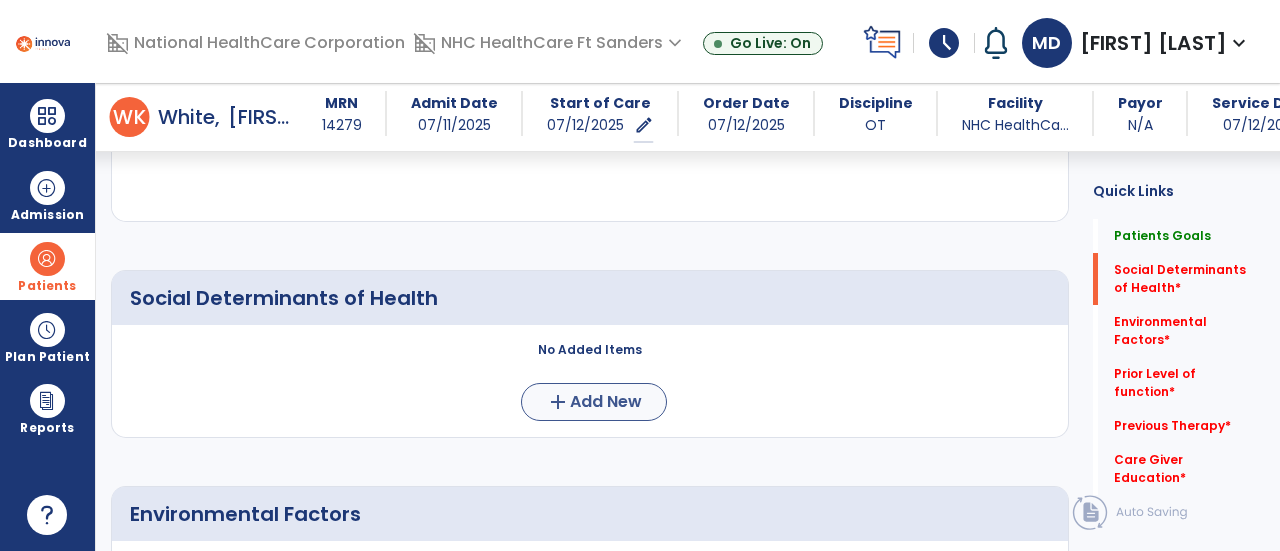 scroll, scrollTop: 396, scrollLeft: 0, axis: vertical 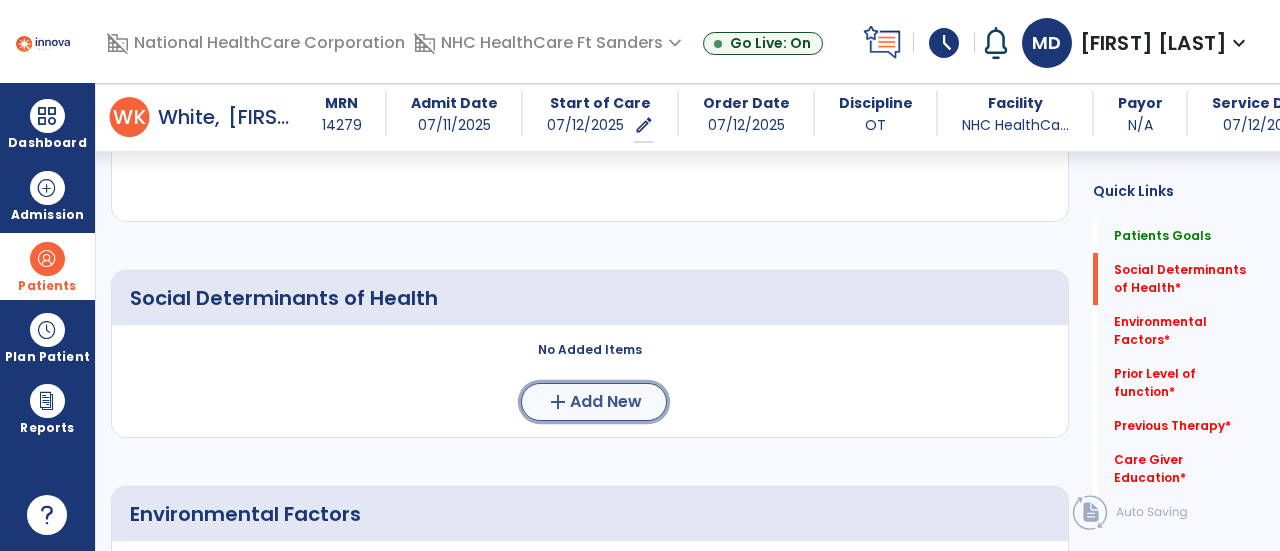 click on "add  Add New" 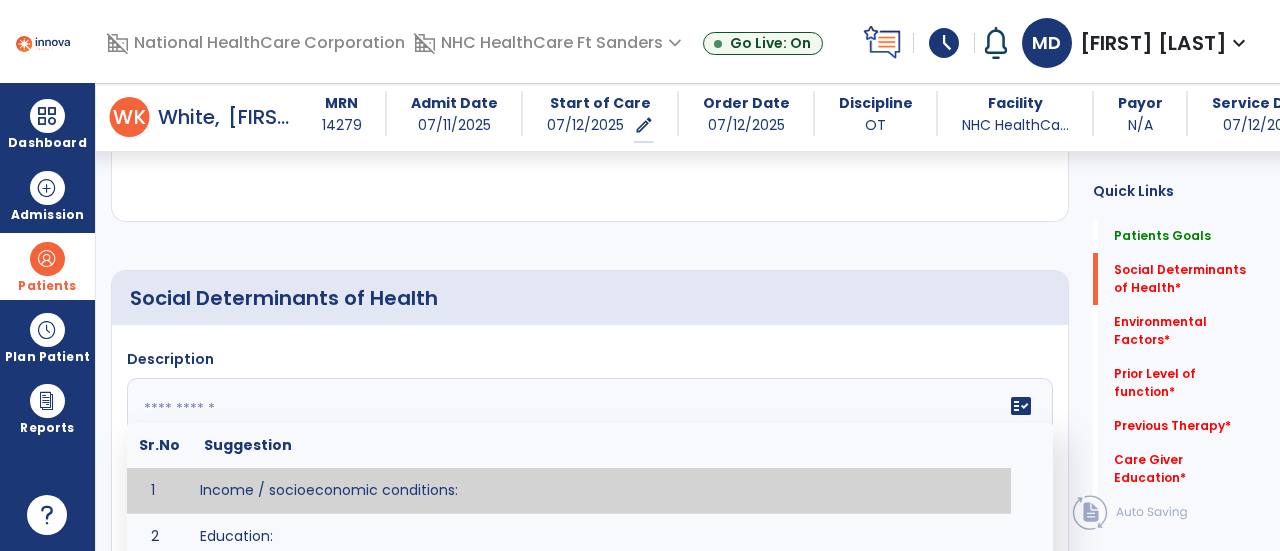 click on "fact_check  Sr.No Suggestion 1 Income / socioeconomic conditions:  2 Education:  3 Unemployment and job insecurity:  4 Working life conditions:  5 Food insecurity:  6 Housing, basic amenities and the environment:  7 Early childhood development:  8 Social inclusion and non-discrimination: 9 Structural conflict: 10 Access to affordable health services of decent quality:" 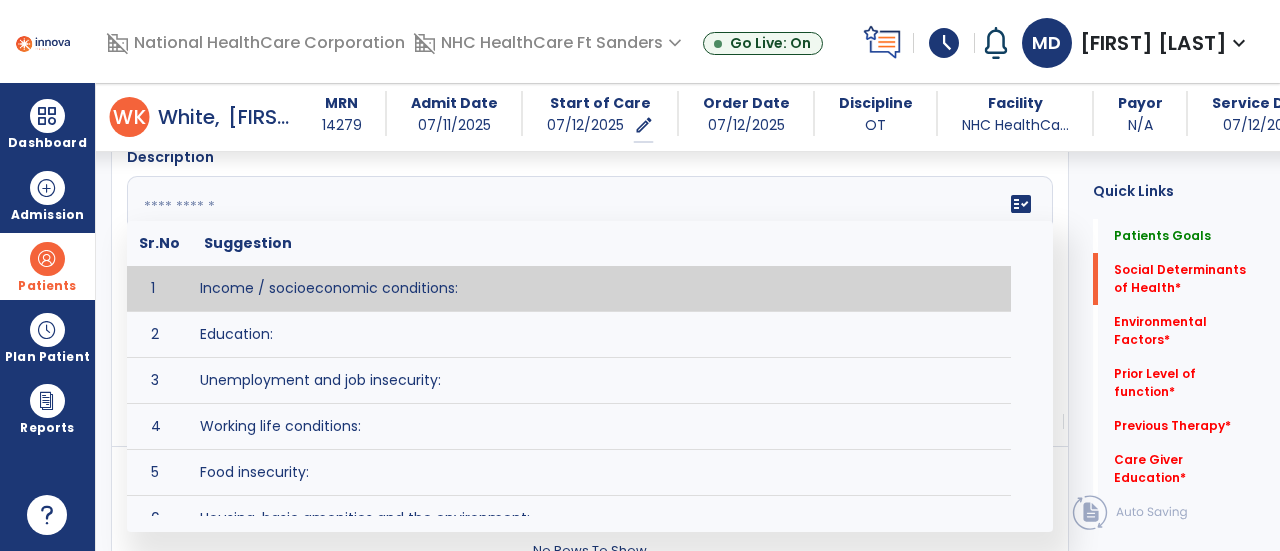scroll, scrollTop: 602, scrollLeft: 0, axis: vertical 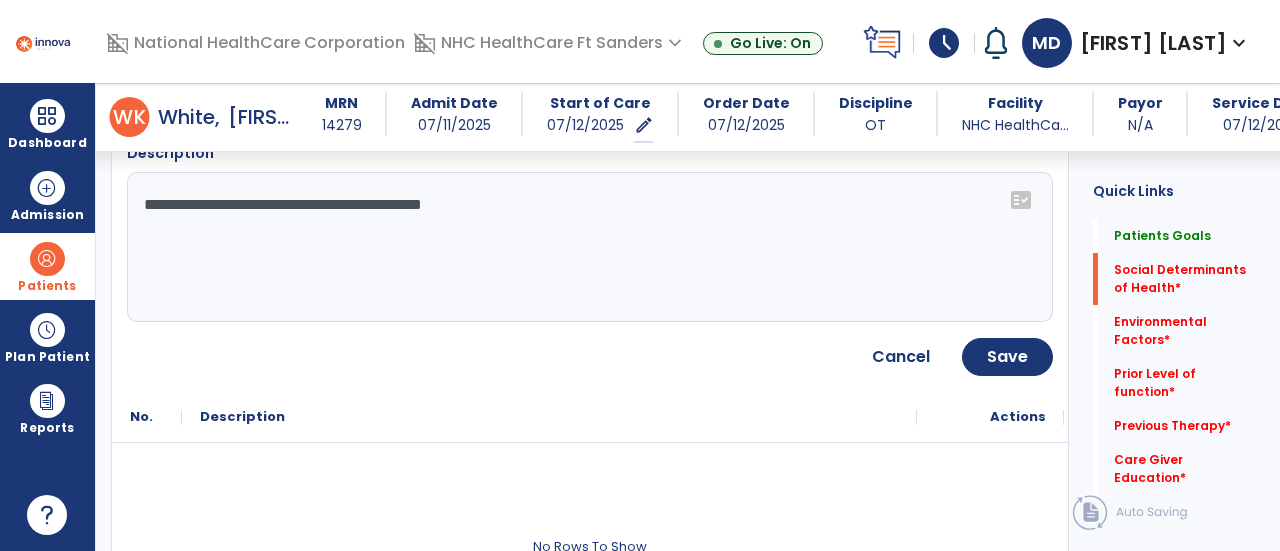 click on "**********" 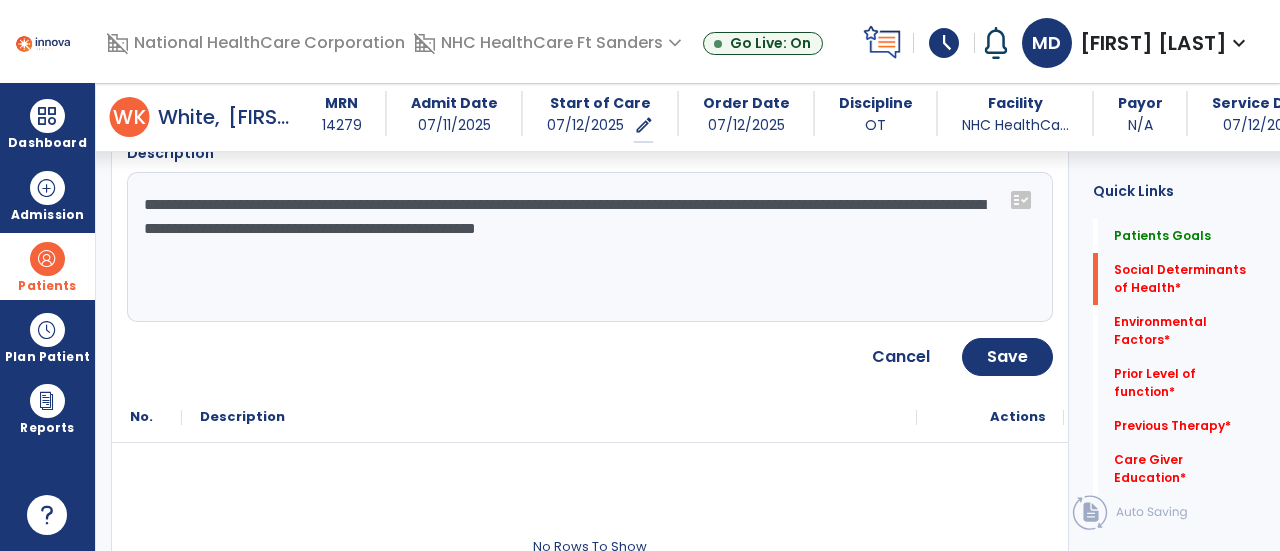 type on "**********" 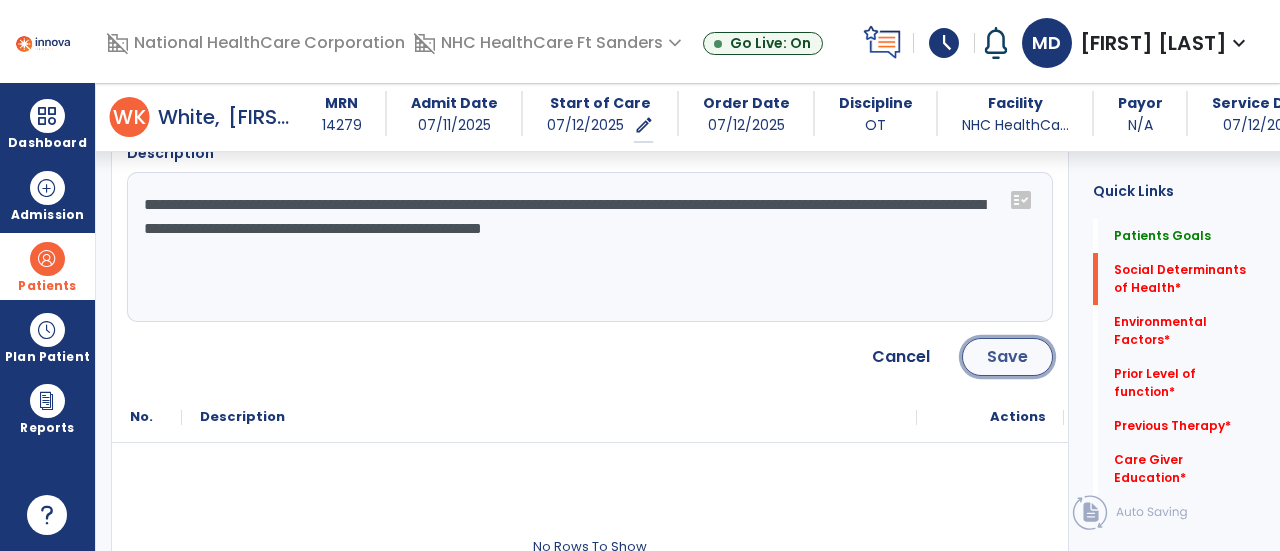 click on "Save" 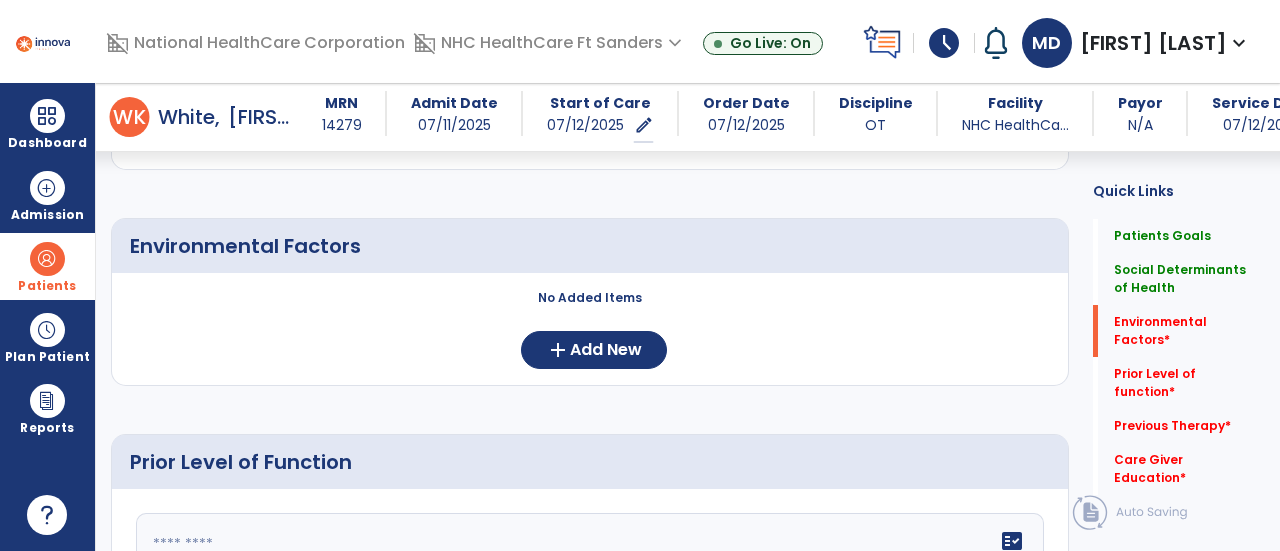 scroll, scrollTop: 770, scrollLeft: 0, axis: vertical 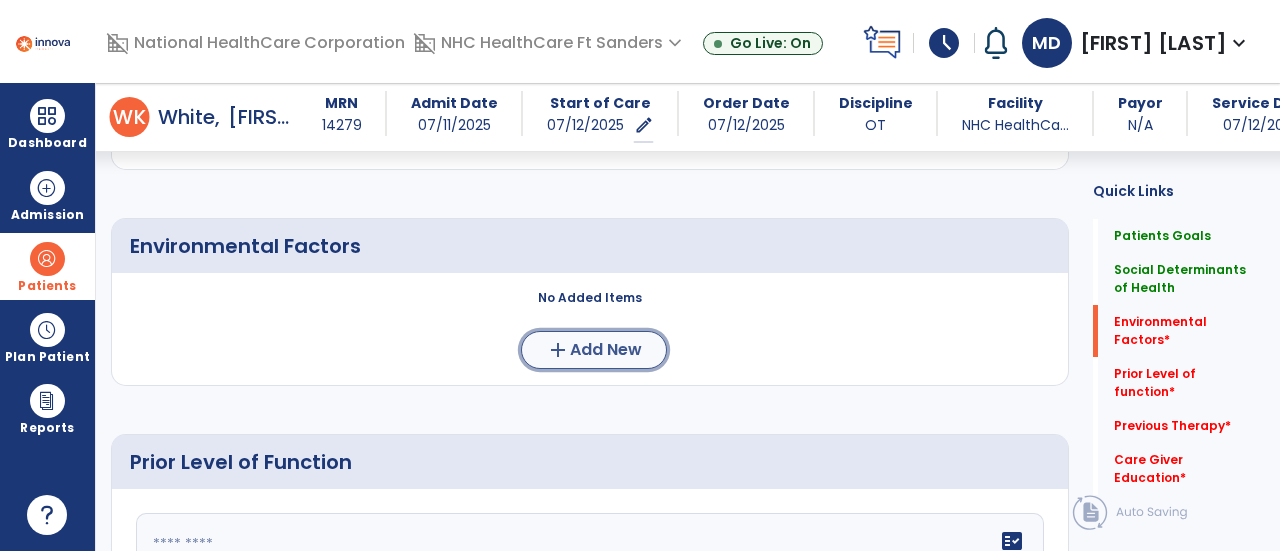 click on "Add New" 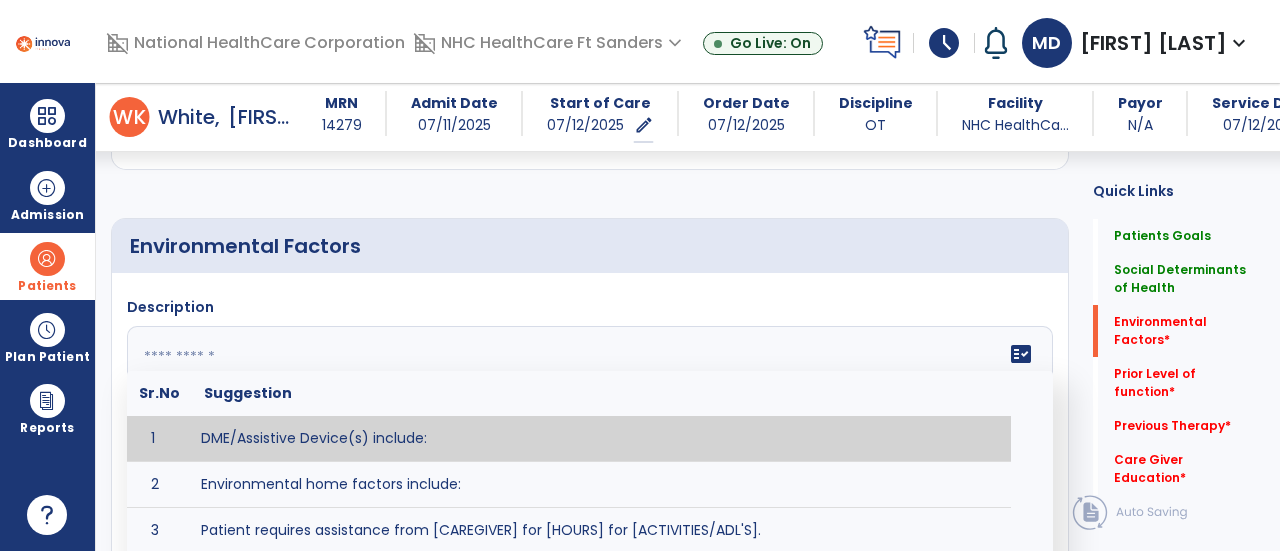 click 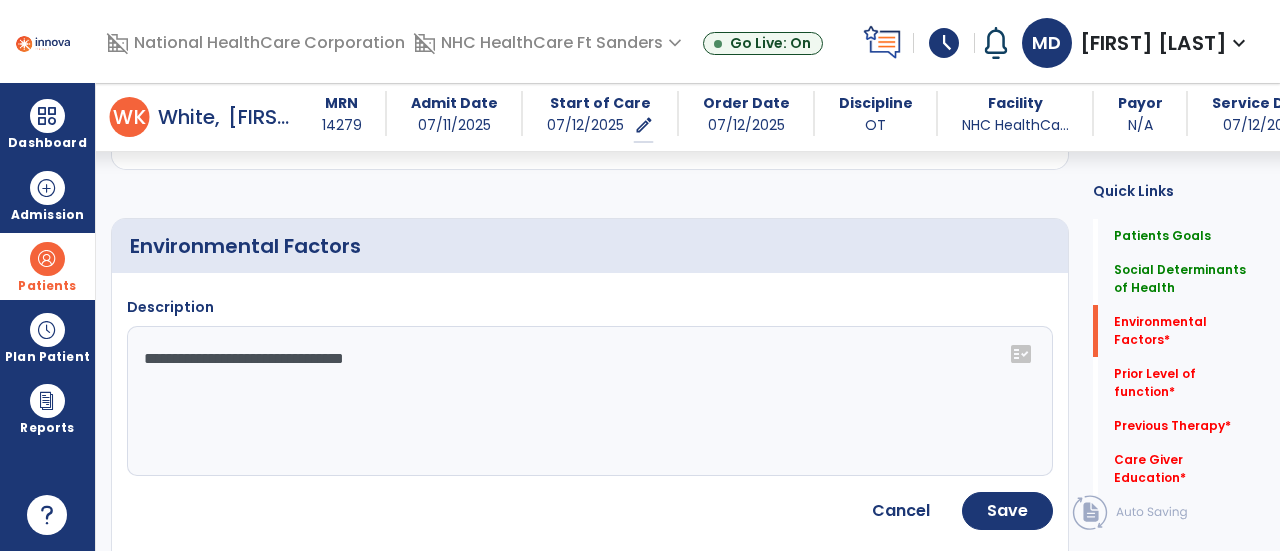 click on "**********" 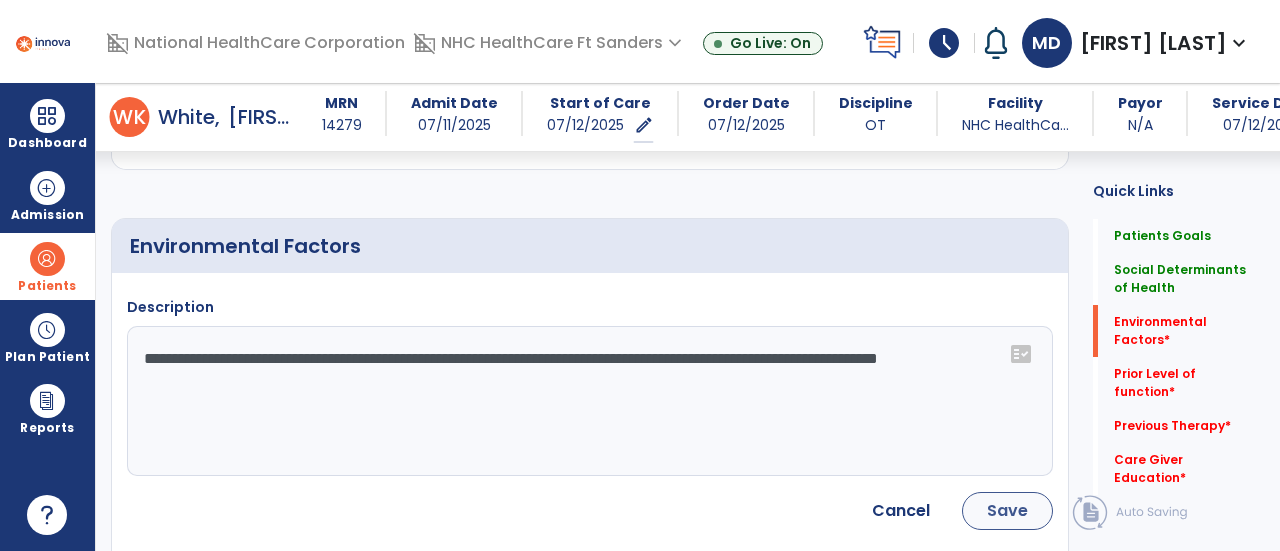 type on "**********" 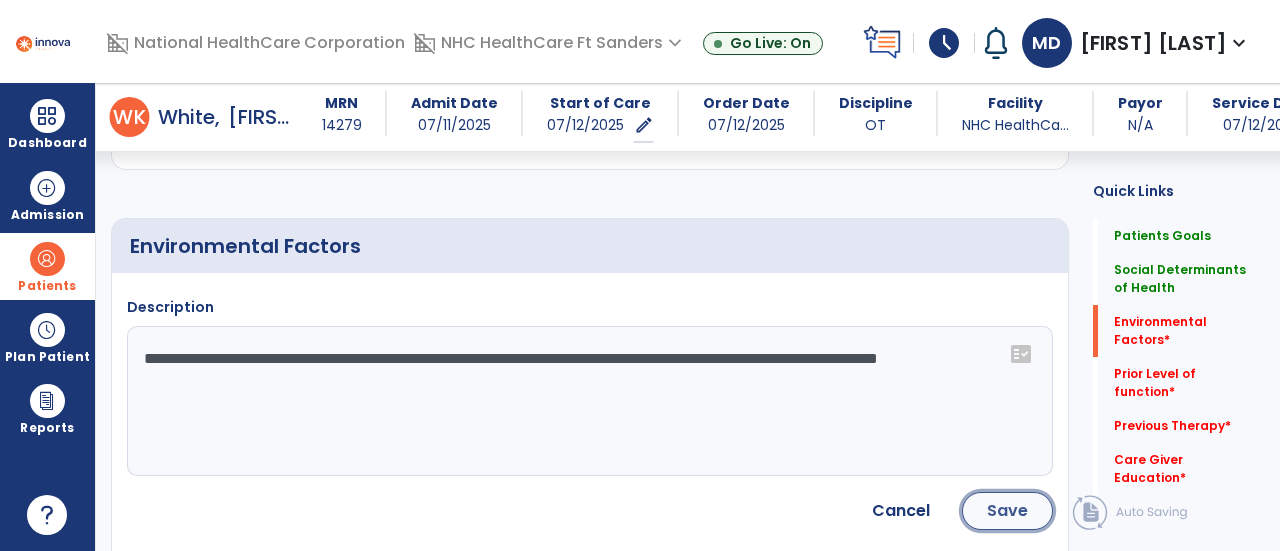 click on "Save" 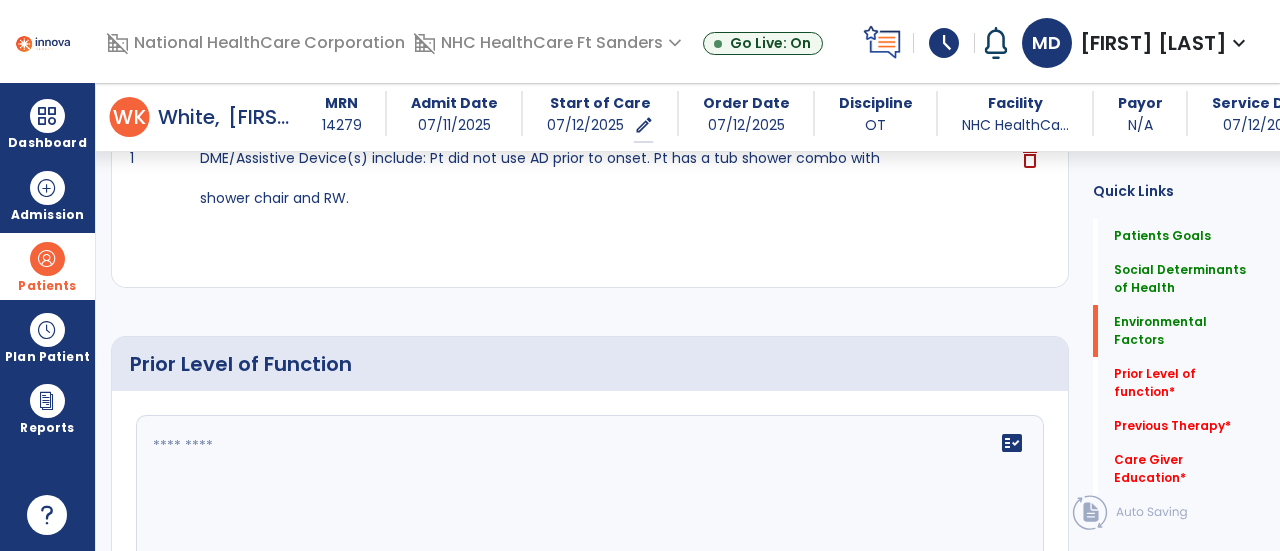 scroll, scrollTop: 980, scrollLeft: 0, axis: vertical 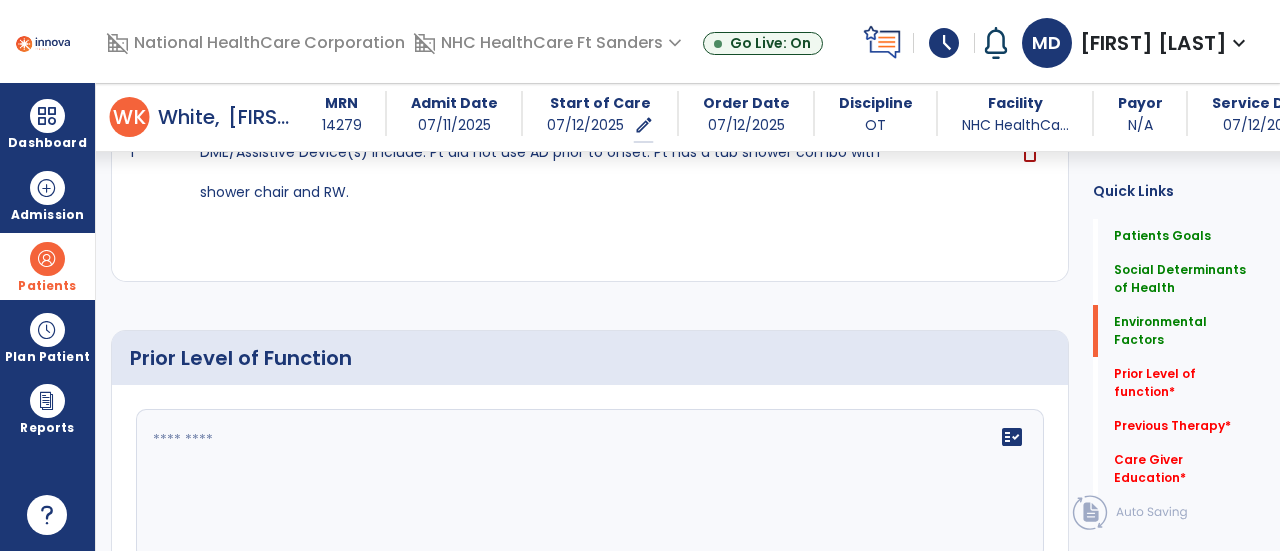 click on "fact_check" 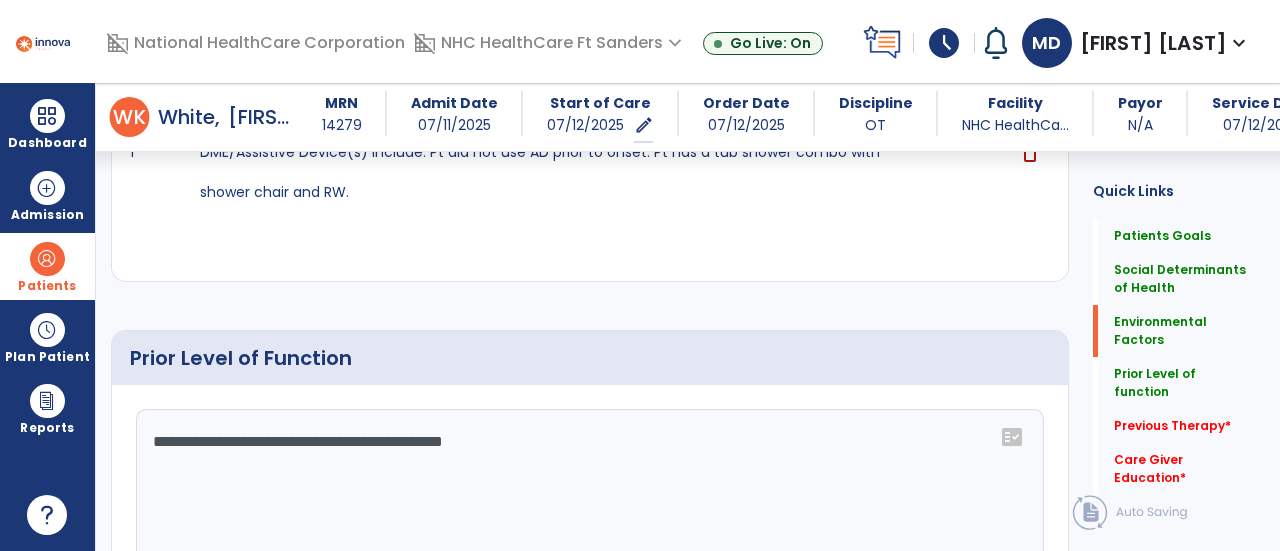 click on "**********" 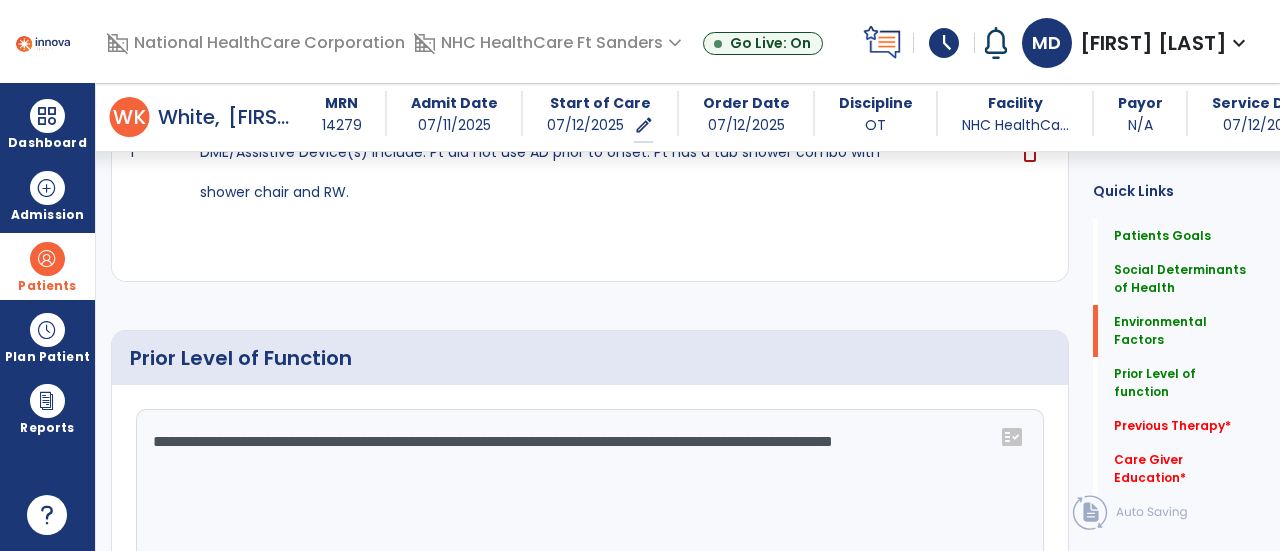 click on "**********" 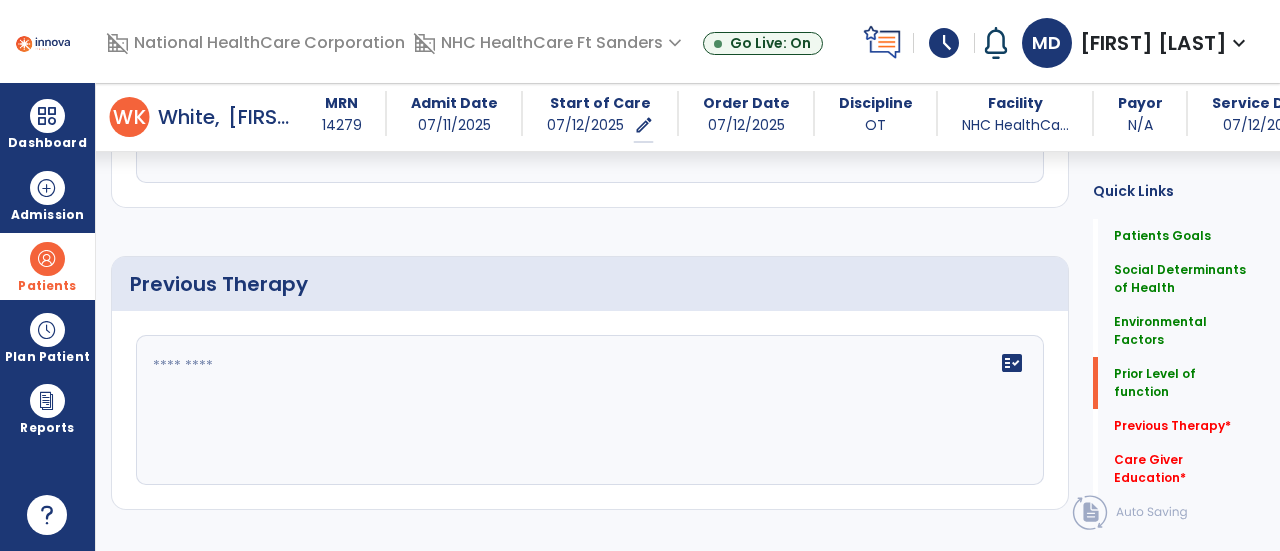 scroll, scrollTop: 1364, scrollLeft: 0, axis: vertical 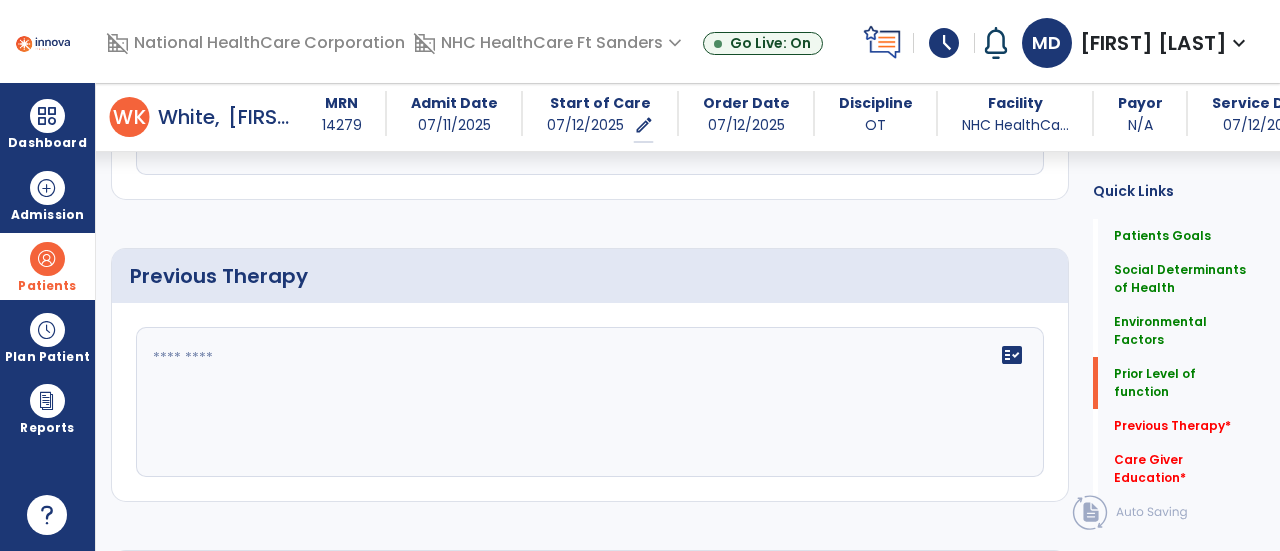 type on "**********" 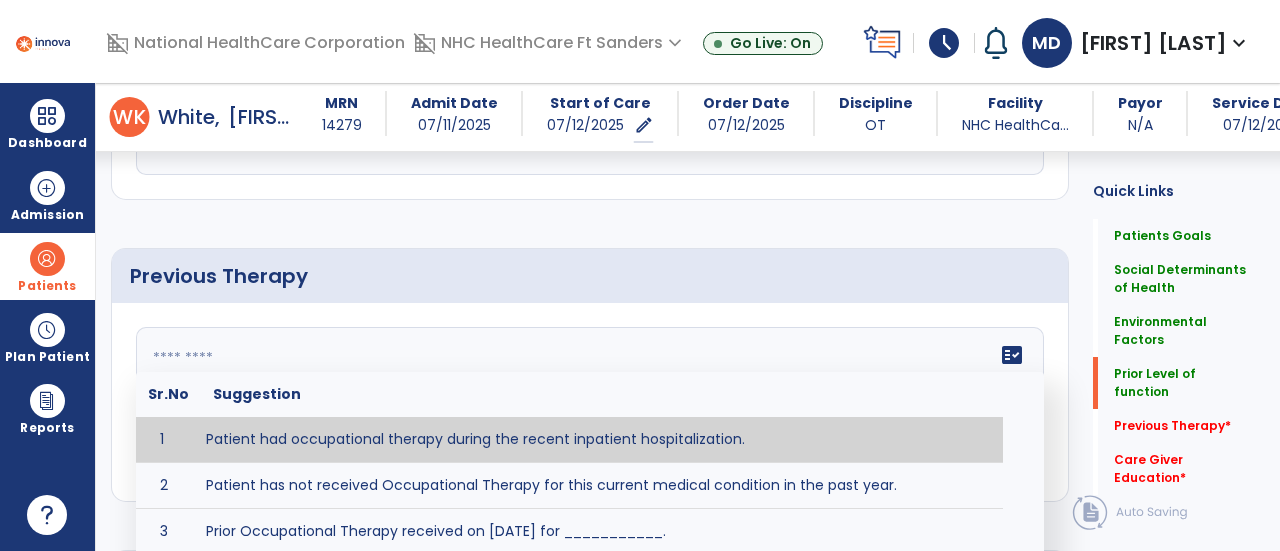 type on "**********" 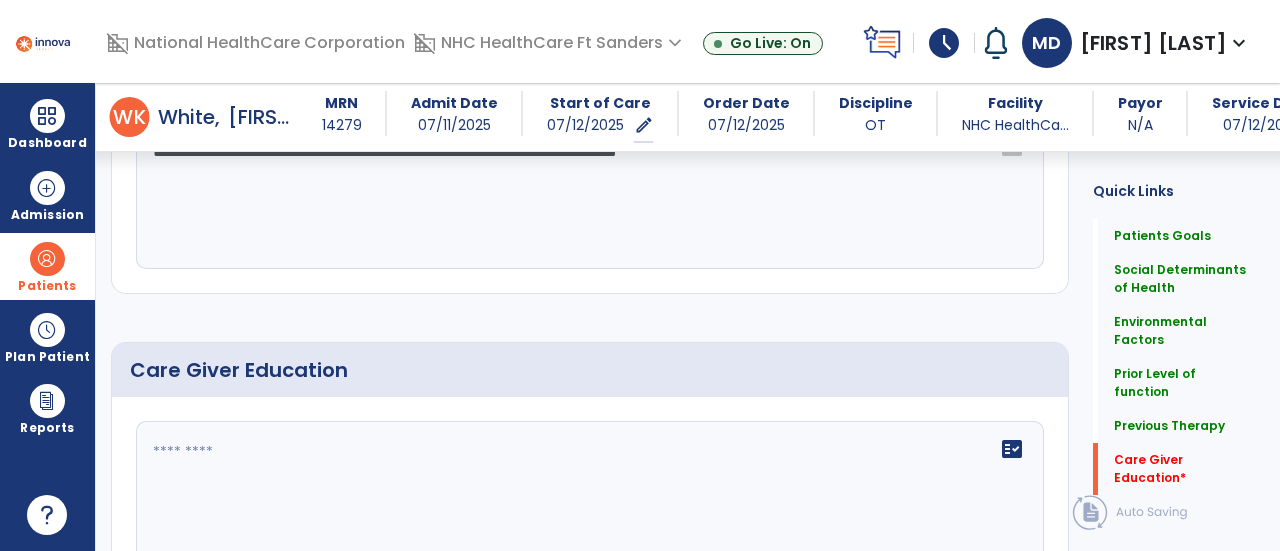 scroll, scrollTop: 1572, scrollLeft: 0, axis: vertical 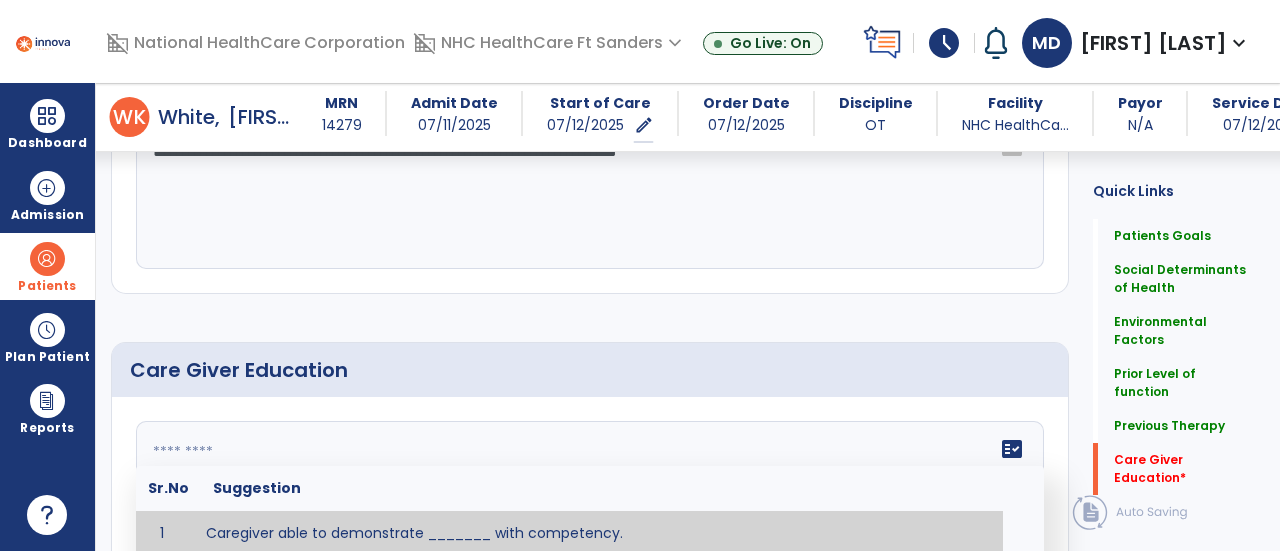 click 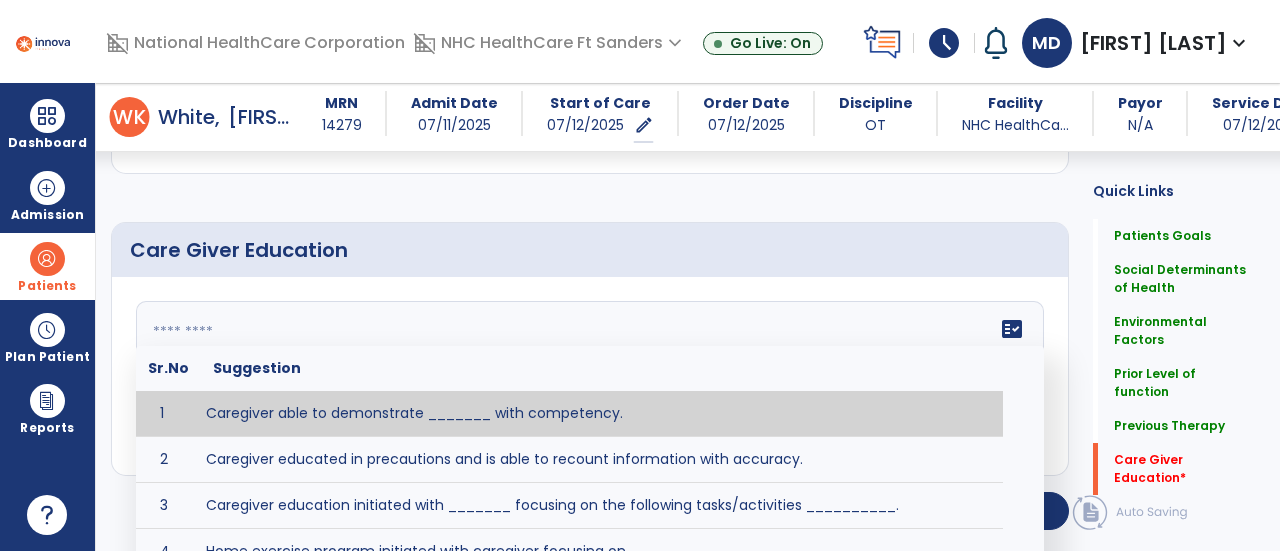 scroll, scrollTop: 1755, scrollLeft: 0, axis: vertical 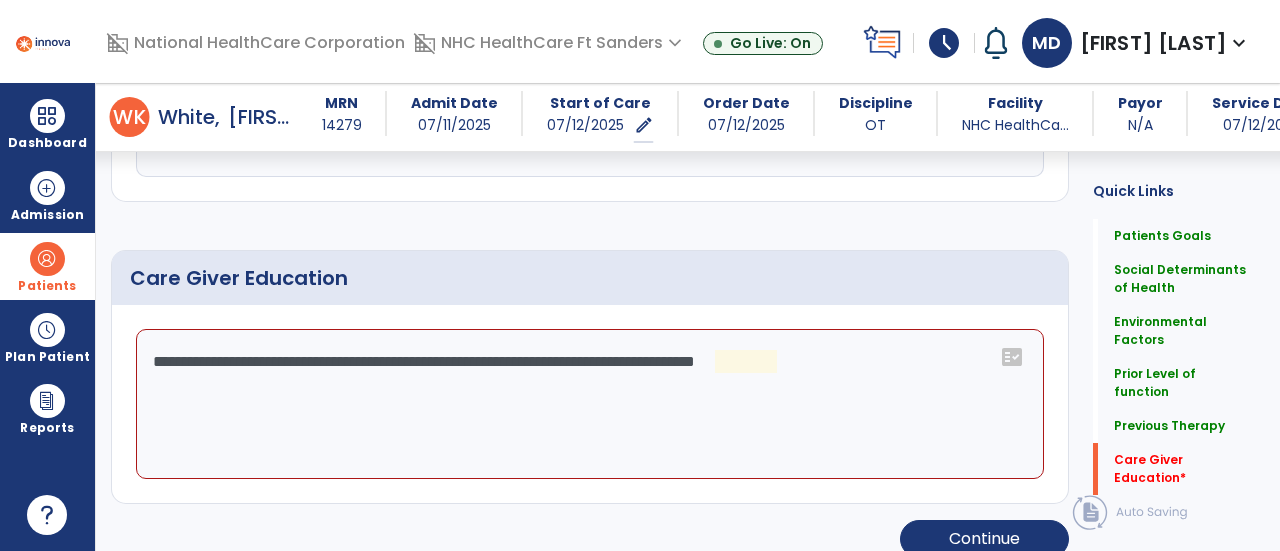 click on "**********" 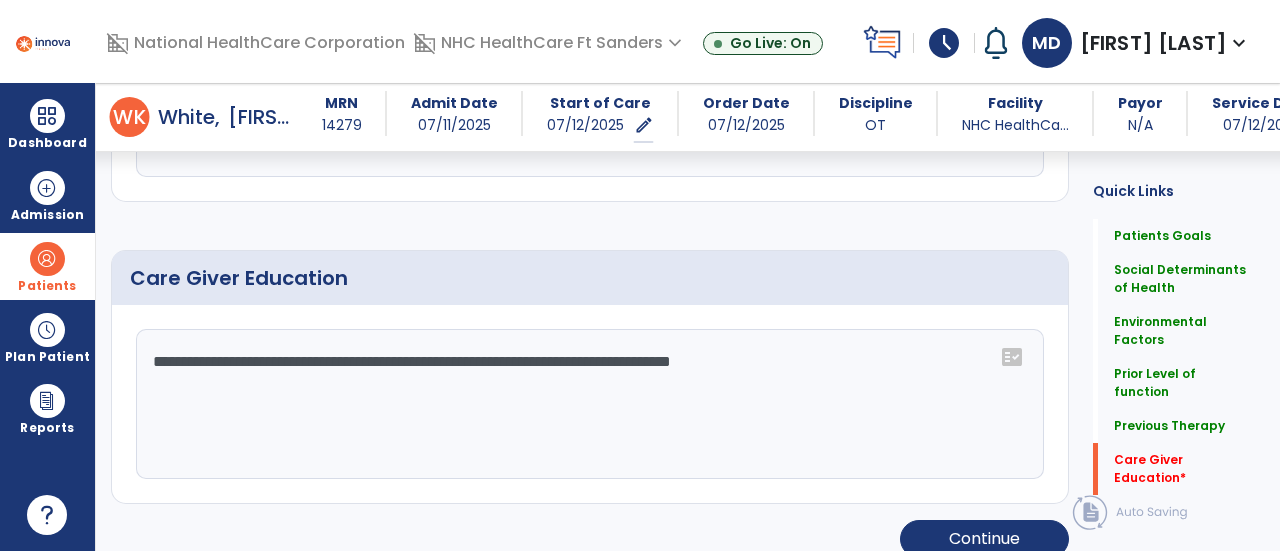 click on "**********" 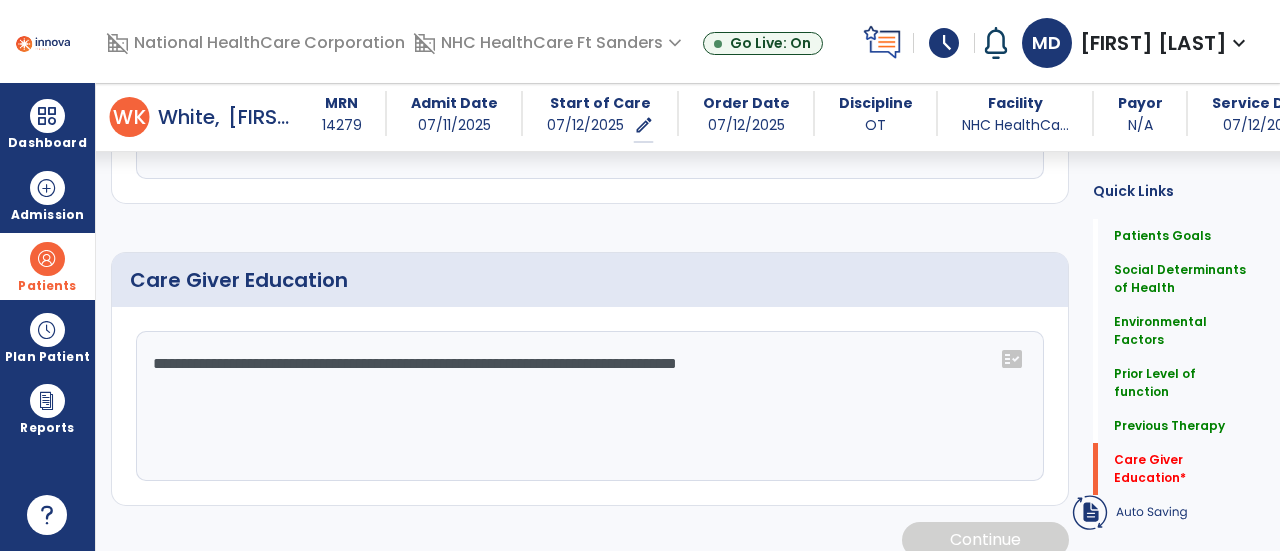 scroll, scrollTop: 1664, scrollLeft: 0, axis: vertical 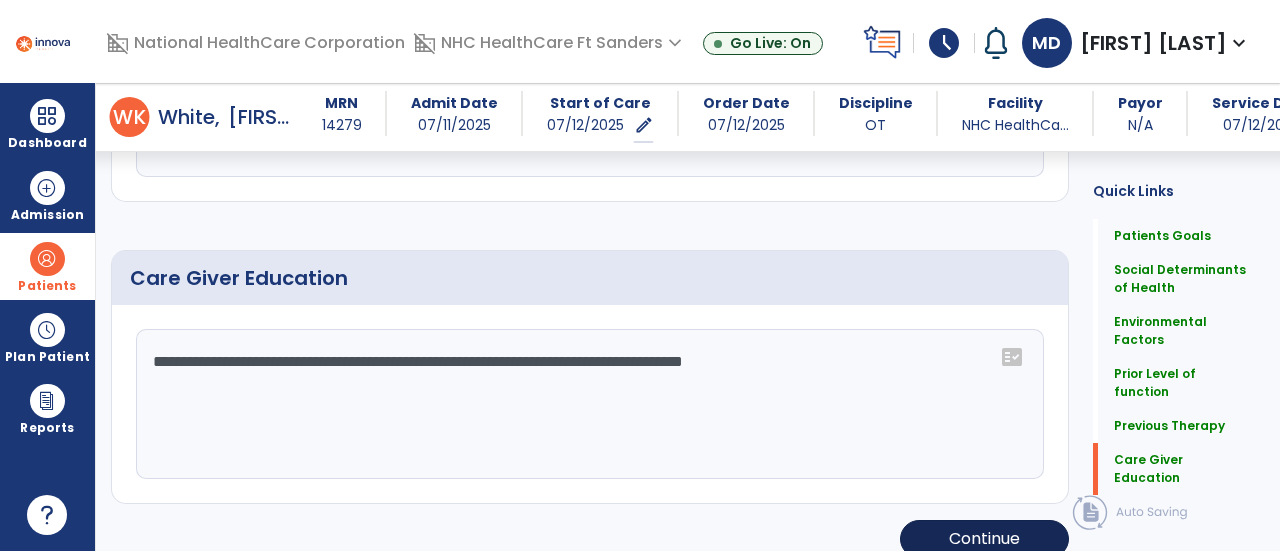 type on "**********" 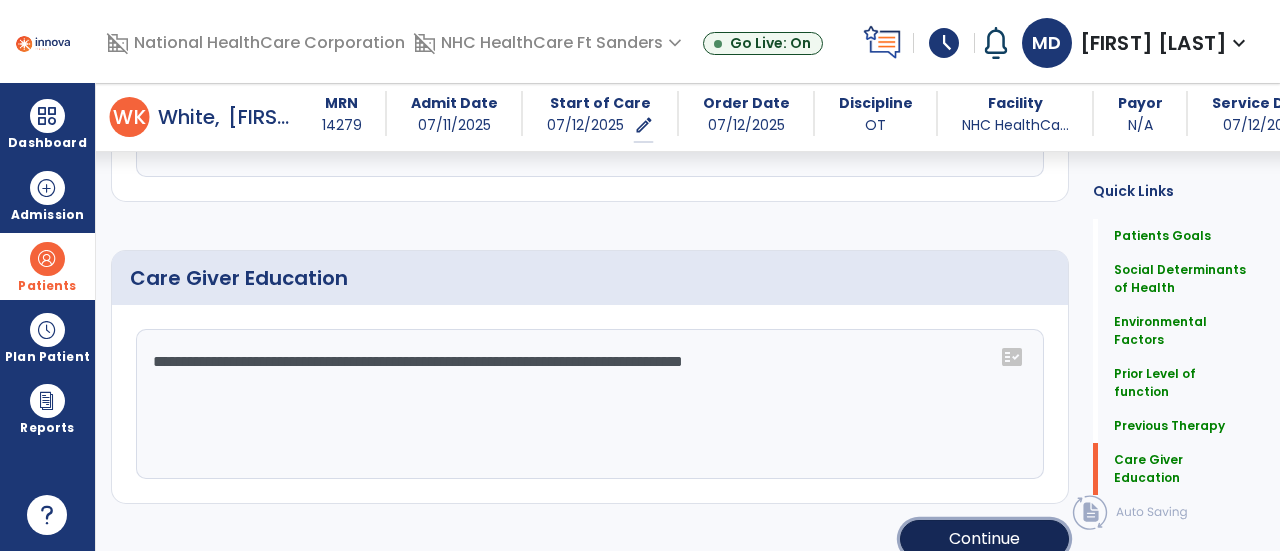 click on "Continue" 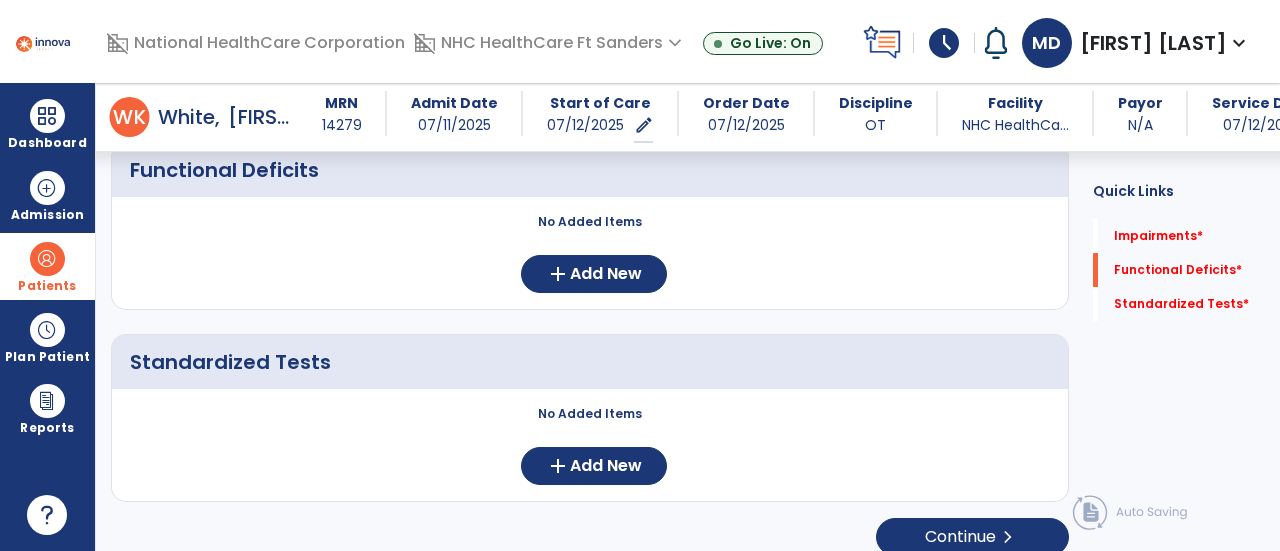 scroll, scrollTop: 0, scrollLeft: 0, axis: both 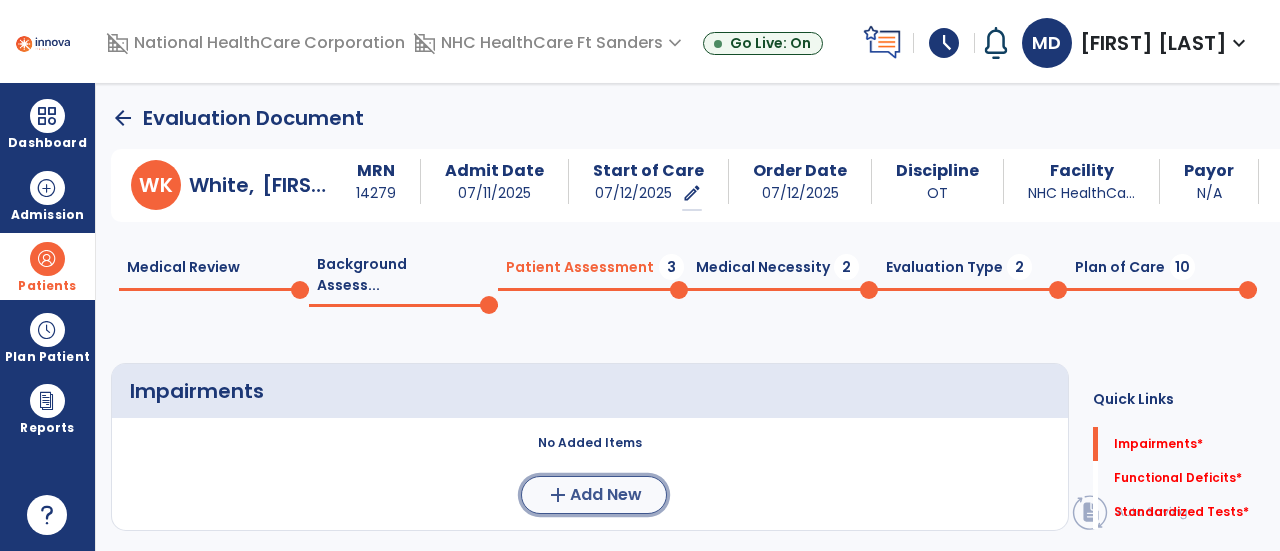 click on "Add New" 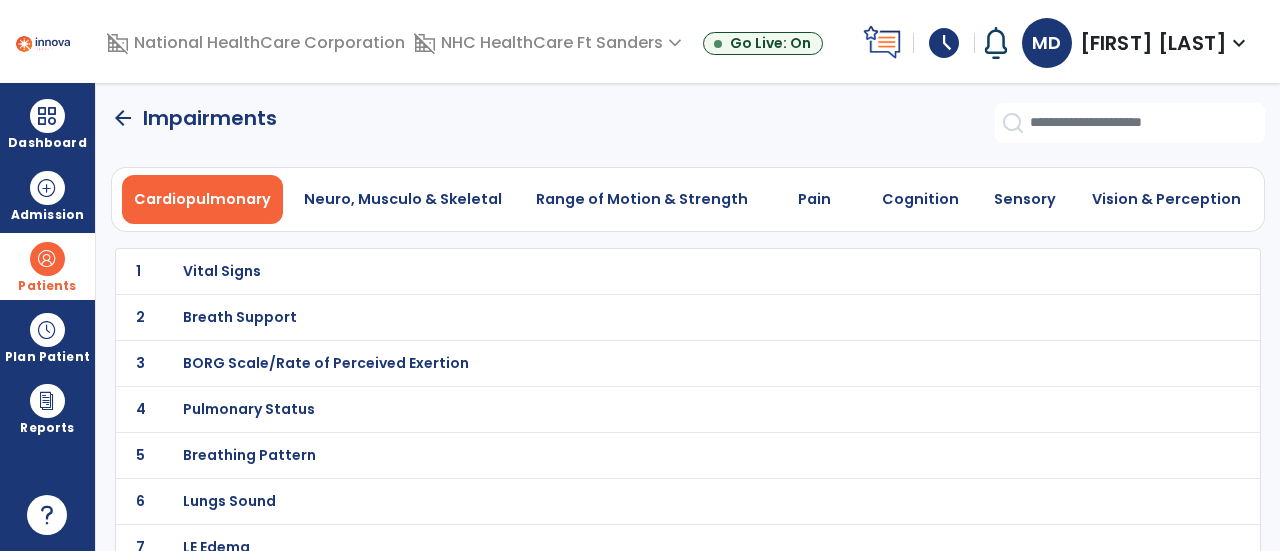 click on "Breath Support" at bounding box center [222, 271] 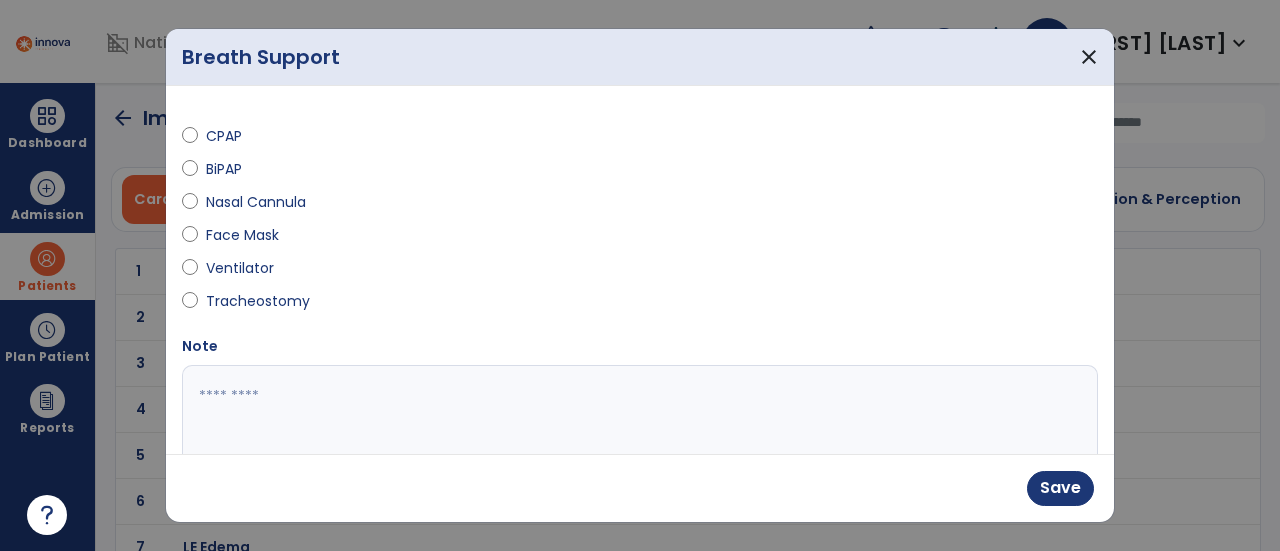 click at bounding box center (638, 440) 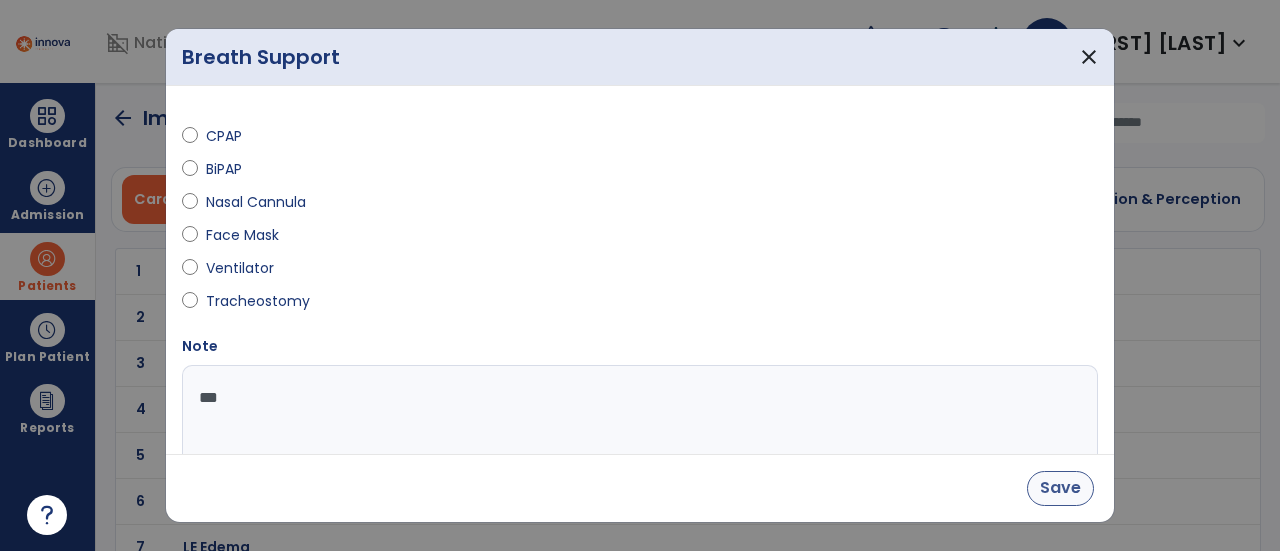 type on "***" 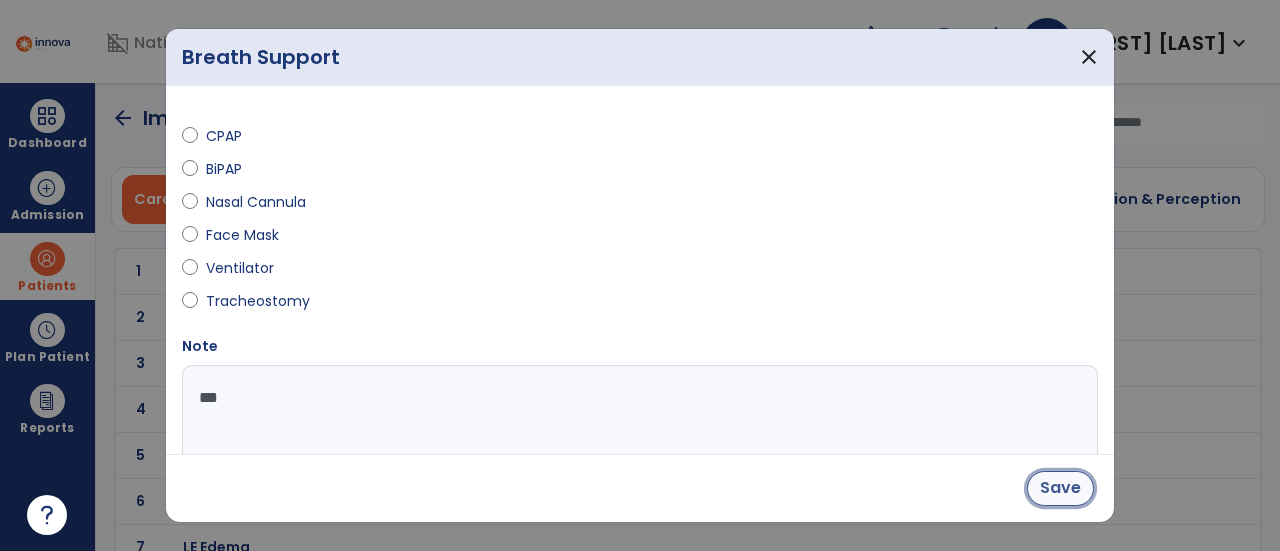 click on "Save" at bounding box center [1060, 488] 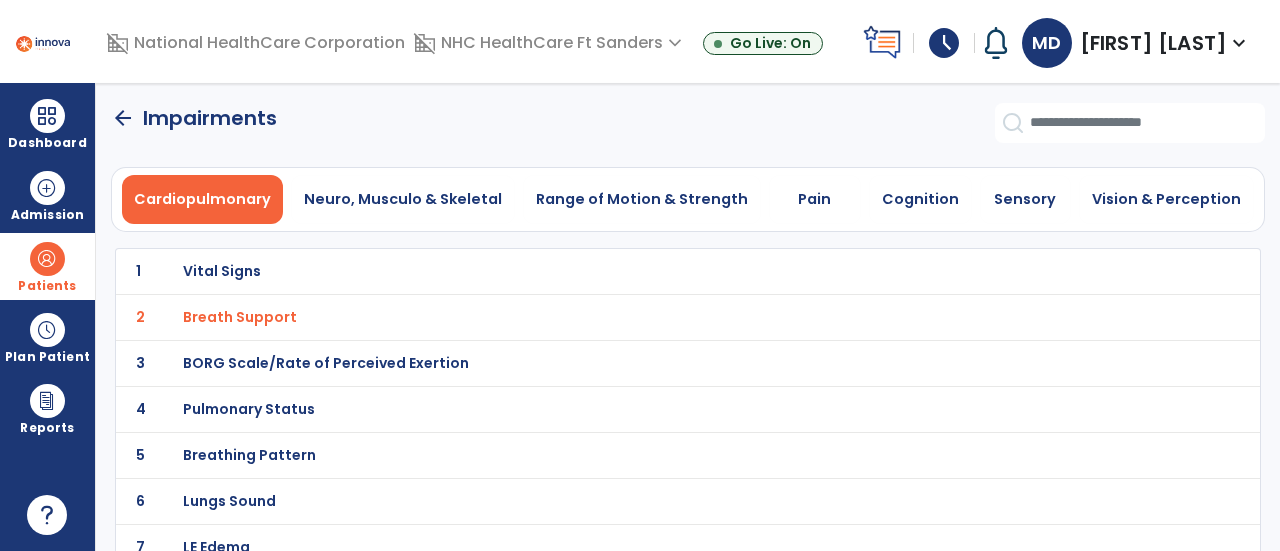 scroll, scrollTop: 16, scrollLeft: 0, axis: vertical 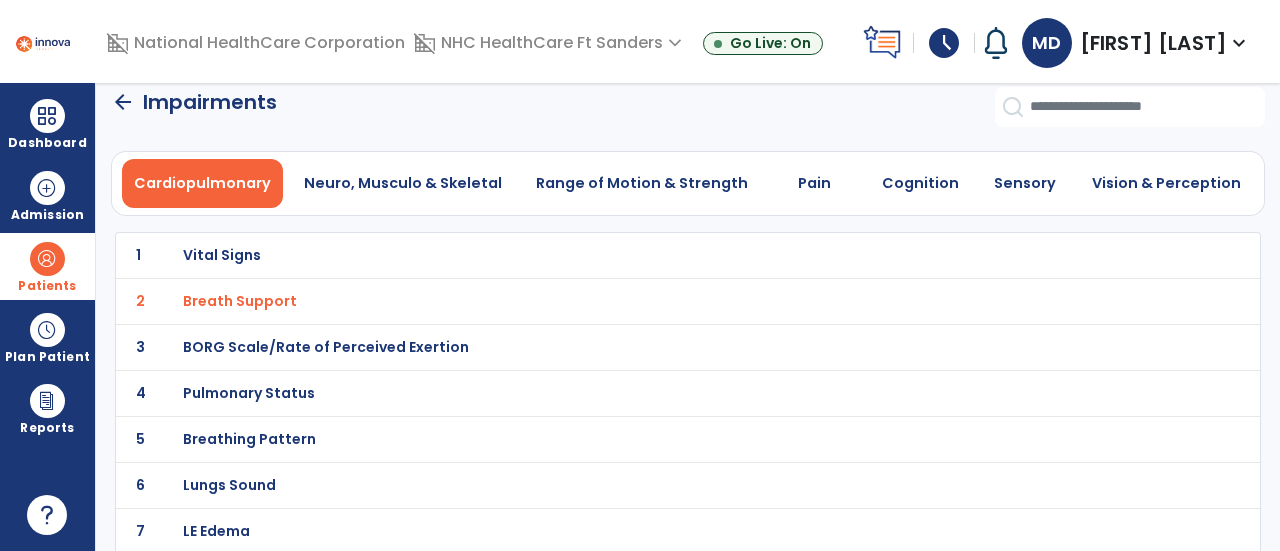 click on "BORG Scale/Rate of Perceived Exertion" at bounding box center [222, 255] 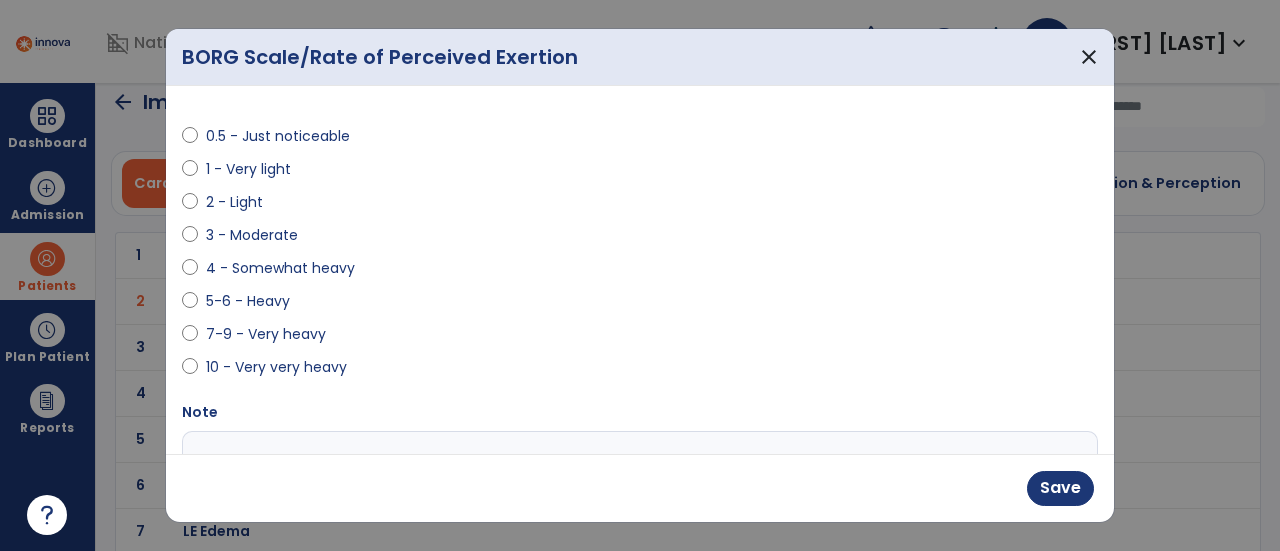 scroll, scrollTop: 154, scrollLeft: 0, axis: vertical 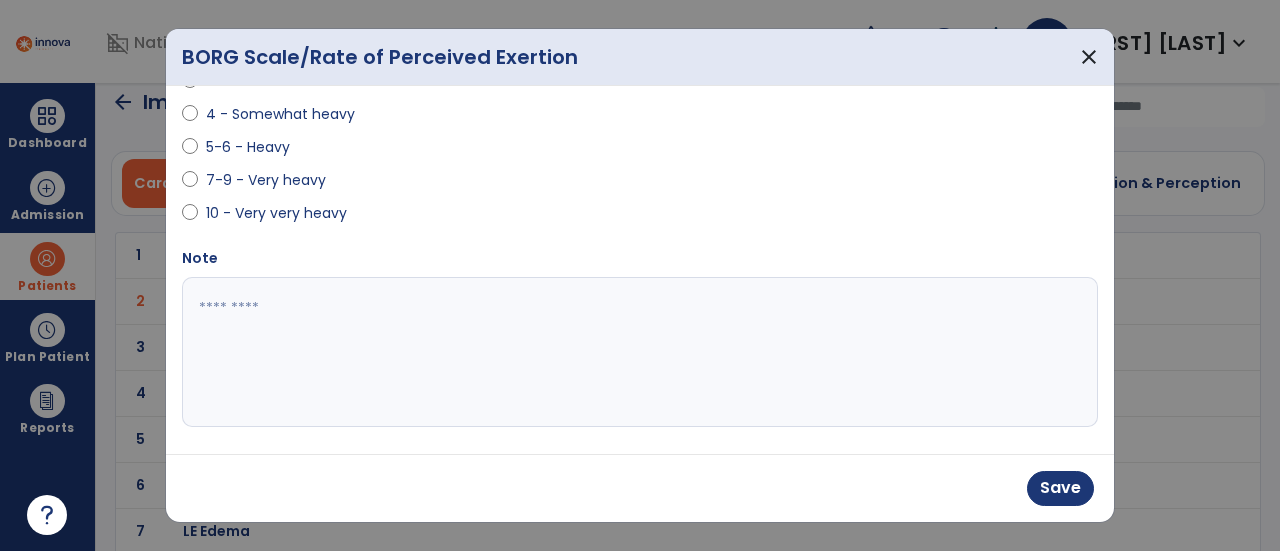 click at bounding box center (638, 352) 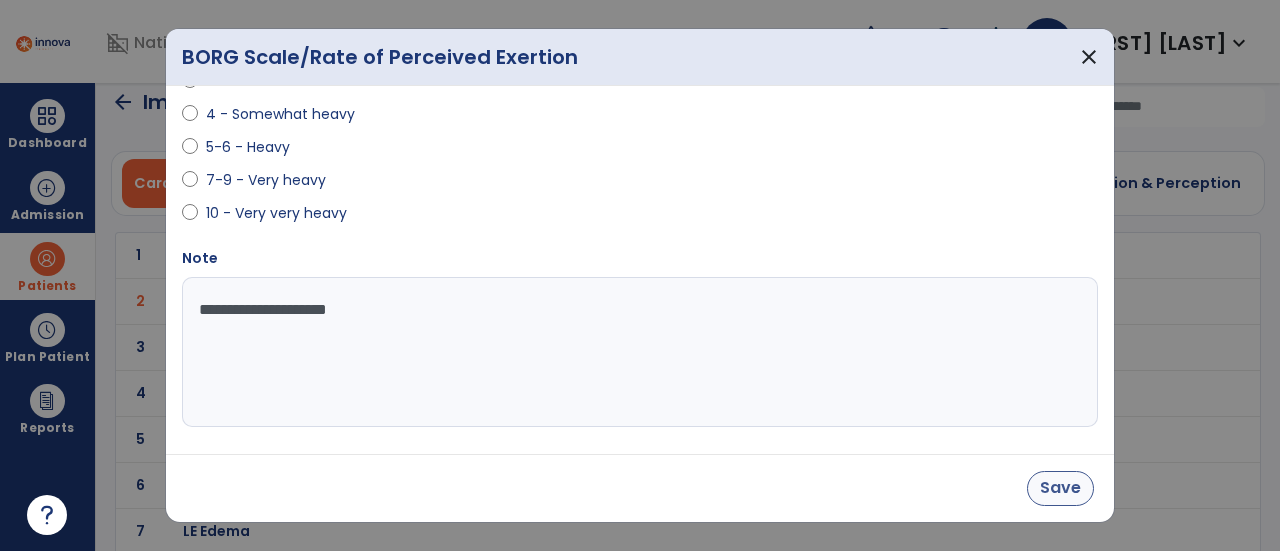 type on "**********" 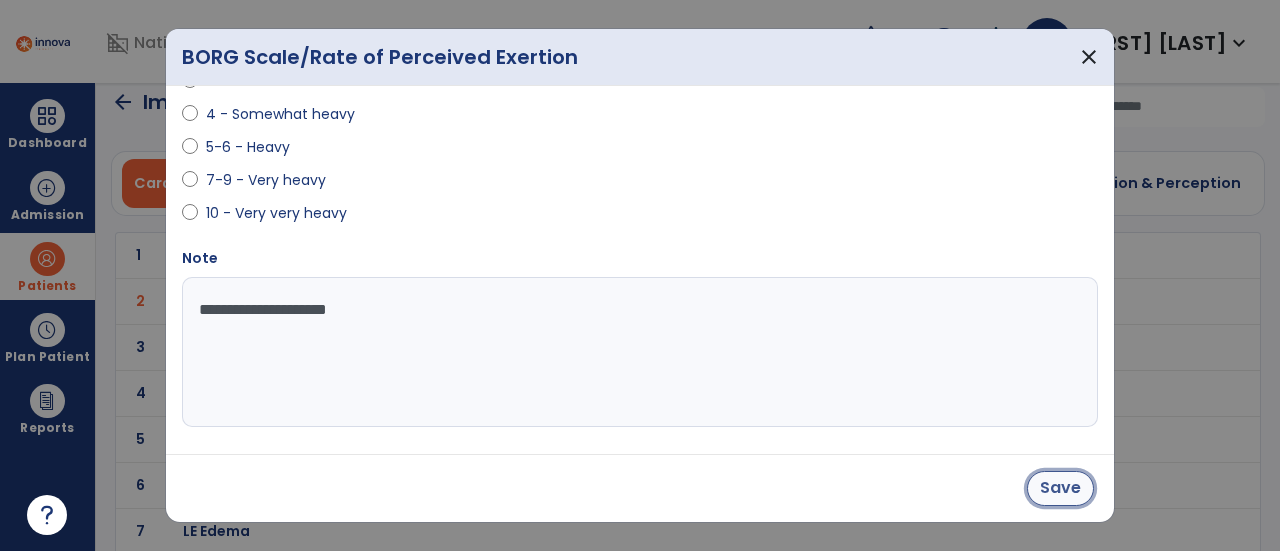 click on "Save" at bounding box center (1060, 488) 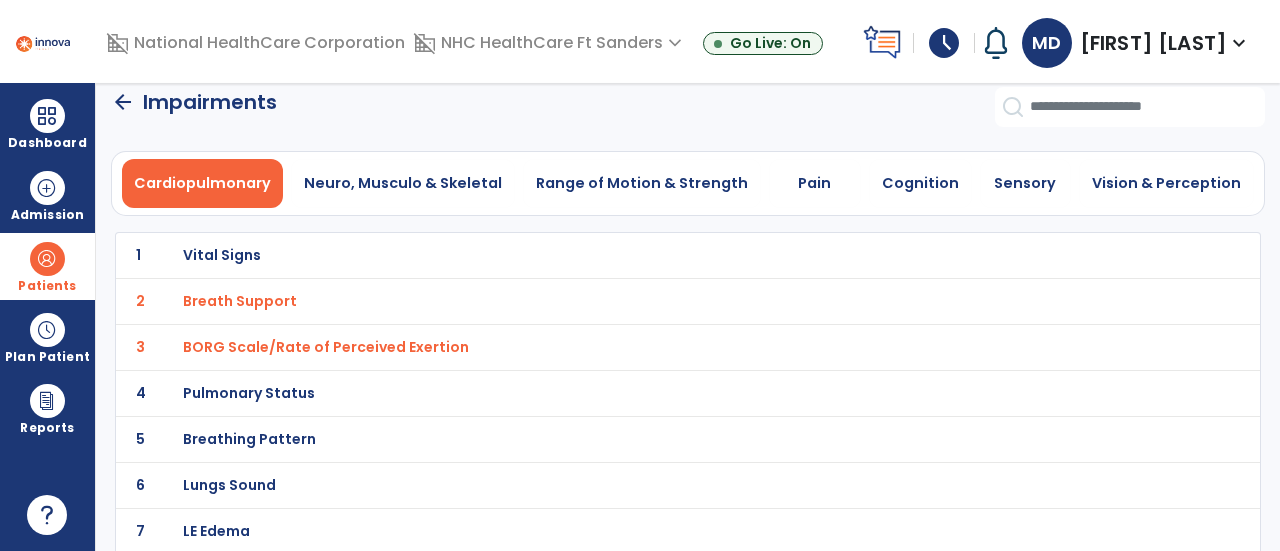 click on "Pulmonary Status" at bounding box center [644, 255] 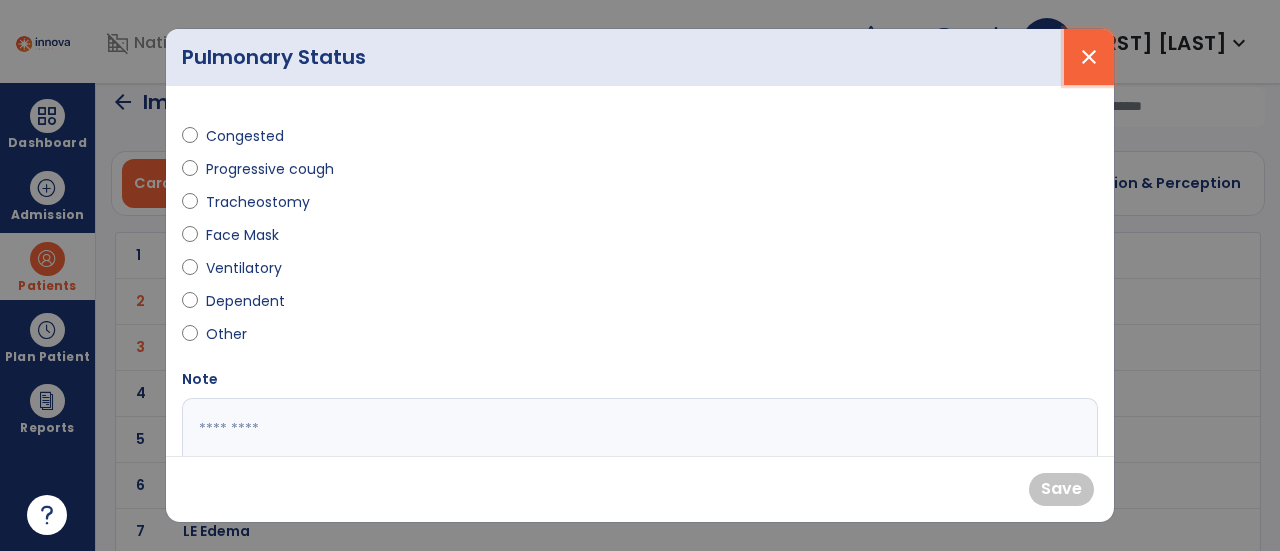 click on "close" at bounding box center [1089, 57] 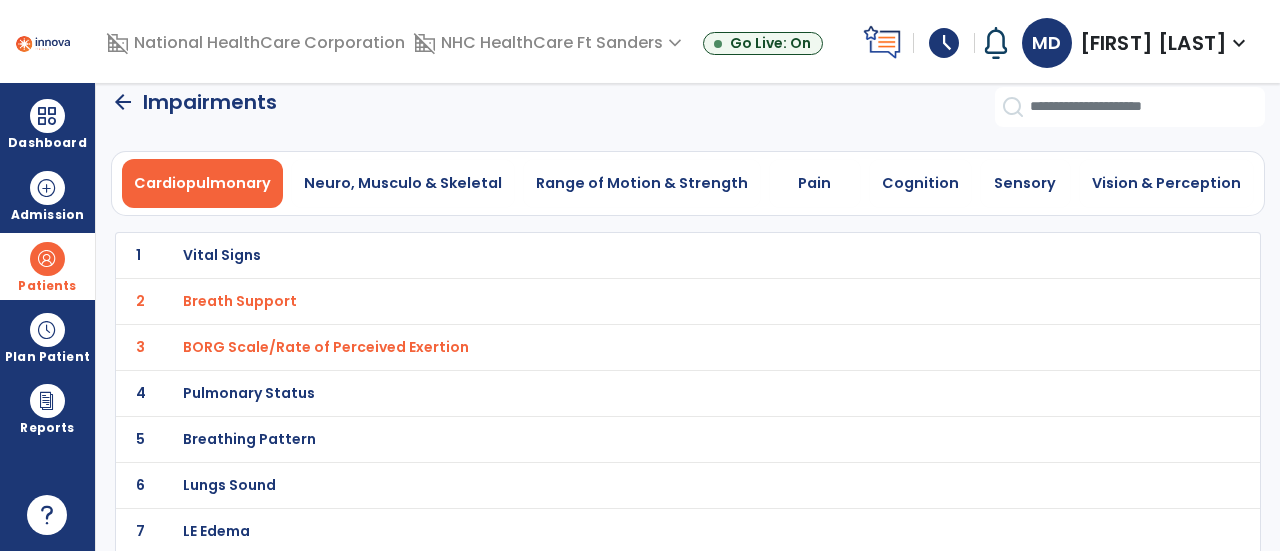 click on "Breathing Pattern" at bounding box center (222, 255) 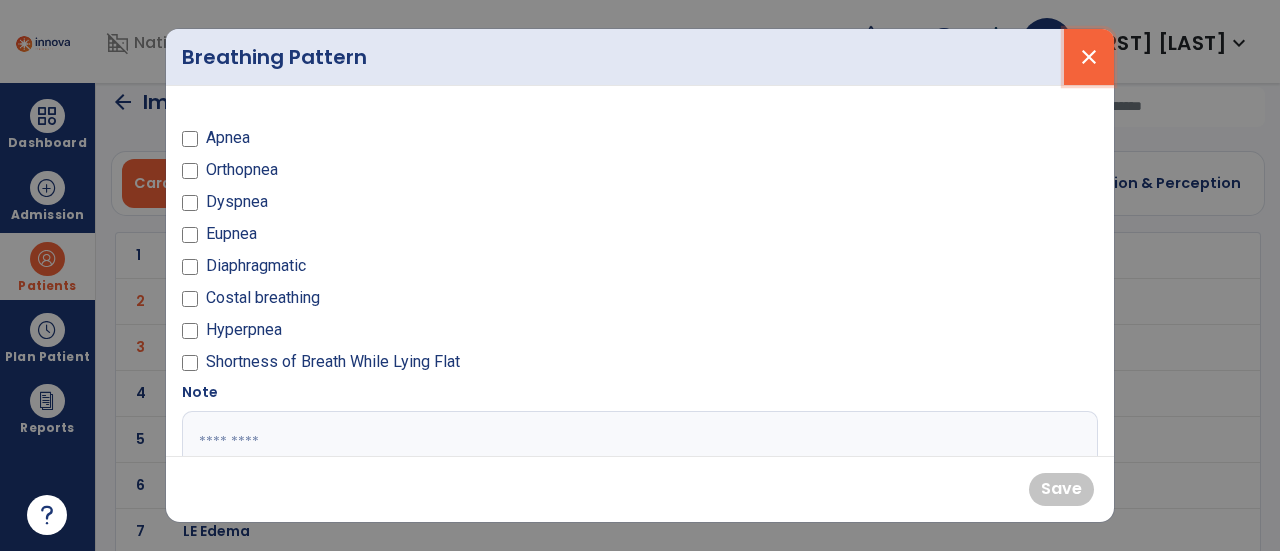 click on "close" at bounding box center [1089, 57] 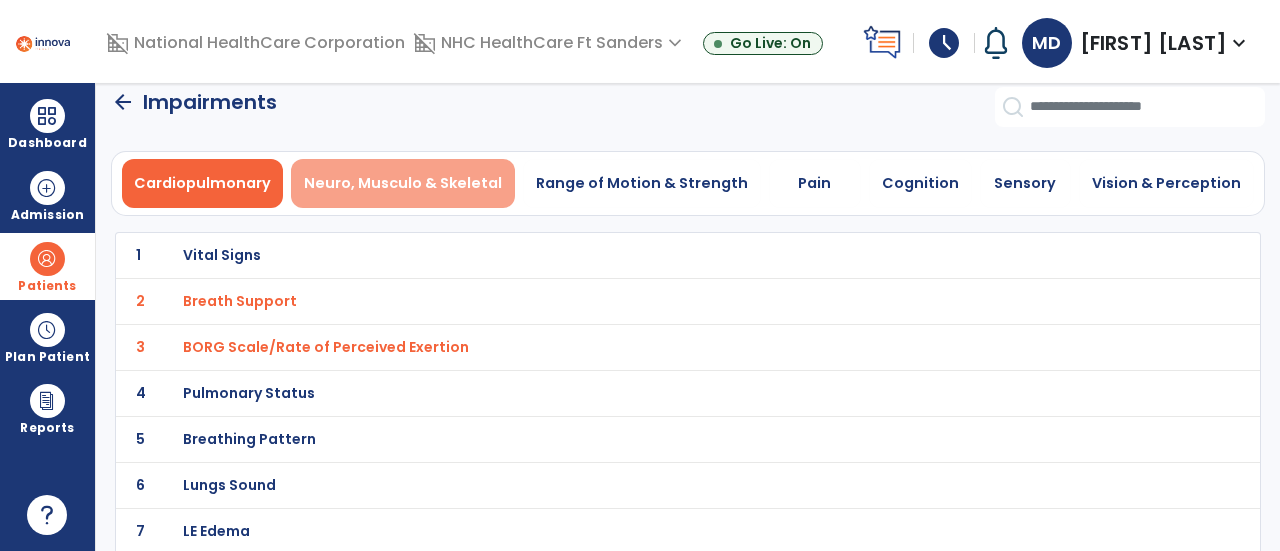 click on "Neuro, Musculo & Skeletal" at bounding box center [403, 183] 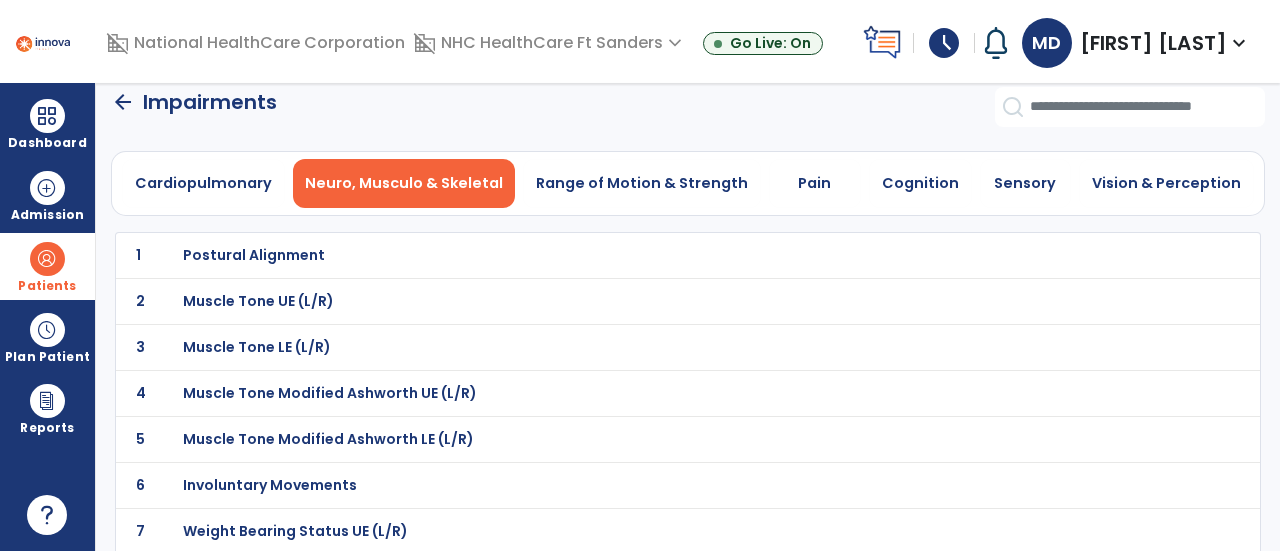 click on "Postural Alignment" at bounding box center [254, 255] 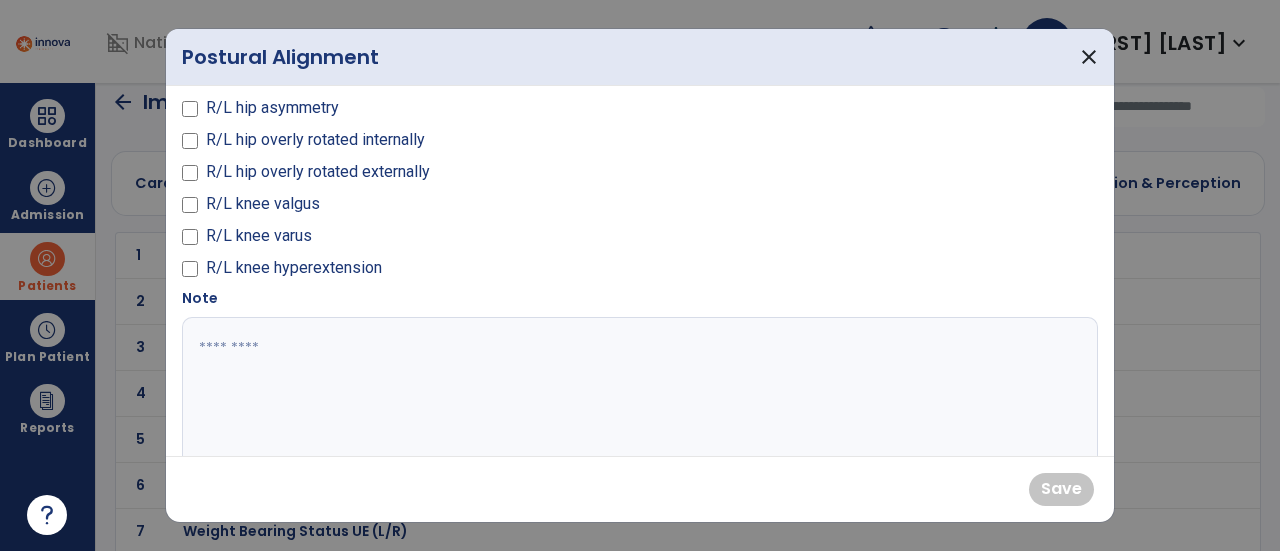 scroll, scrollTop: 261, scrollLeft: 0, axis: vertical 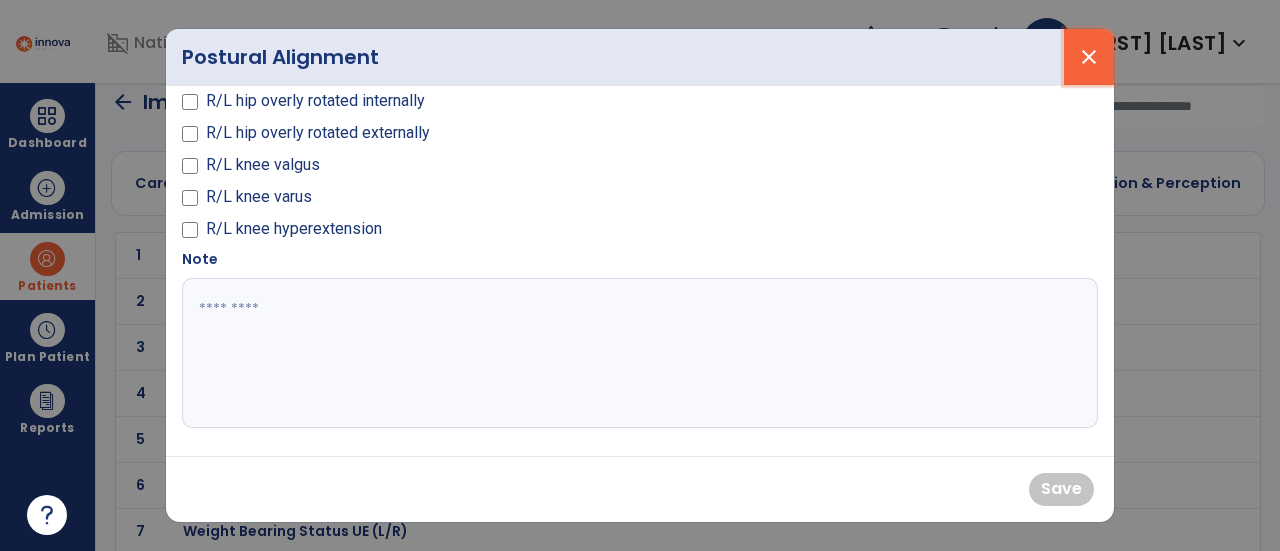 click on "close" at bounding box center [1089, 57] 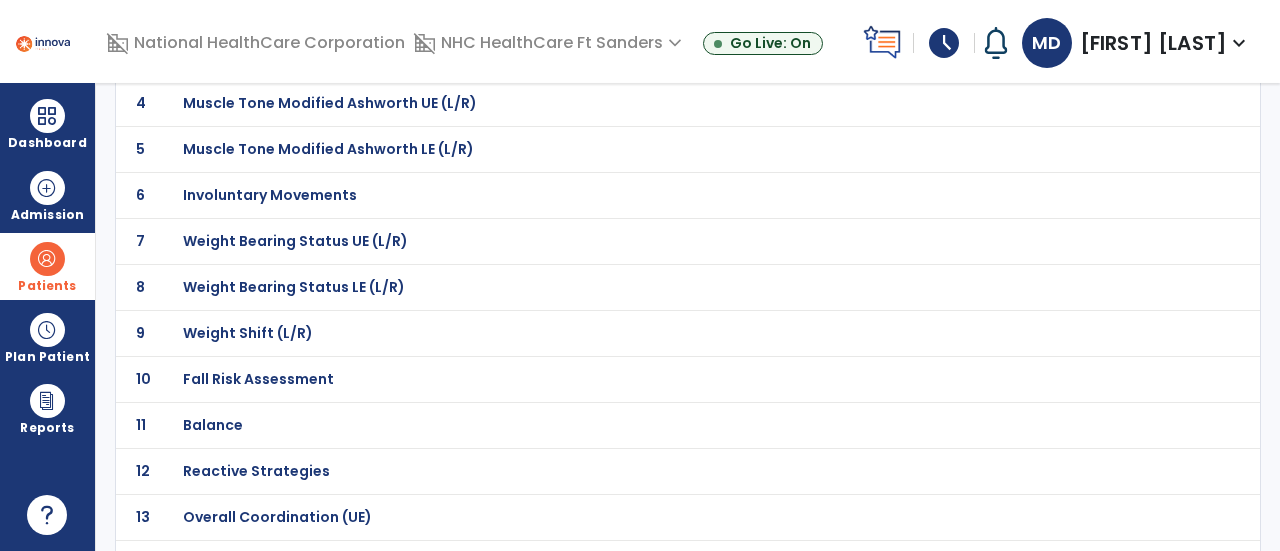 scroll, scrollTop: 354, scrollLeft: 0, axis: vertical 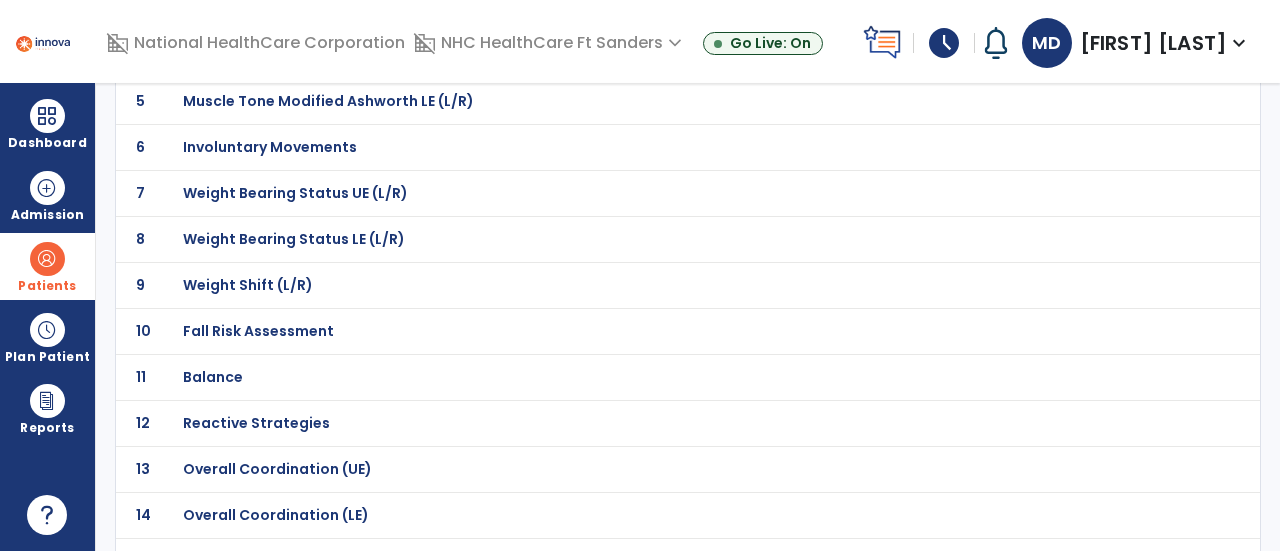 click on "Fall Risk Assessment" at bounding box center [254, -83] 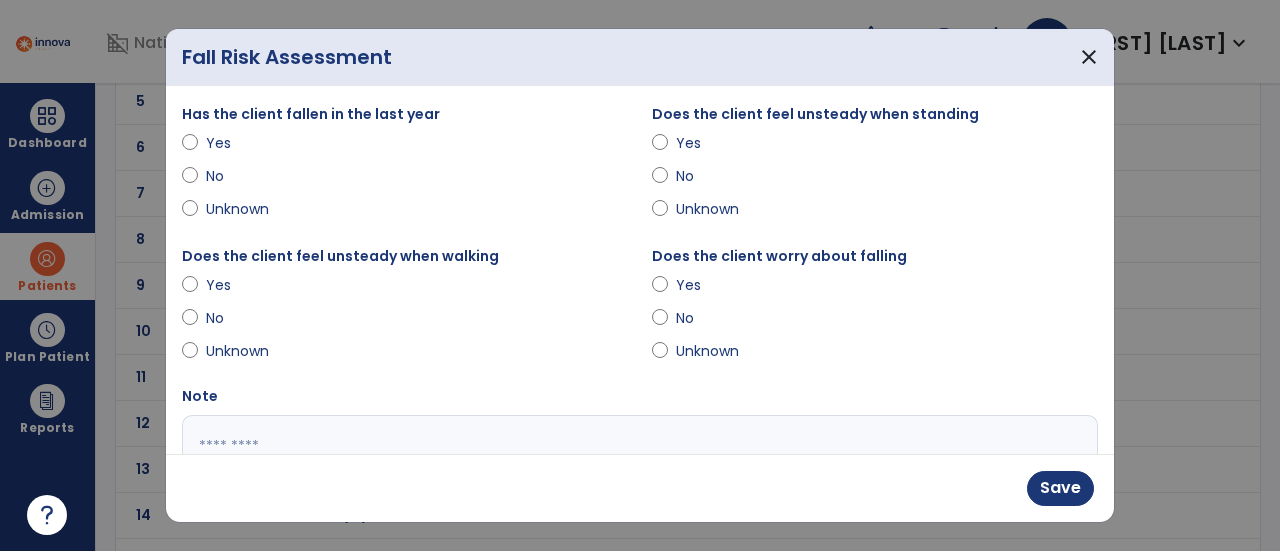 click at bounding box center (190, 289) 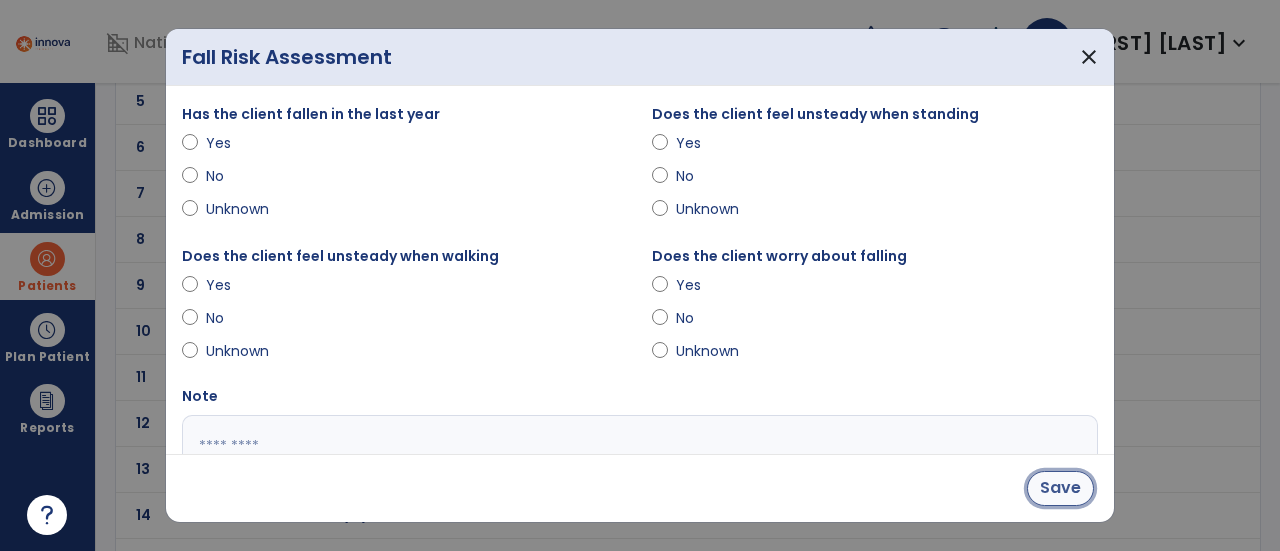 click on "Save" at bounding box center [1060, 488] 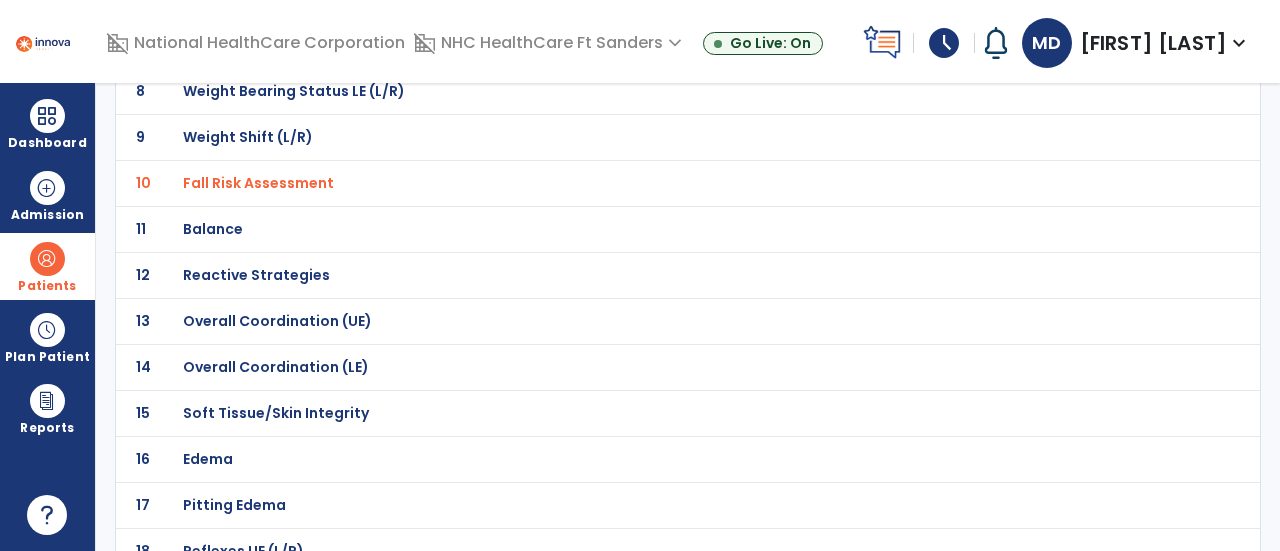 scroll, scrollTop: 508, scrollLeft: 0, axis: vertical 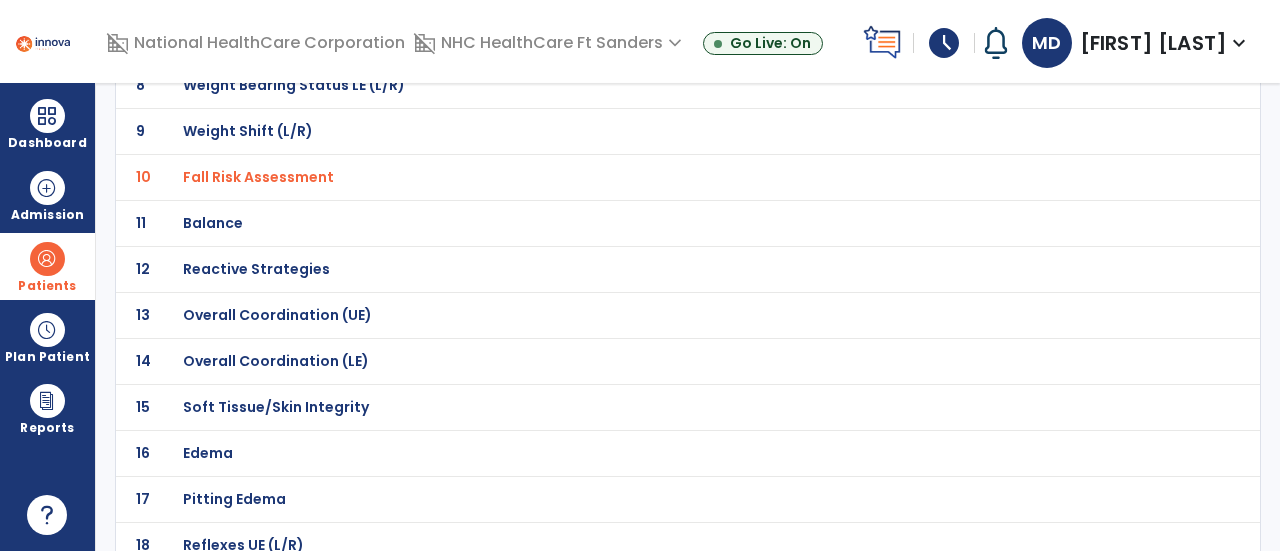 click on "Balance" at bounding box center (254, -237) 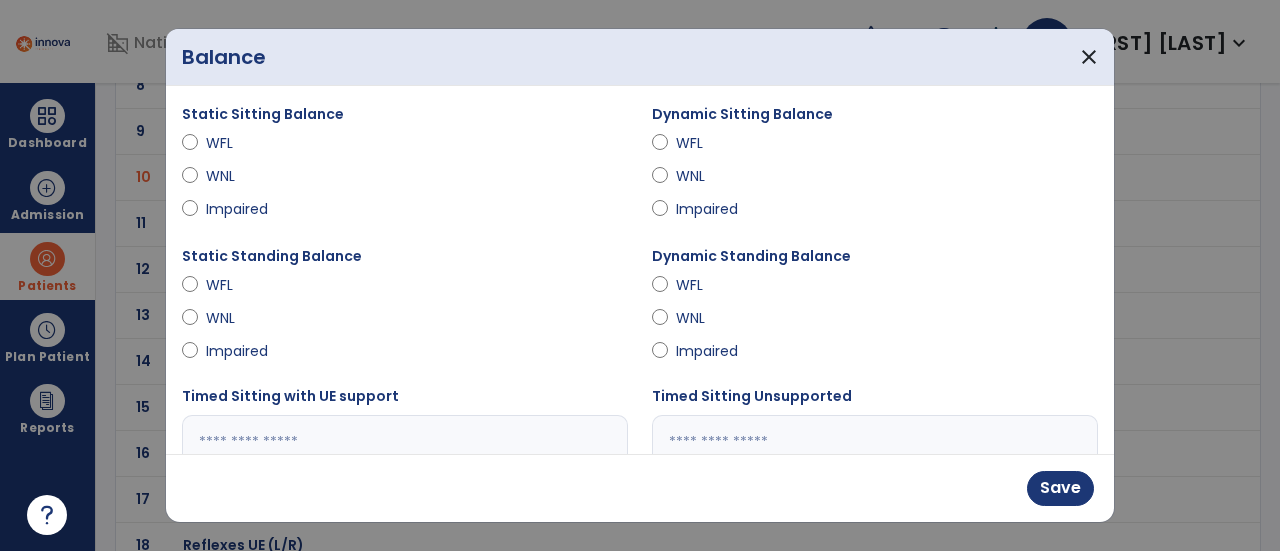 click on "WFL" at bounding box center (875, 147) 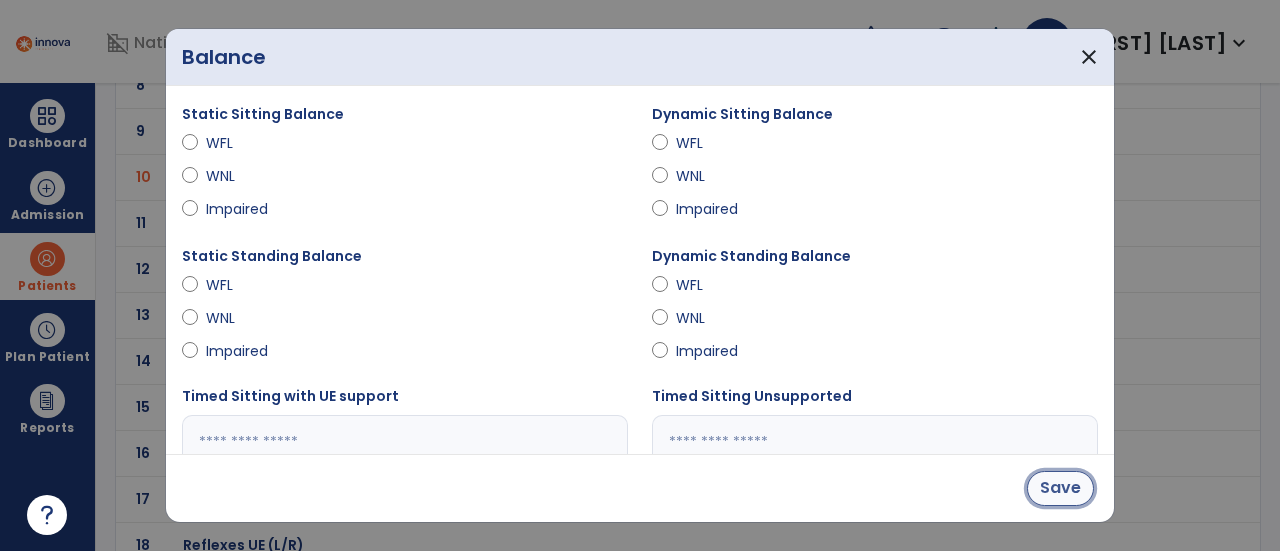 click on "Save" at bounding box center (1060, 488) 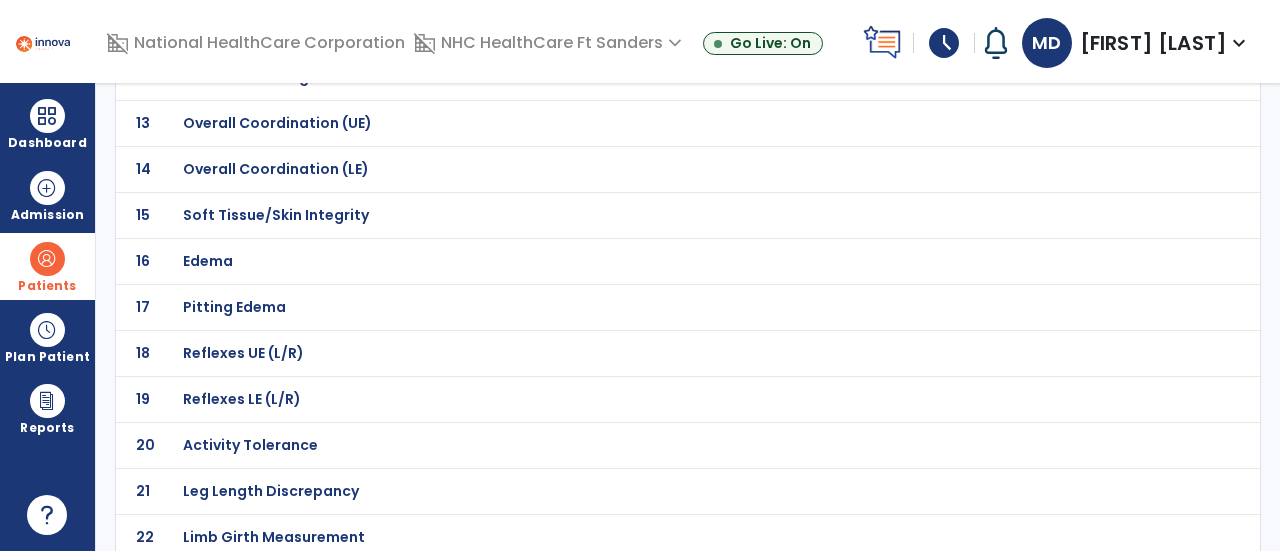 scroll, scrollTop: 747, scrollLeft: 0, axis: vertical 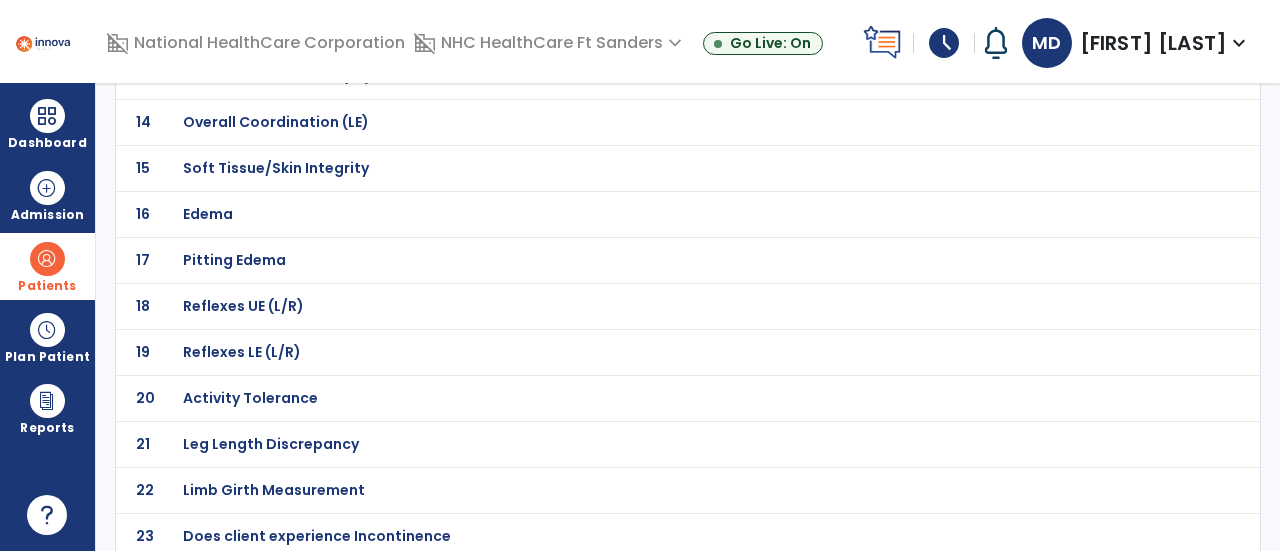 click on "Activity Tolerance" at bounding box center [644, -476] 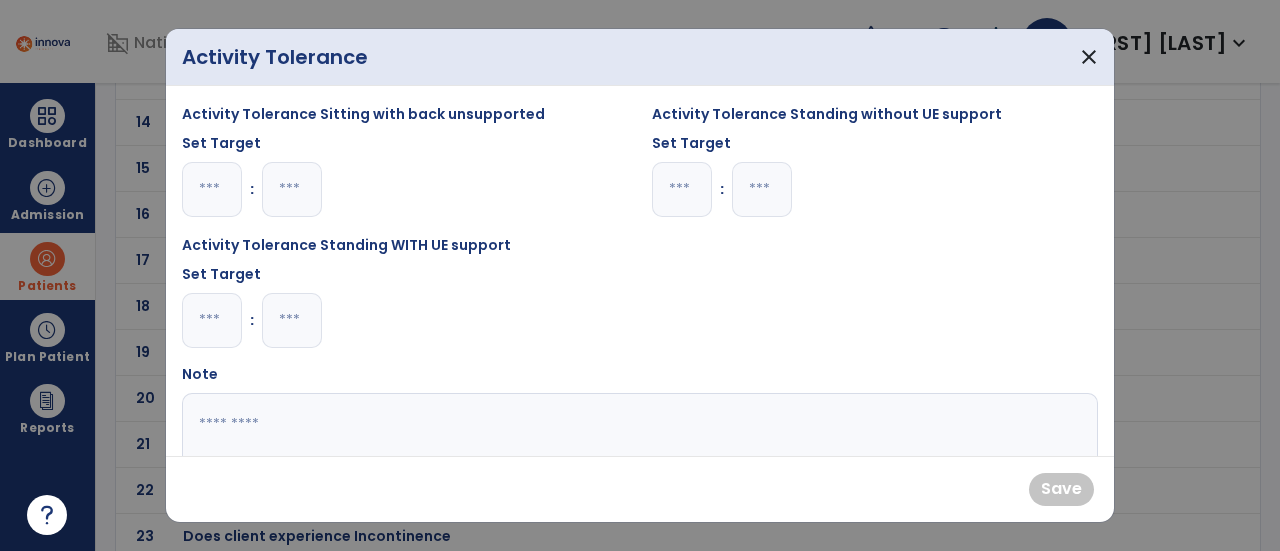 click at bounding box center (212, 189) 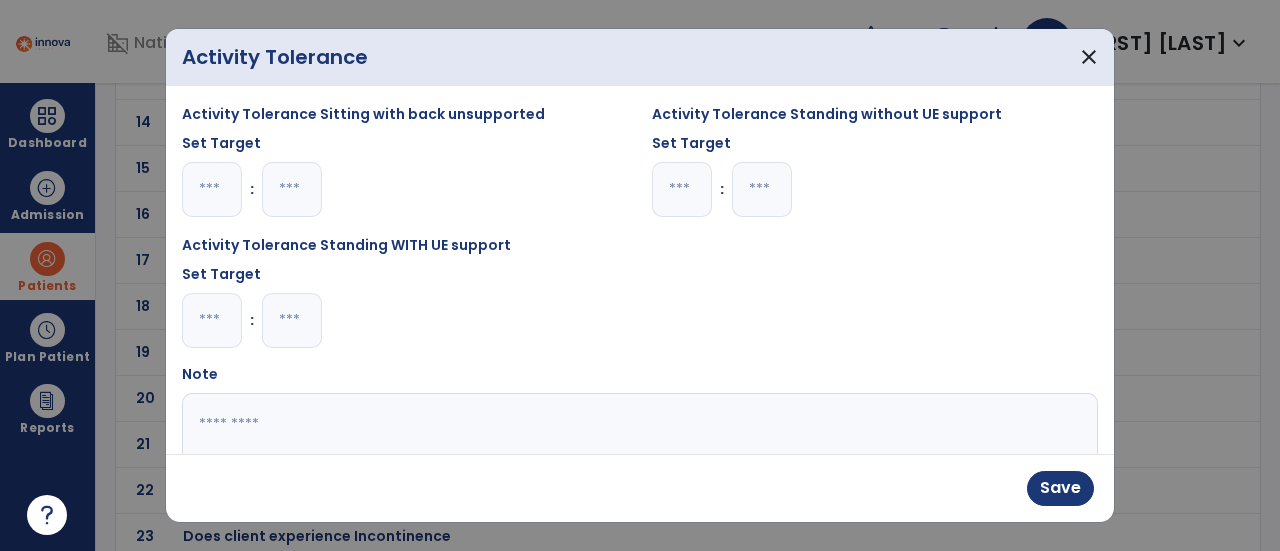 type on "**" 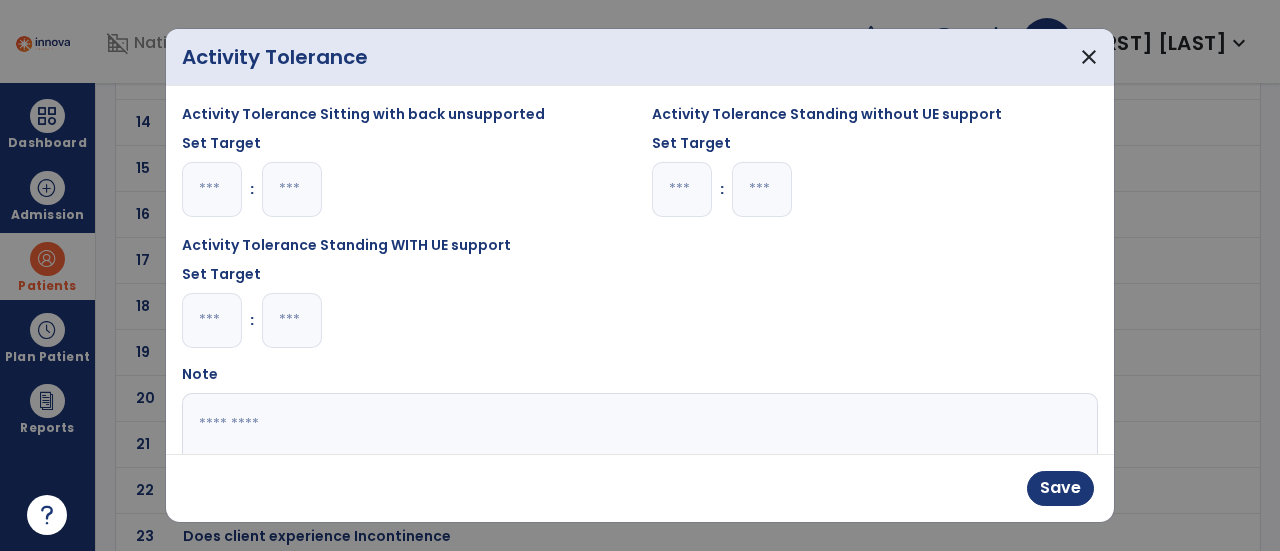 click at bounding box center [682, 189] 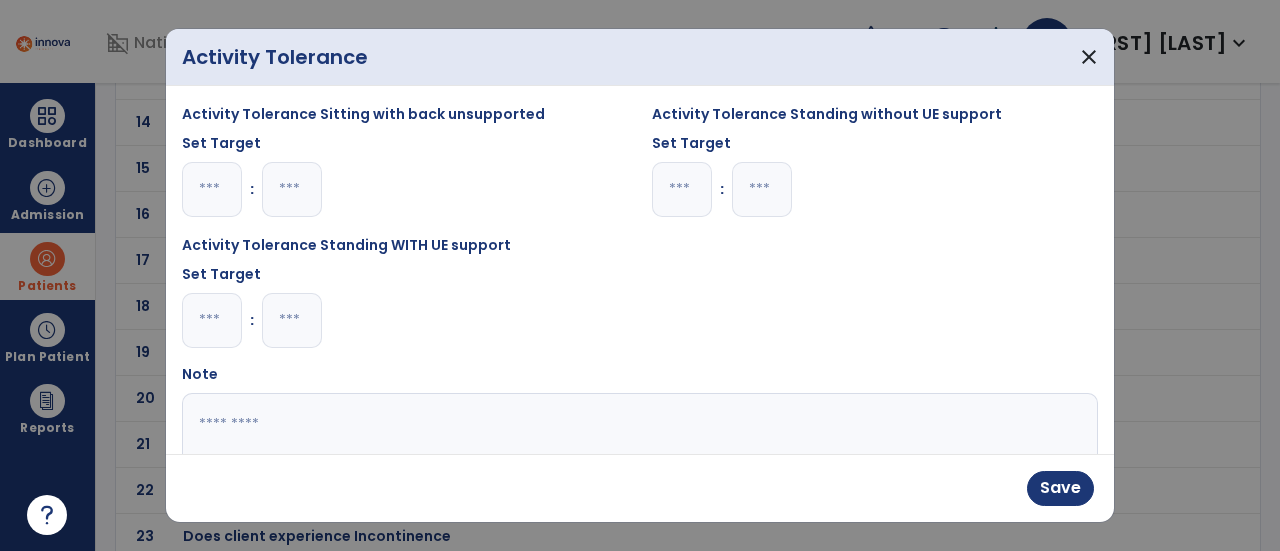type on "*" 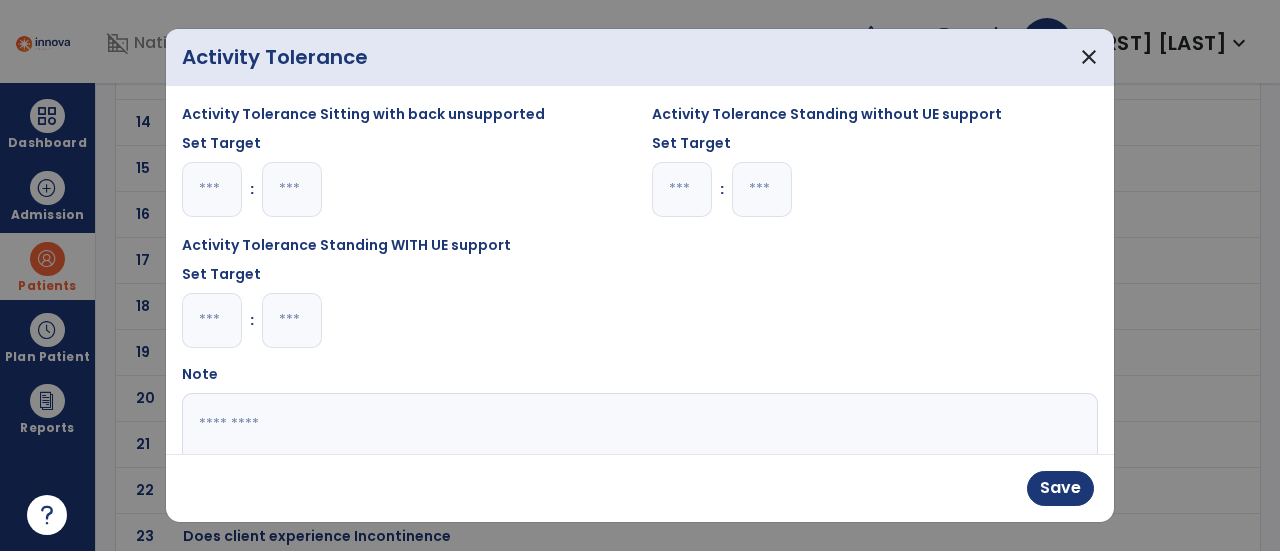 click at bounding box center [762, 189] 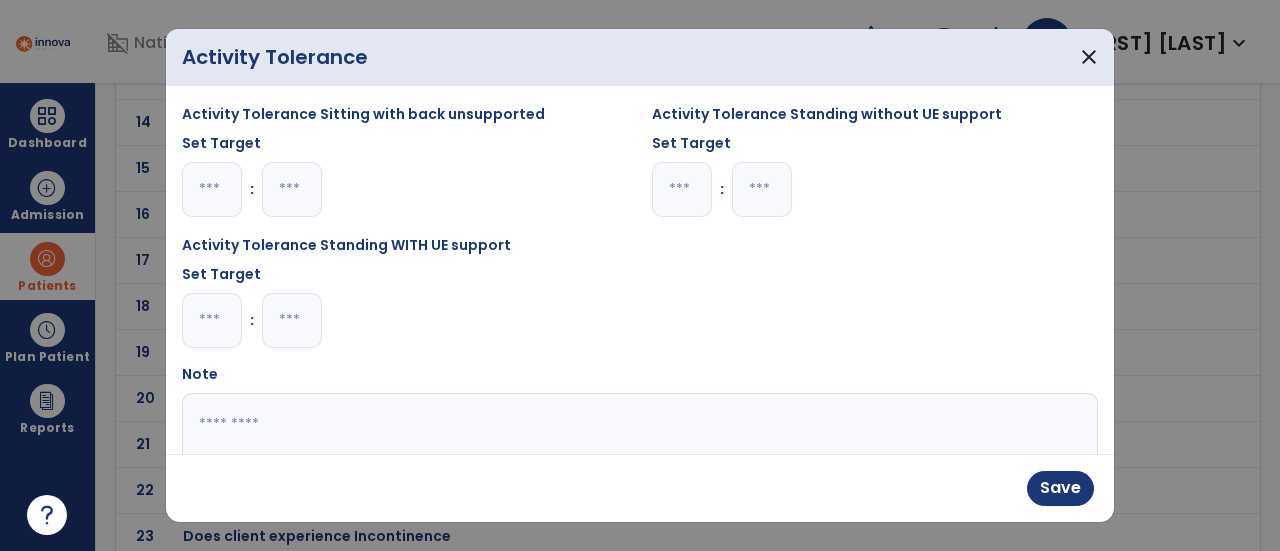 type on "**" 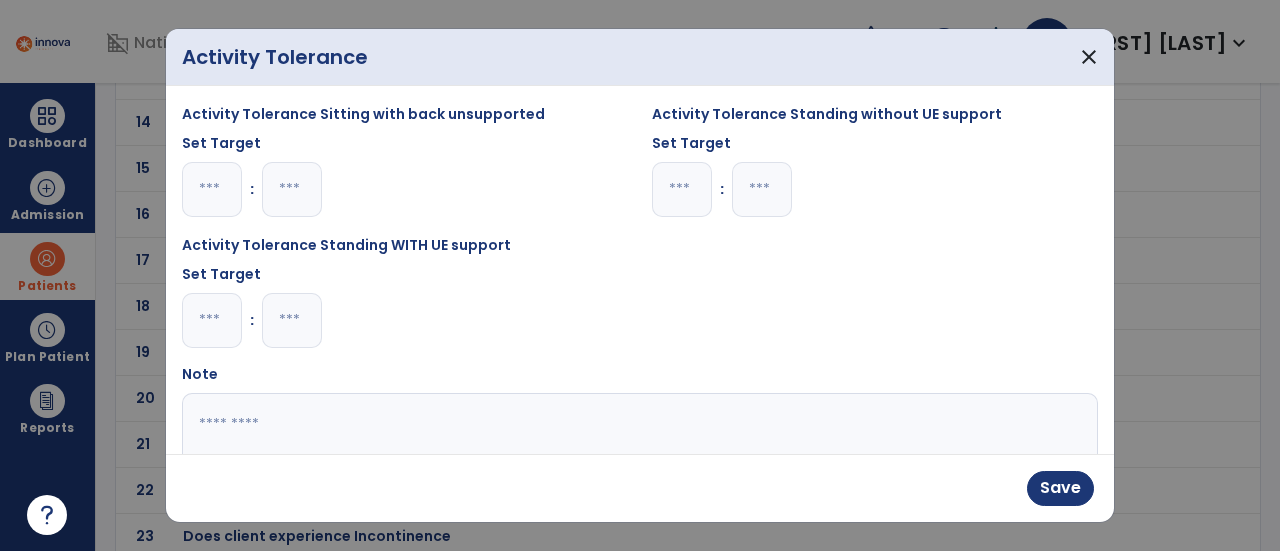 click at bounding box center (212, 320) 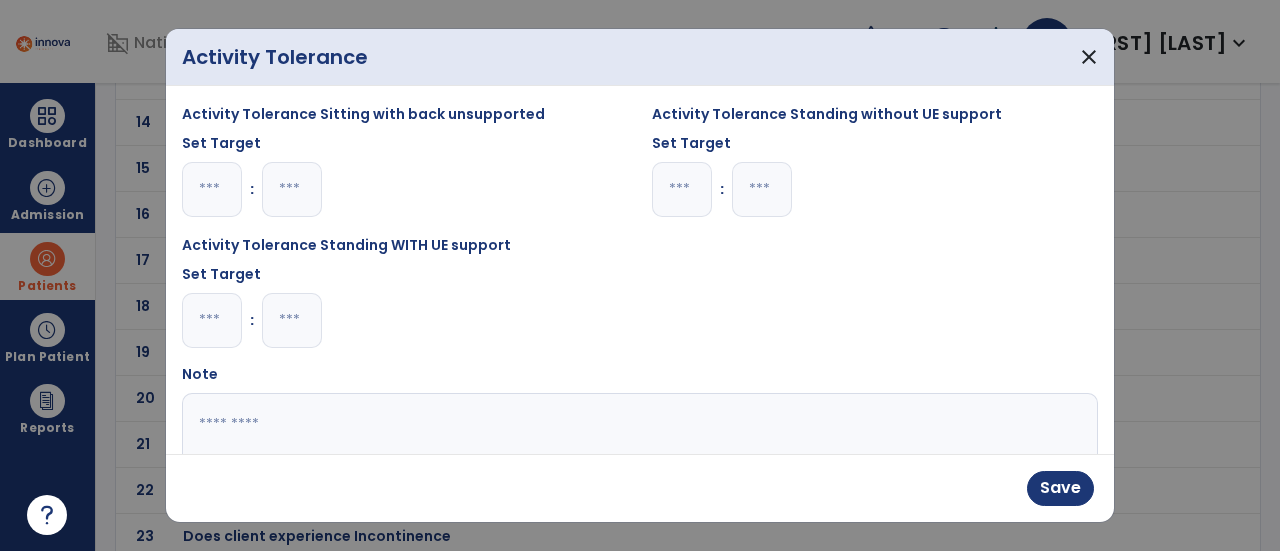 type on "*" 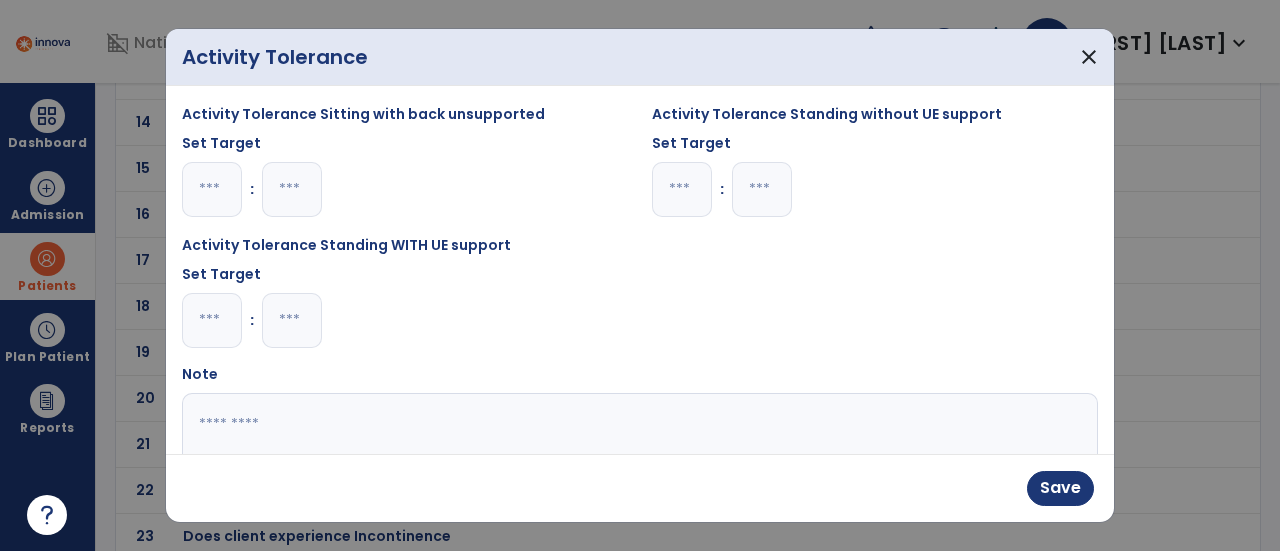 click at bounding box center [292, 320] 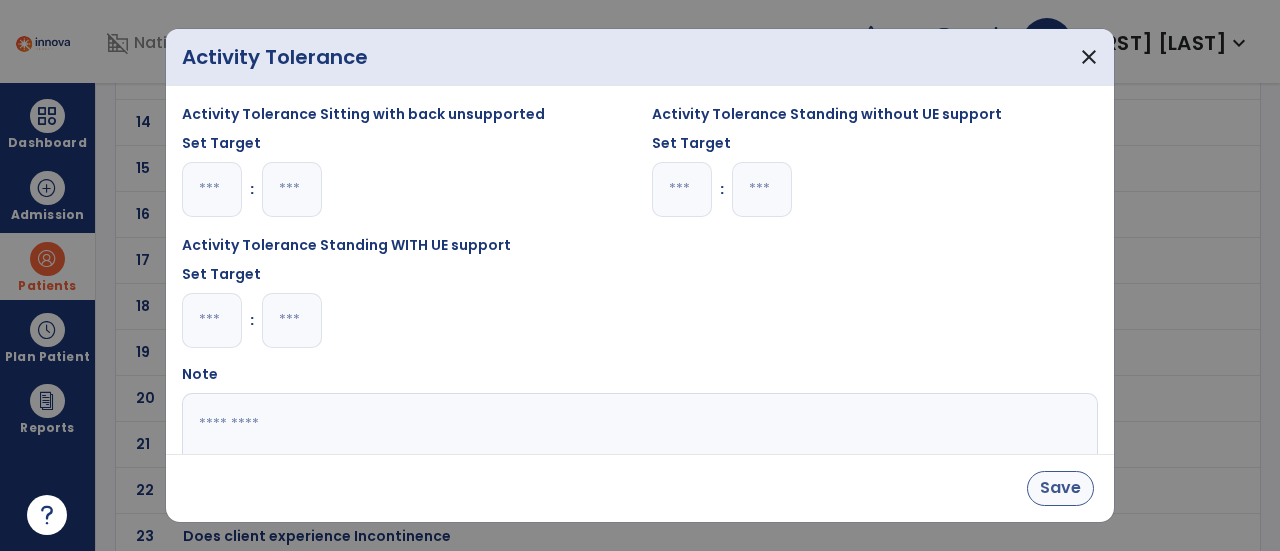 type on "*" 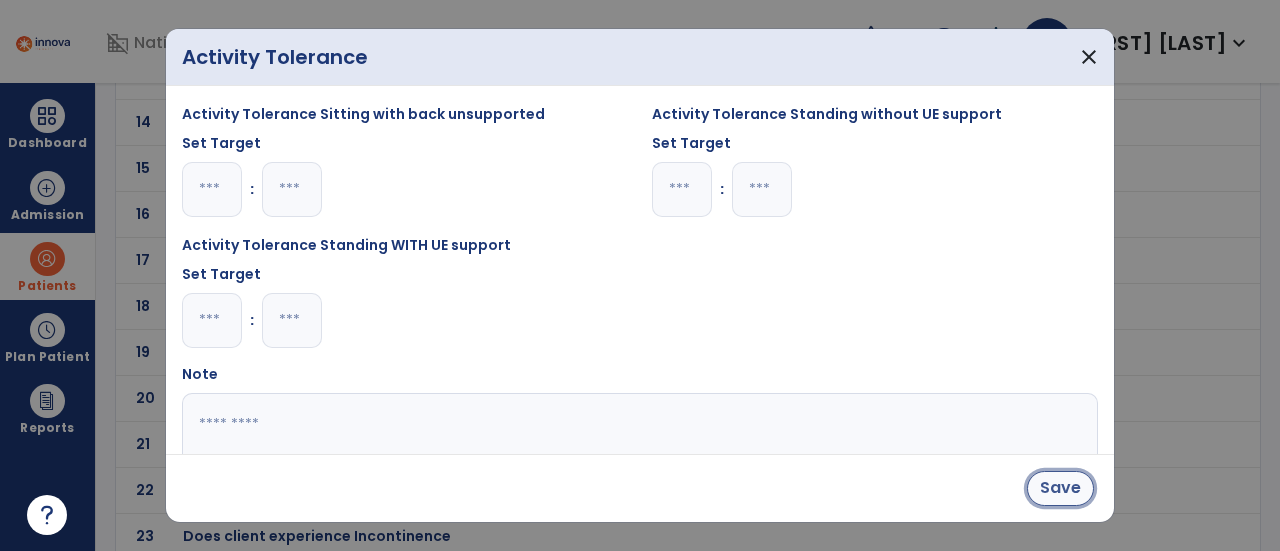 click on "Save" at bounding box center (1060, 488) 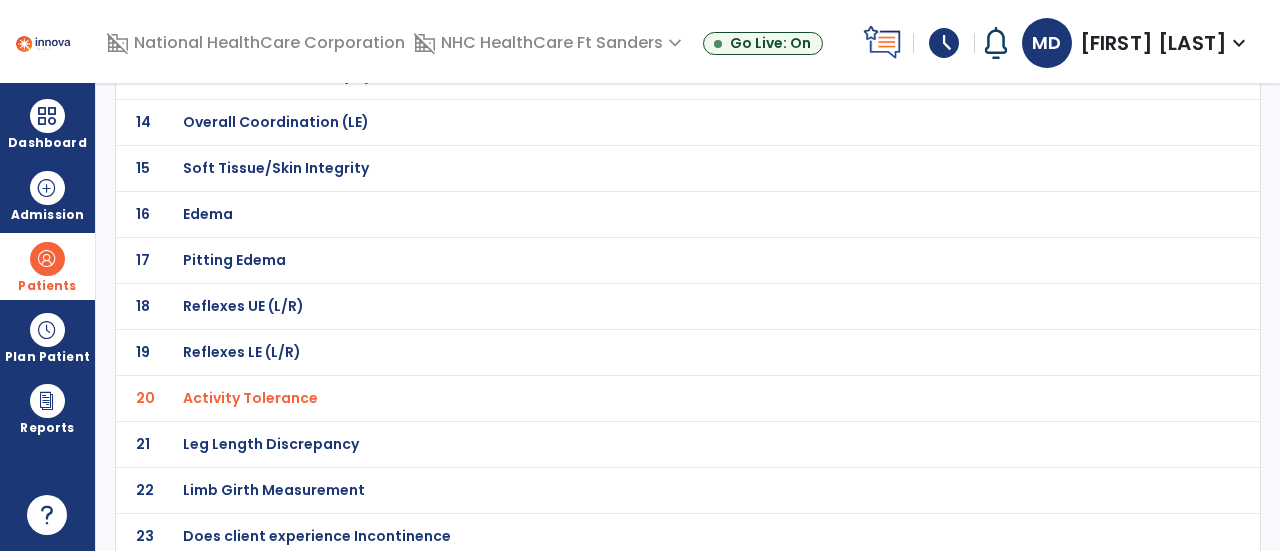 click on "Does client experience Incontinence" at bounding box center [254, -476] 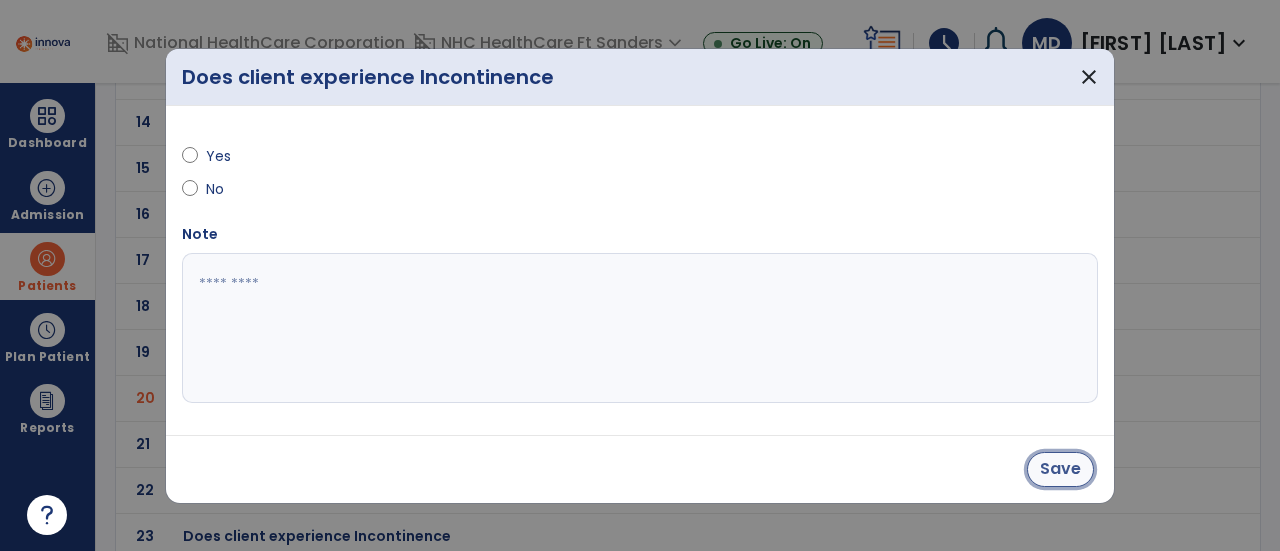click on "Save" at bounding box center (1060, 469) 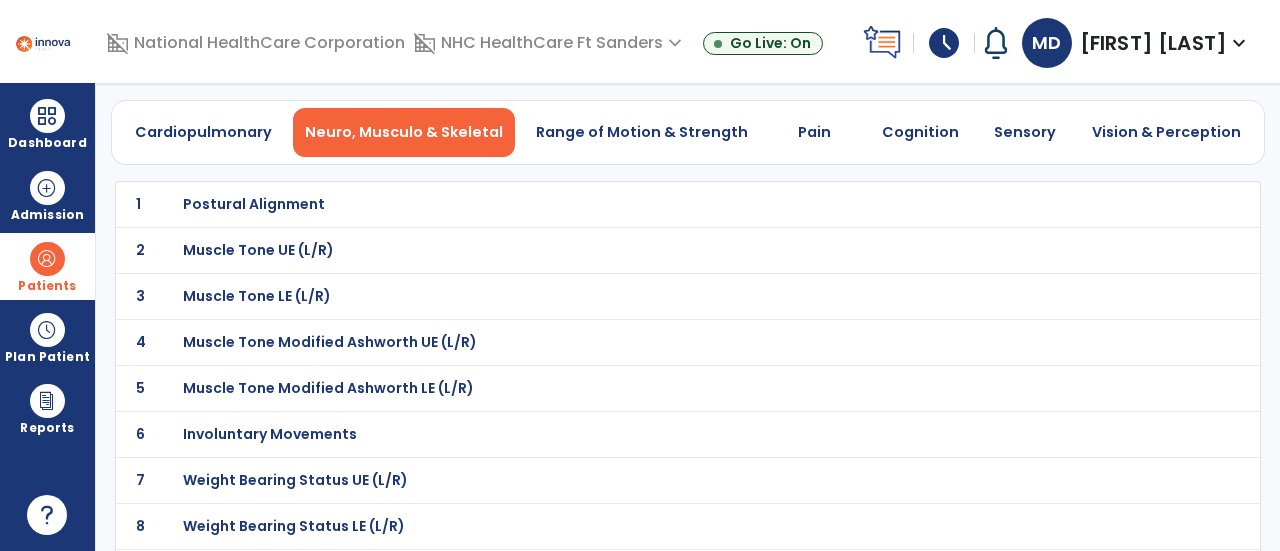 scroll, scrollTop: 0, scrollLeft: 0, axis: both 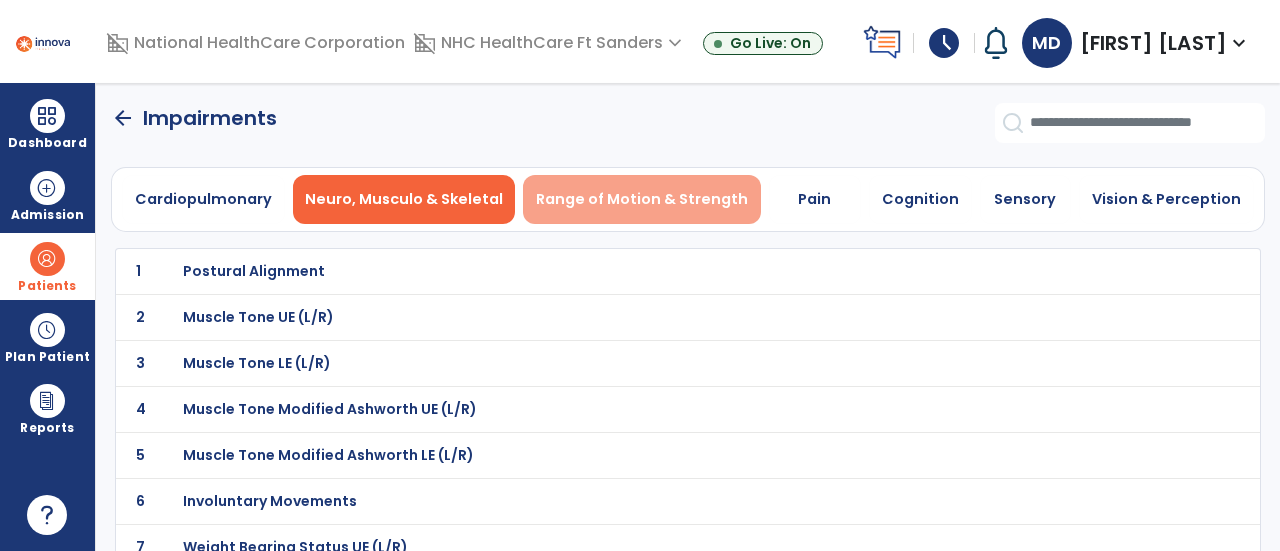 click on "Range of Motion & Strength" at bounding box center [642, 199] 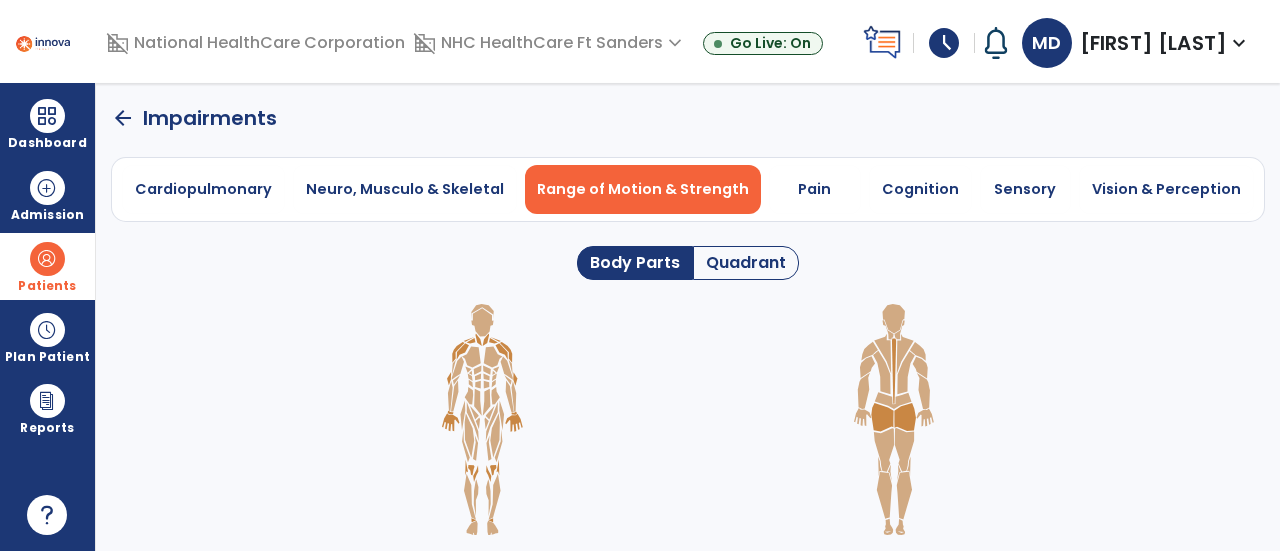 click on "Quadrant" 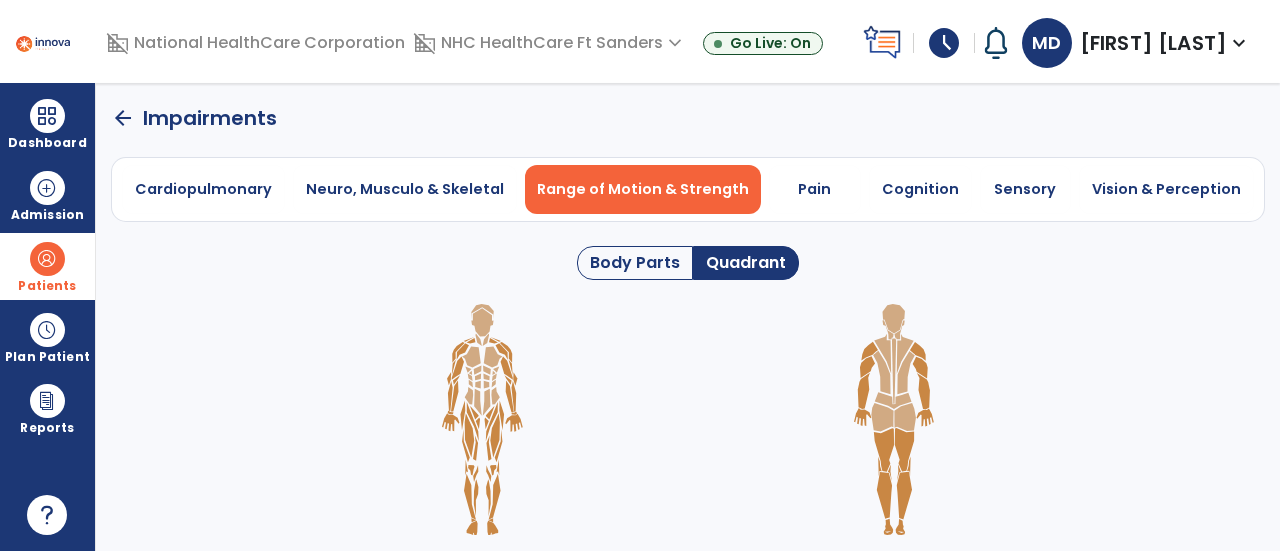 click 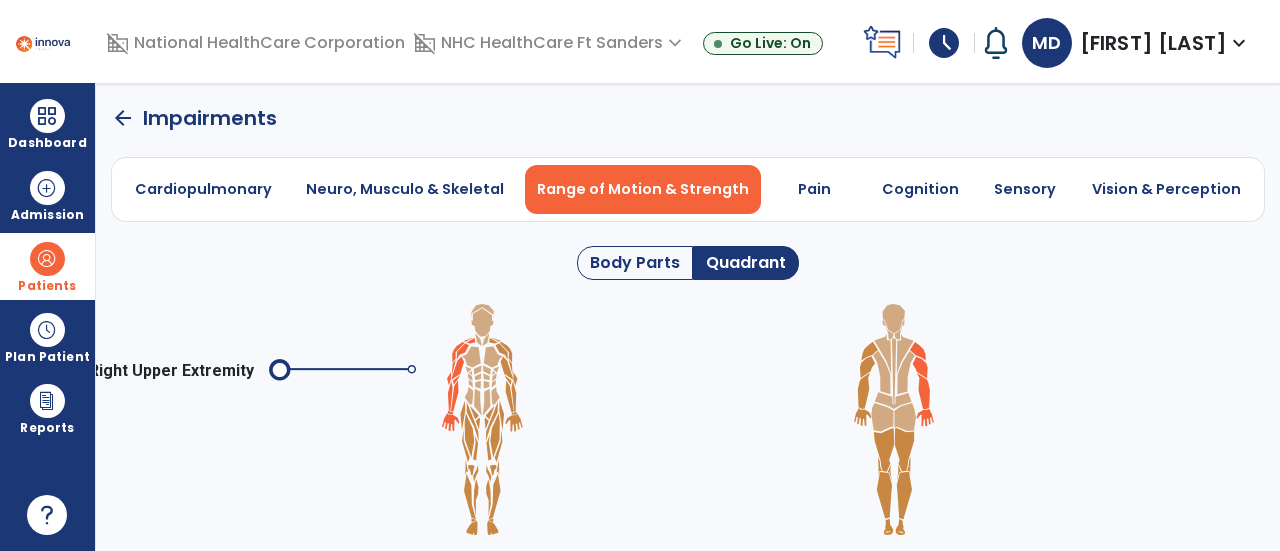 click 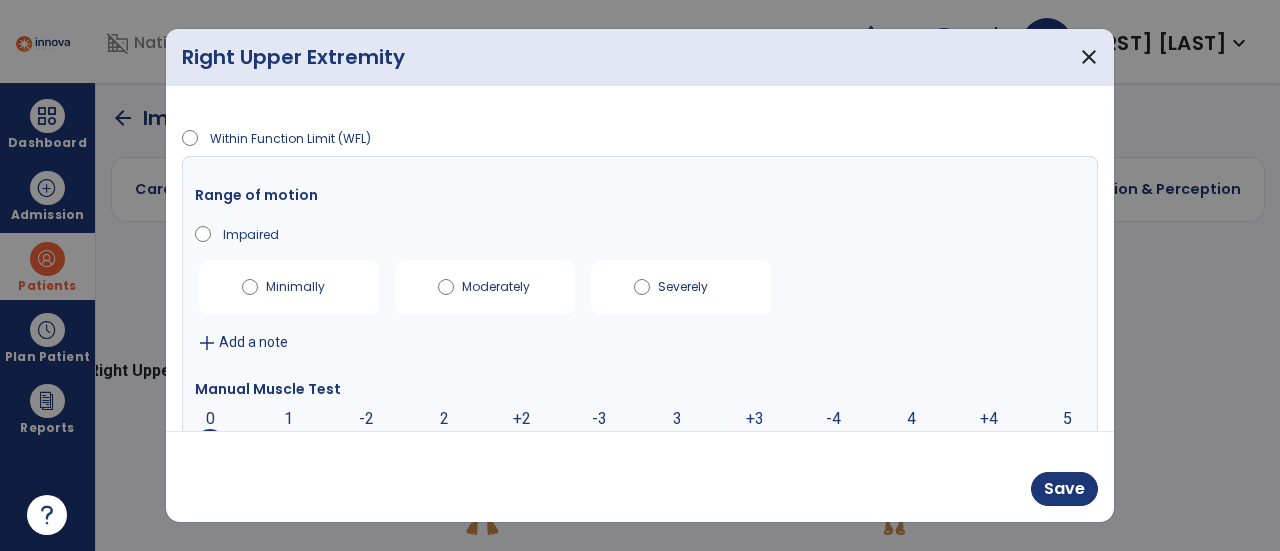 scroll, scrollTop: 88, scrollLeft: 0, axis: vertical 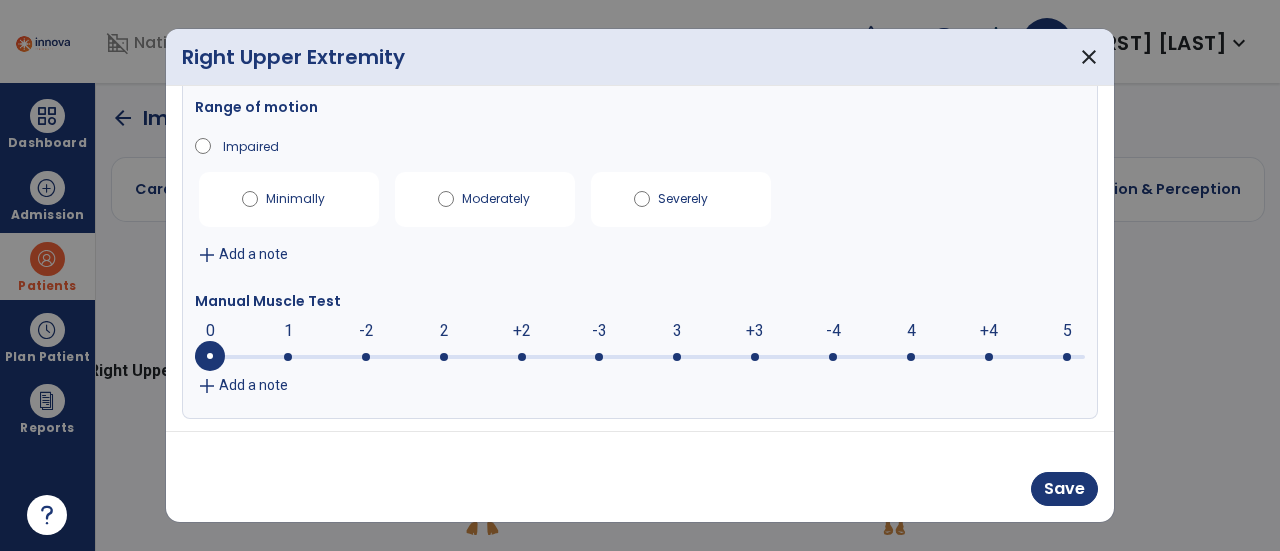 click on "+3" at bounding box center [755, 331] 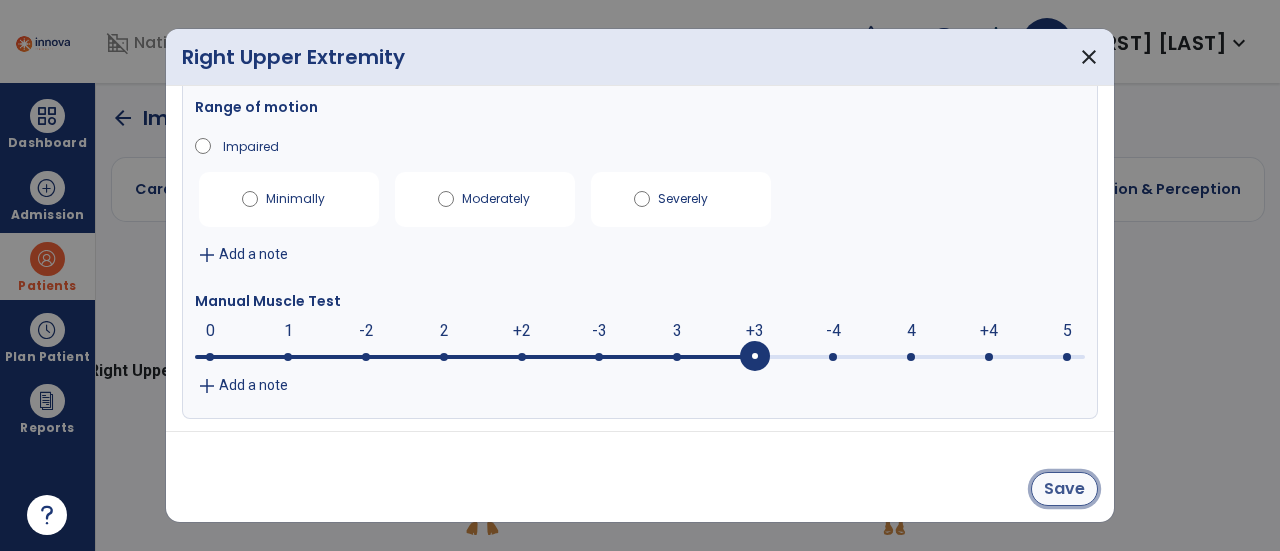 click on "Save" at bounding box center (1064, 489) 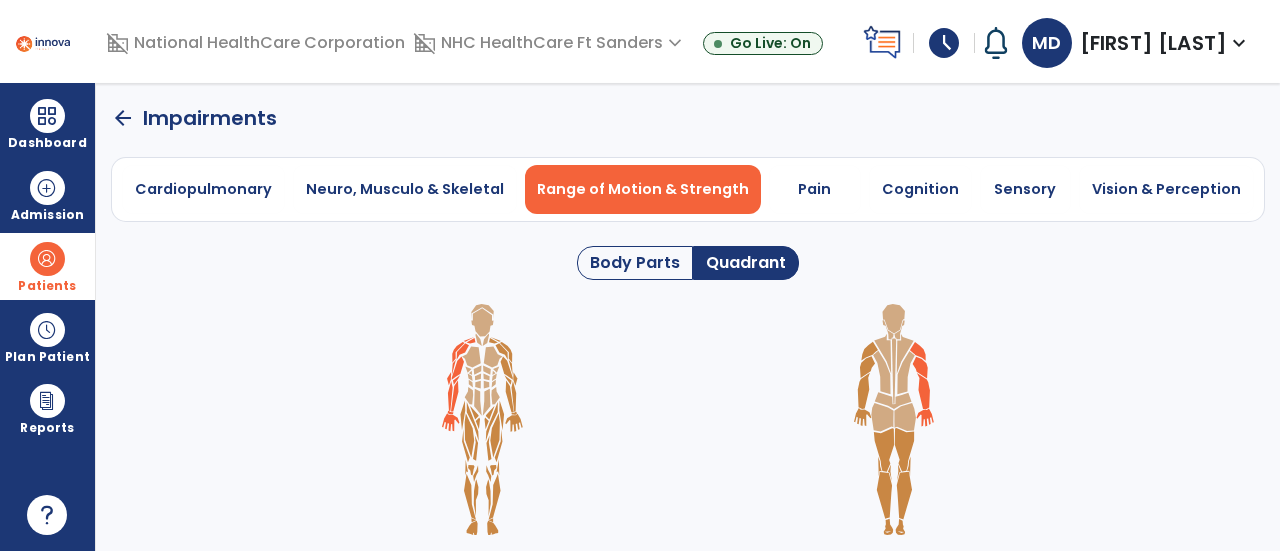 click 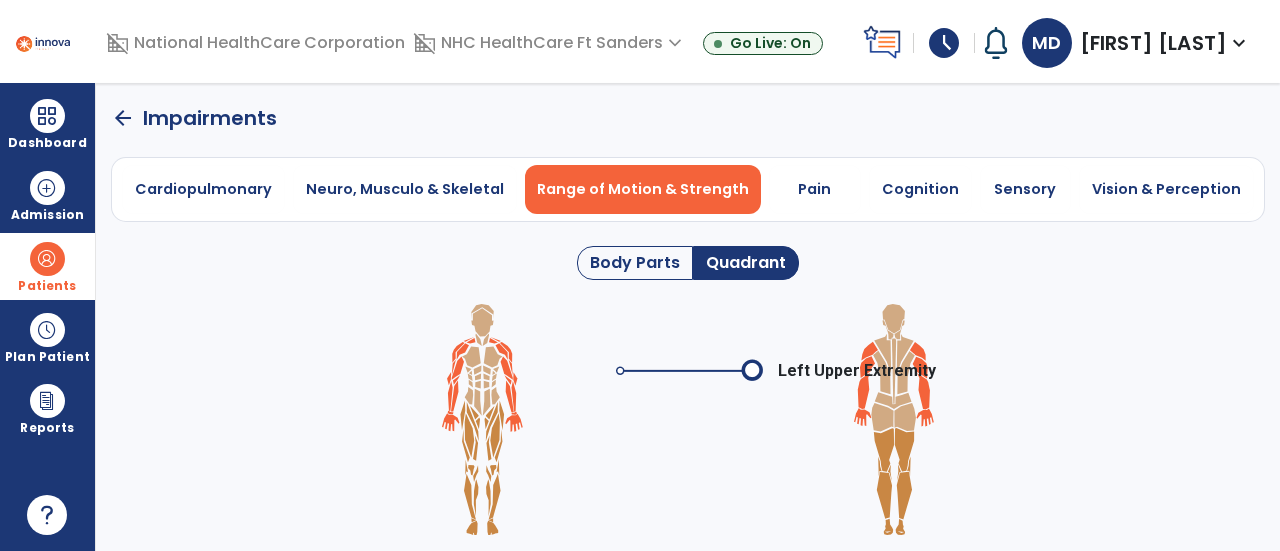 click 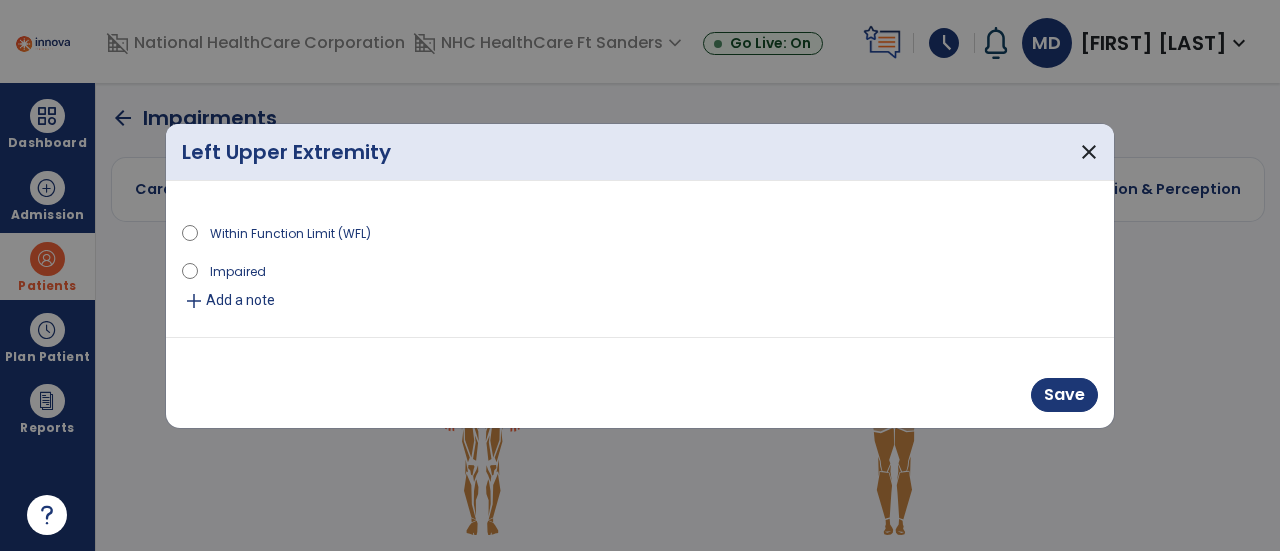 click on "Impaired" at bounding box center [238, 270] 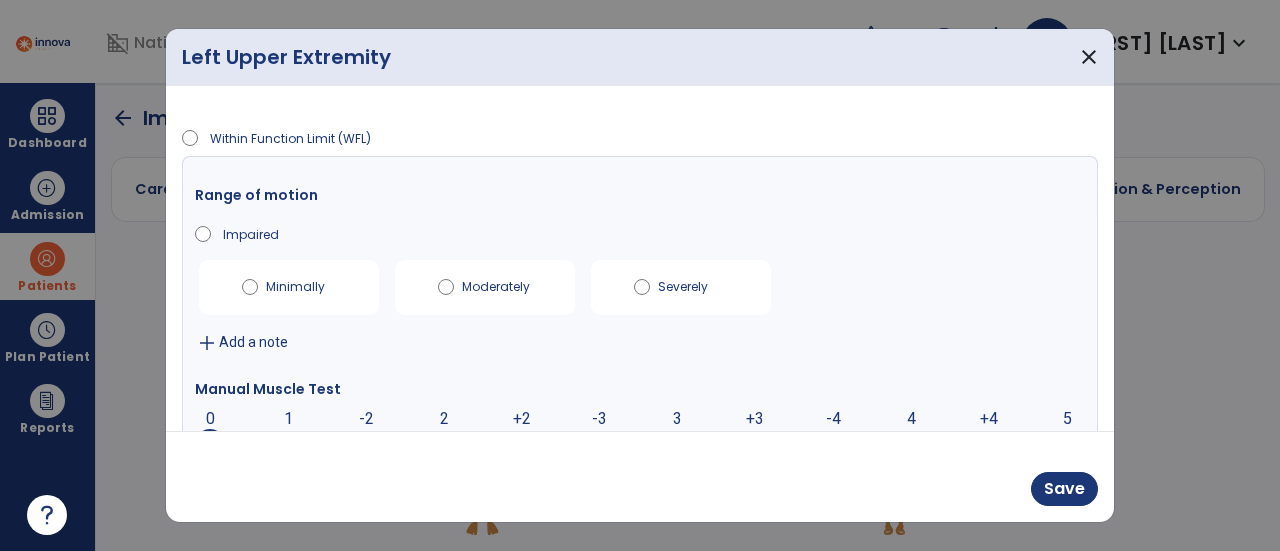 click on "+3" at bounding box center [755, 445] 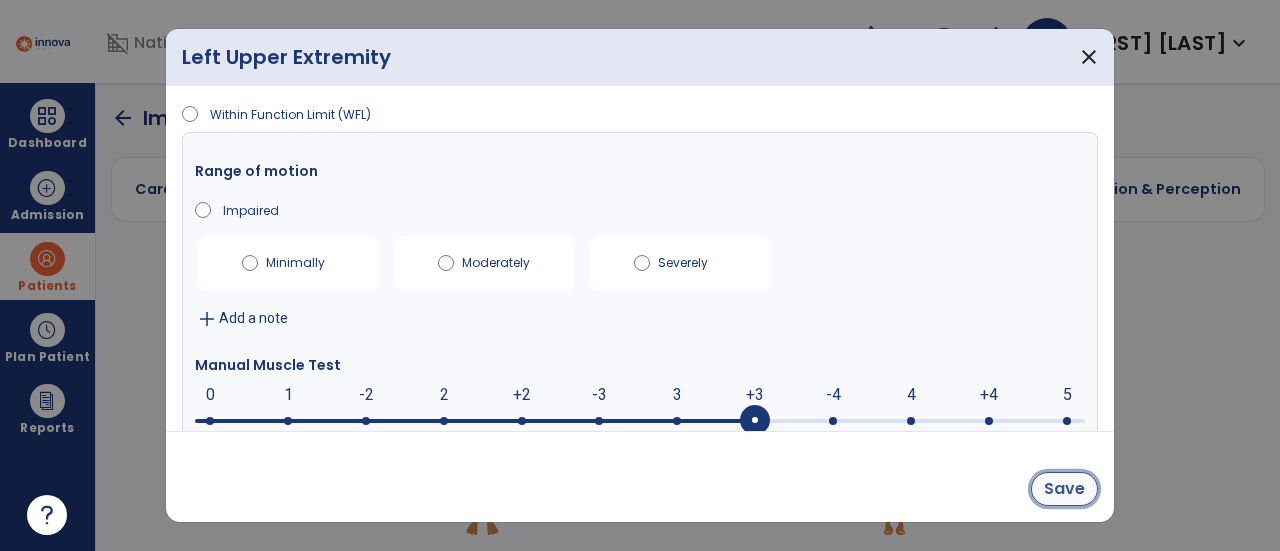 click on "Save" at bounding box center (1064, 489) 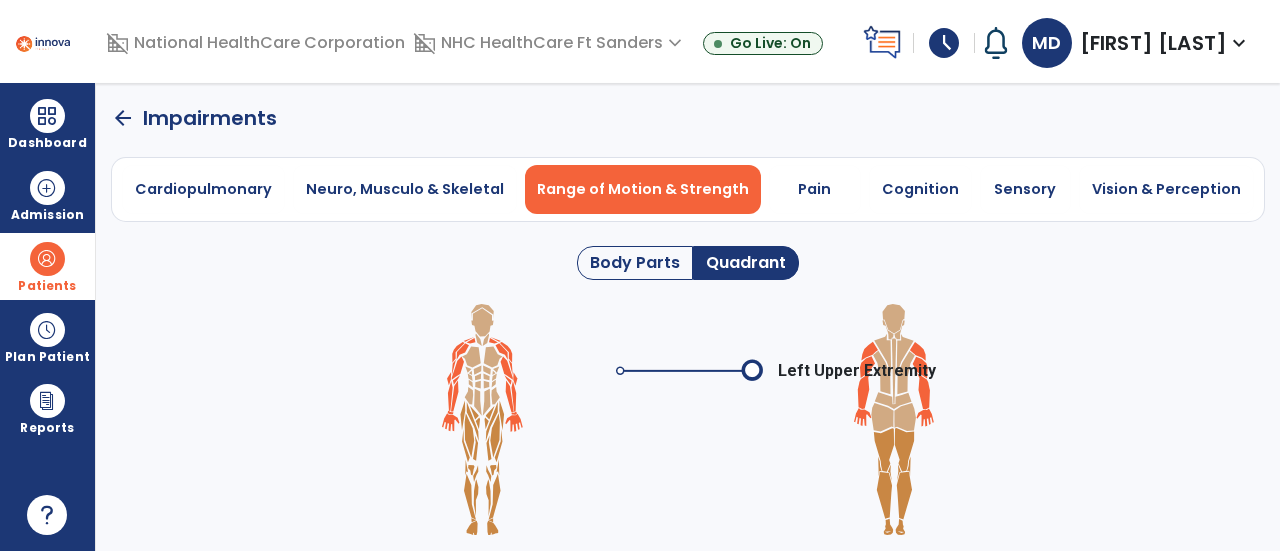 click on "Body Parts" 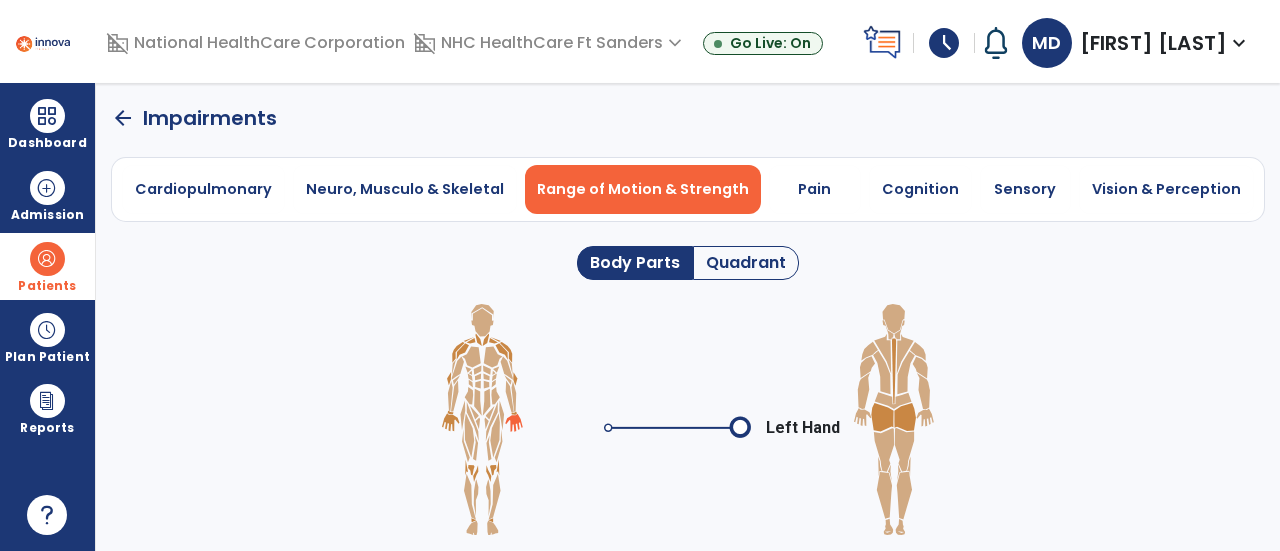 click 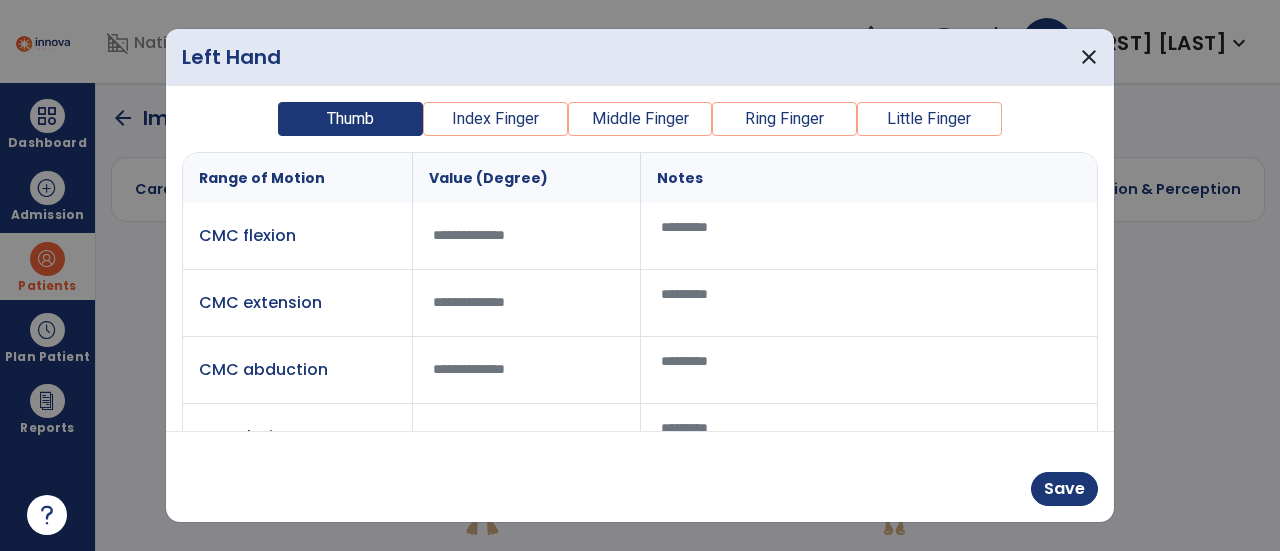 scroll, scrollTop: 316, scrollLeft: 0, axis: vertical 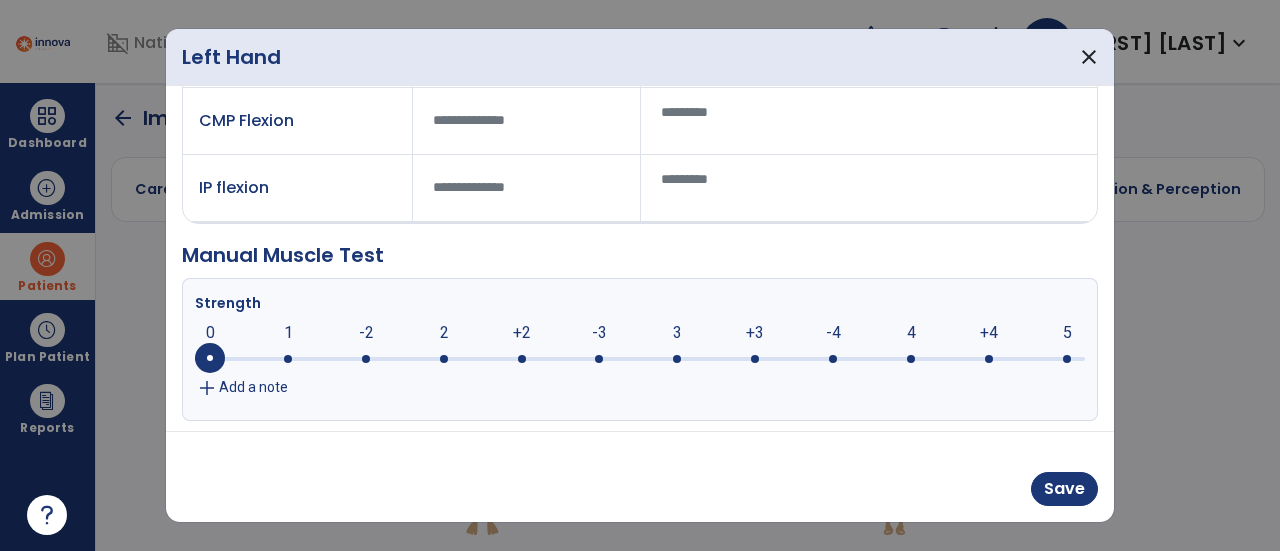 click on "add" at bounding box center [207, 388] 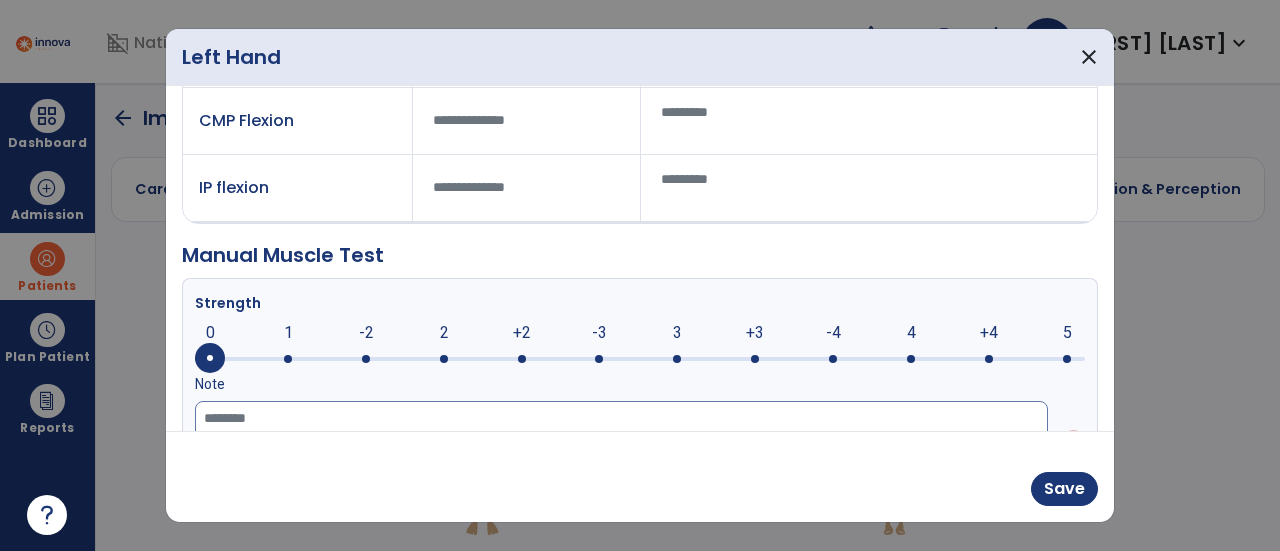 click at bounding box center (621, 442) 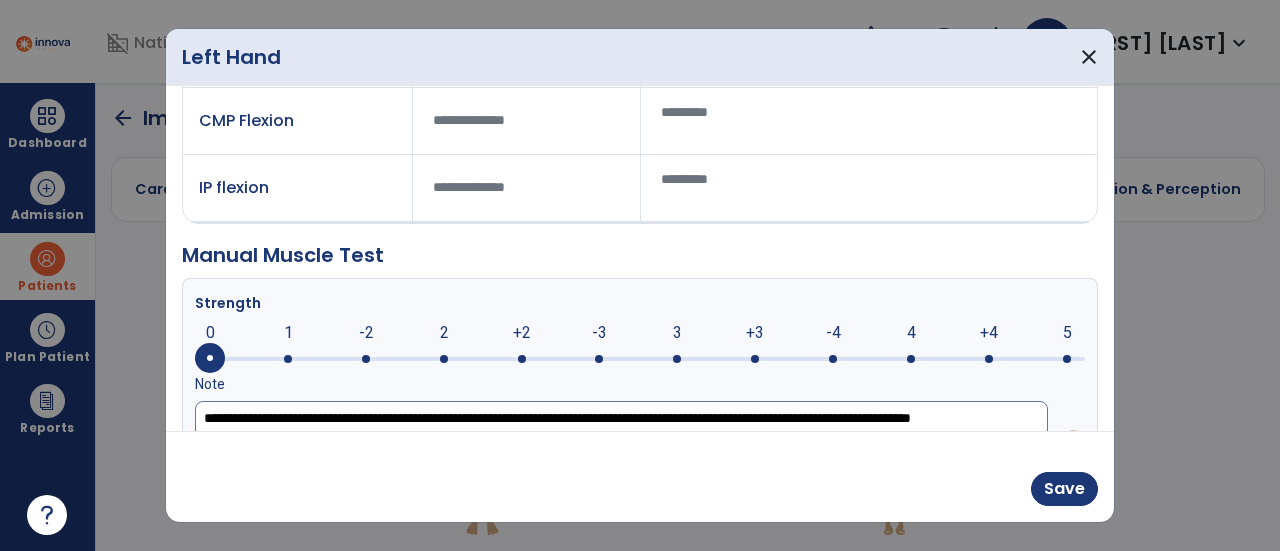 scroll, scrollTop: 322, scrollLeft: 0, axis: vertical 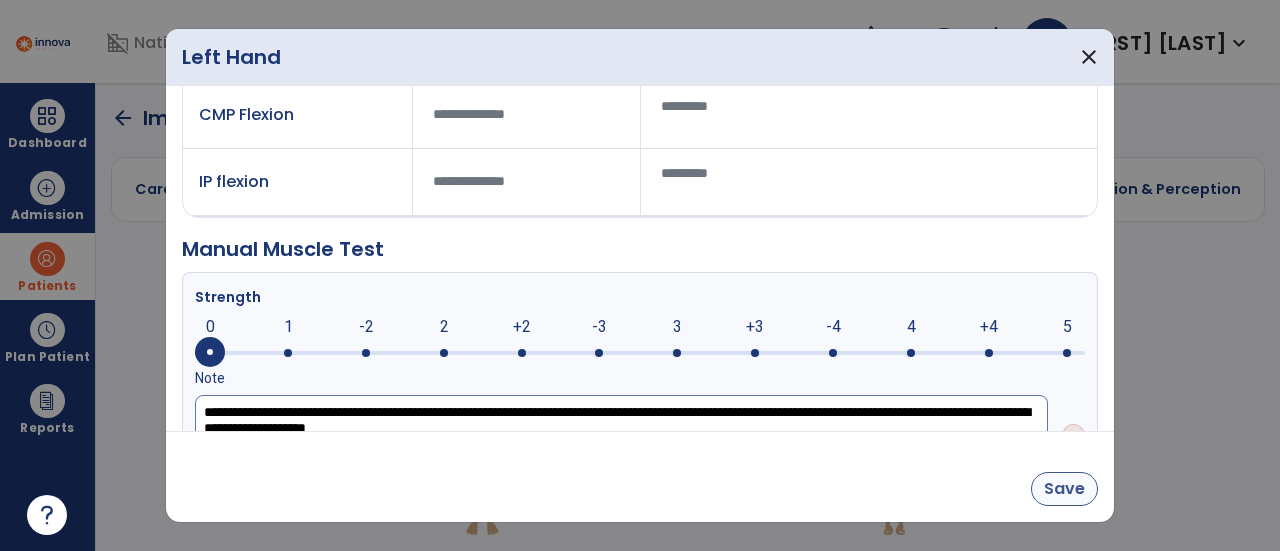 type on "**********" 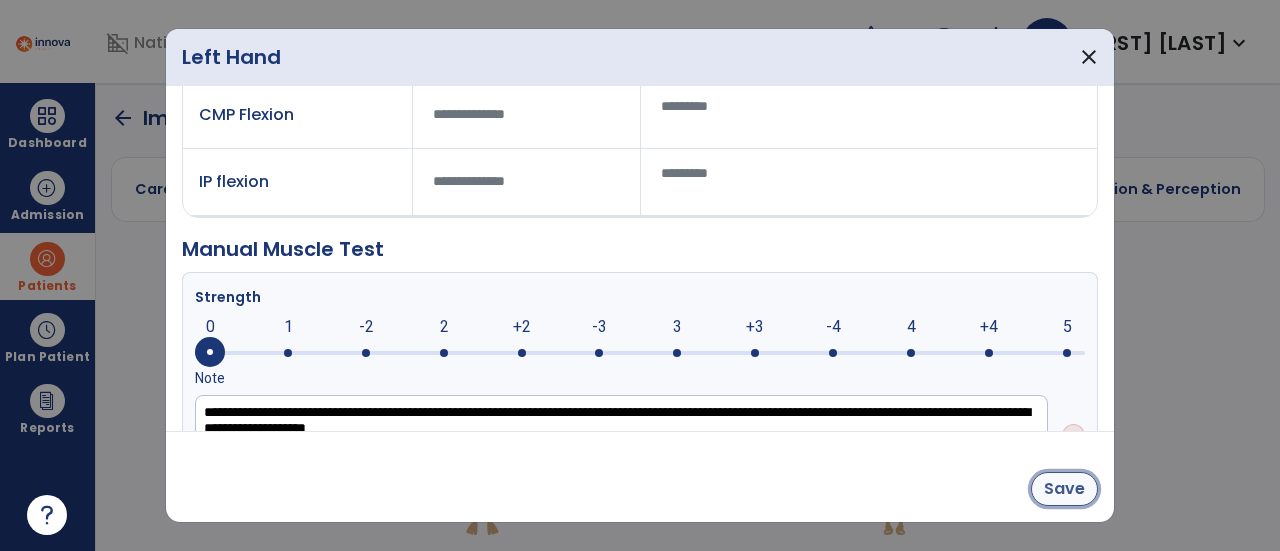 click on "Save" at bounding box center [1064, 489] 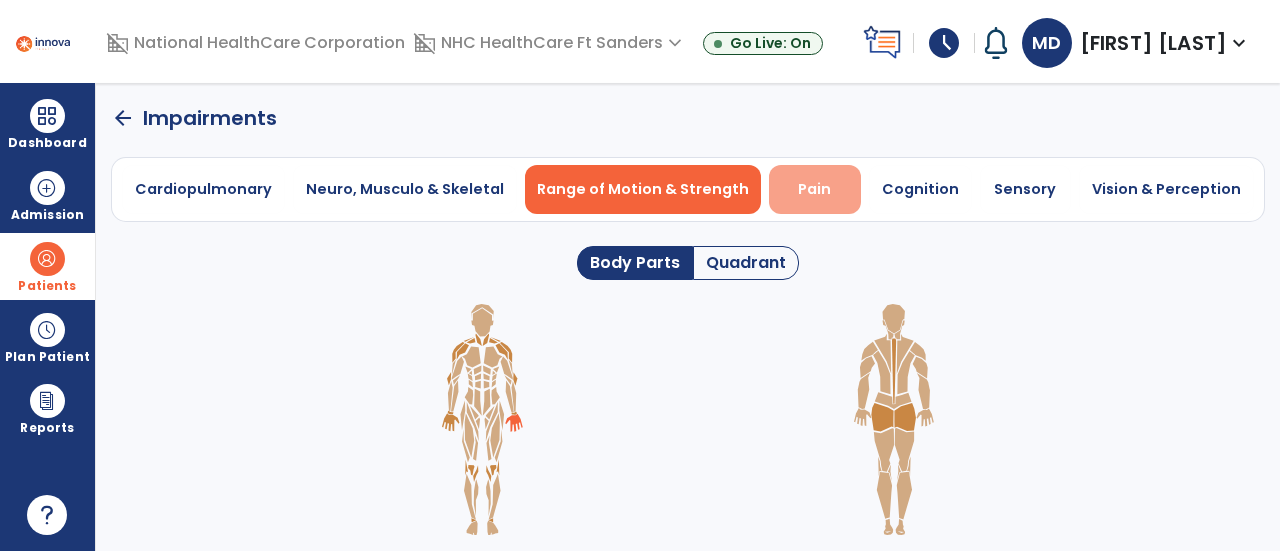 click on "Pain" at bounding box center (814, 189) 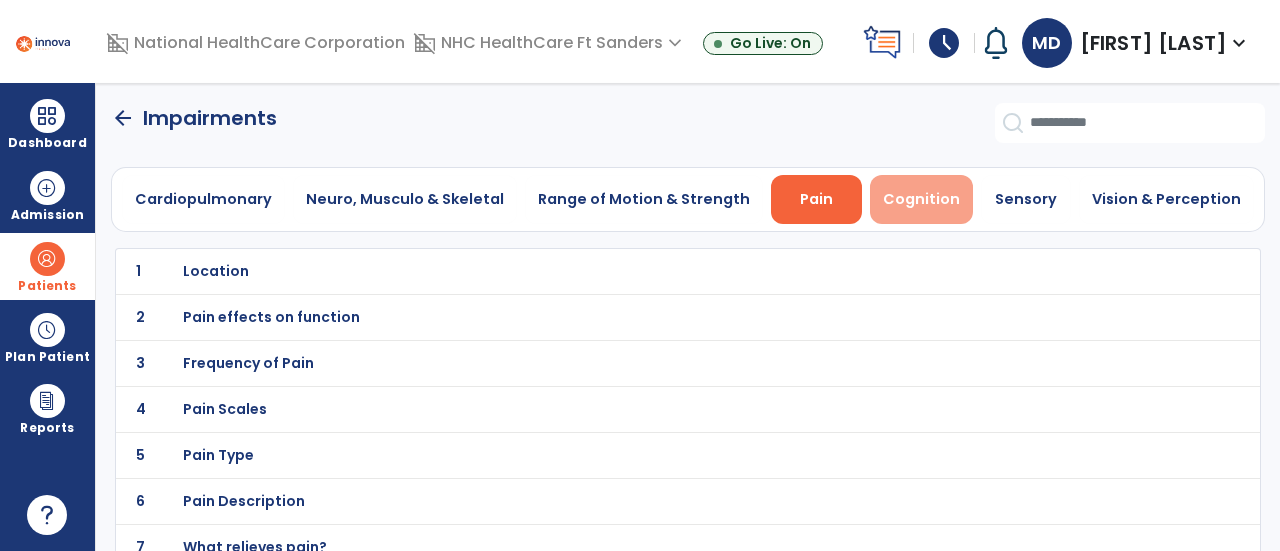 click on "Cognition" at bounding box center [921, 199] 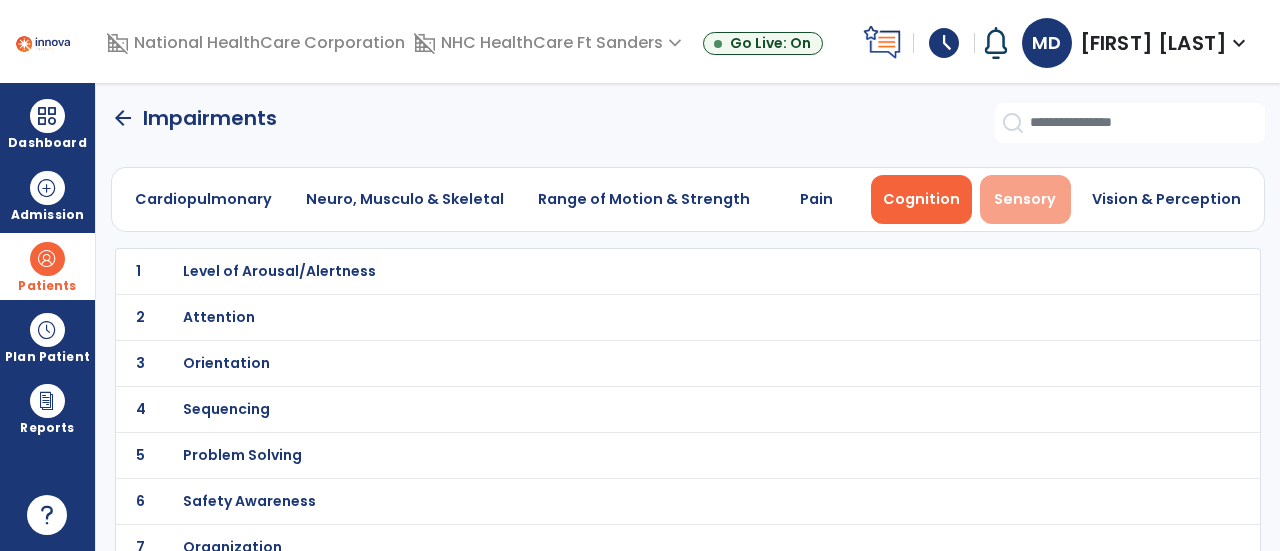 click on "Sensory" at bounding box center (1025, 199) 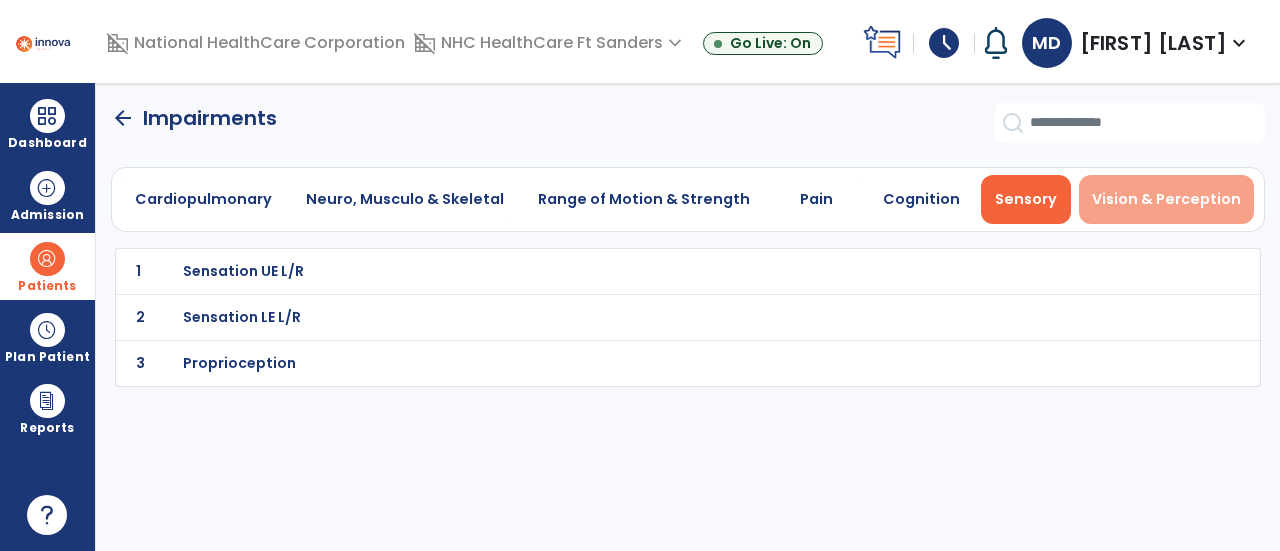 click on "Vision & Perception" at bounding box center [1166, 199] 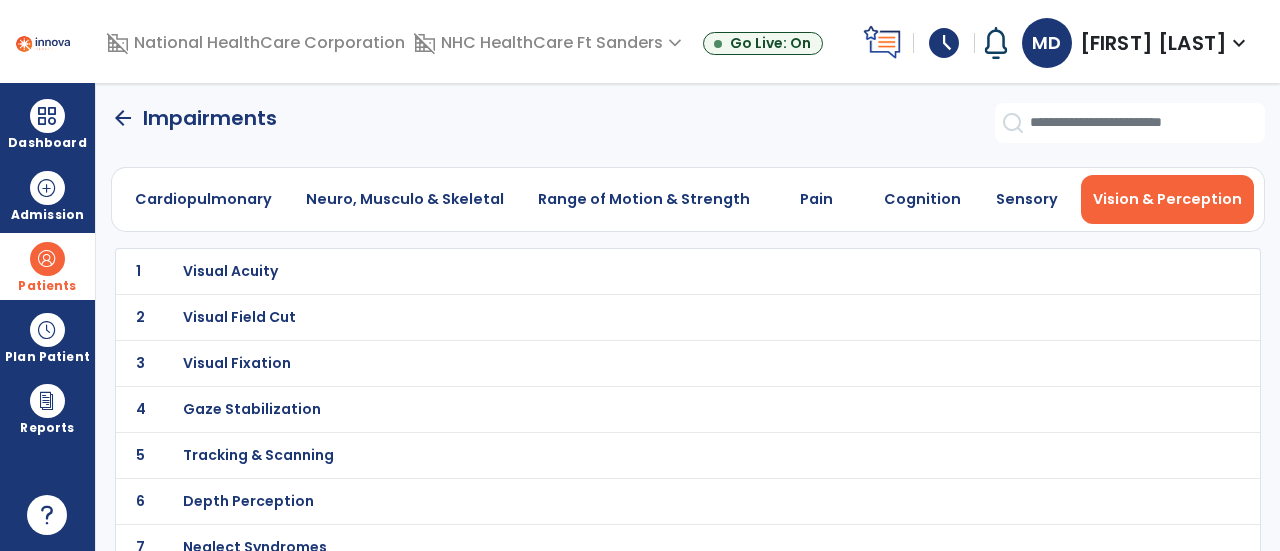 scroll, scrollTop: 16, scrollLeft: 0, axis: vertical 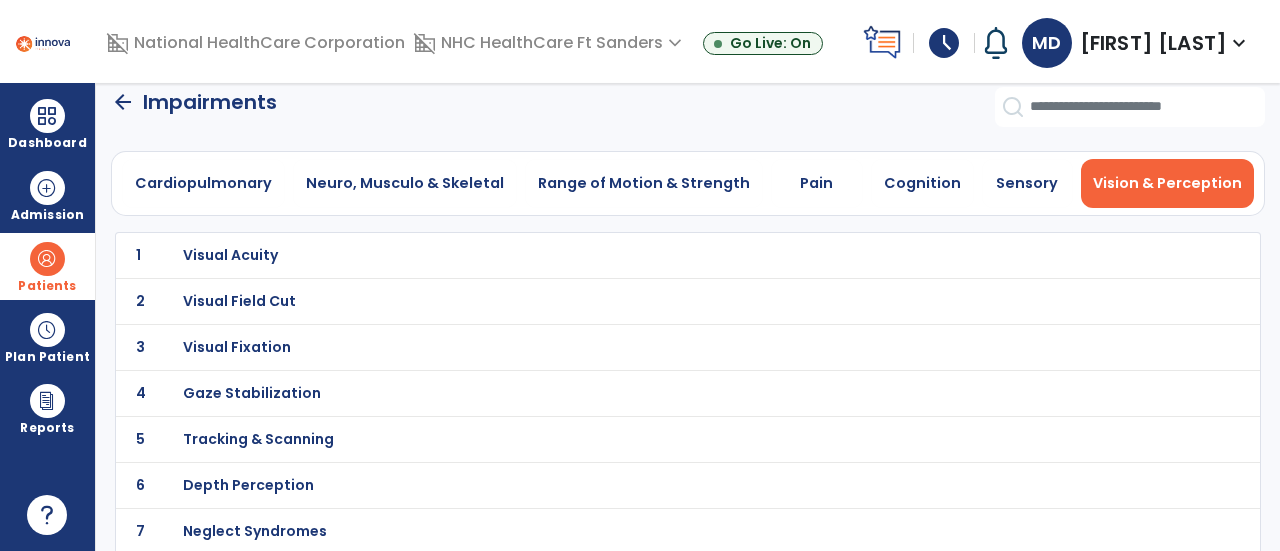 click on "Visual Acuity" at bounding box center [230, 255] 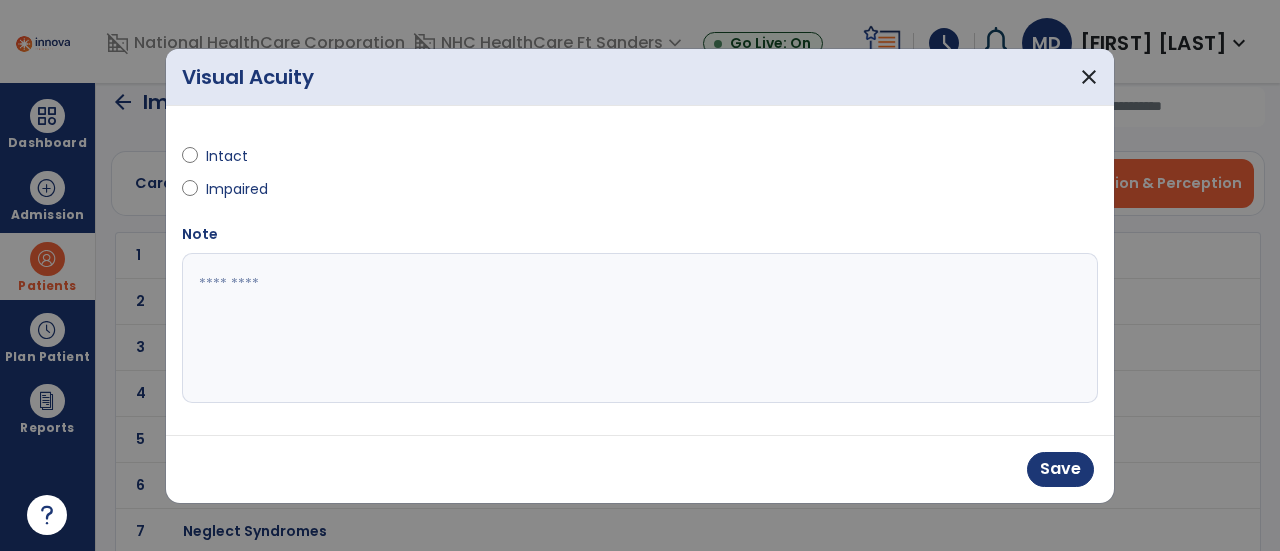 click at bounding box center (640, 328) 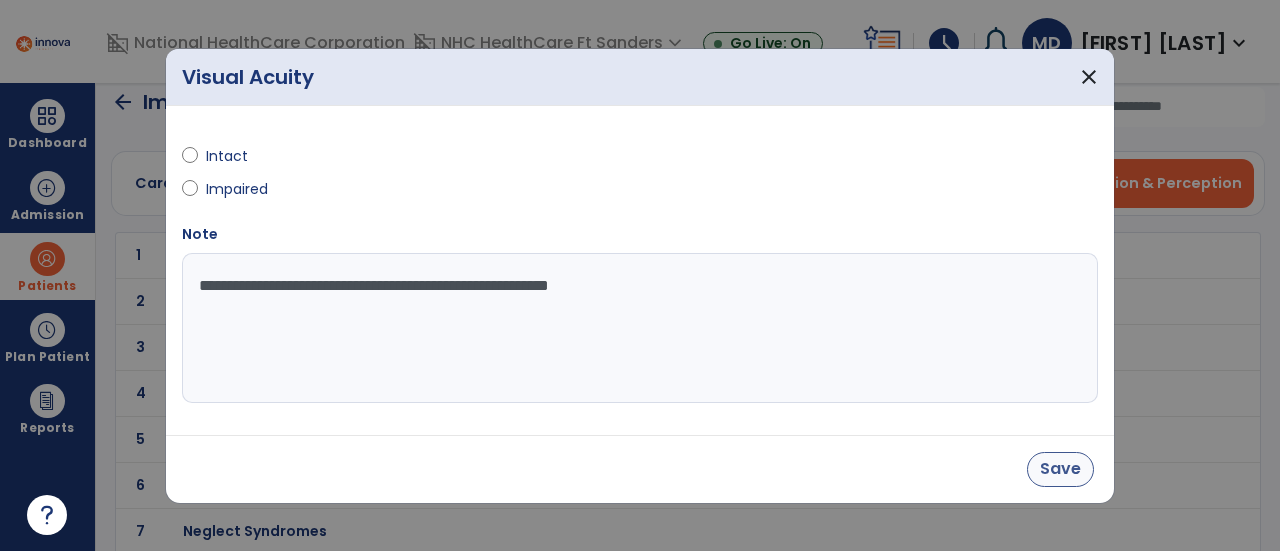 type on "**********" 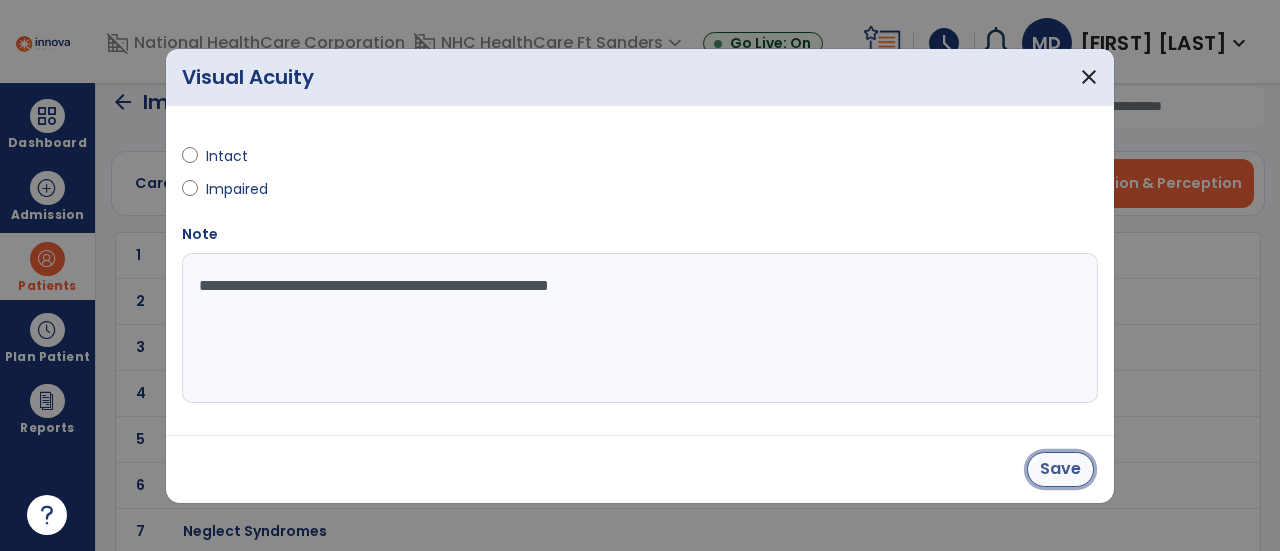click on "Save" at bounding box center (1060, 469) 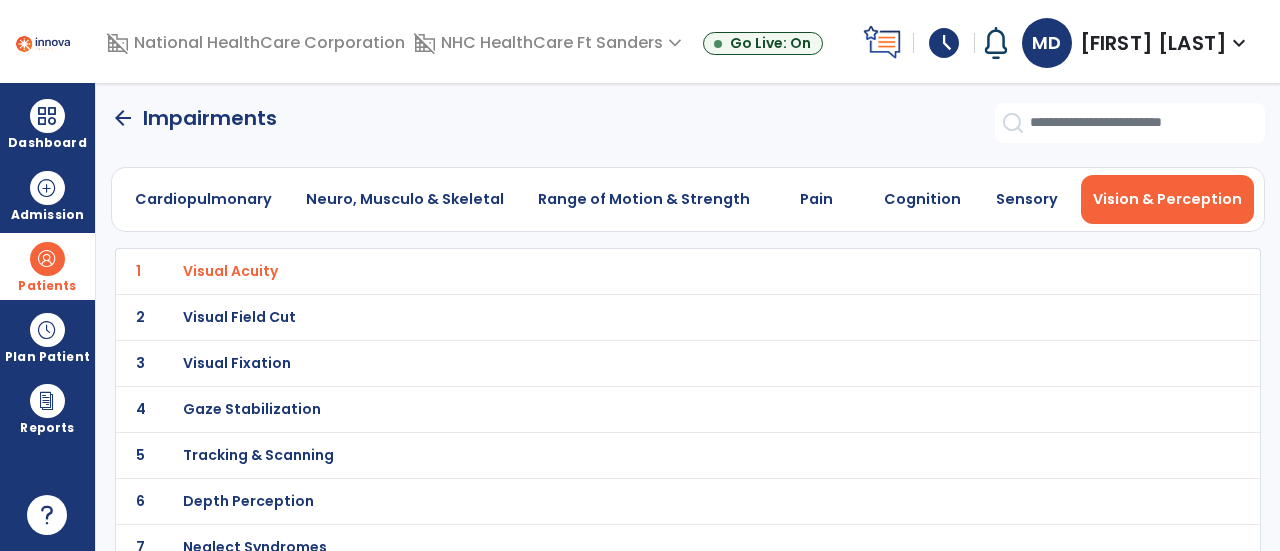 scroll, scrollTop: 16, scrollLeft: 0, axis: vertical 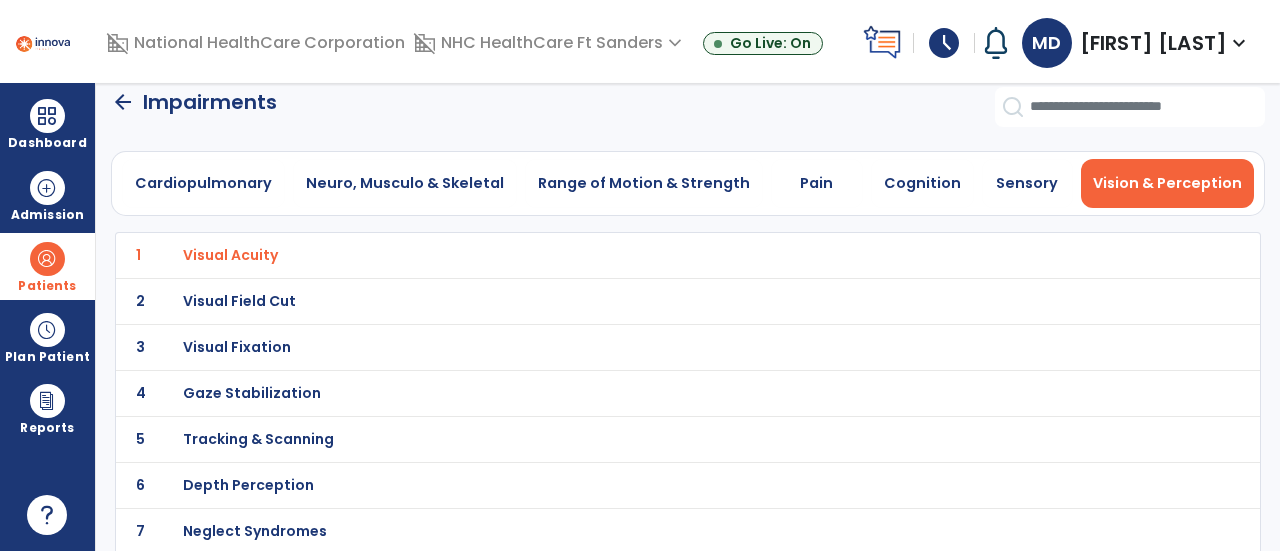 click on "Visual Fixation" at bounding box center (230, 255) 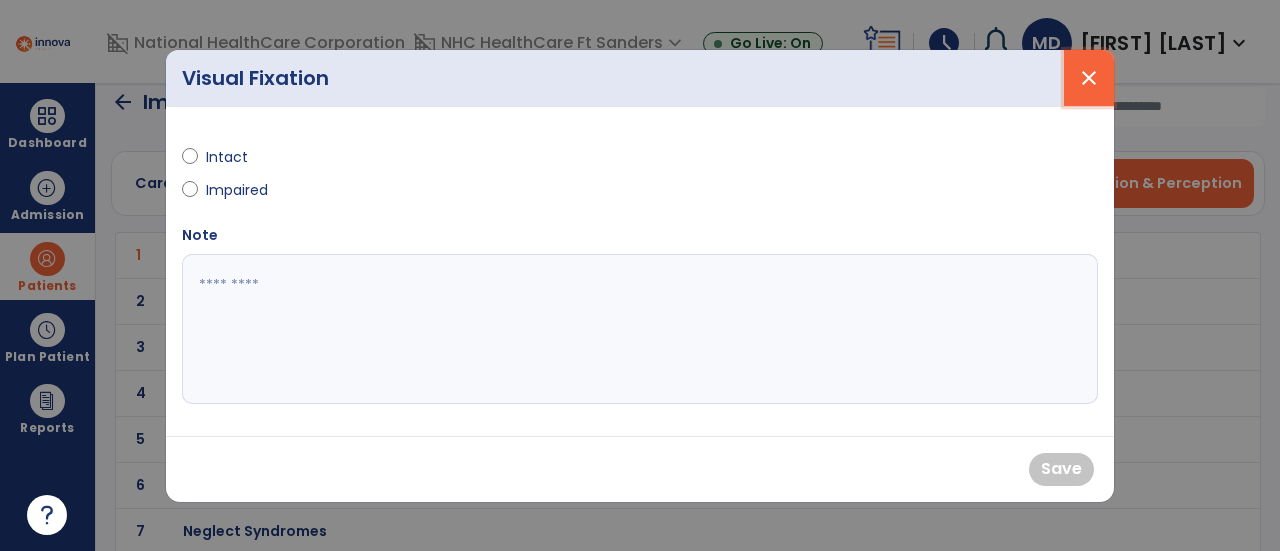 click on "close" at bounding box center [1089, 78] 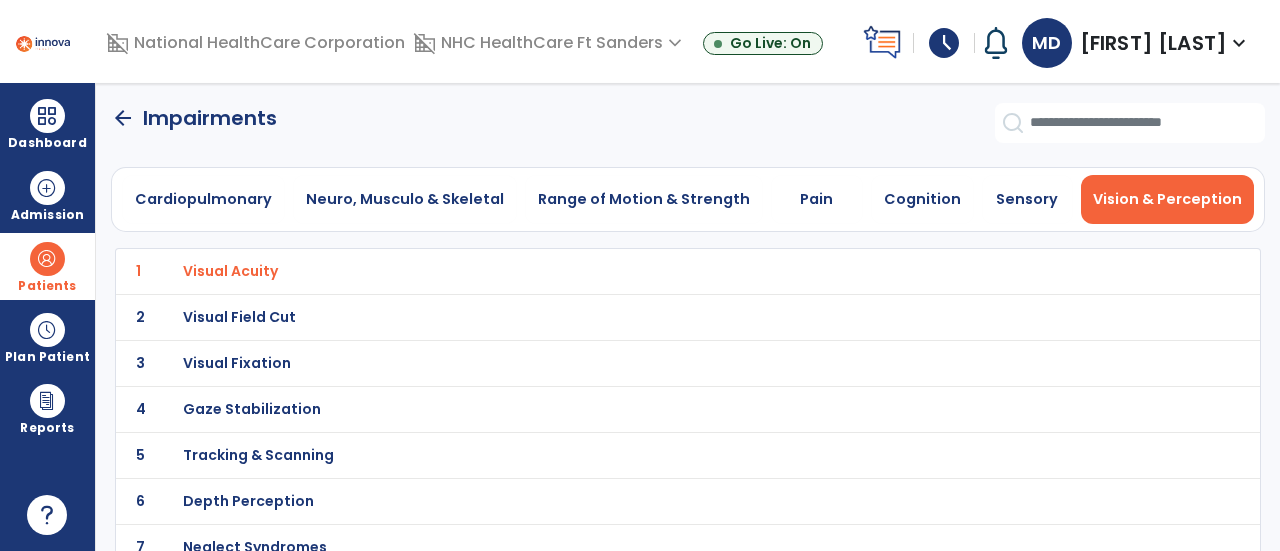 scroll, scrollTop: 1, scrollLeft: 0, axis: vertical 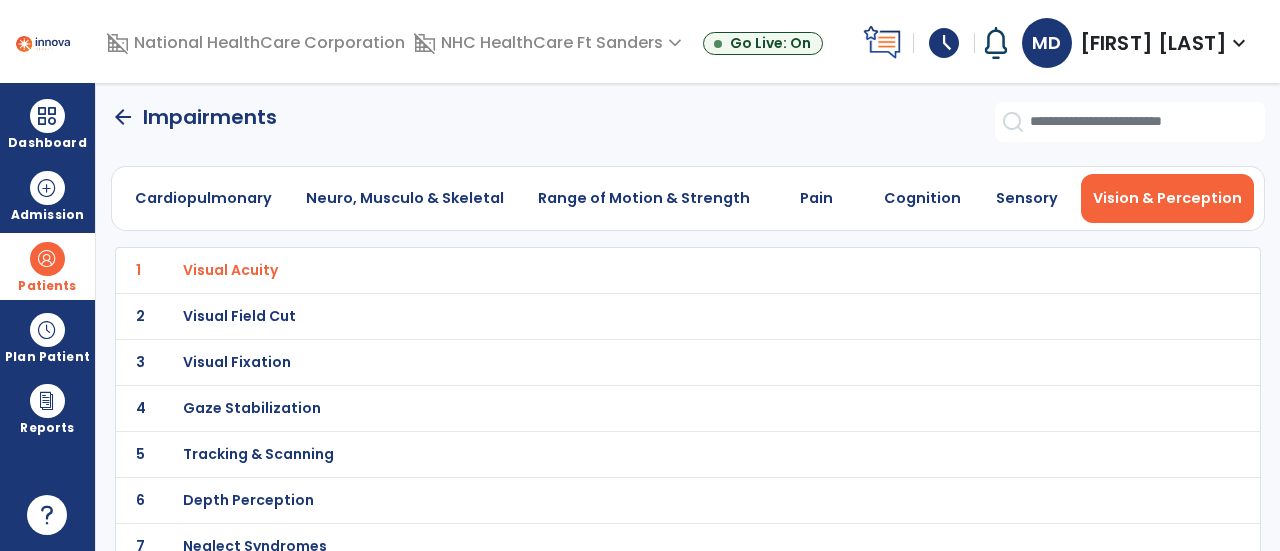 click on "arrow_back" 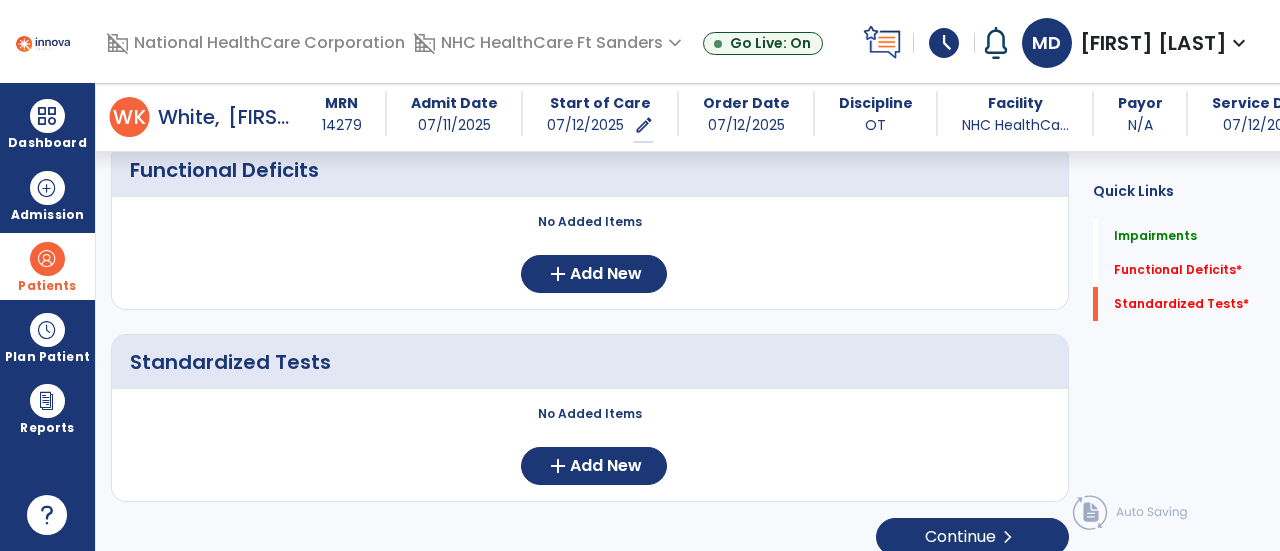 scroll, scrollTop: 1424, scrollLeft: 0, axis: vertical 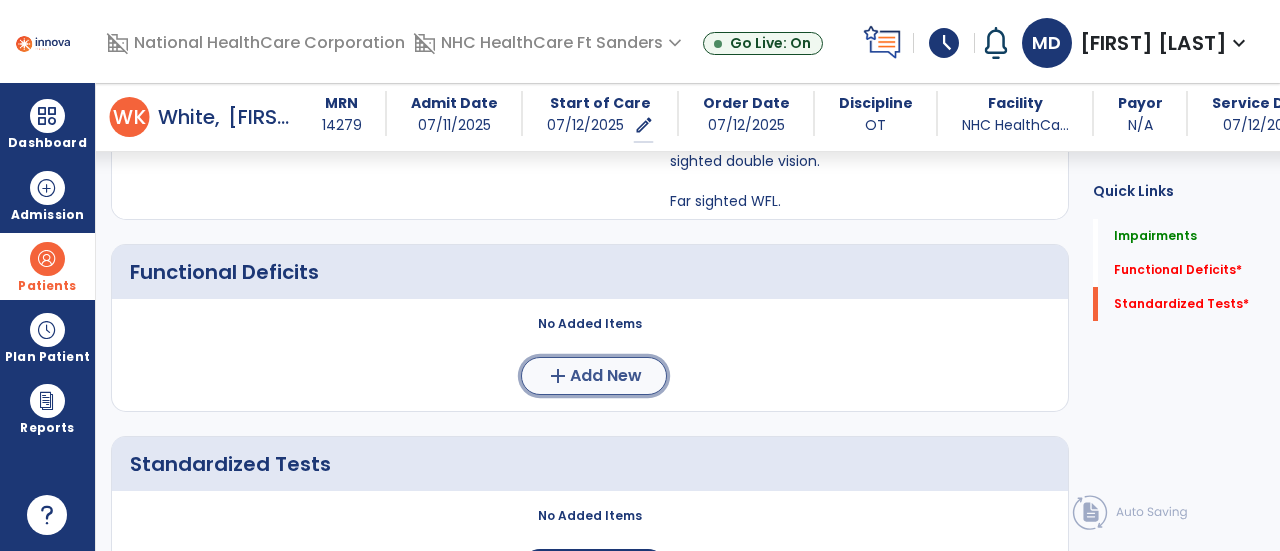 click on "add" 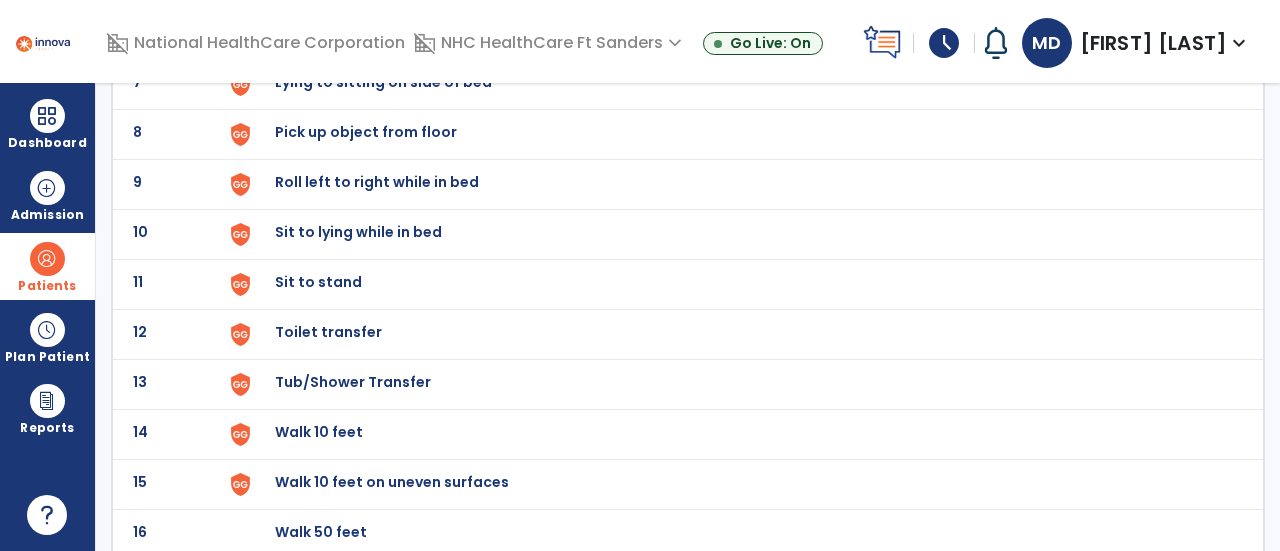 scroll, scrollTop: 479, scrollLeft: 0, axis: vertical 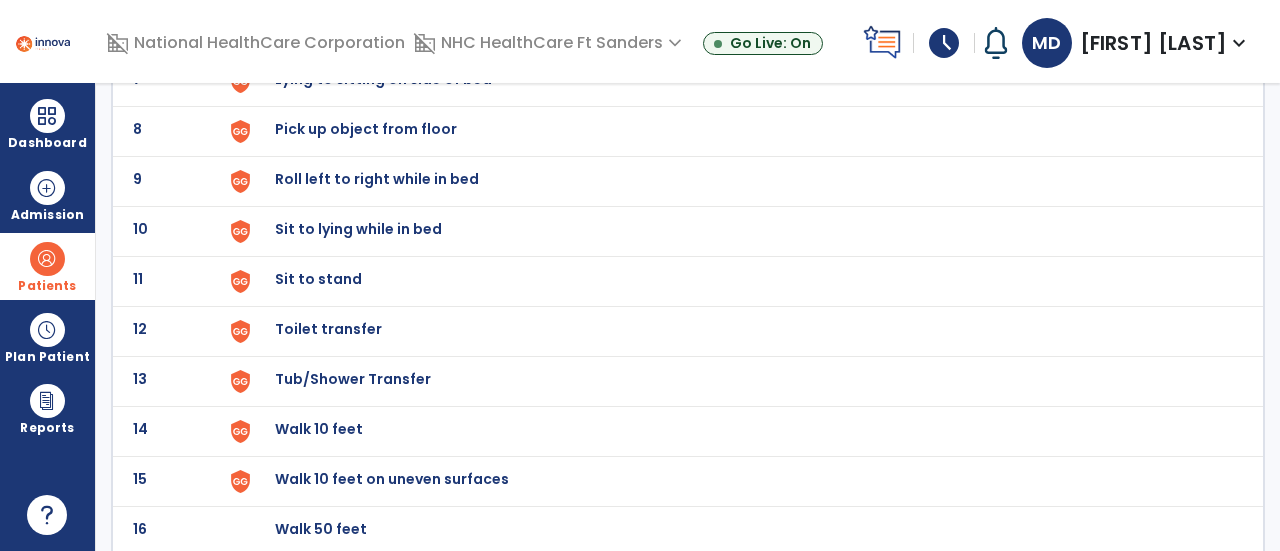 click on "Toilet transfer" at bounding box center [321, -217] 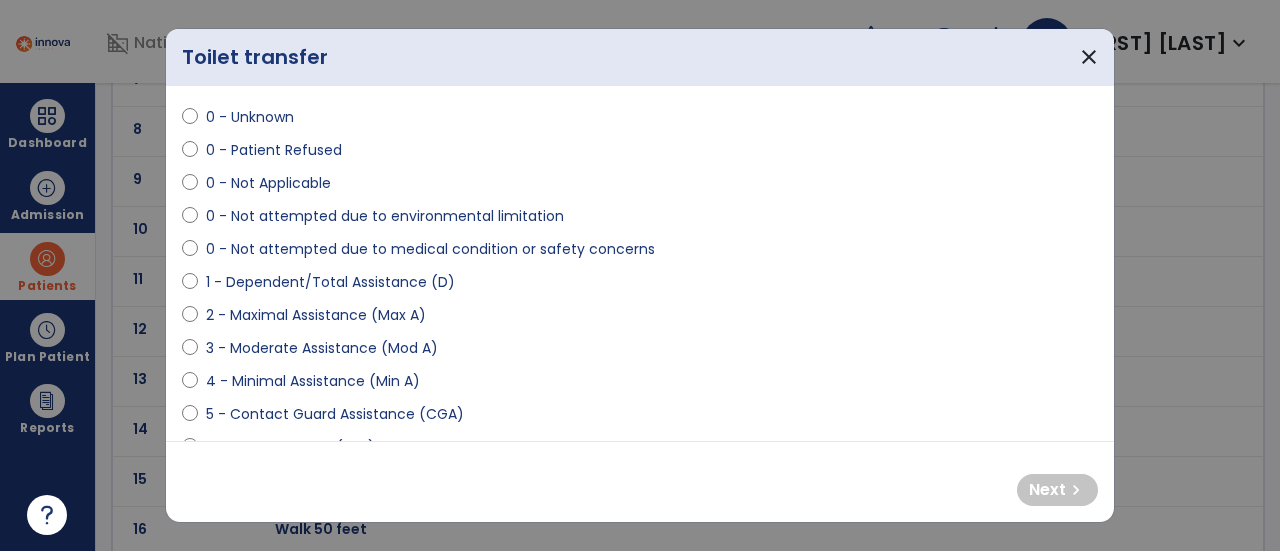 scroll, scrollTop: 61, scrollLeft: 0, axis: vertical 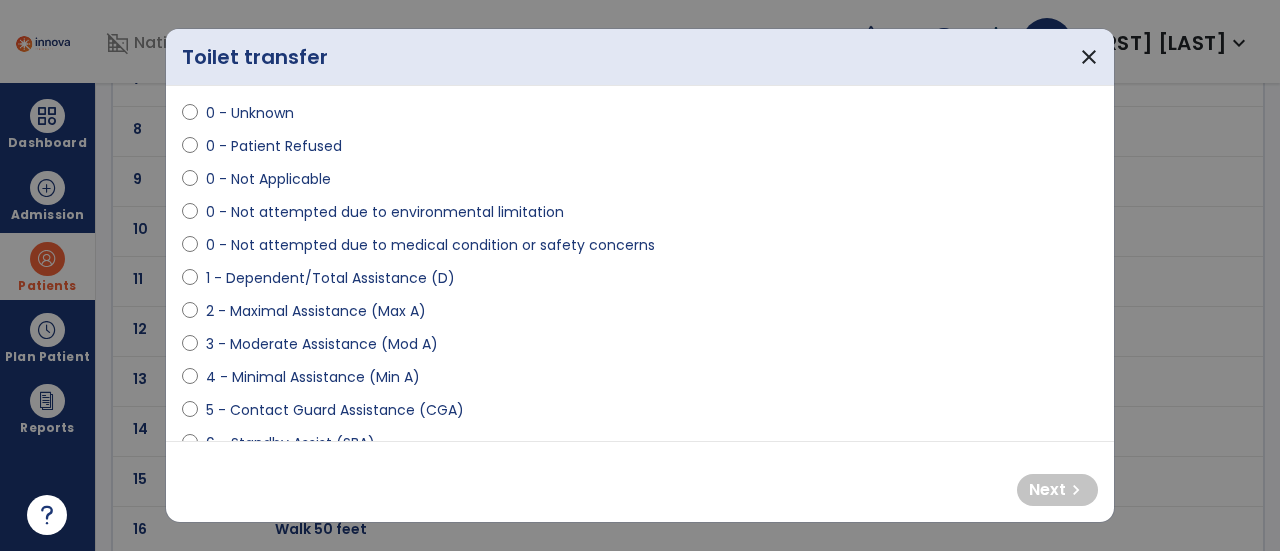 select on "**********" 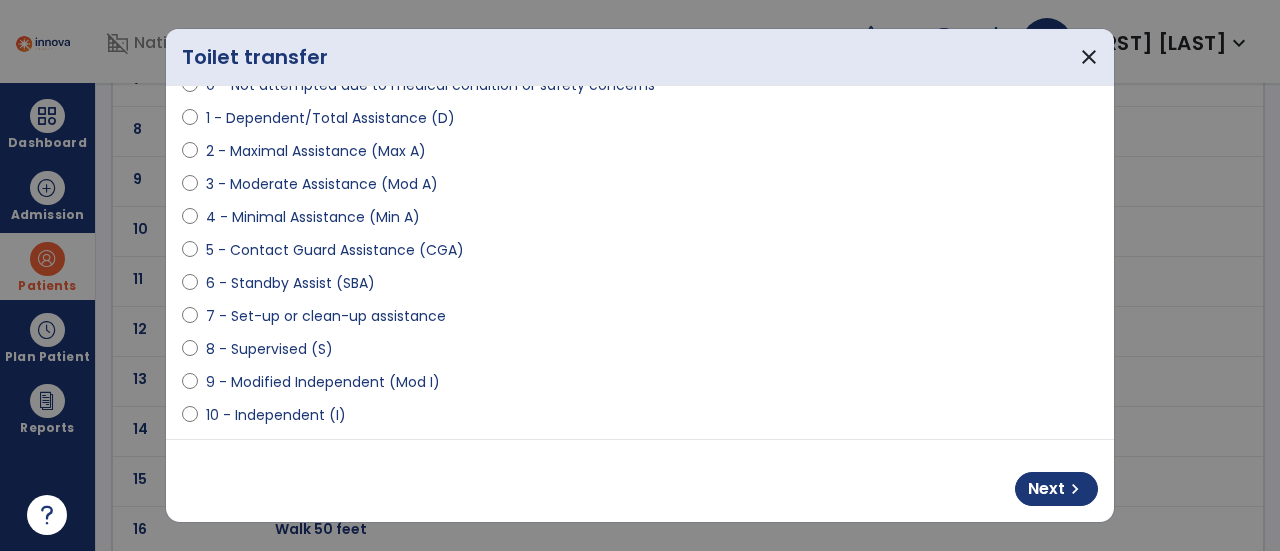 scroll, scrollTop: 227, scrollLeft: 0, axis: vertical 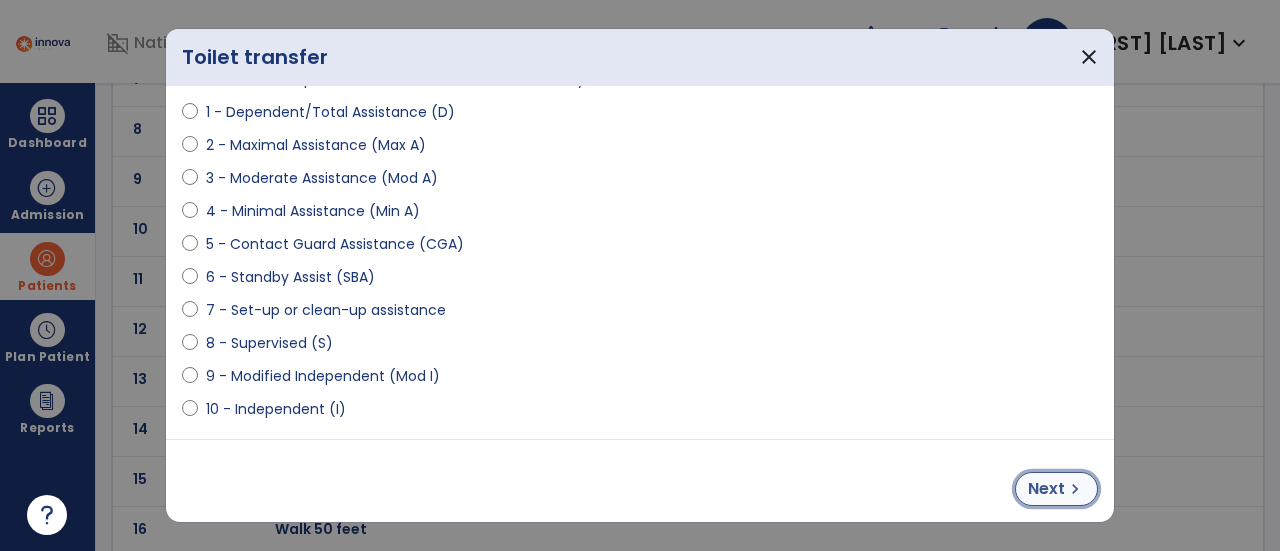 click on "chevron_right" at bounding box center (1075, 489) 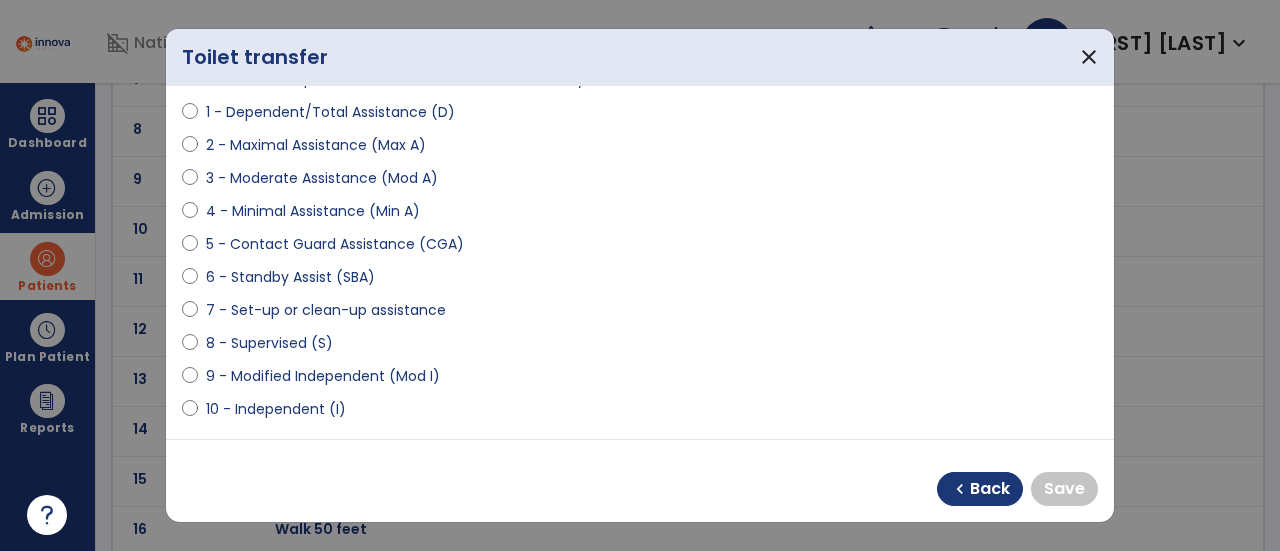 select on "**********" 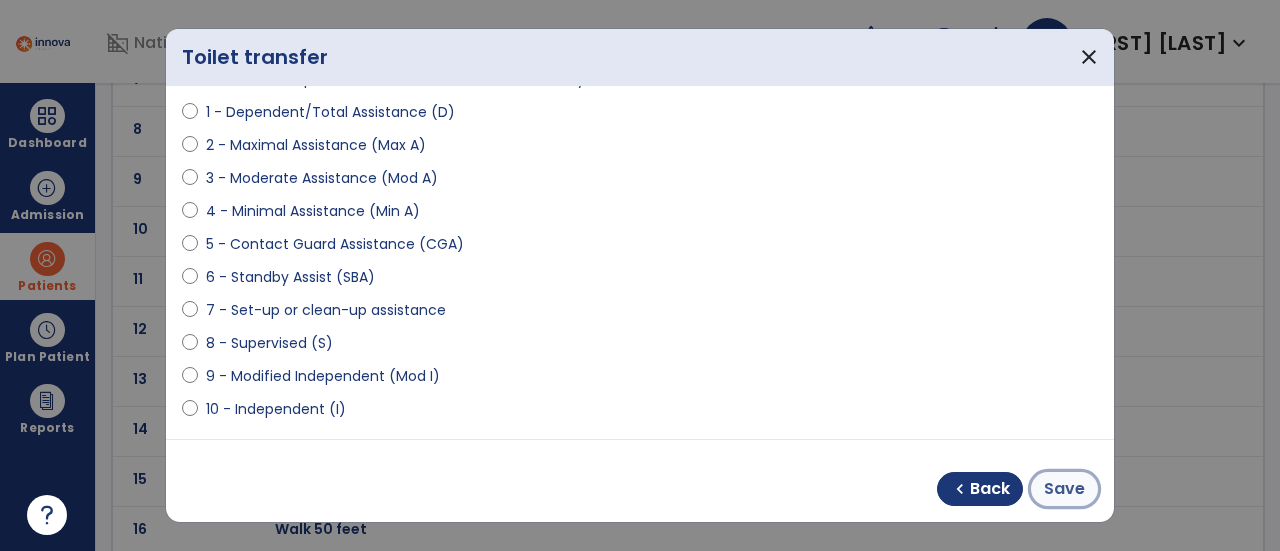 click on "Save" at bounding box center [1064, 489] 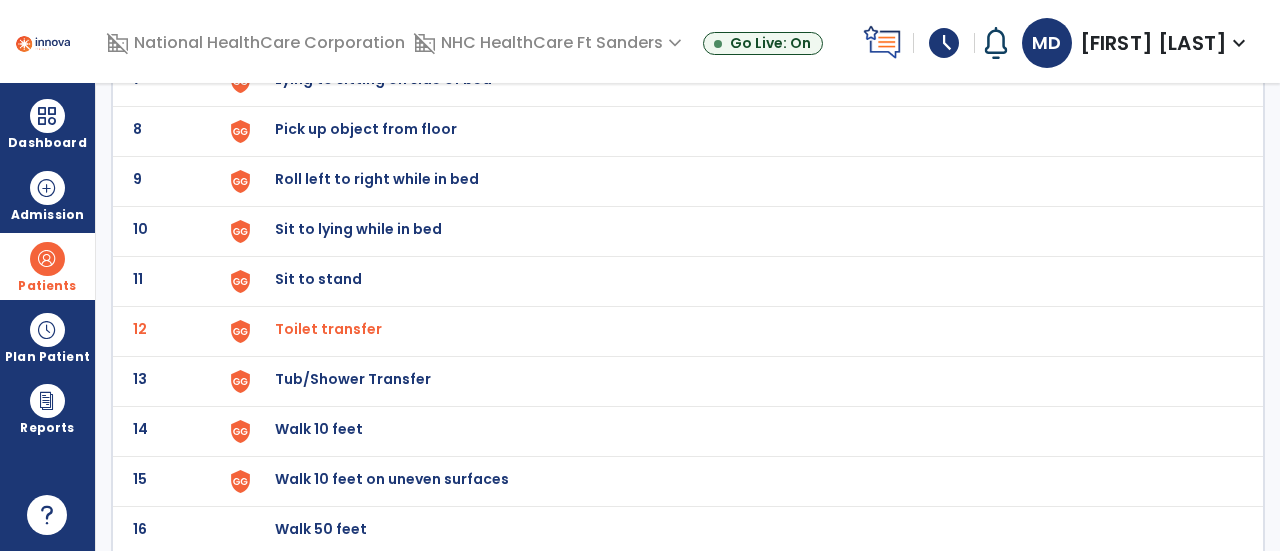 click on "Sit to stand" at bounding box center (321, -217) 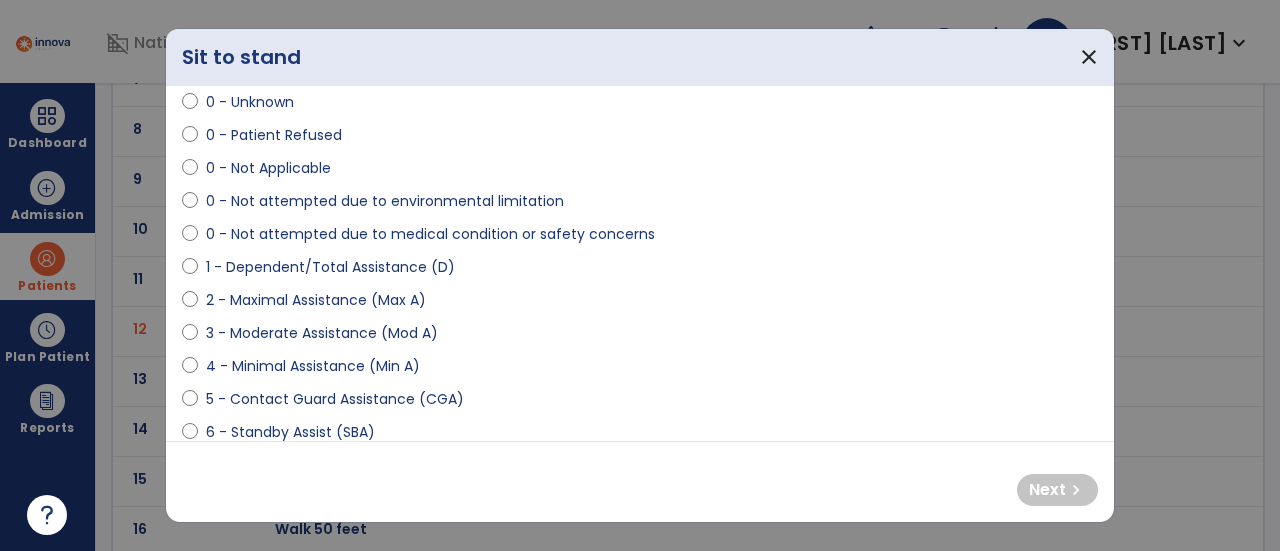 scroll, scrollTop: 74, scrollLeft: 0, axis: vertical 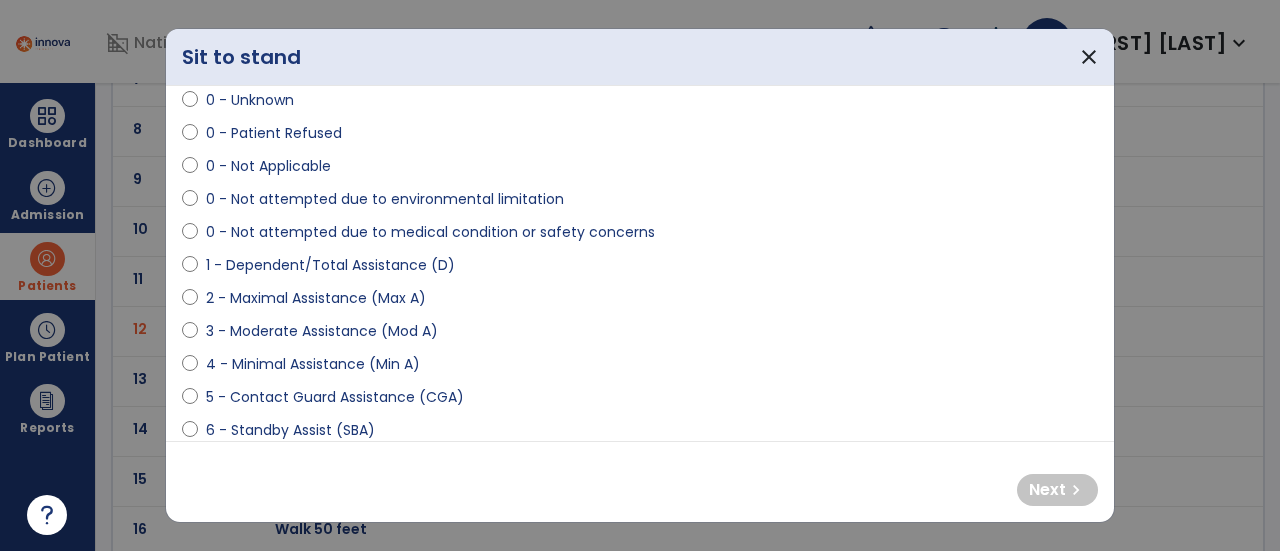 select on "**********" 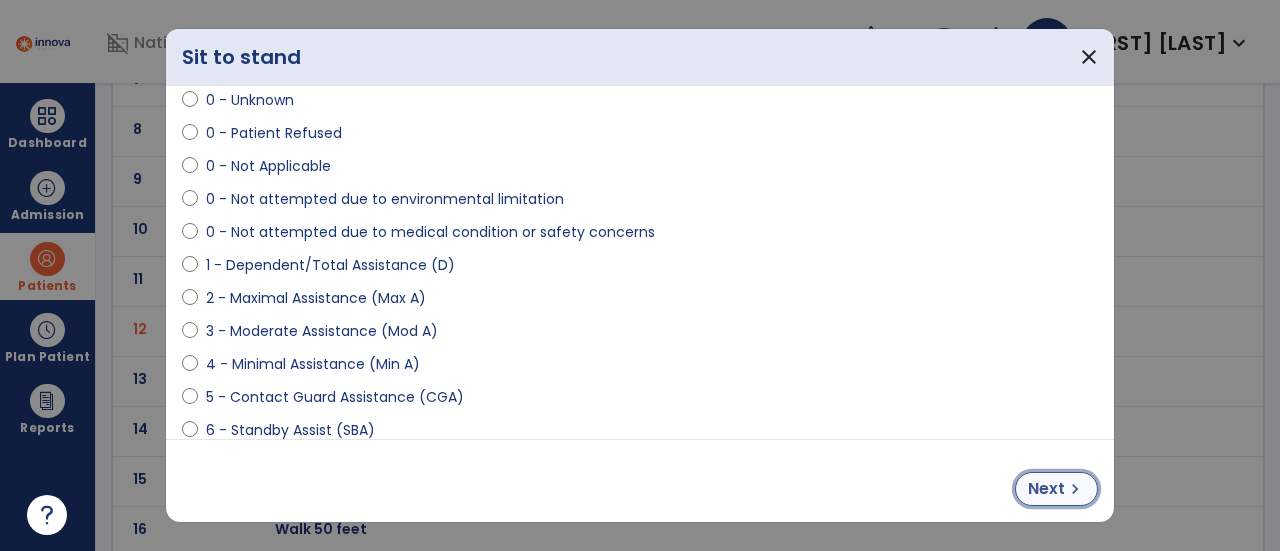 click on "Next" at bounding box center (1046, 489) 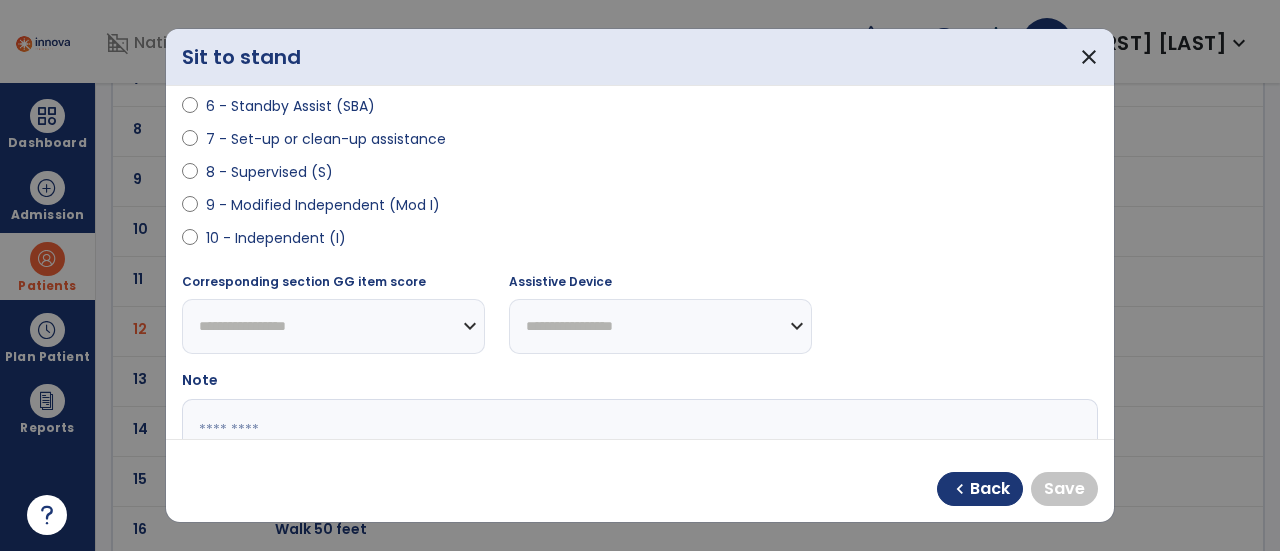 scroll, scrollTop: 412, scrollLeft: 0, axis: vertical 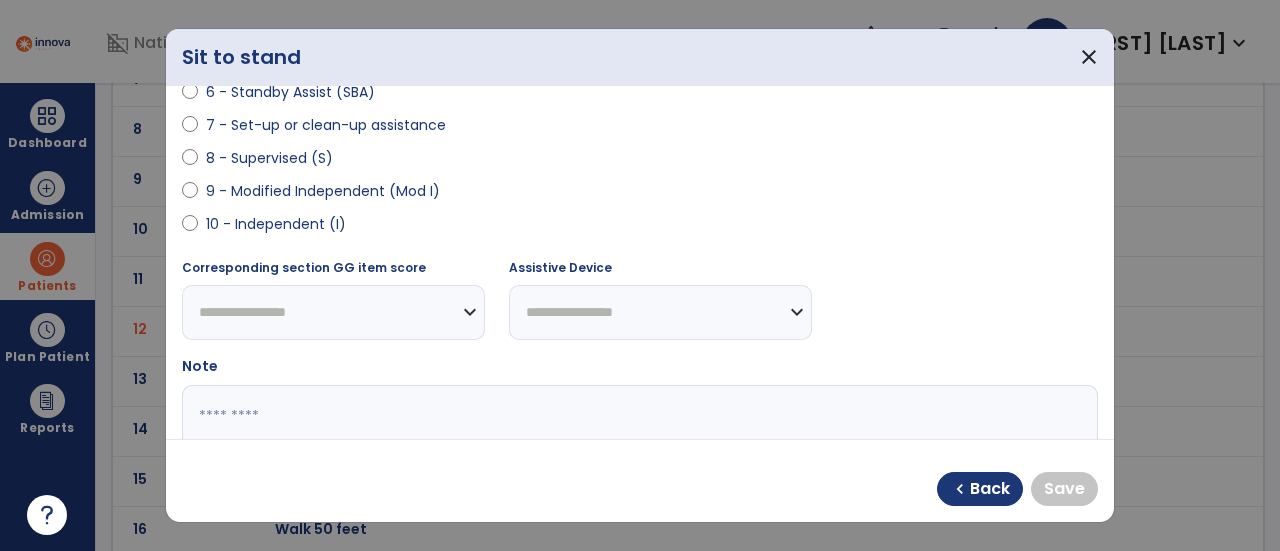 select on "**********" 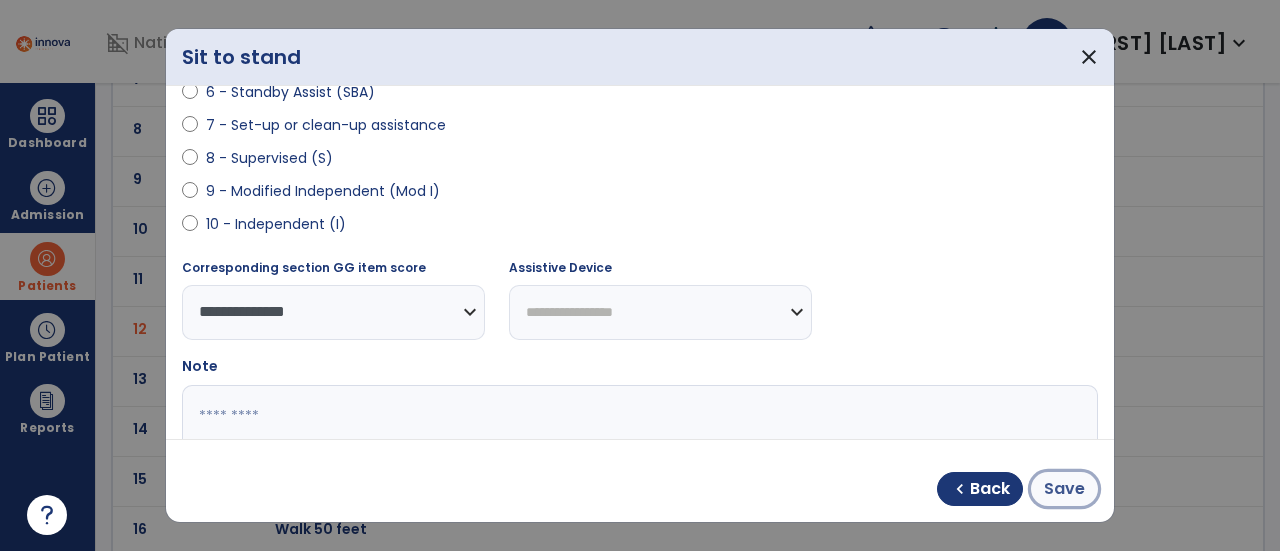 click on "Save" at bounding box center [1064, 489] 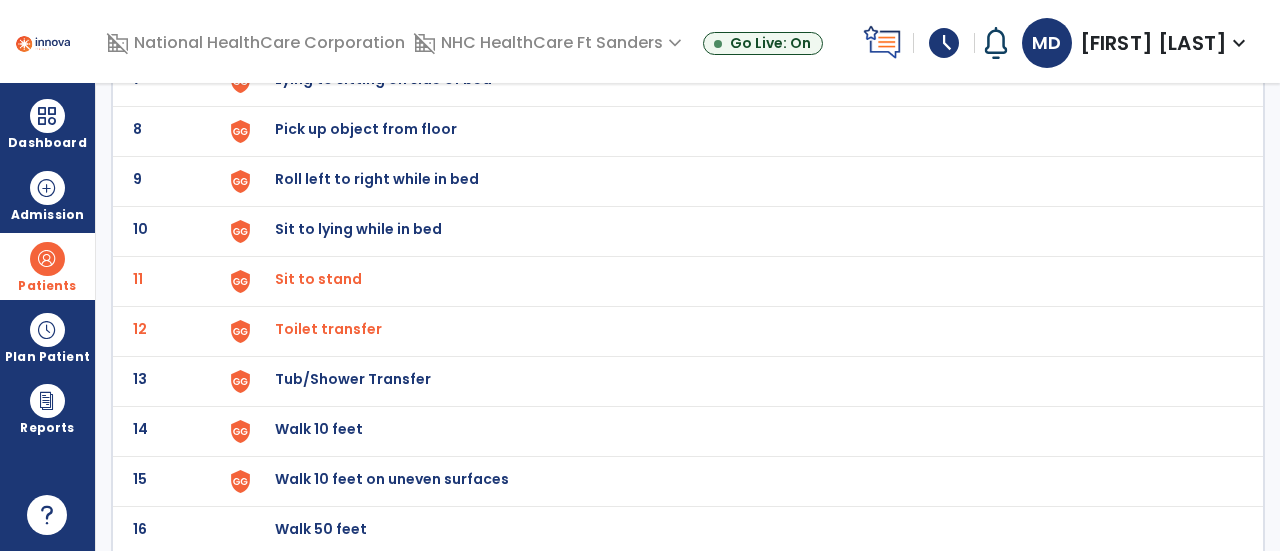 click on "Walk 10 feet" at bounding box center (321, -217) 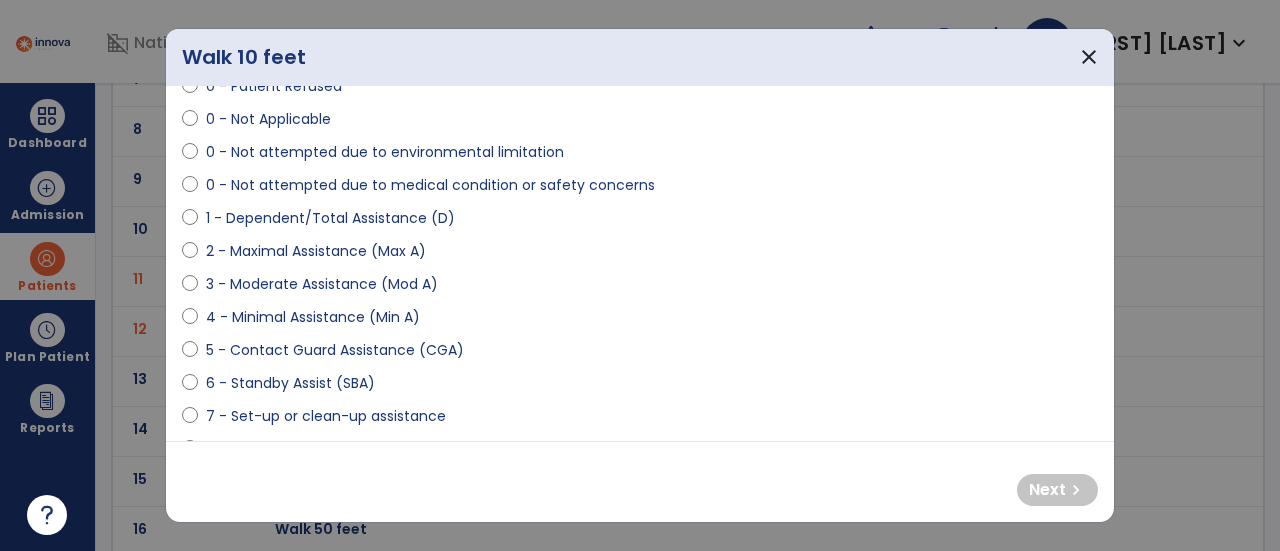scroll, scrollTop: 122, scrollLeft: 0, axis: vertical 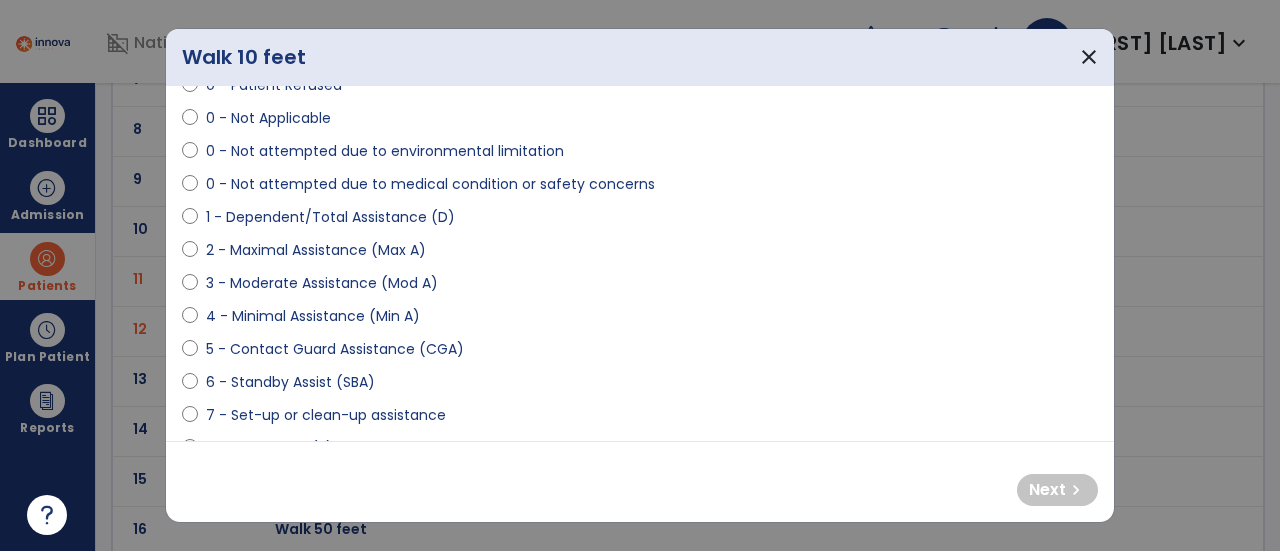 click on "4 - Minimal Assistance (Min A)" at bounding box center (313, 316) 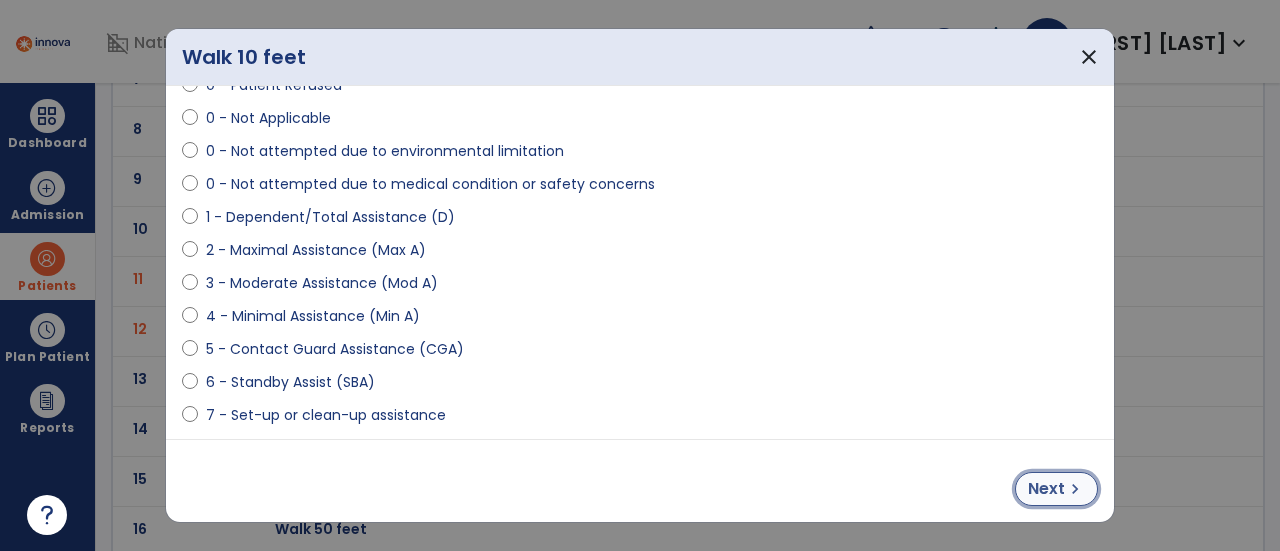 click on "chevron_right" at bounding box center [1075, 489] 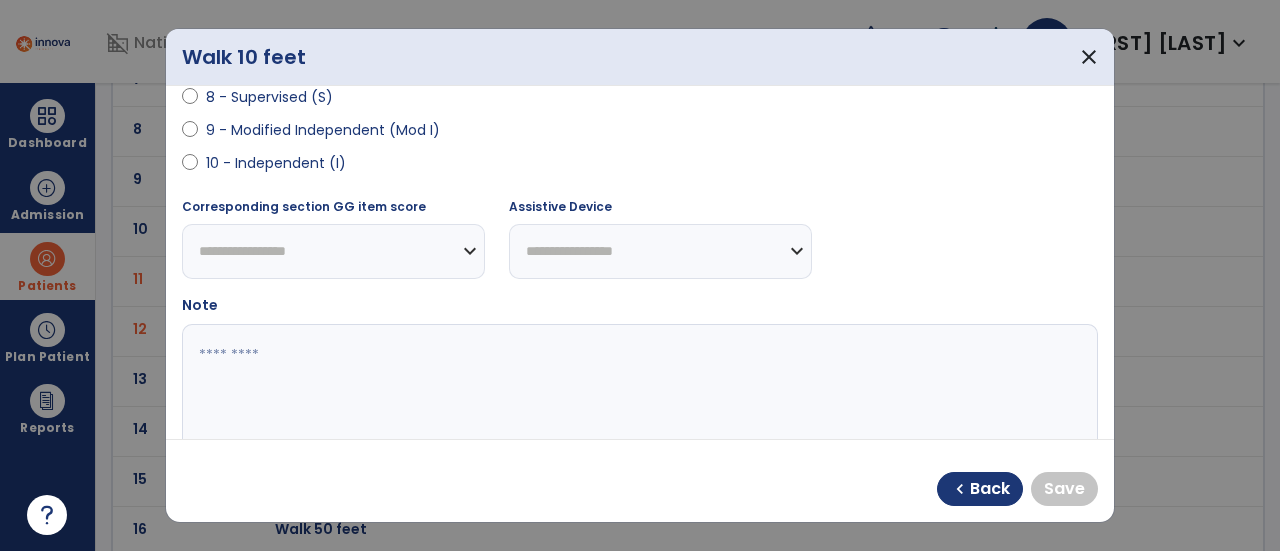 scroll, scrollTop: 492, scrollLeft: 0, axis: vertical 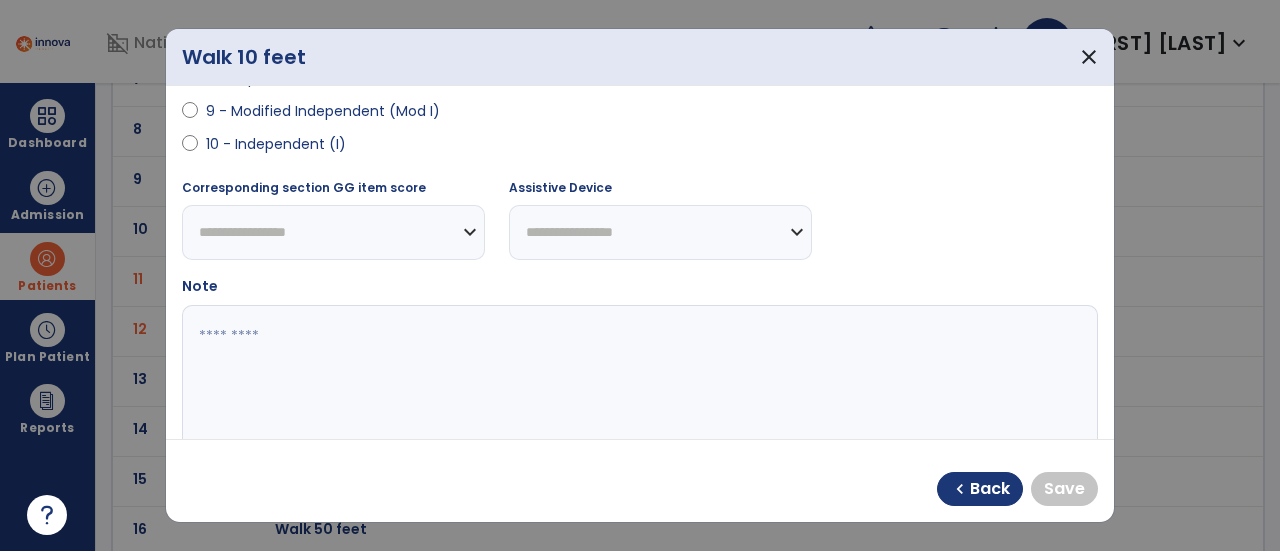 select on "**********" 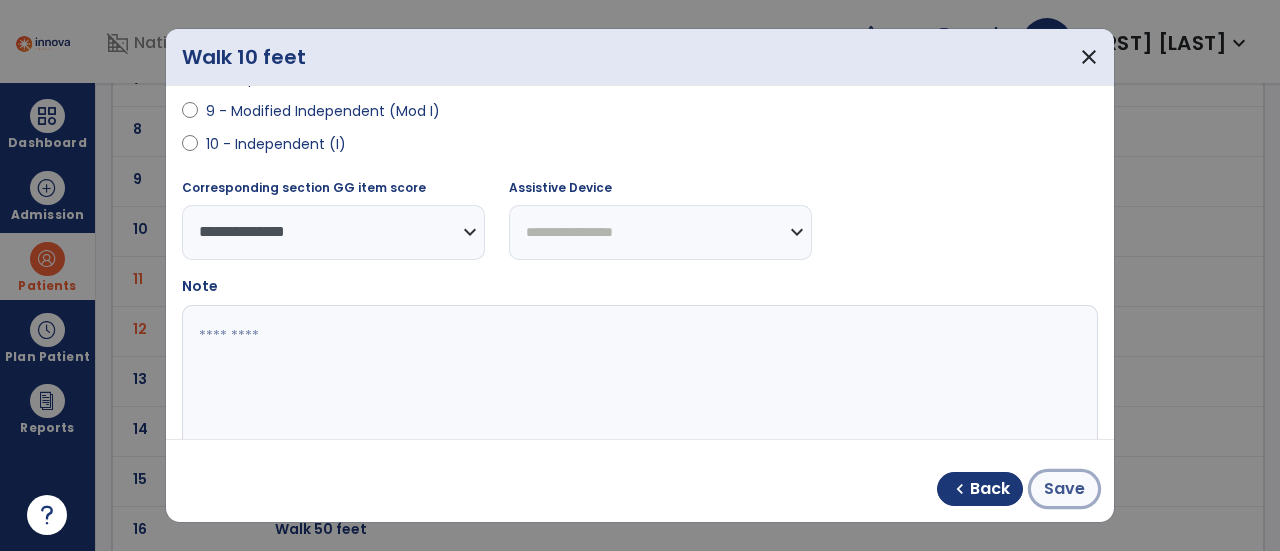 click on "Save" at bounding box center [1064, 489] 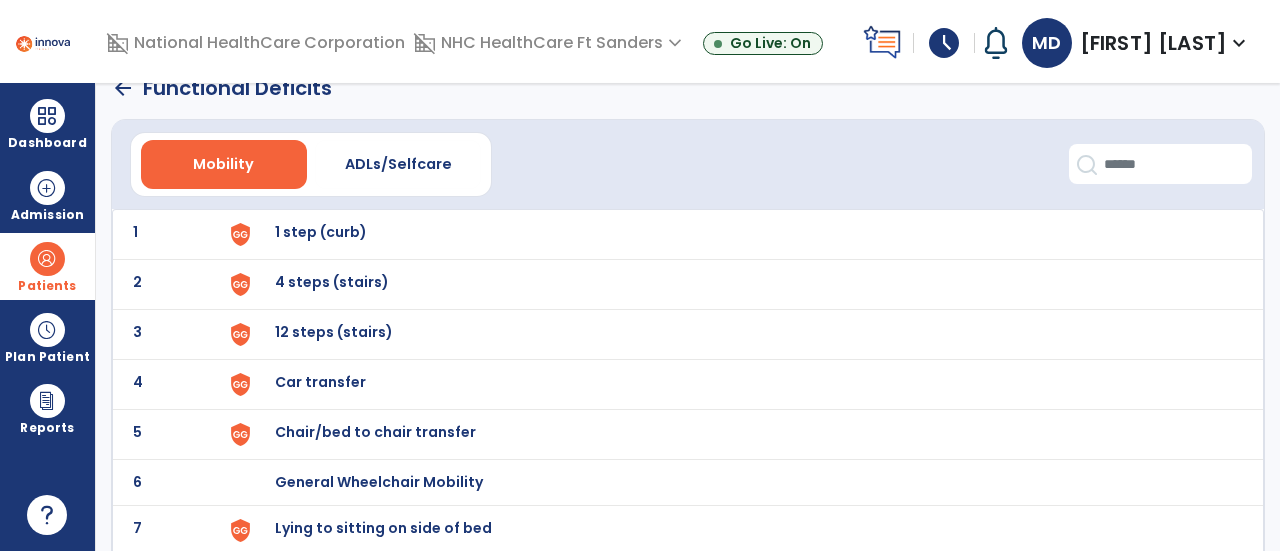 scroll, scrollTop: 0, scrollLeft: 0, axis: both 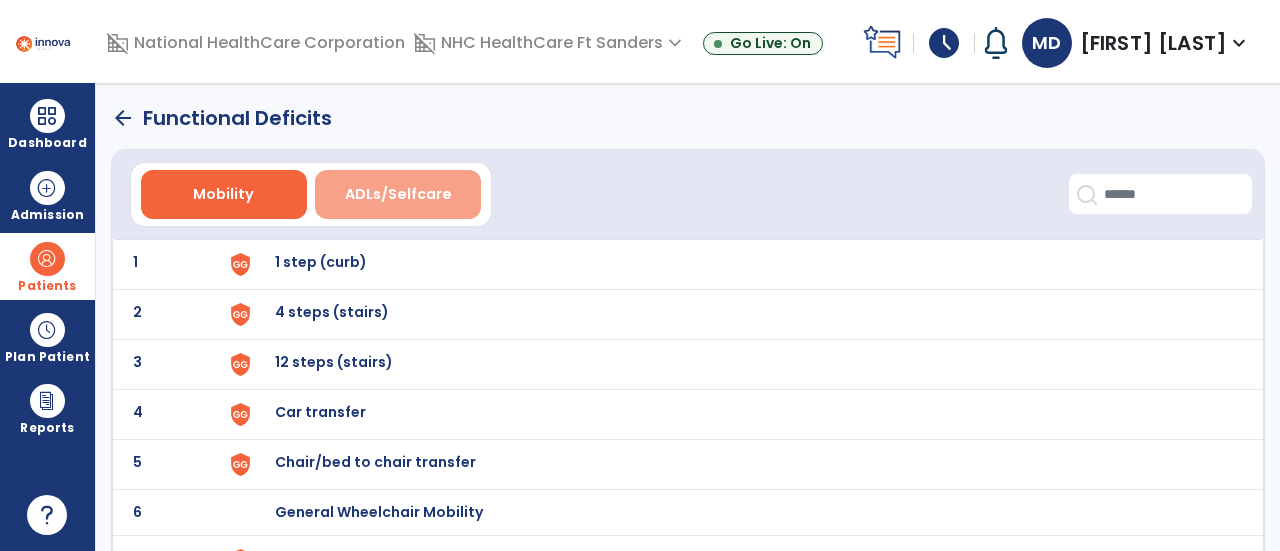 click on "ADLs/Selfcare" at bounding box center (398, 194) 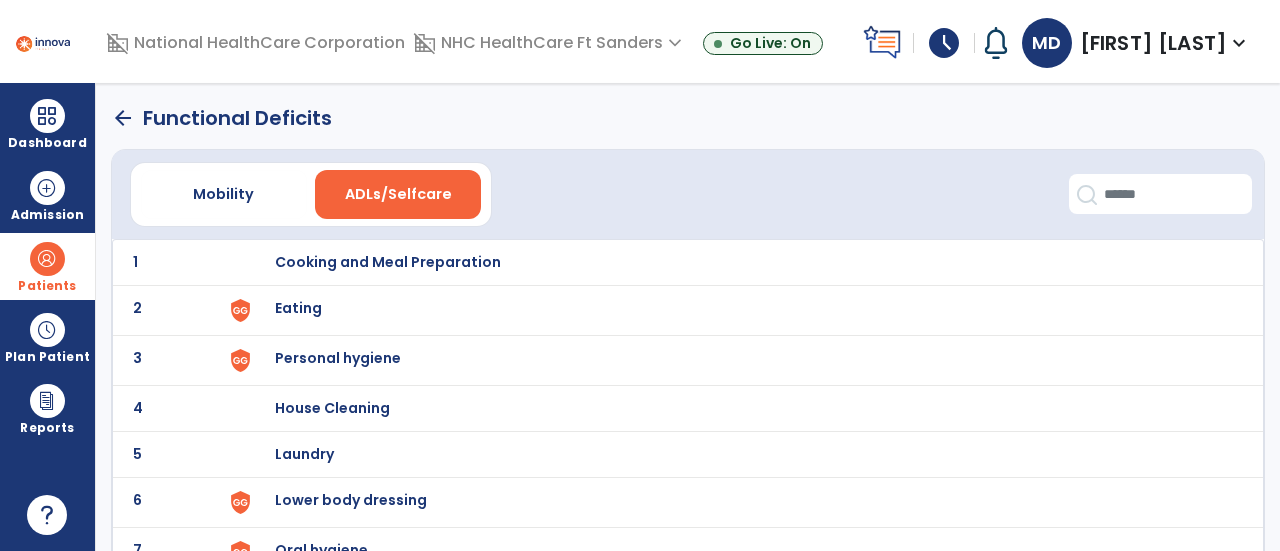 scroll, scrollTop: 72, scrollLeft: 0, axis: vertical 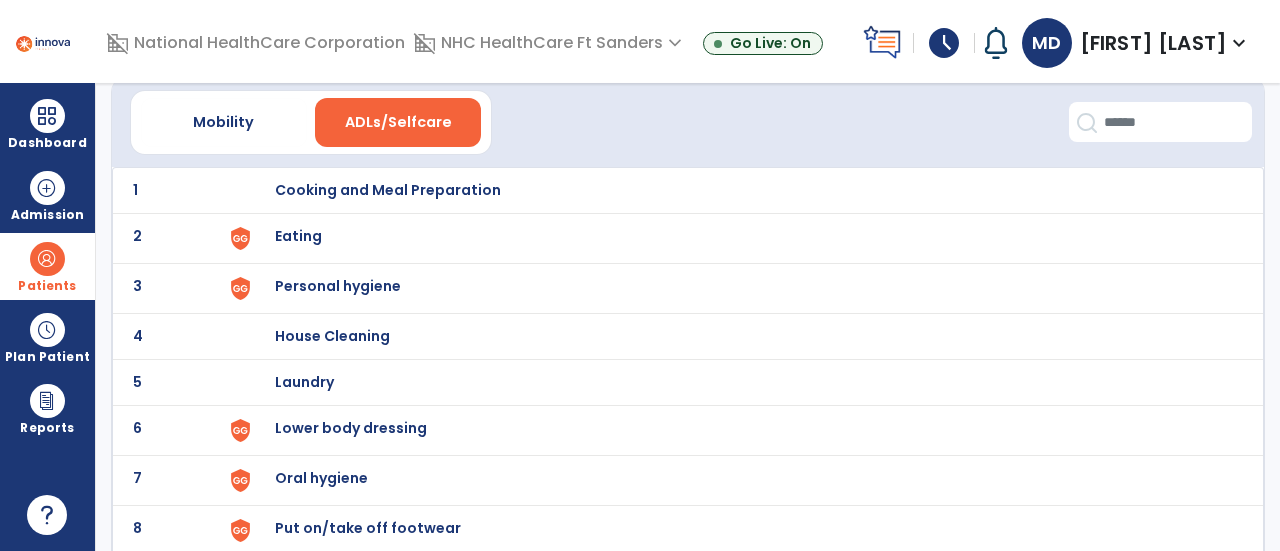 click on "Personal hygiene" at bounding box center [388, 190] 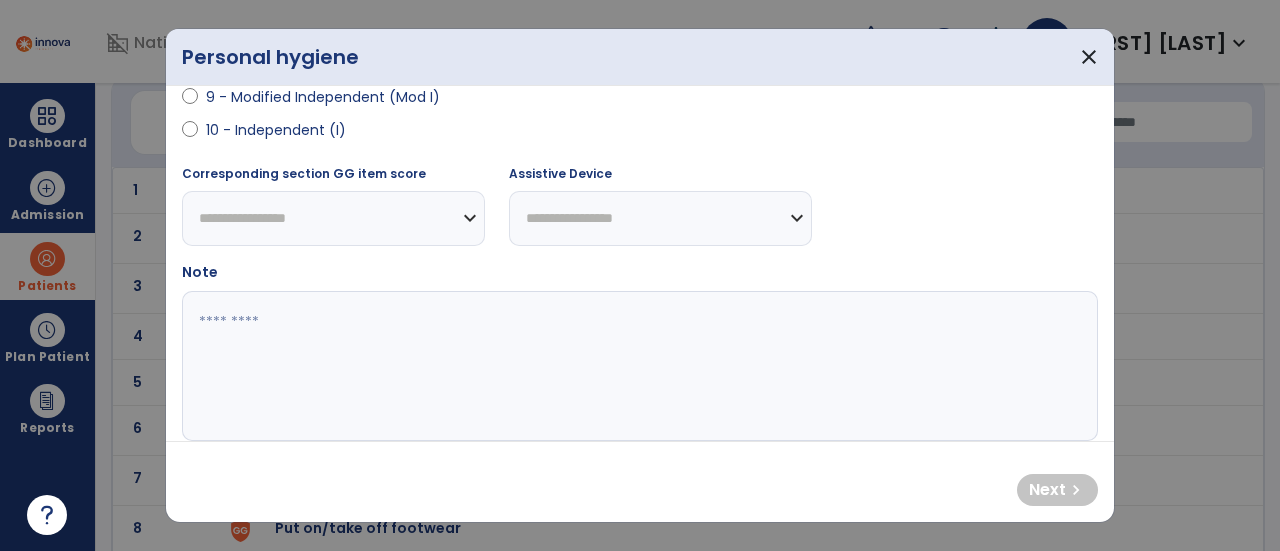 scroll, scrollTop: 401, scrollLeft: 0, axis: vertical 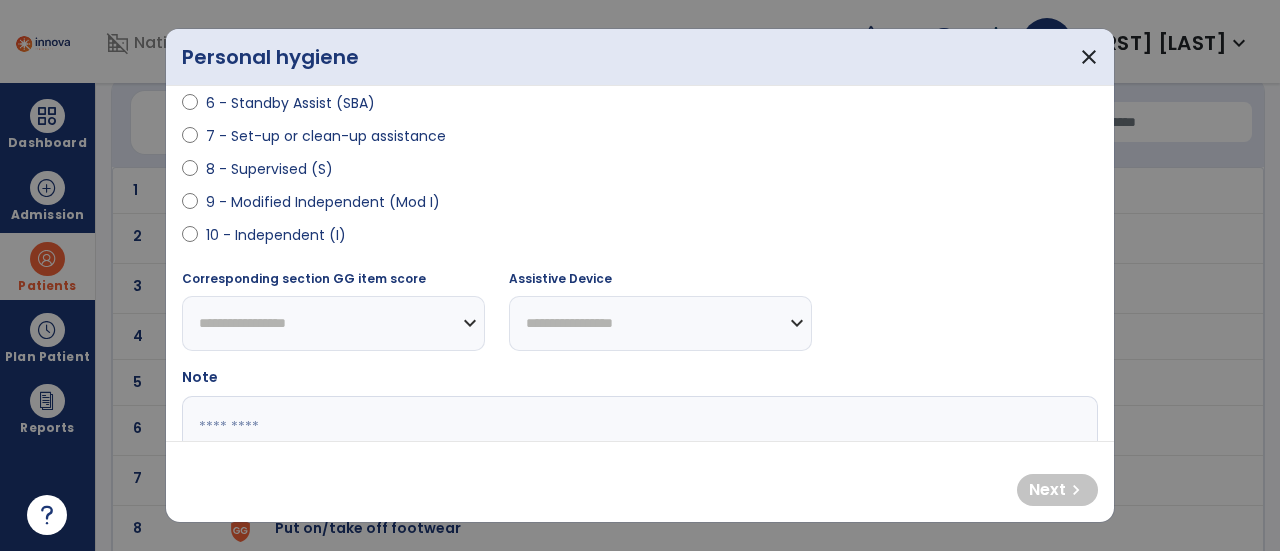 click on "8 - Supervised (S)" at bounding box center [269, 169] 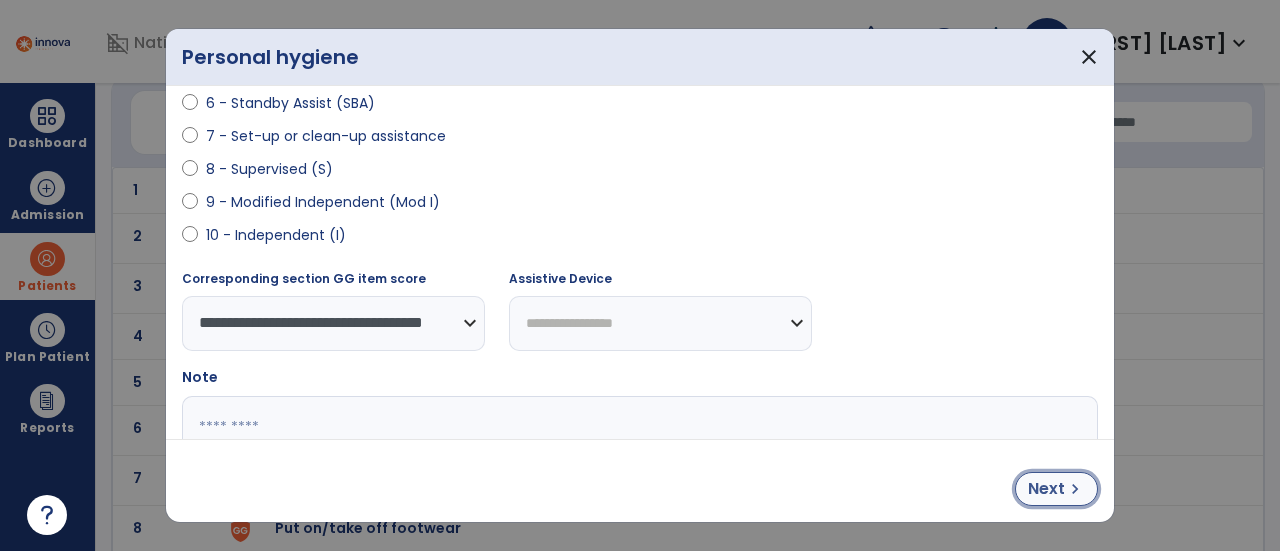 click on "Next" at bounding box center (1046, 489) 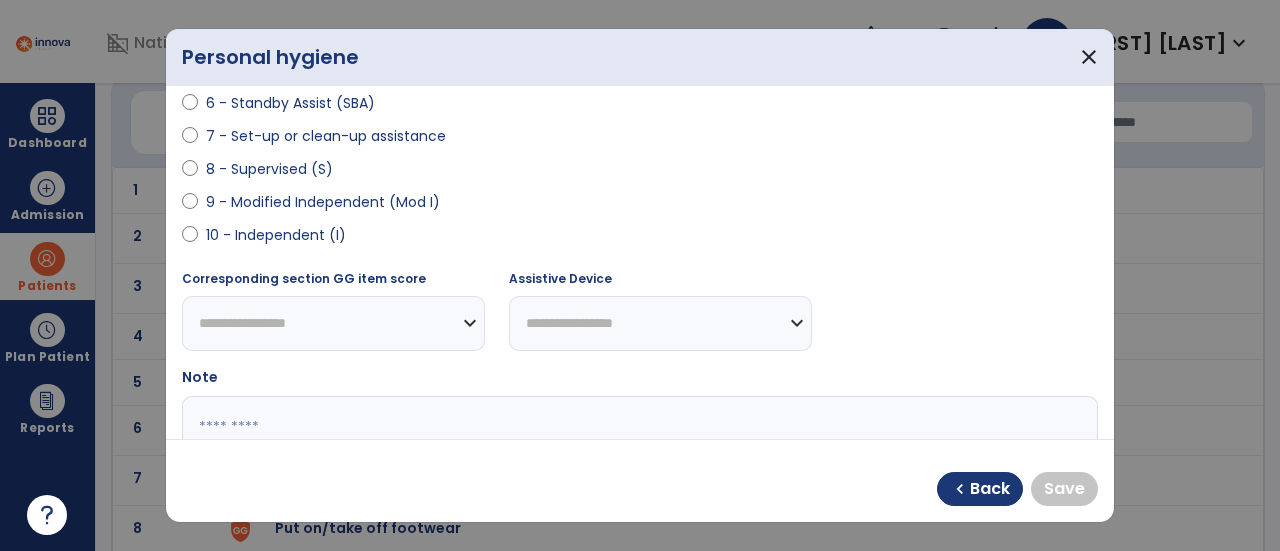 click on "10 - Independent (I)" at bounding box center [276, 235] 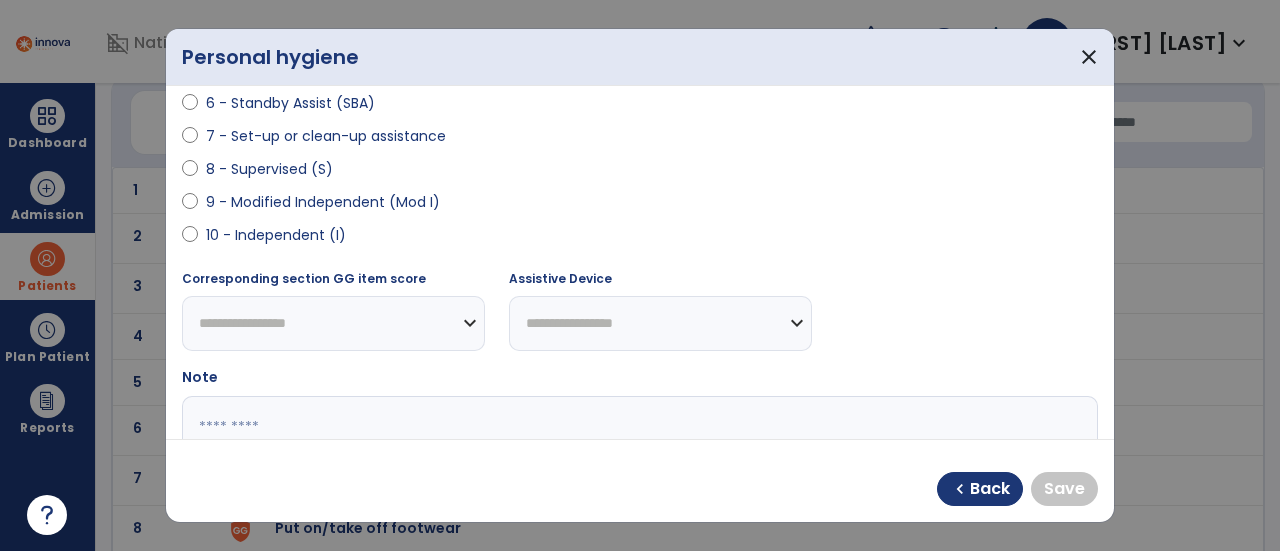 select on "**********" 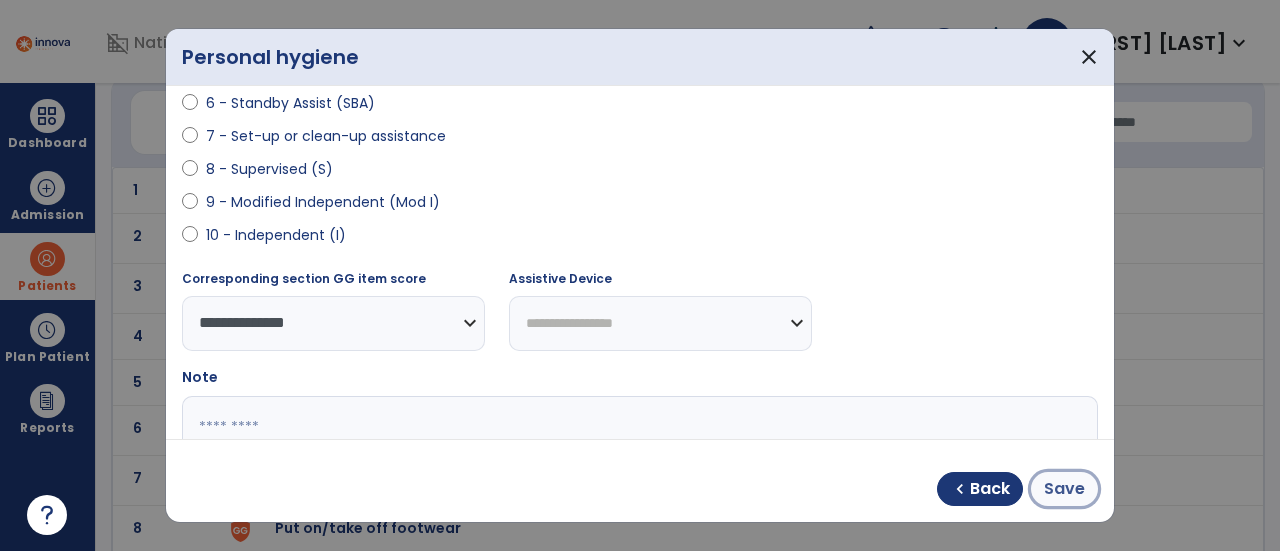 click on "Save" at bounding box center (1064, 489) 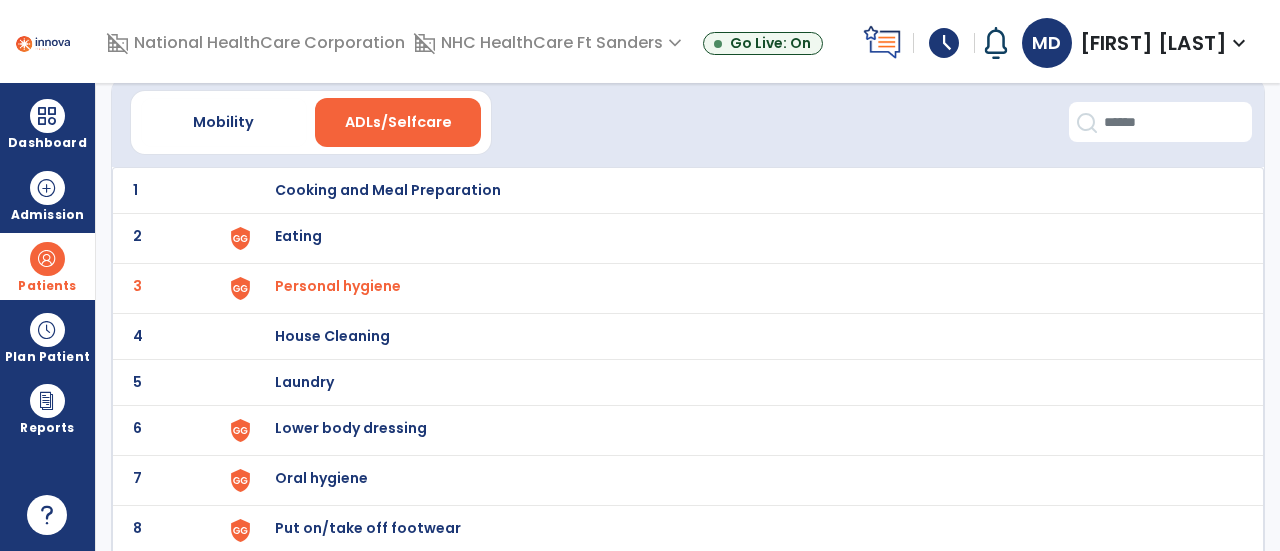 click on "Lower body dressing" at bounding box center (388, 190) 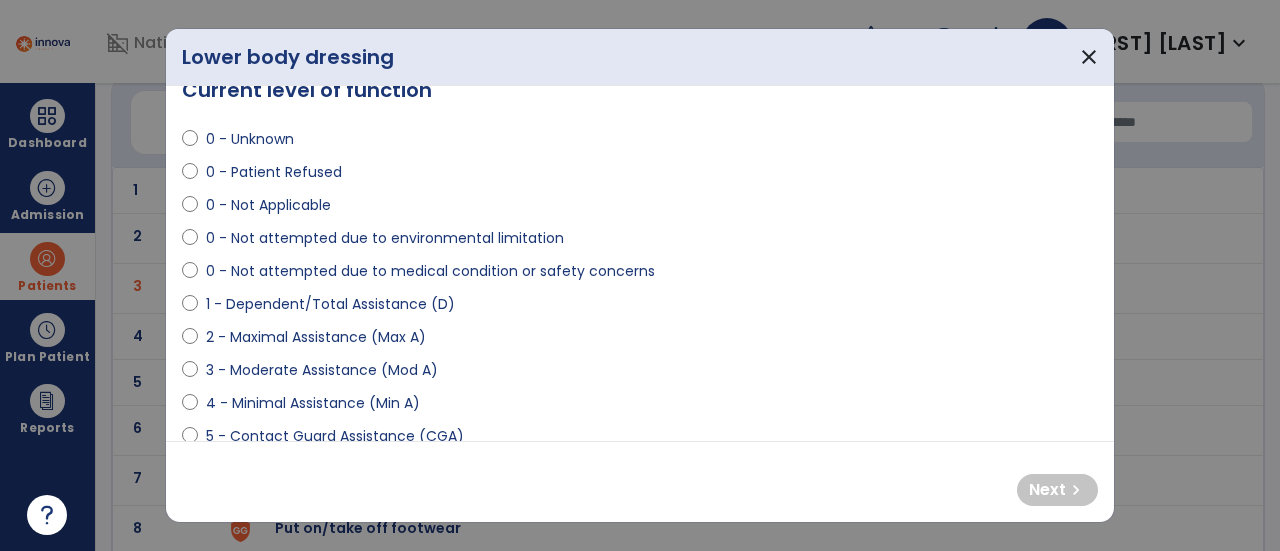 scroll, scrollTop: 36, scrollLeft: 0, axis: vertical 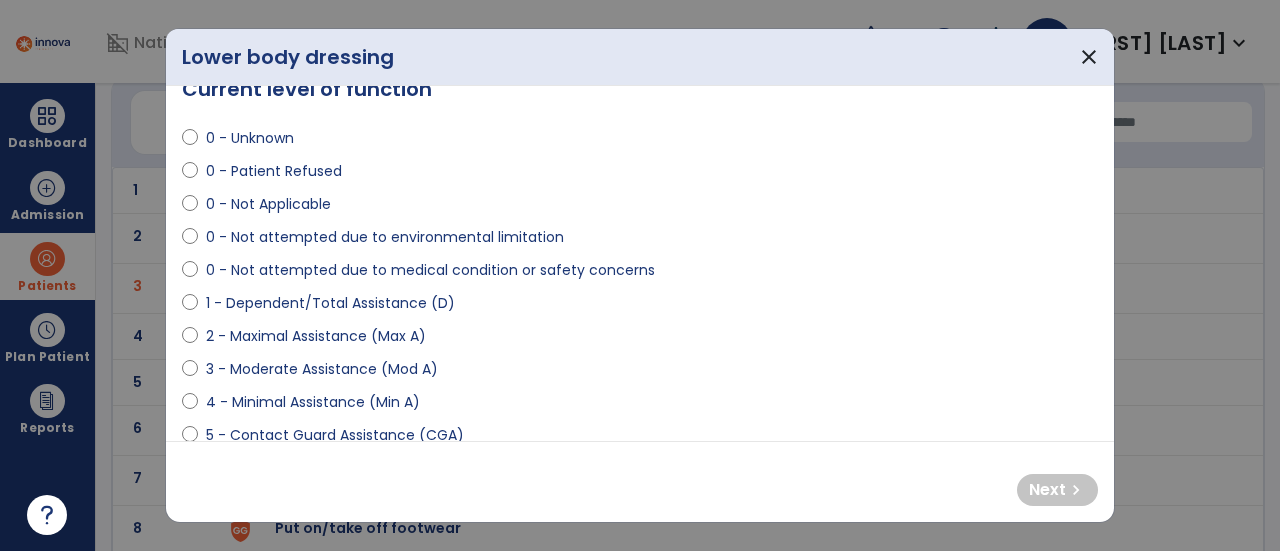 click on "2 - Maximal Assistance (Max A)" at bounding box center [316, 336] 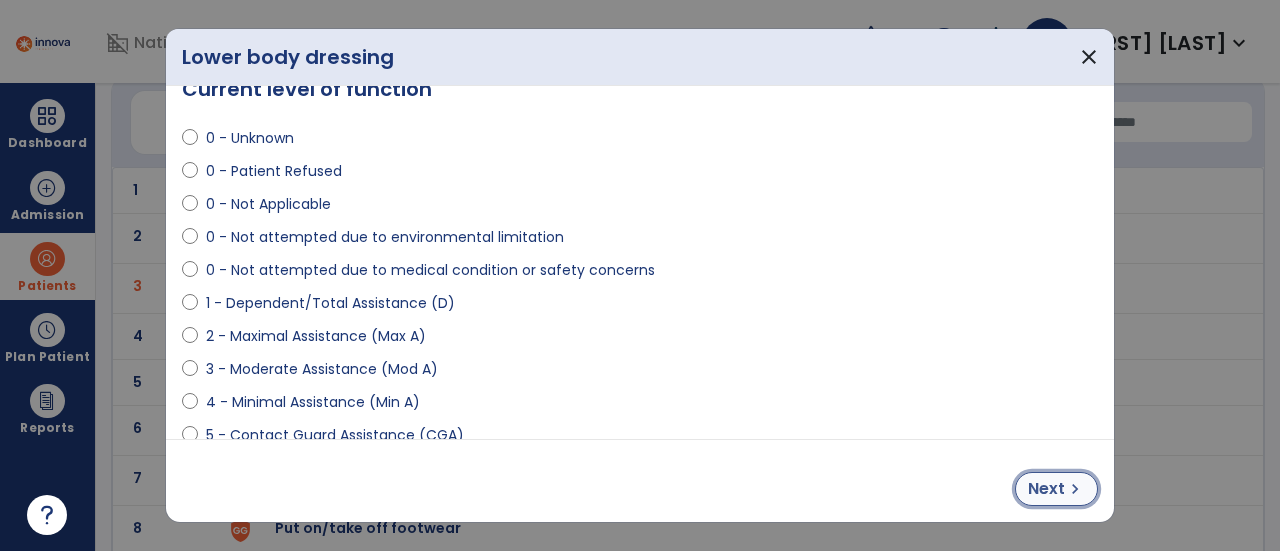 click on "chevron_right" at bounding box center [1075, 489] 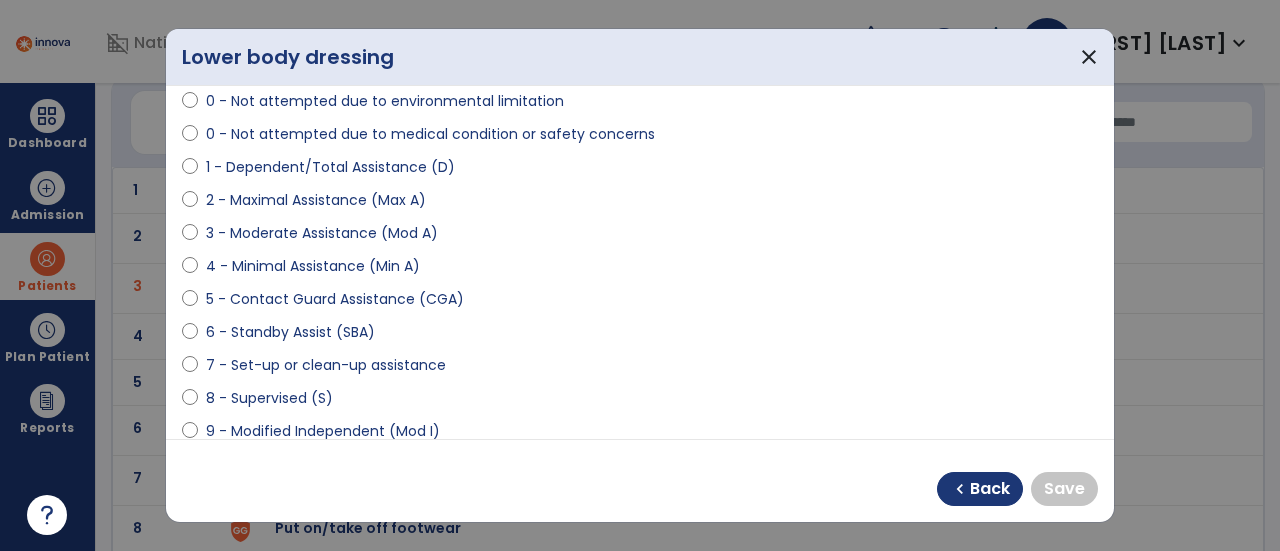 scroll, scrollTop: 274, scrollLeft: 0, axis: vertical 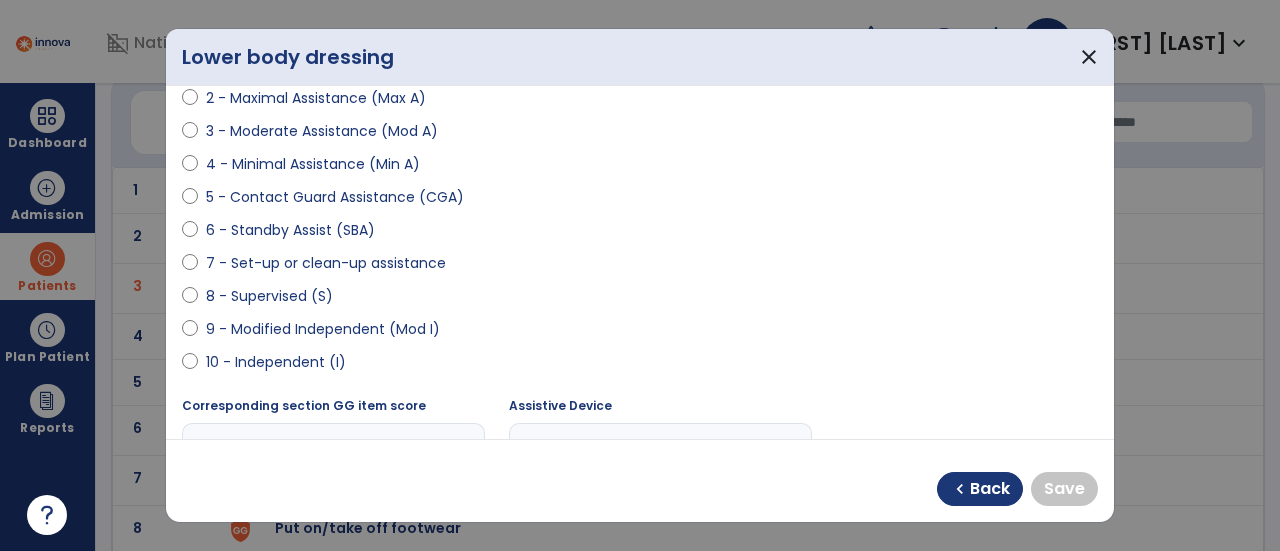 click on "10 - Independent (I)" at bounding box center (276, 362) 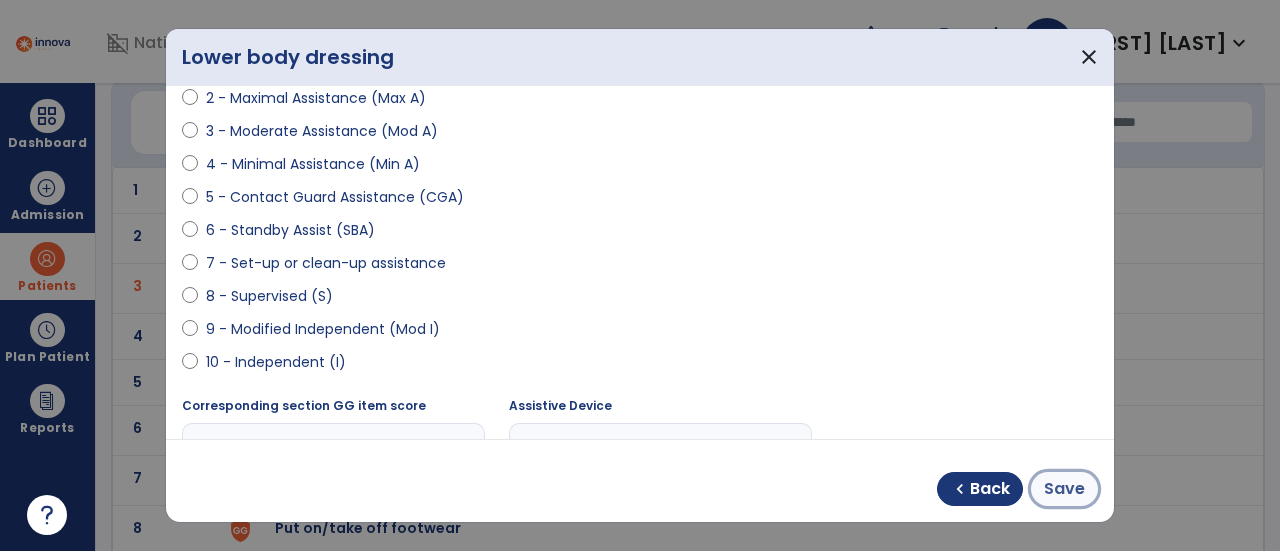 click on "Save" at bounding box center (1064, 489) 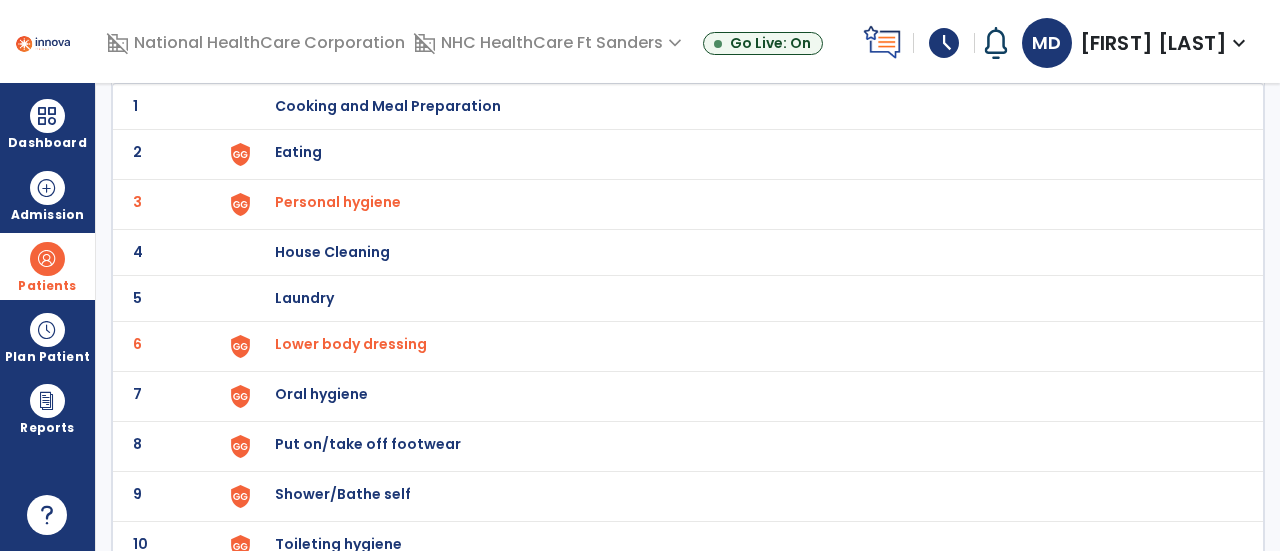scroll, scrollTop: 157, scrollLeft: 0, axis: vertical 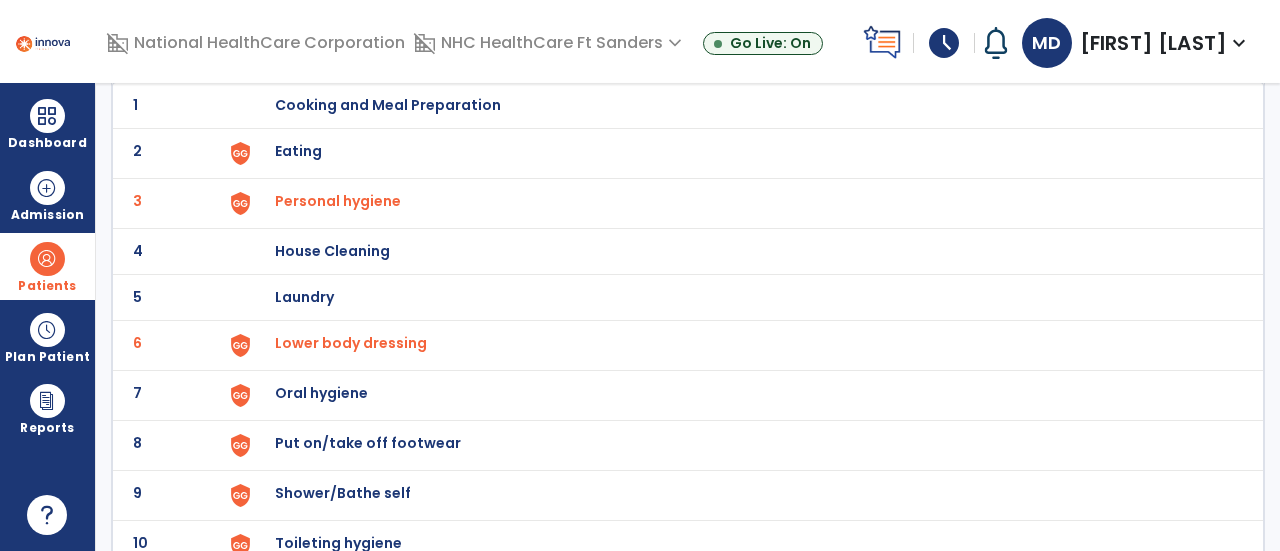 click on "Oral hygiene" at bounding box center (388, 105) 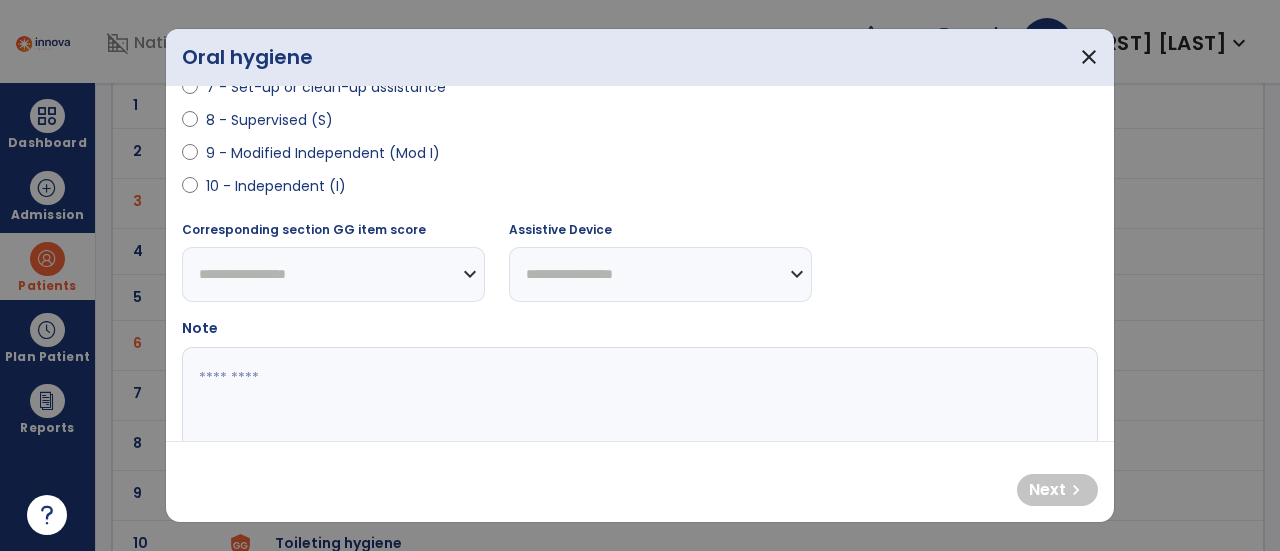 scroll, scrollTop: 474, scrollLeft: 0, axis: vertical 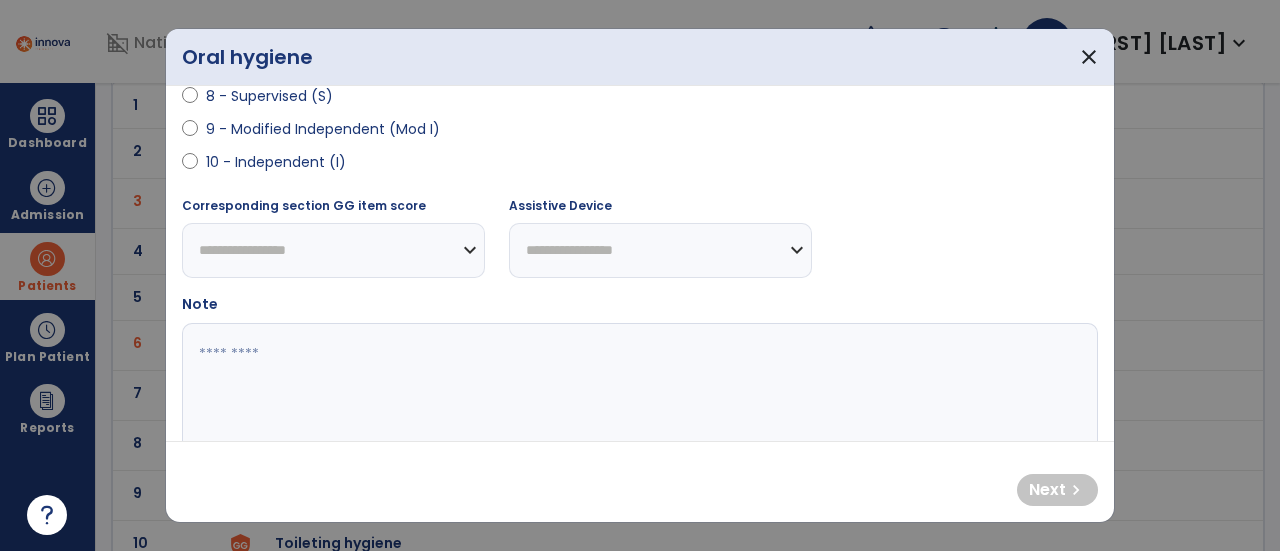 select on "**********" 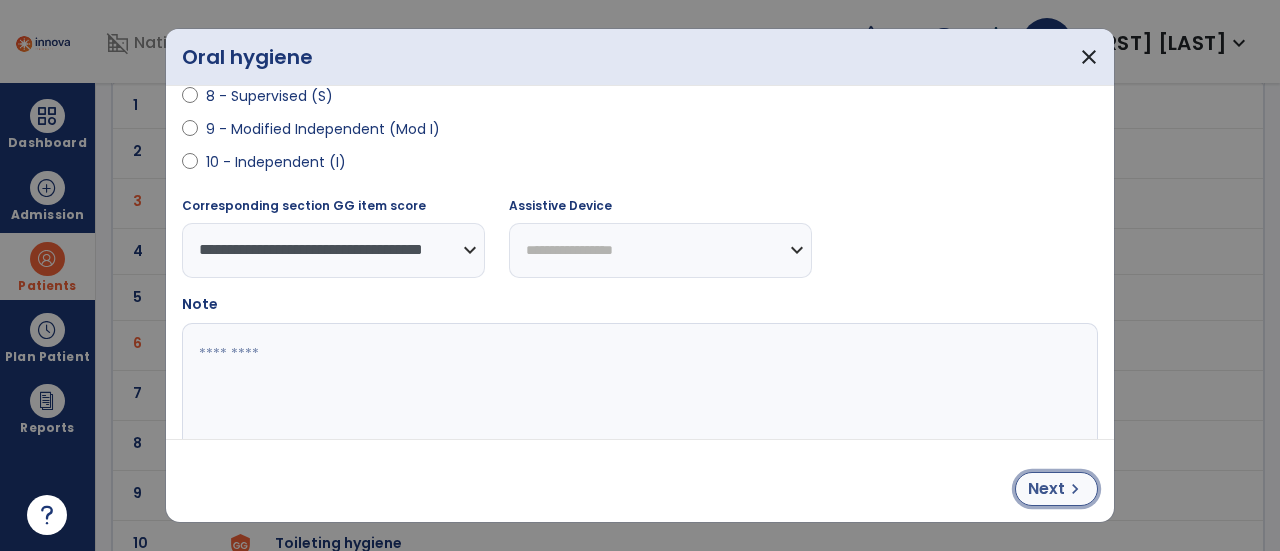 click on "Next" at bounding box center (1046, 489) 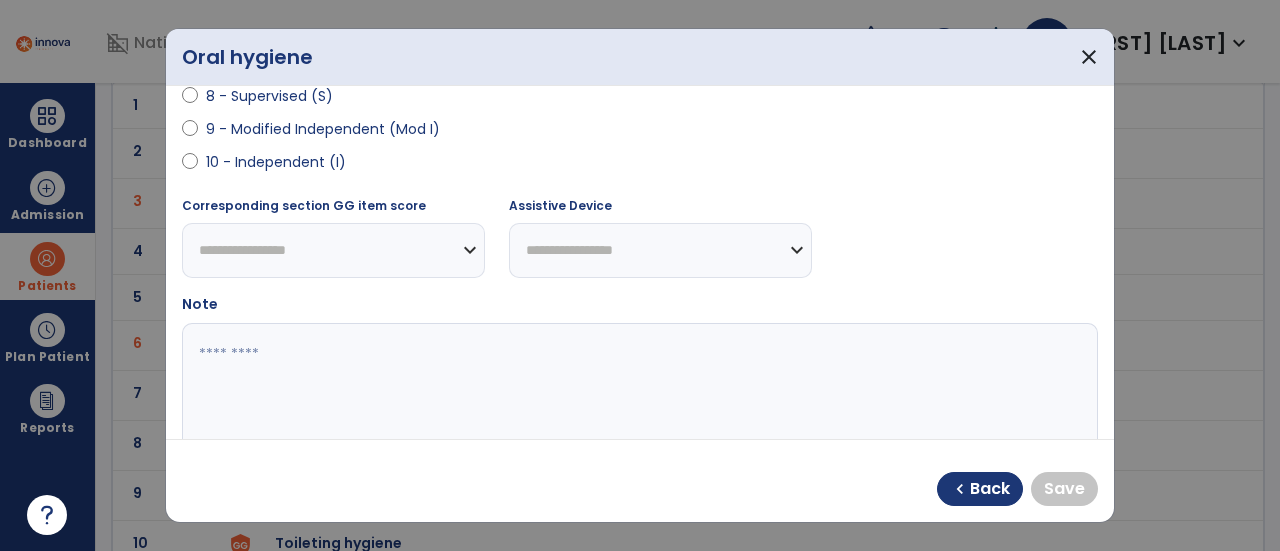click on "10 - Independent (I)" at bounding box center (276, 162) 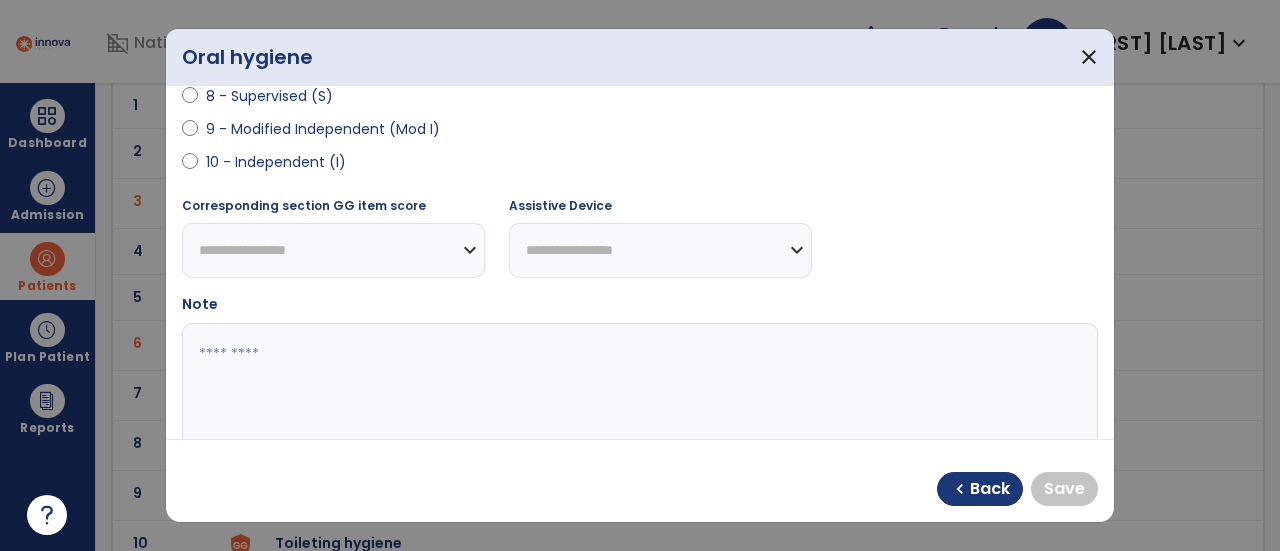 select on "**********" 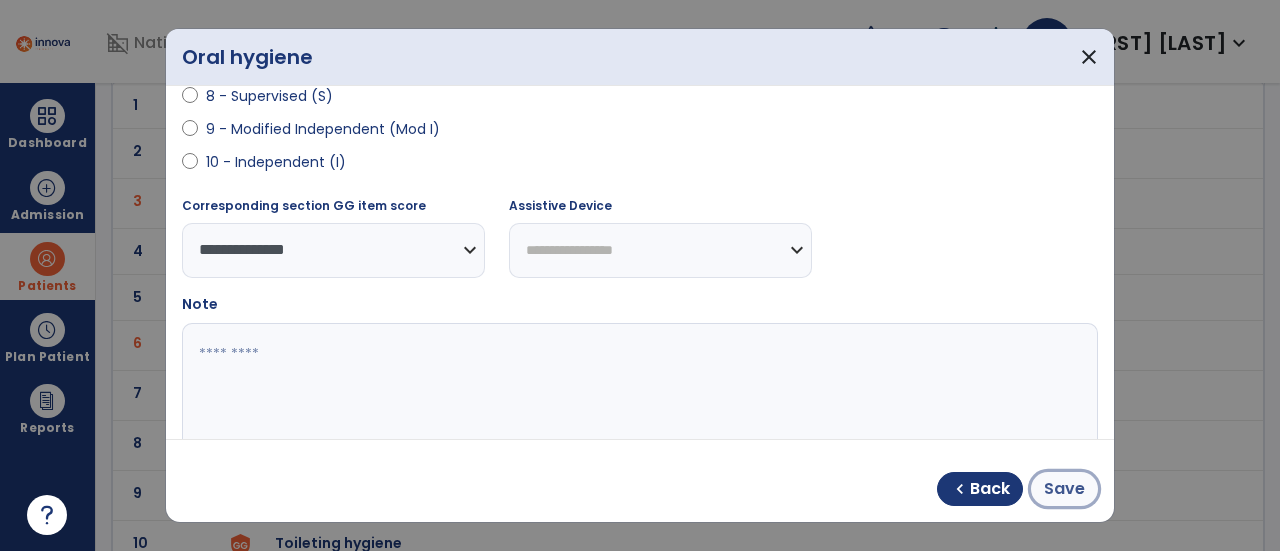click on "Save" at bounding box center [1064, 489] 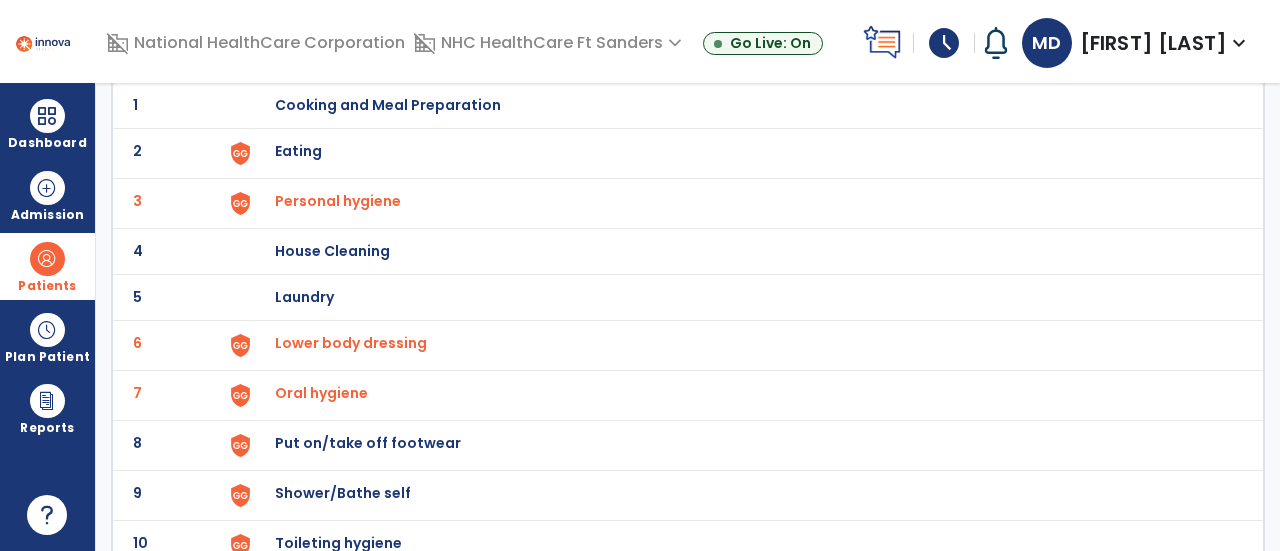 click on "Put on/take off footwear" at bounding box center [388, 105] 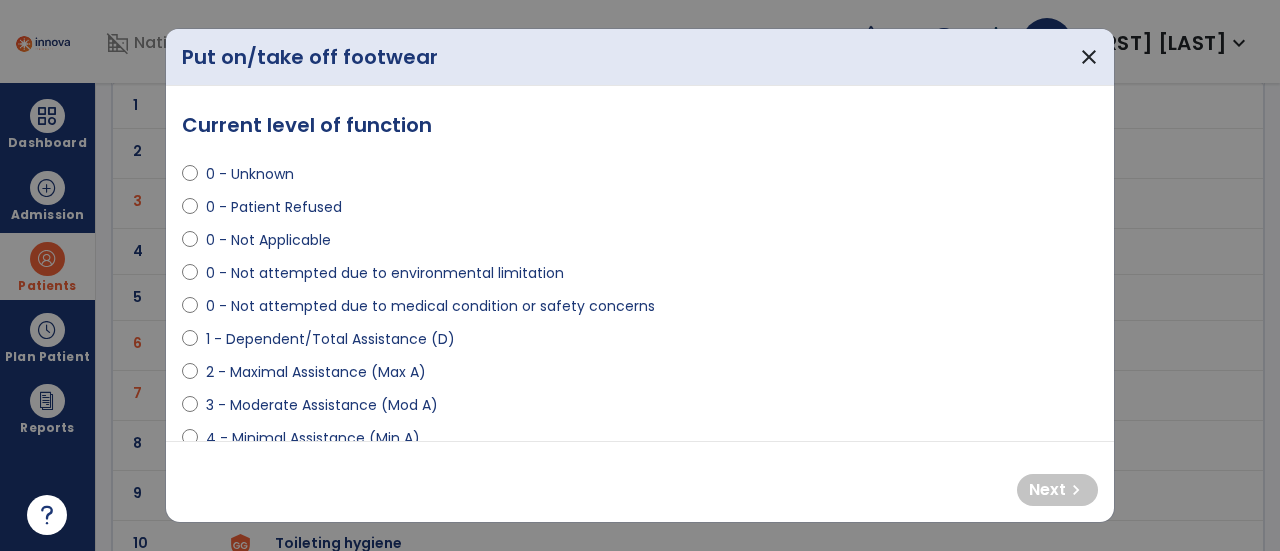 select on "**********" 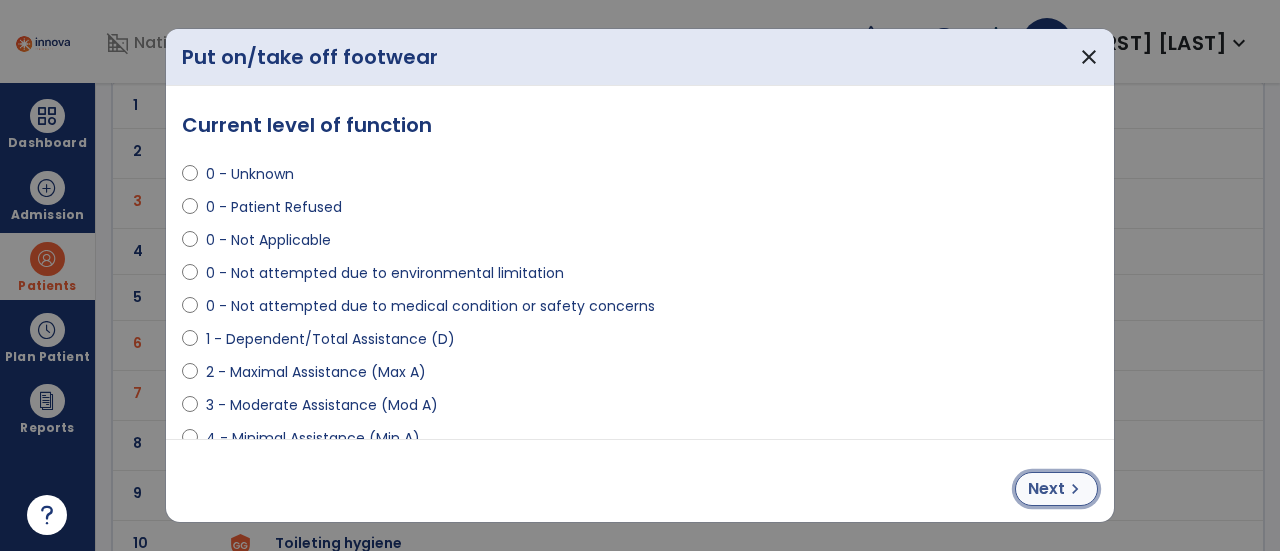 click on "Next" at bounding box center (1046, 489) 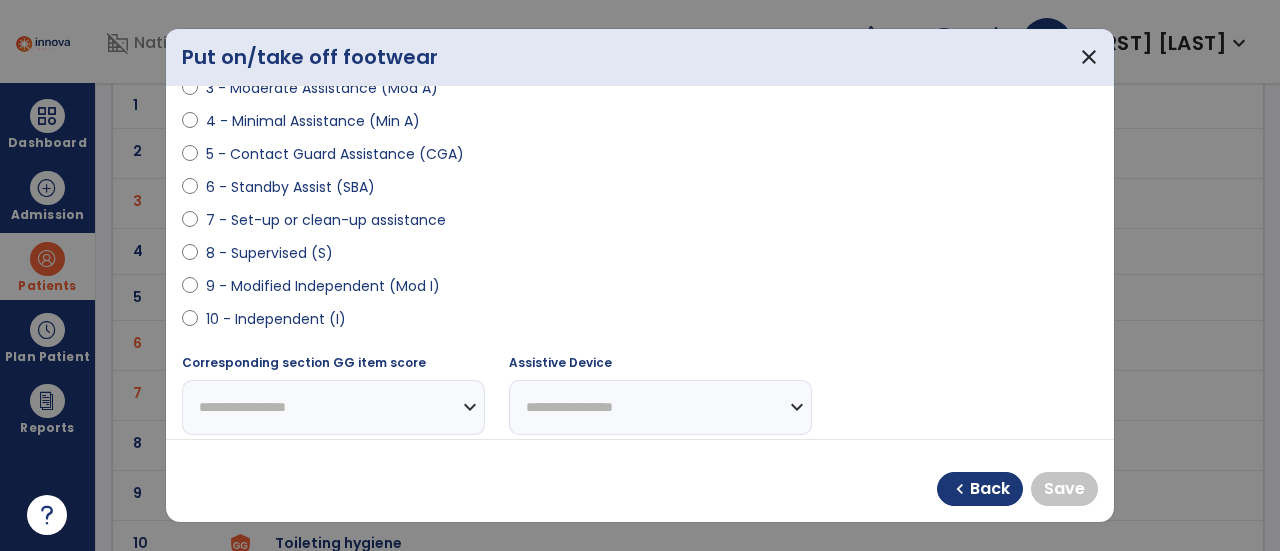 scroll, scrollTop: 324, scrollLeft: 0, axis: vertical 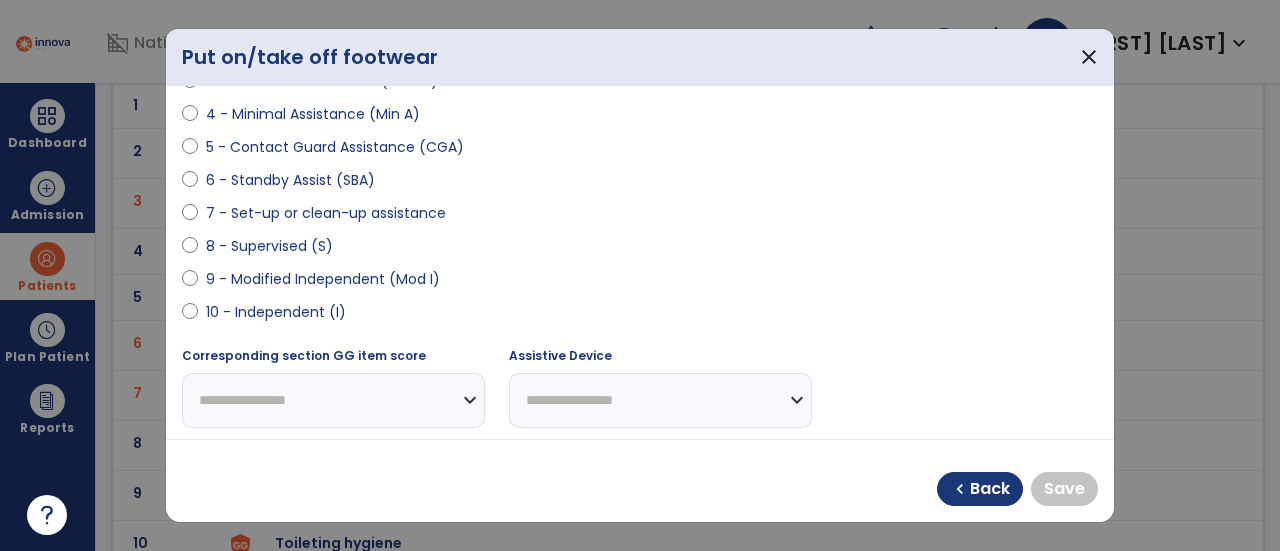 click on "10 - Independent (I)" at bounding box center [276, 312] 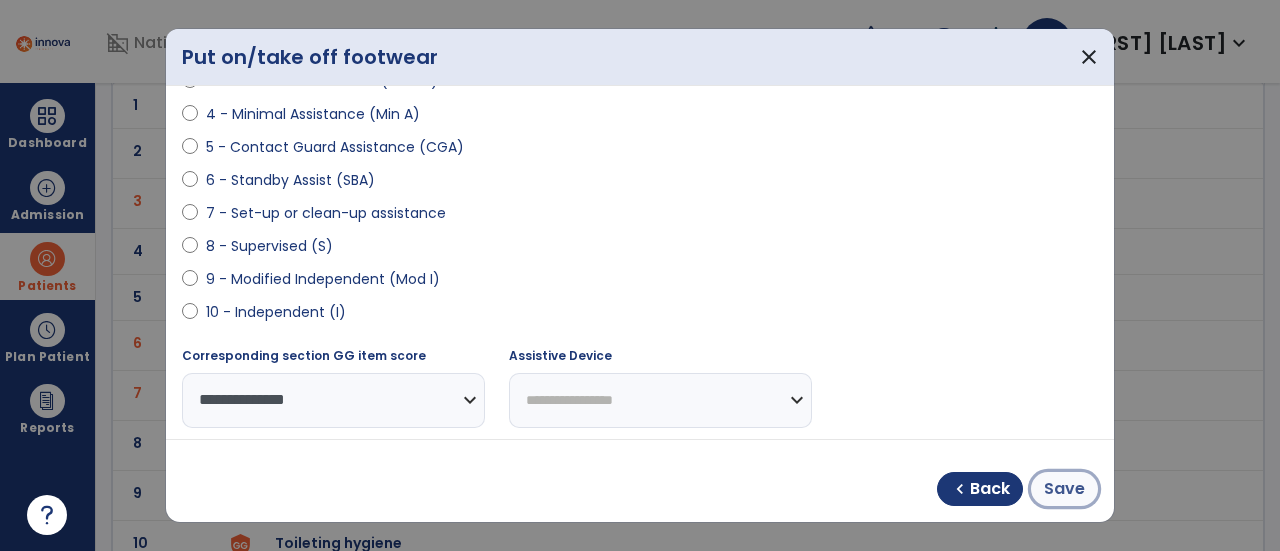 click on "Save" at bounding box center (1064, 489) 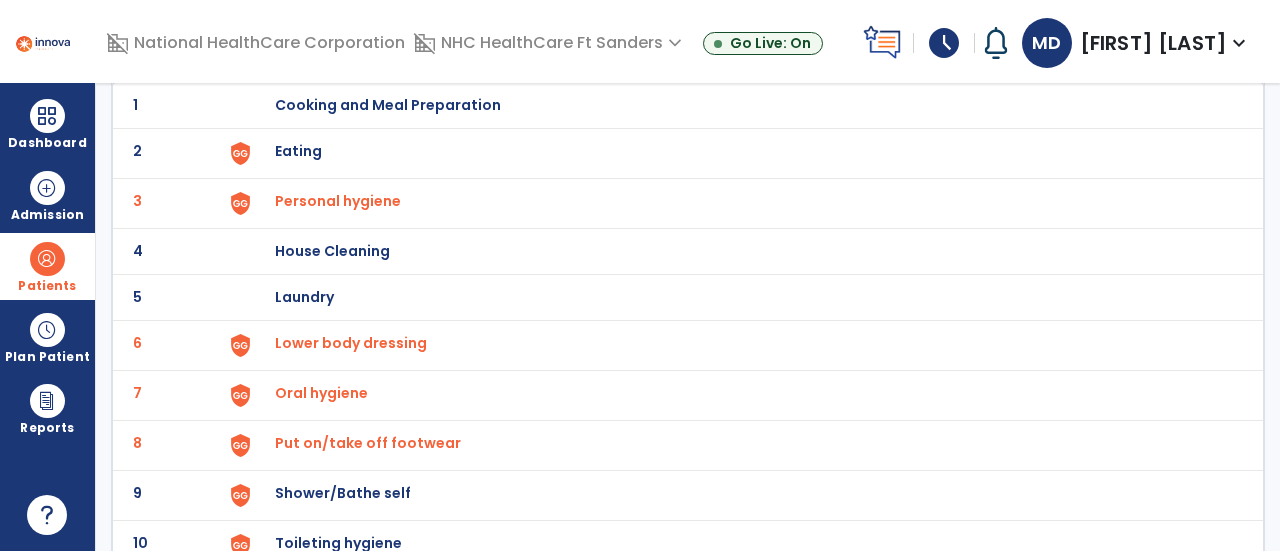 click on "Shower/Bathe self" at bounding box center [388, 105] 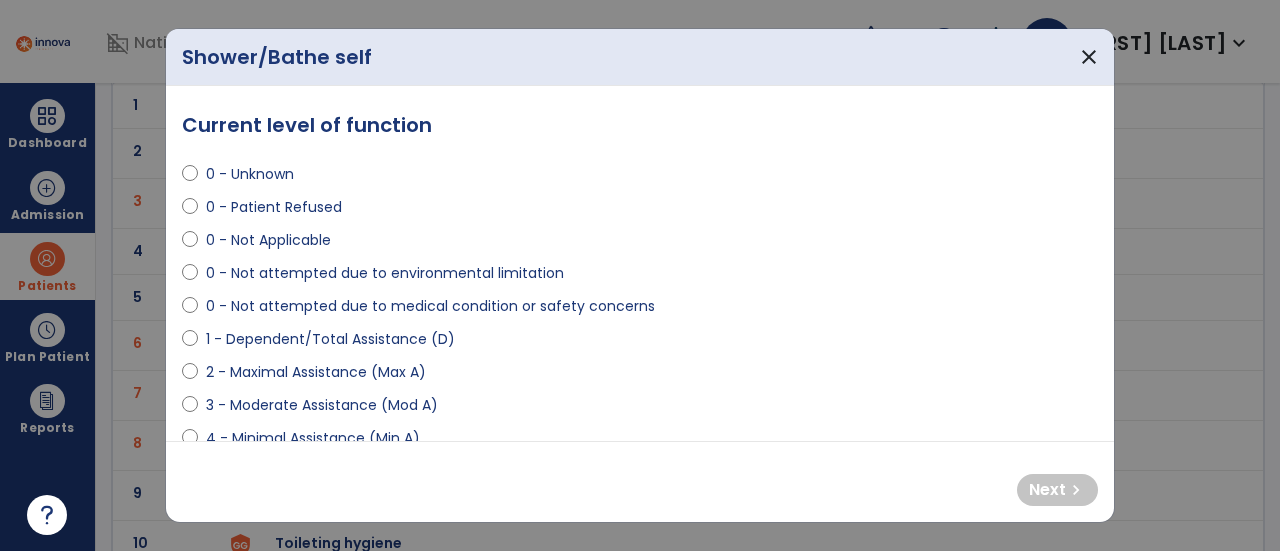 select on "**********" 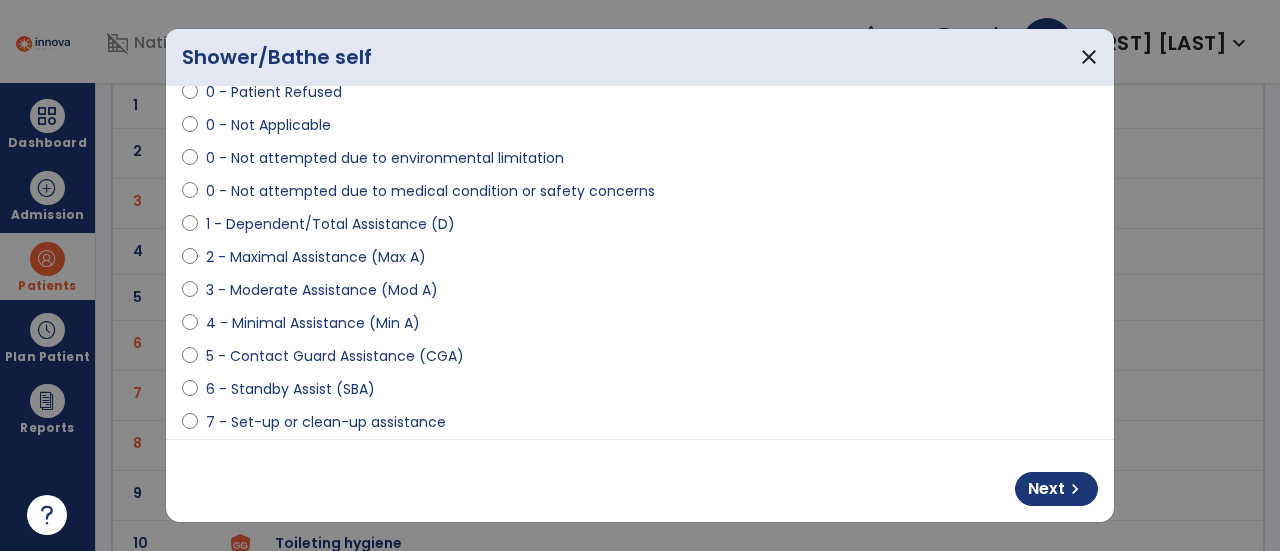 scroll, scrollTop: 116, scrollLeft: 0, axis: vertical 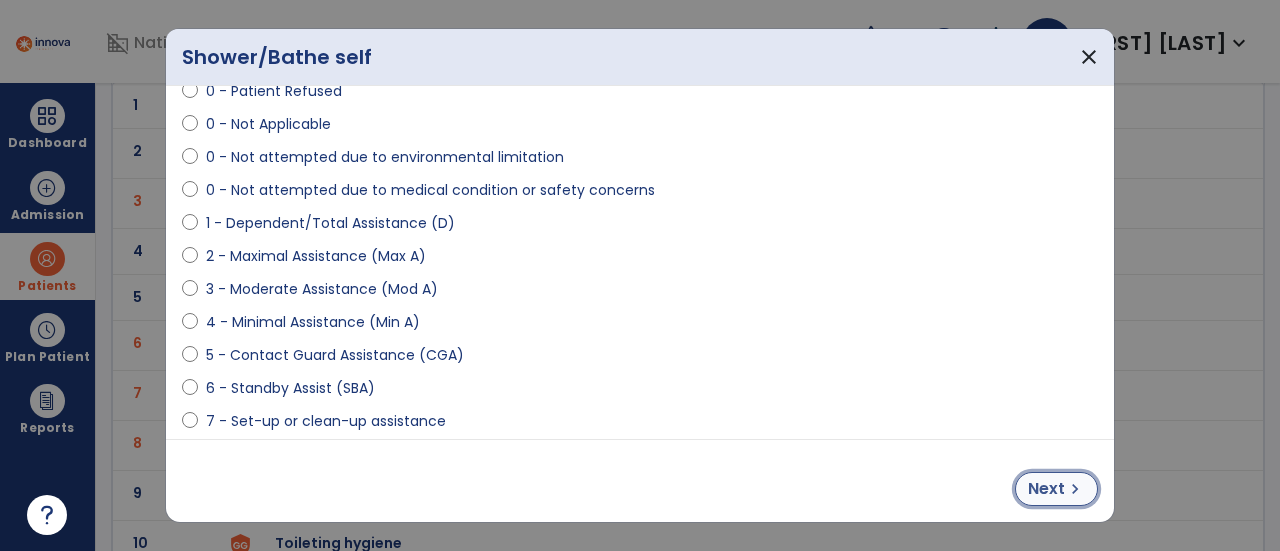 click on "Next" at bounding box center (1046, 489) 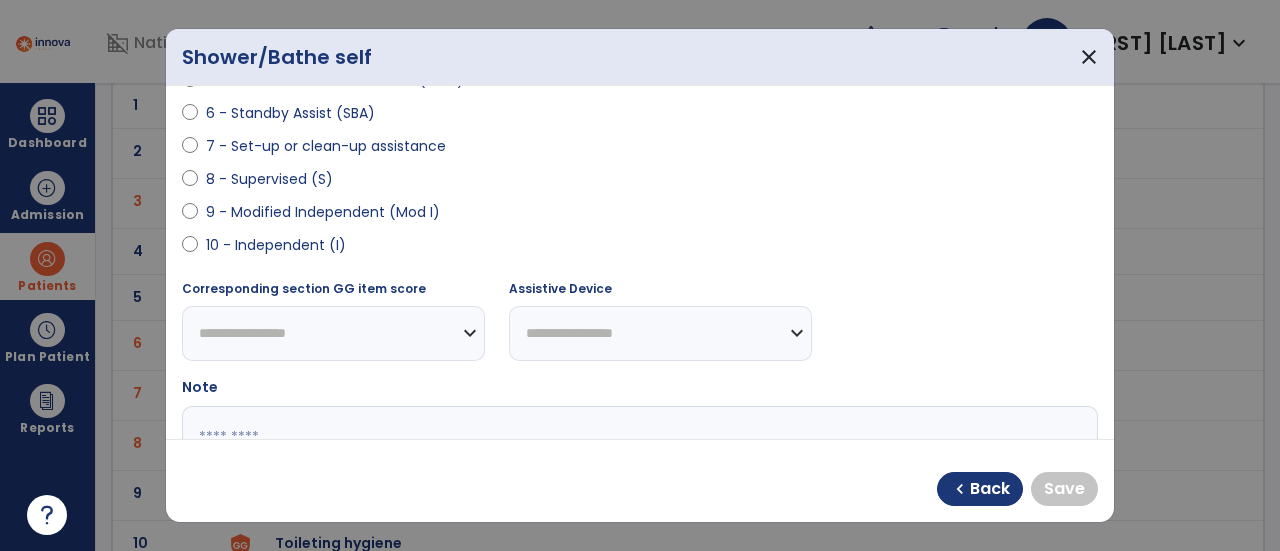scroll, scrollTop: 392, scrollLeft: 0, axis: vertical 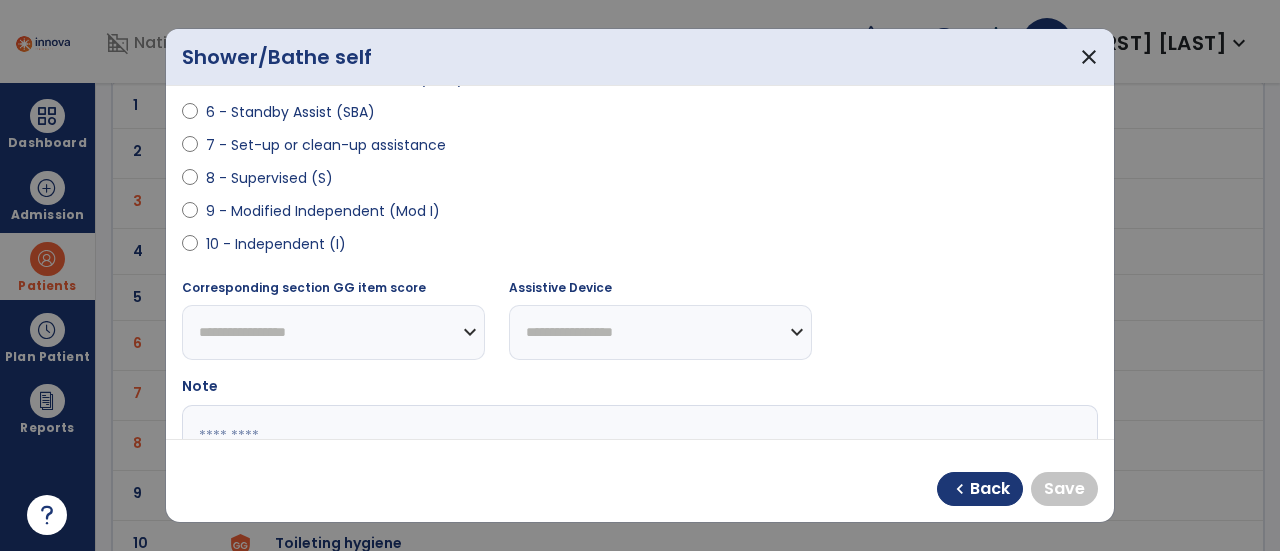 click on "10 - Independent (I)" at bounding box center [276, 244] 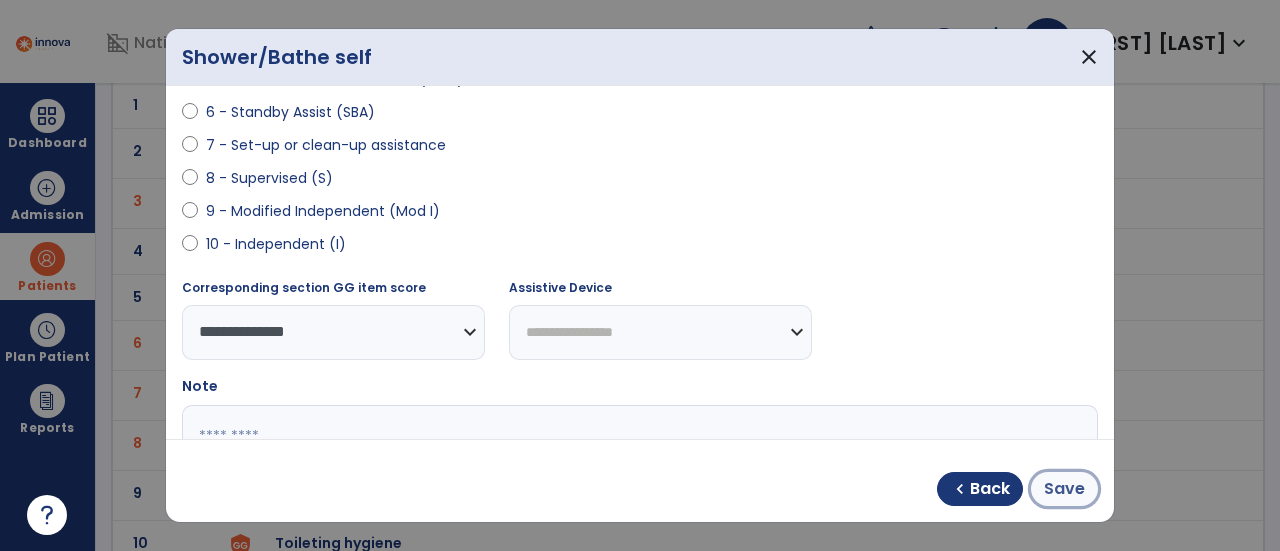 click on "Save" at bounding box center [1064, 489] 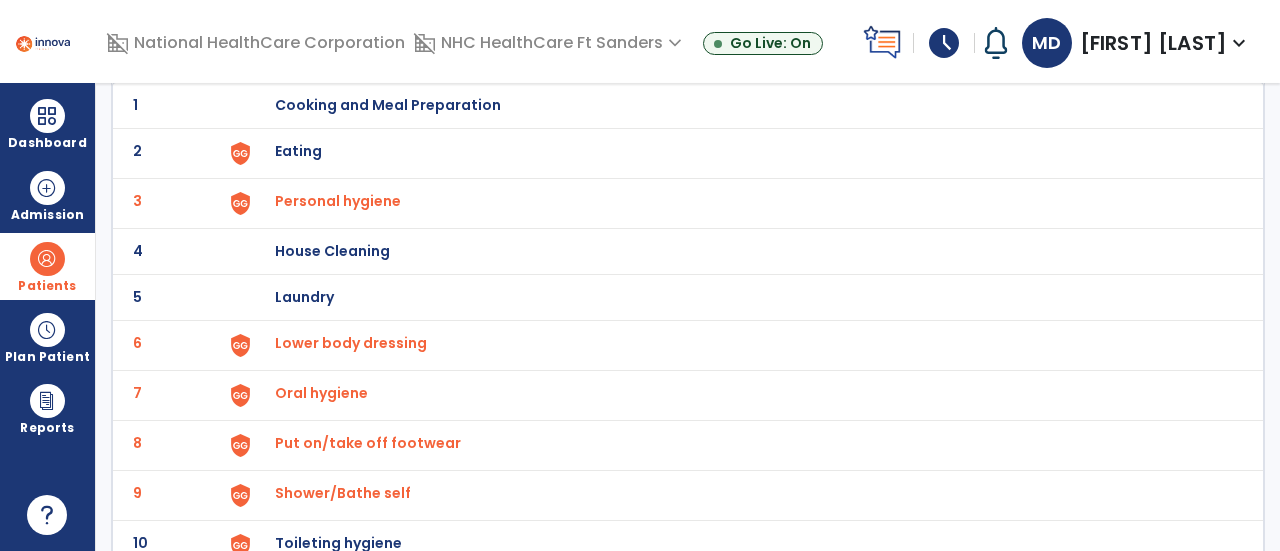 scroll, scrollTop: 314, scrollLeft: 0, axis: vertical 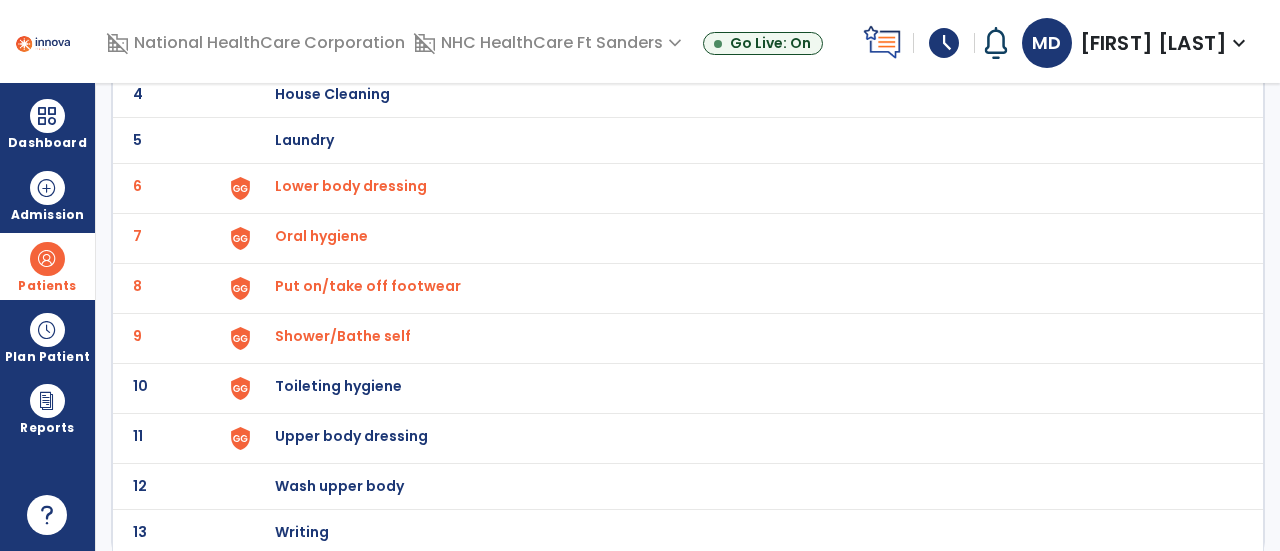 click on "Toileting hygiene" at bounding box center (388, -52) 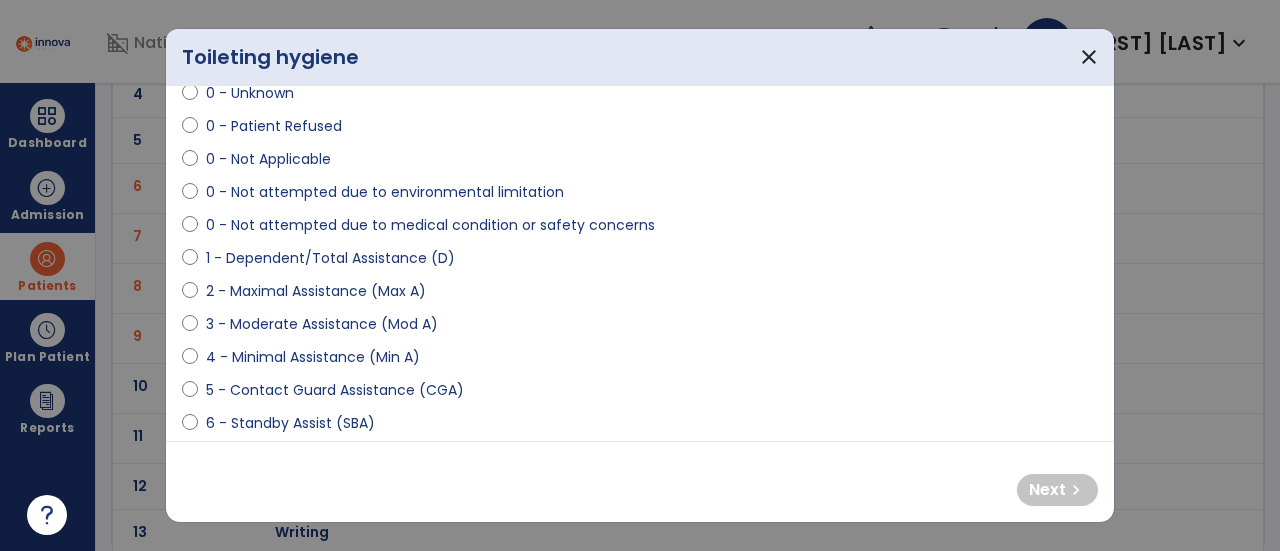 scroll, scrollTop: 82, scrollLeft: 0, axis: vertical 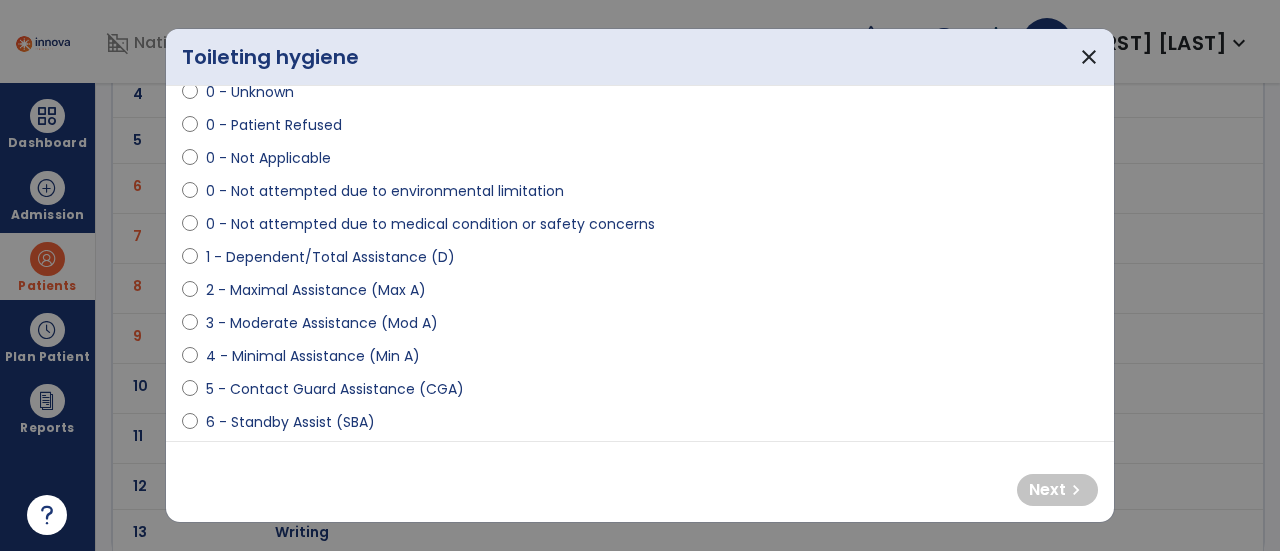 click on "4 - Minimal Assistance (Min A)" at bounding box center [313, 356] 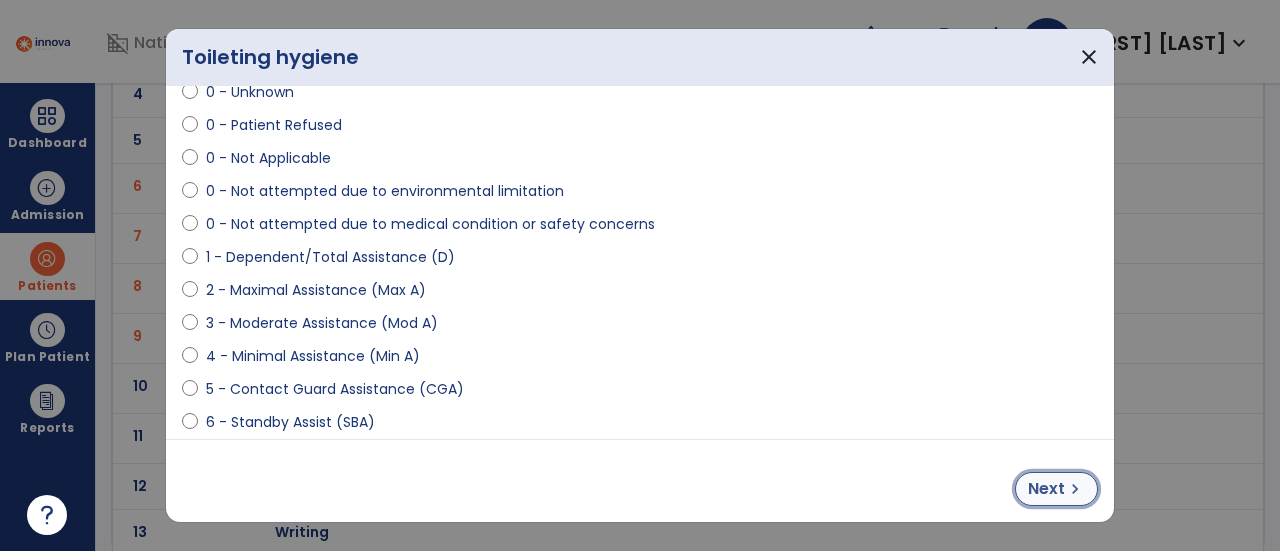 click on "Next" at bounding box center (1046, 489) 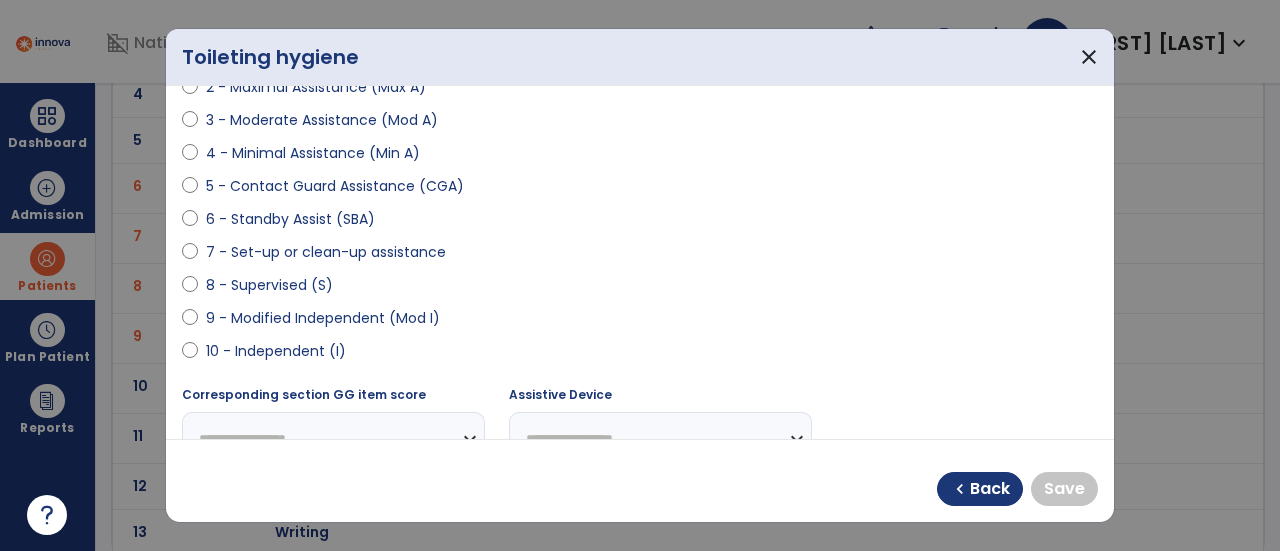 scroll, scrollTop: 293, scrollLeft: 0, axis: vertical 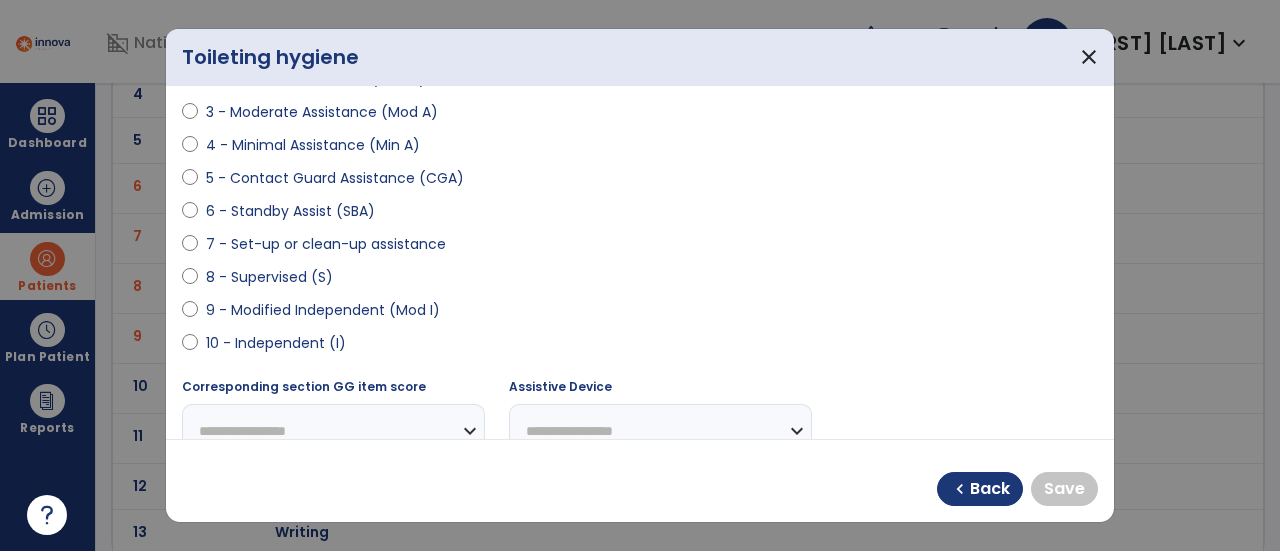 click on "10 - Independent (I)" at bounding box center [276, 343] 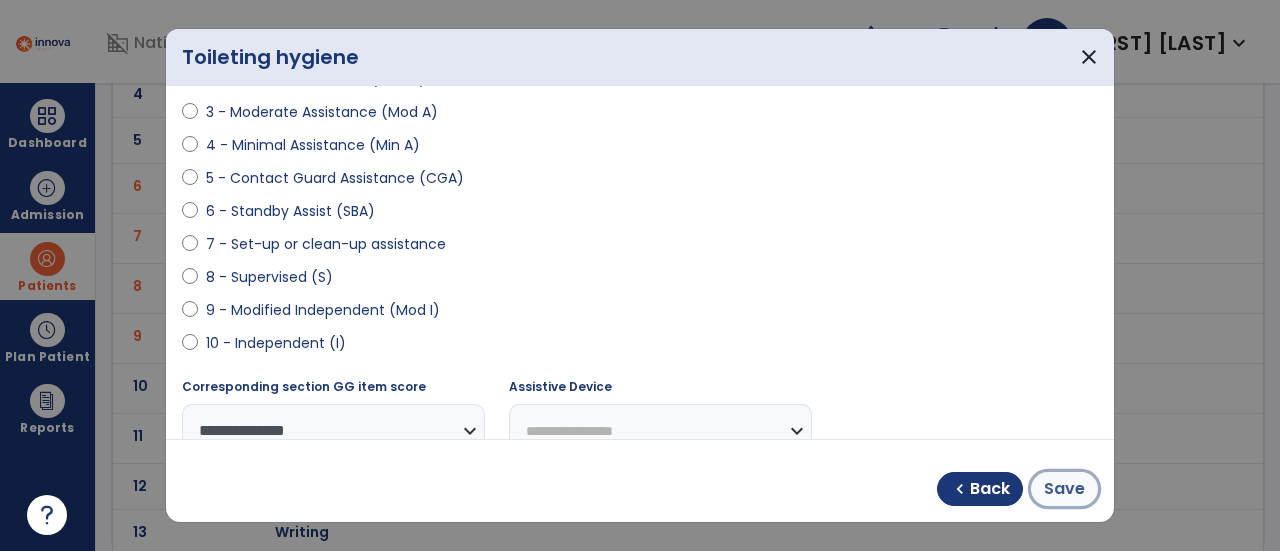 click on "Save" at bounding box center [1064, 489] 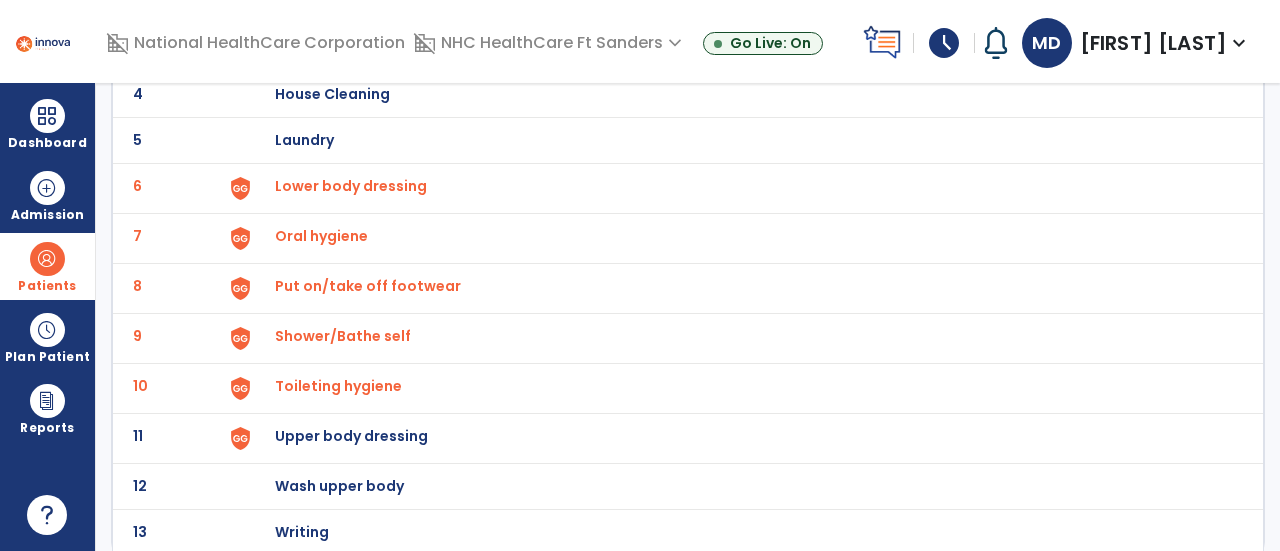 click on "Upper body dressing" at bounding box center (388, -52) 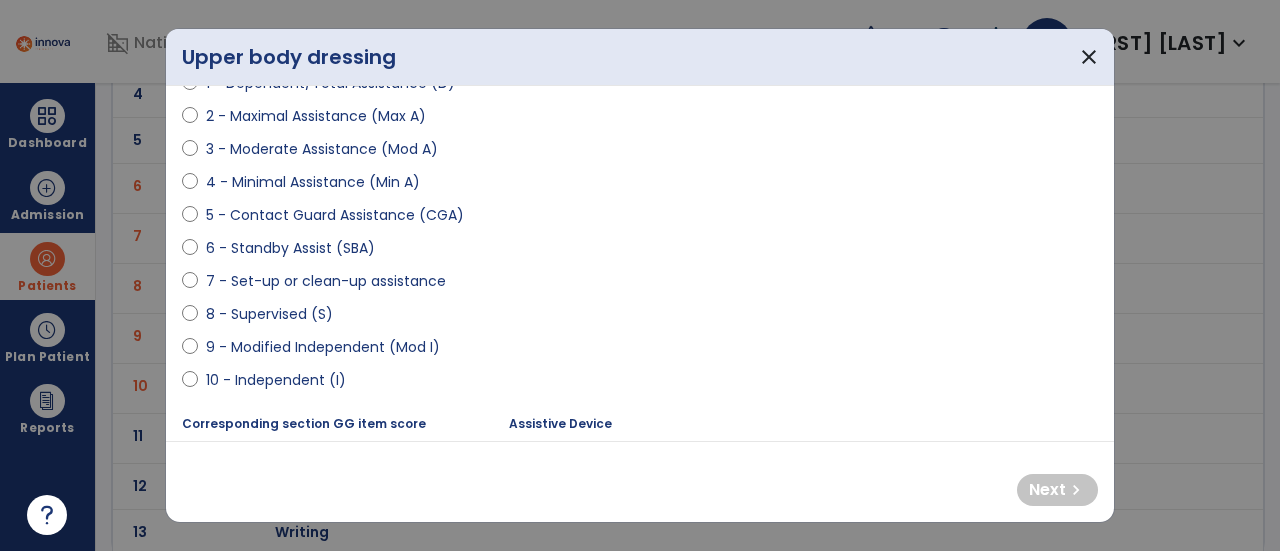 scroll, scrollTop: 259, scrollLeft: 0, axis: vertical 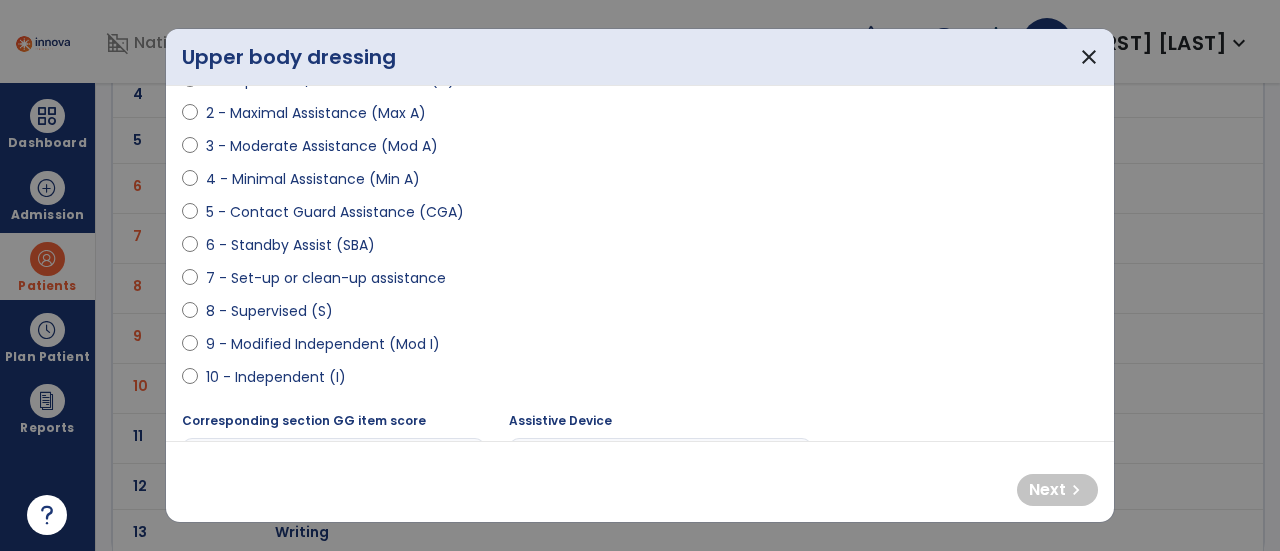 select on "**********" 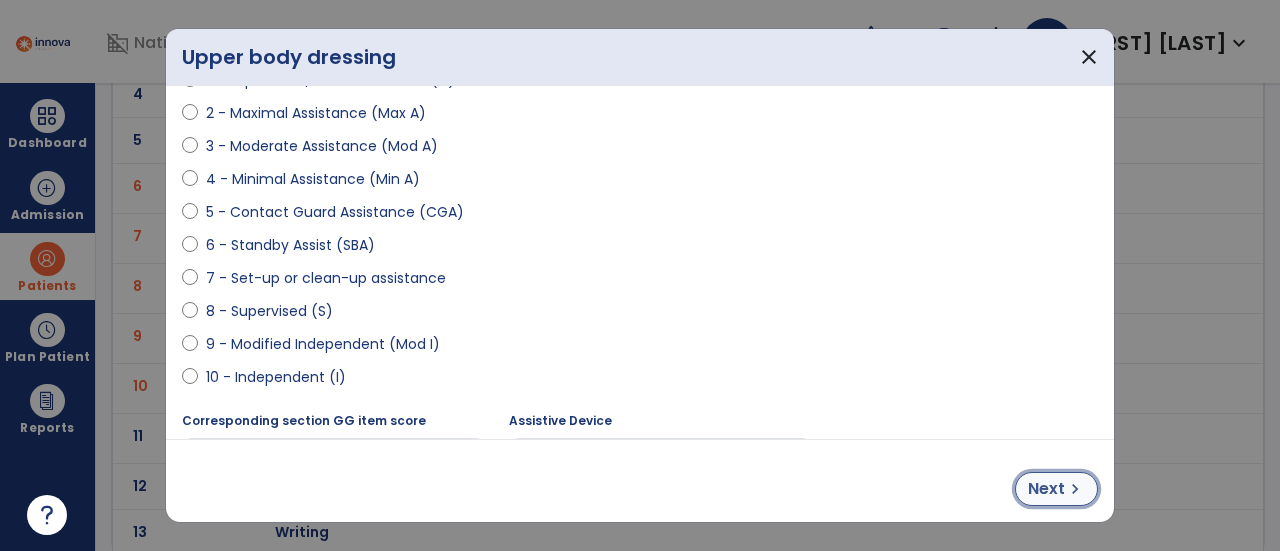 click on "Next" at bounding box center [1046, 489] 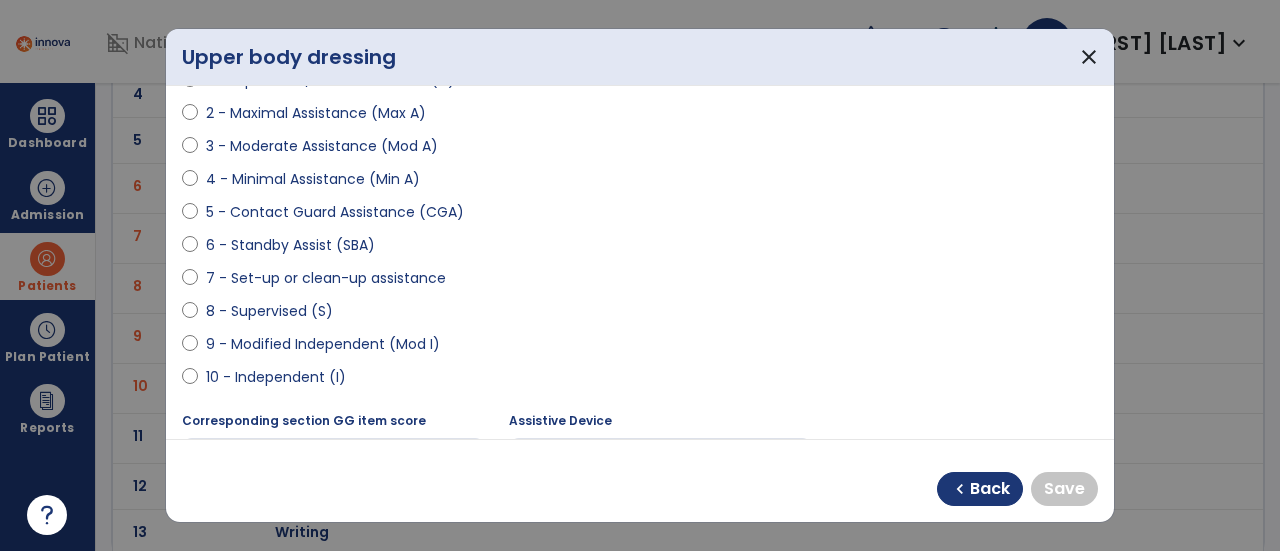 click on "10 - Independent (I)" at bounding box center [276, 377] 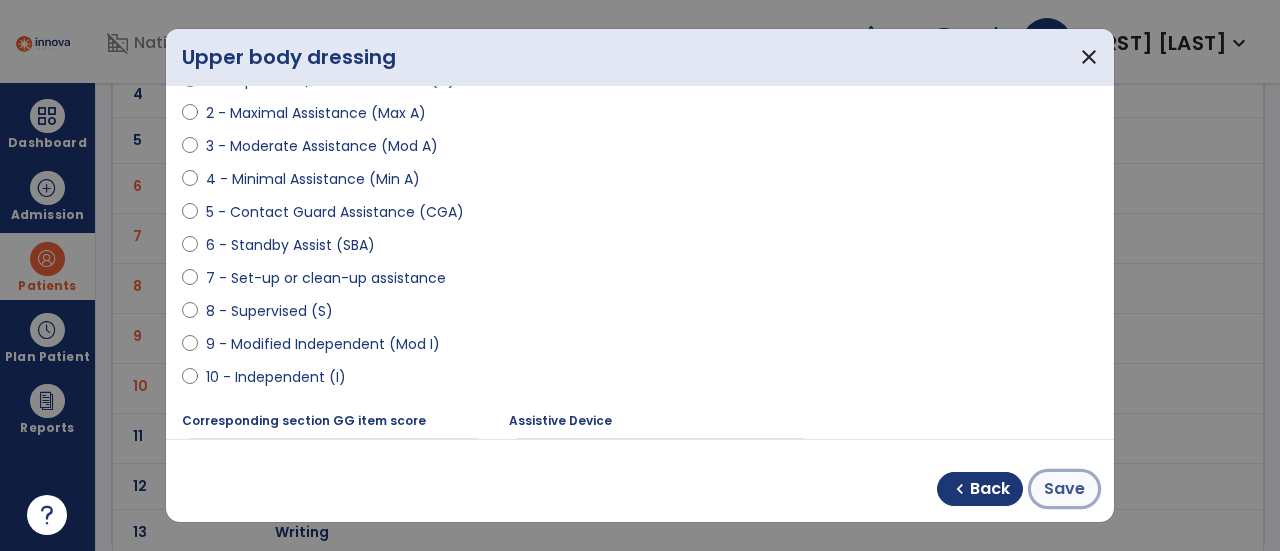 click on "Save" at bounding box center [1064, 489] 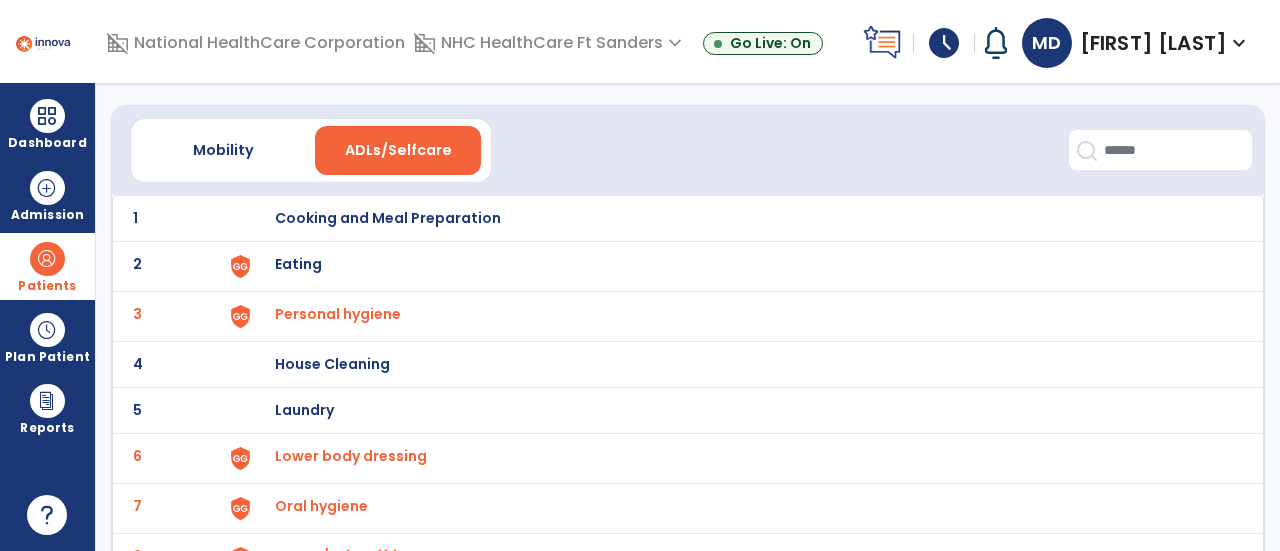 scroll, scrollTop: 0, scrollLeft: 0, axis: both 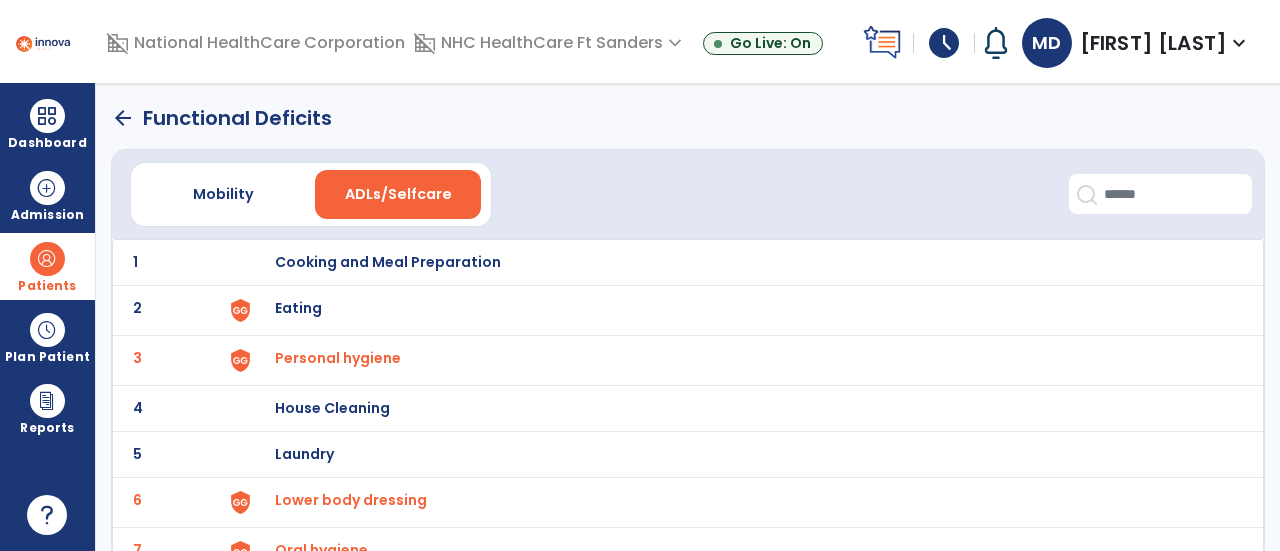 click on "arrow_back" 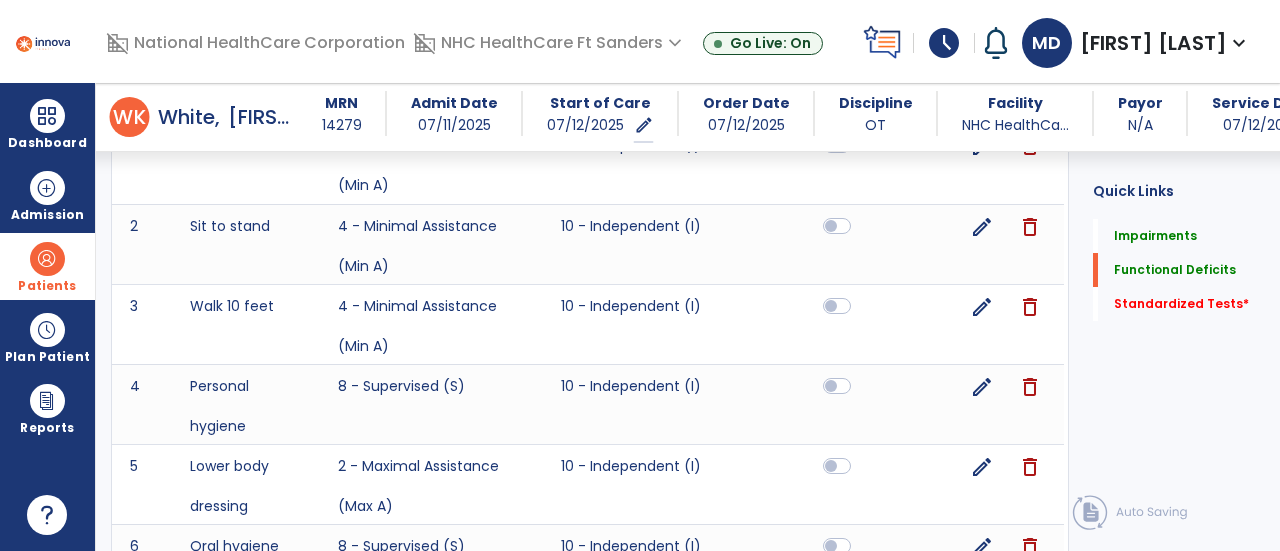 scroll, scrollTop: 2235, scrollLeft: 0, axis: vertical 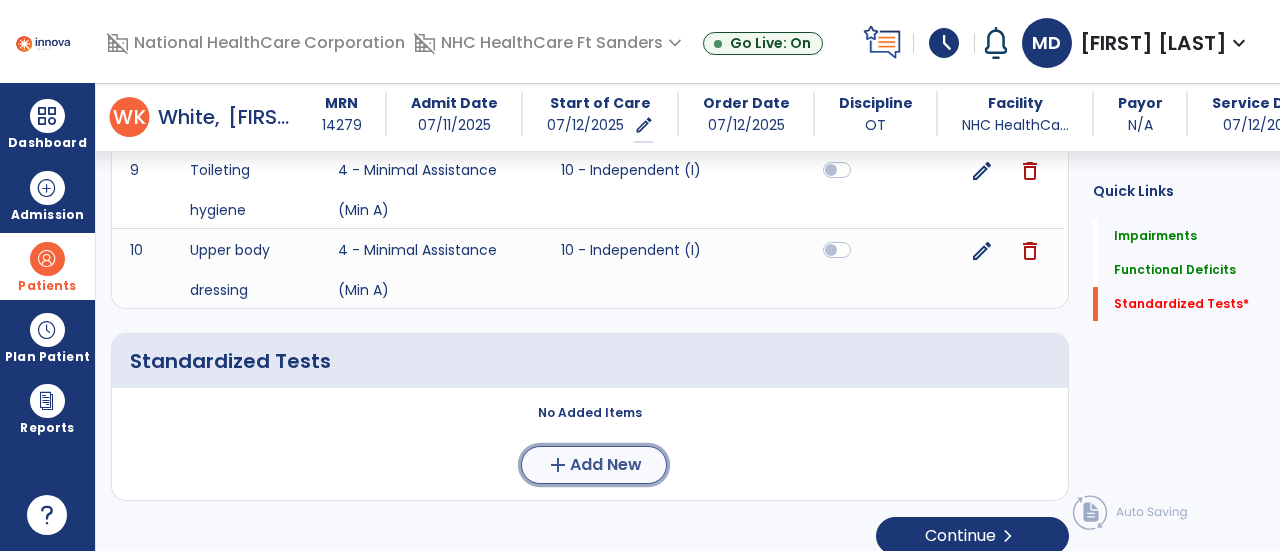 click on "Add New" 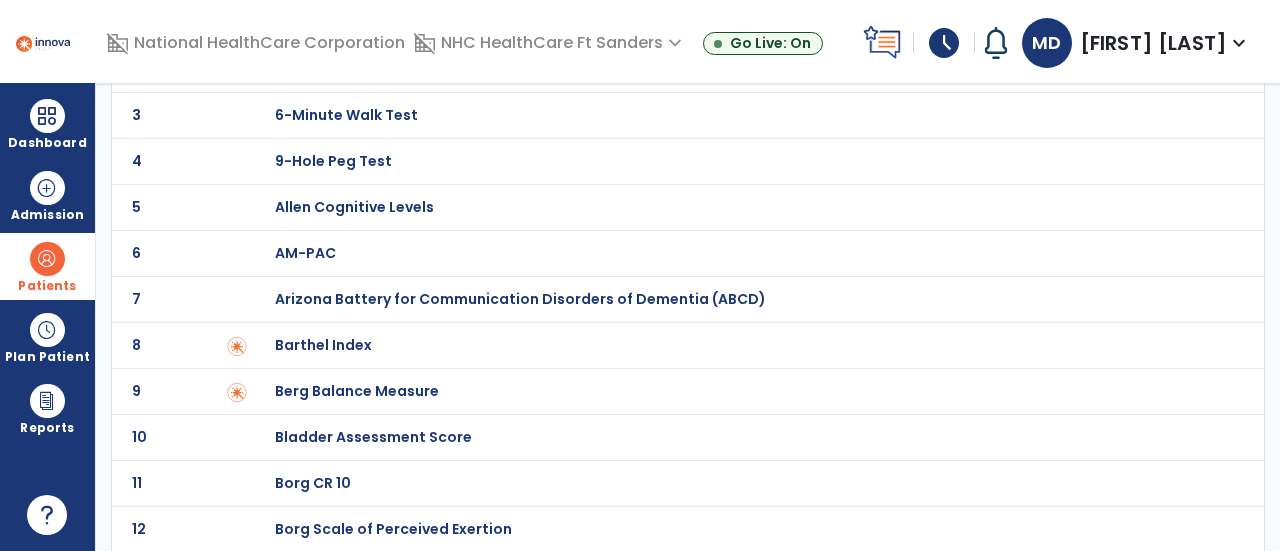 scroll, scrollTop: 178, scrollLeft: 0, axis: vertical 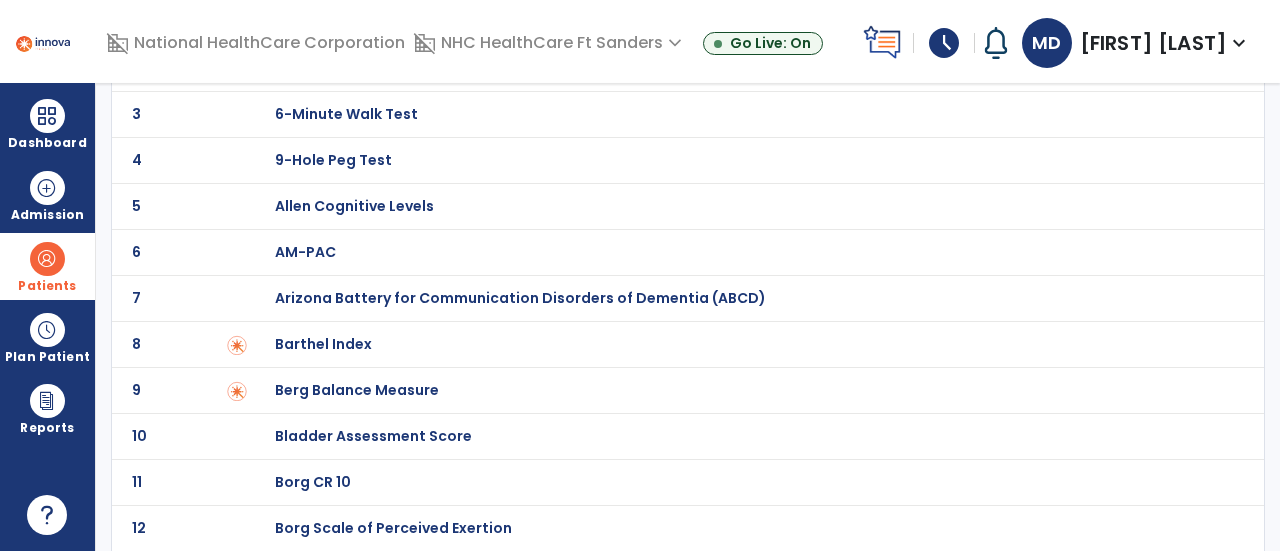 click on "Barthel Index" at bounding box center [346, 22] 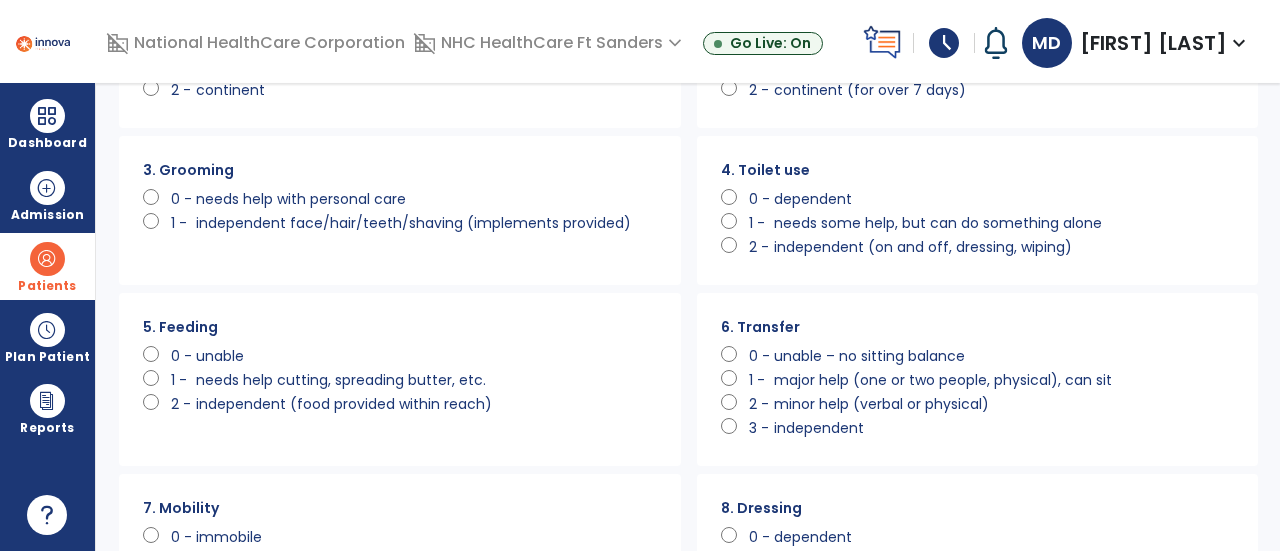 scroll, scrollTop: 0, scrollLeft: 0, axis: both 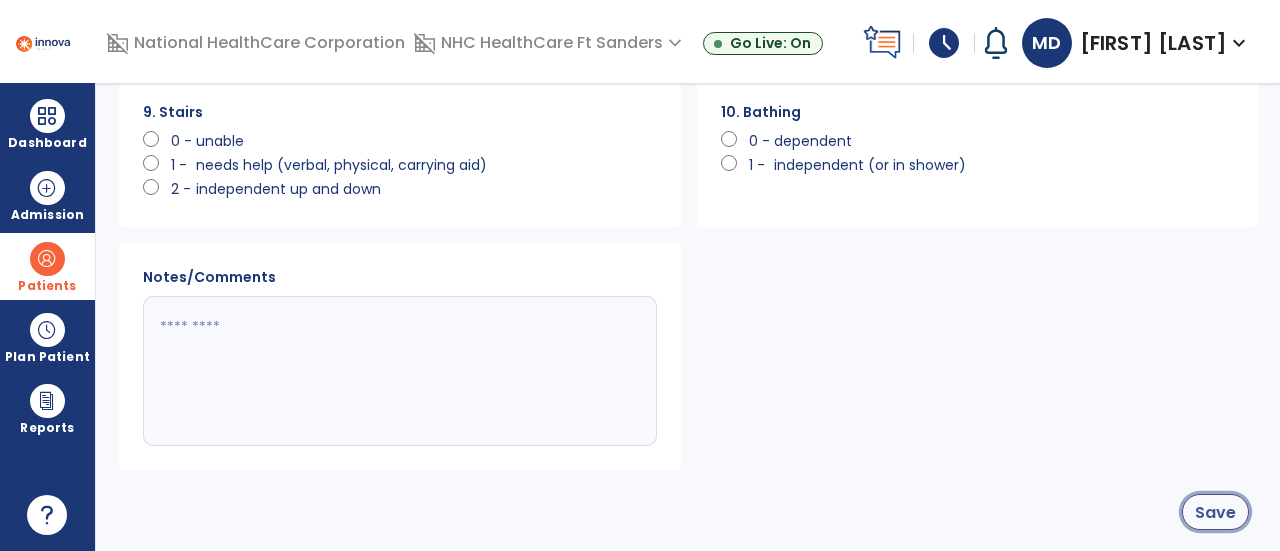 click on "Save" 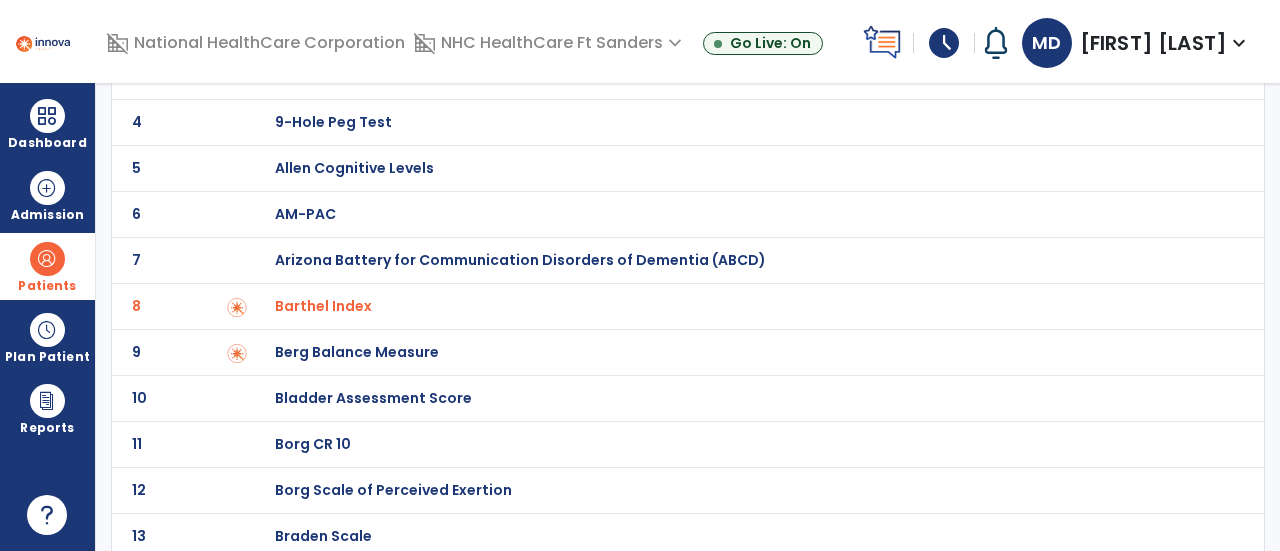 scroll, scrollTop: 0, scrollLeft: 0, axis: both 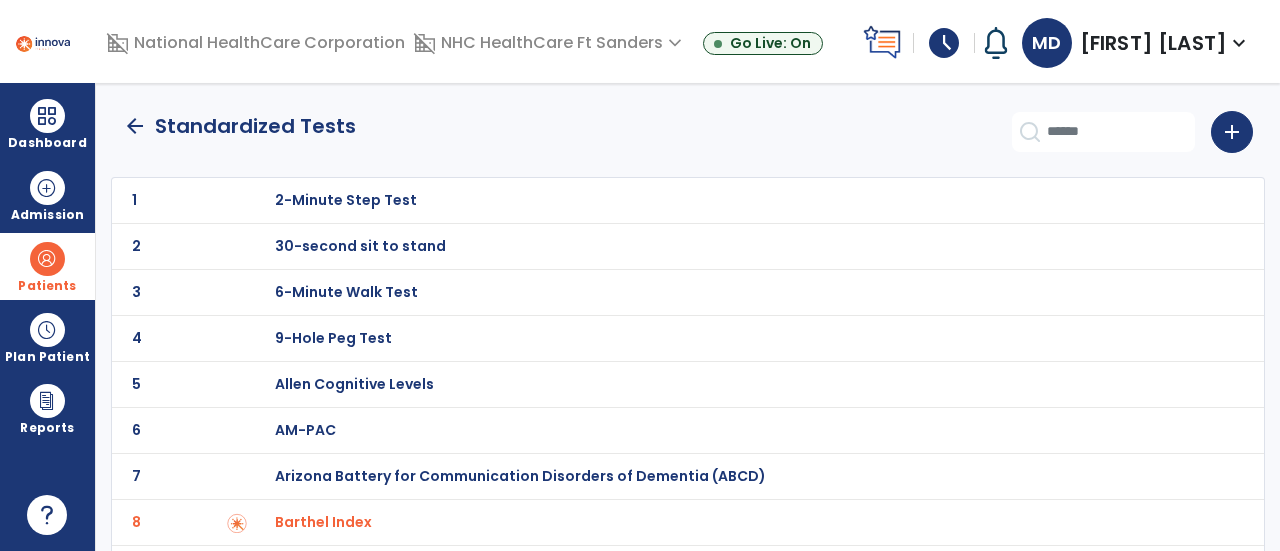 click on "arrow_back" 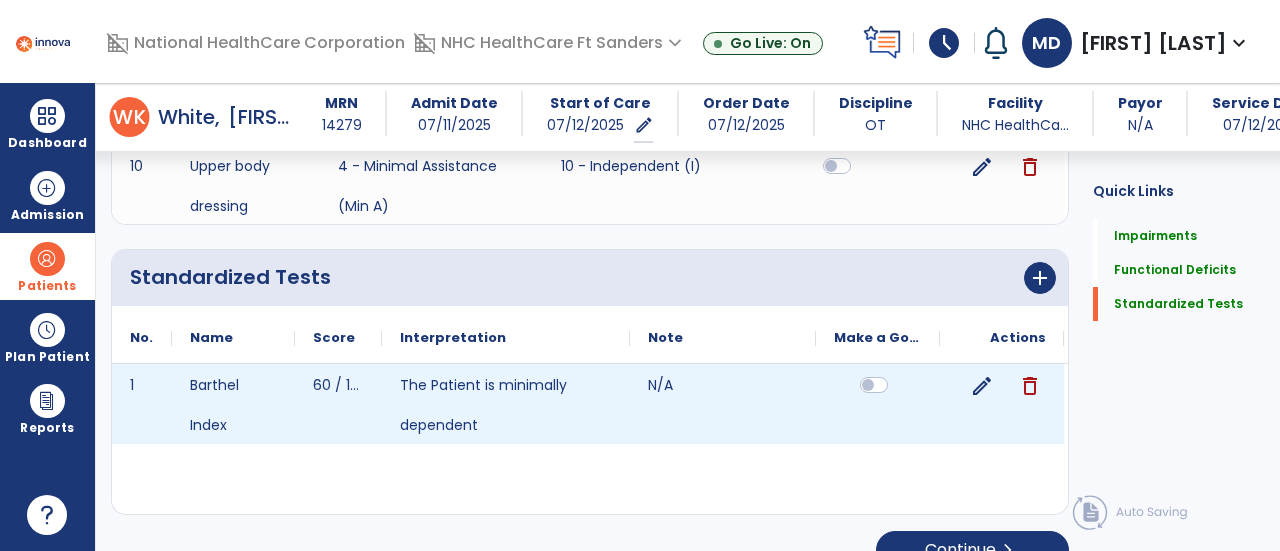 scroll, scrollTop: 2334, scrollLeft: 0, axis: vertical 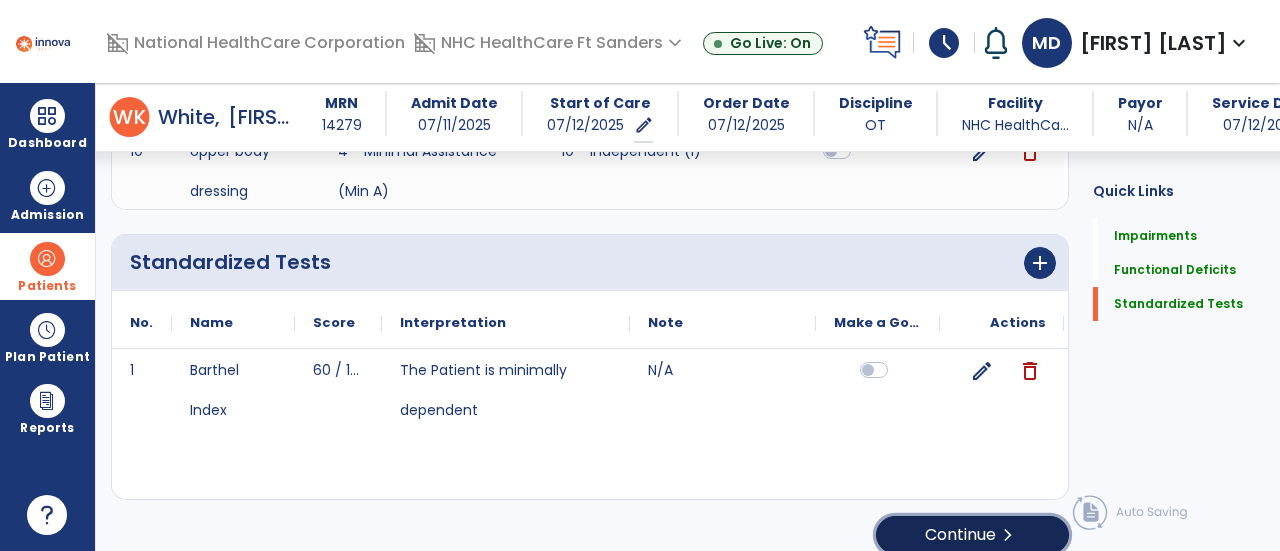 click on "Continue  chevron_right" 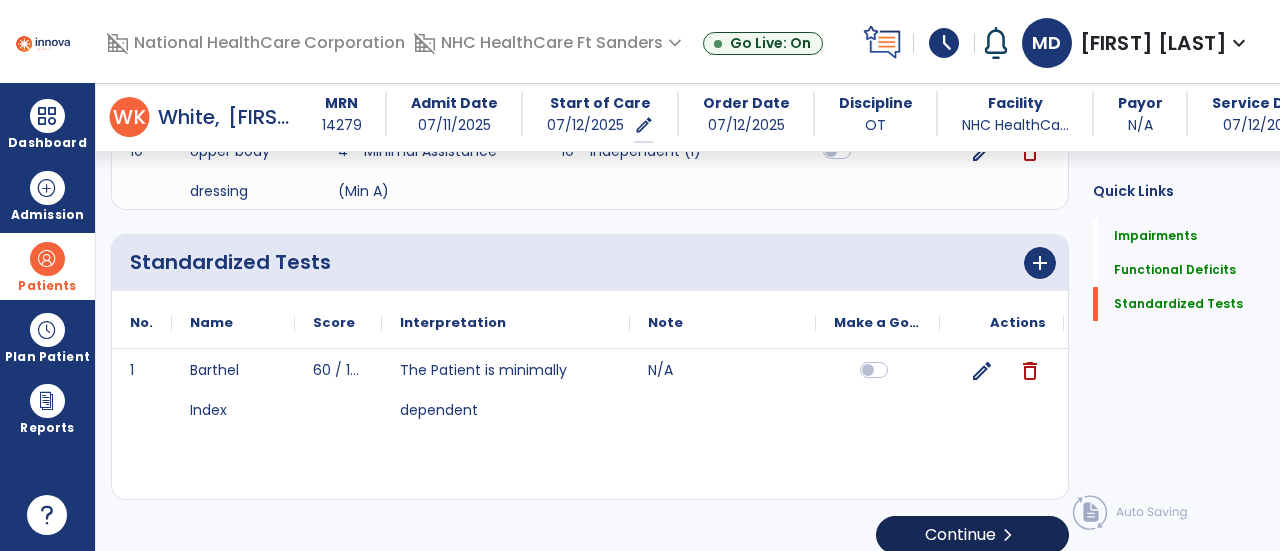 scroll, scrollTop: 74, scrollLeft: 0, axis: vertical 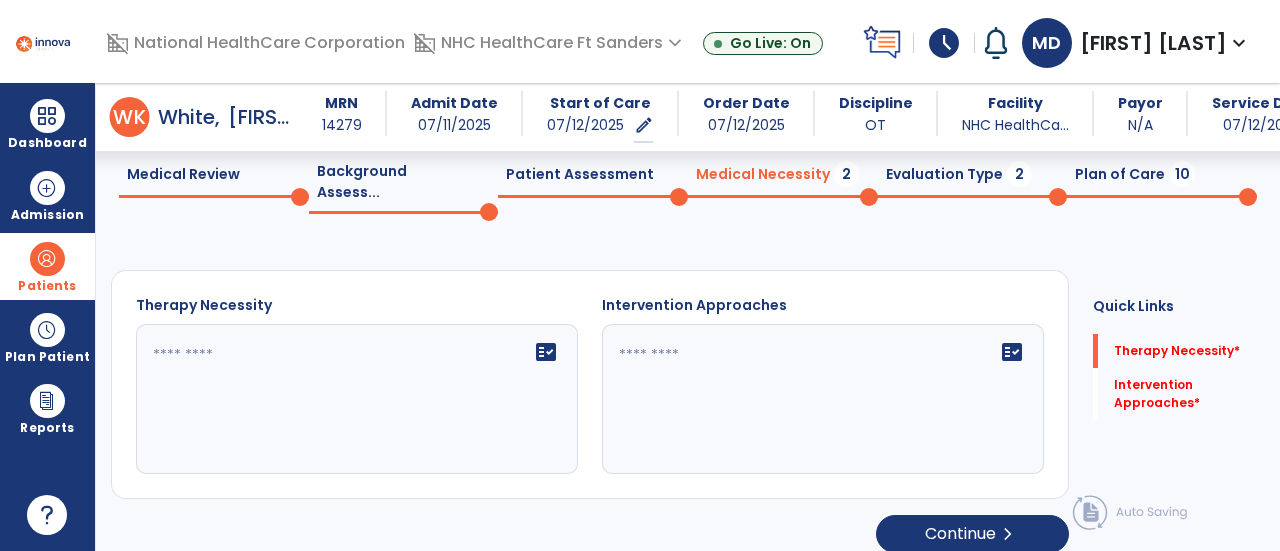 click on "fact_check" 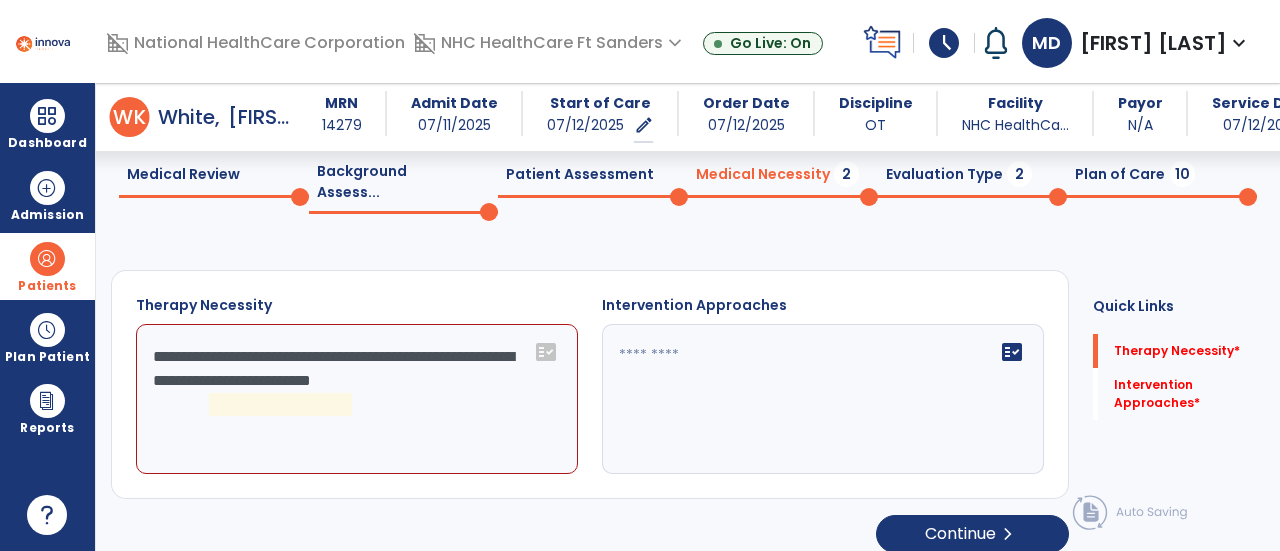 click on "**********" 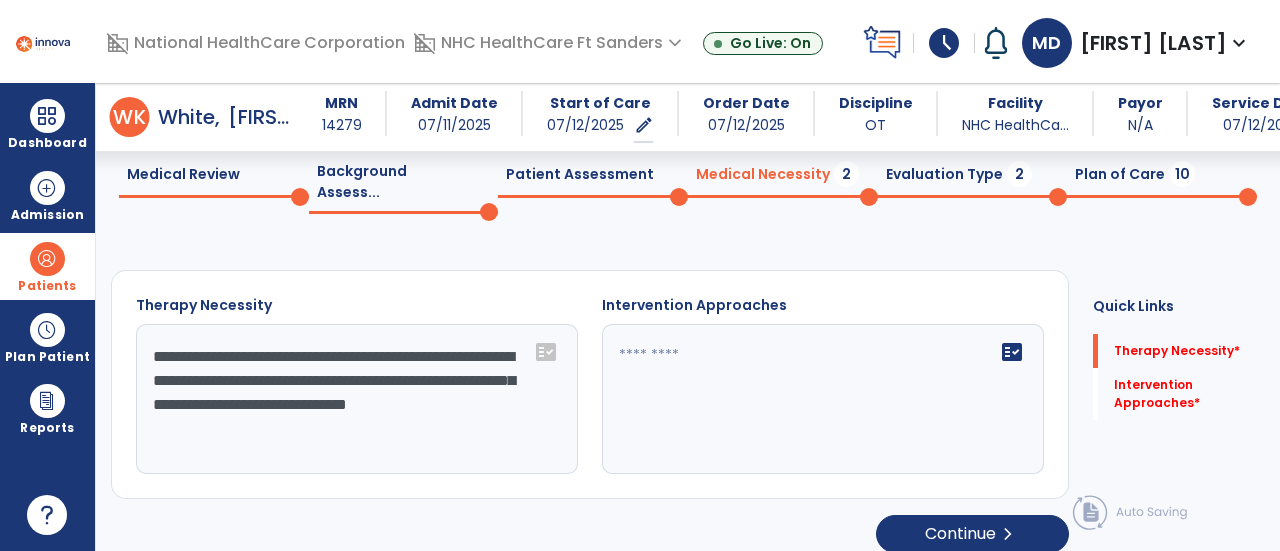 type on "**********" 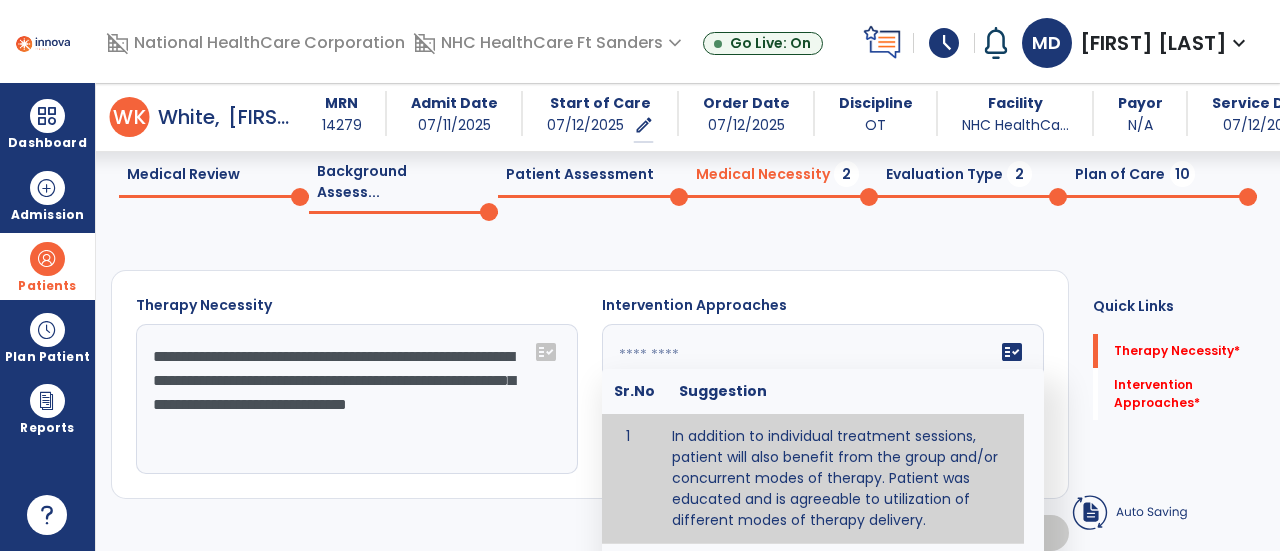 type on "**********" 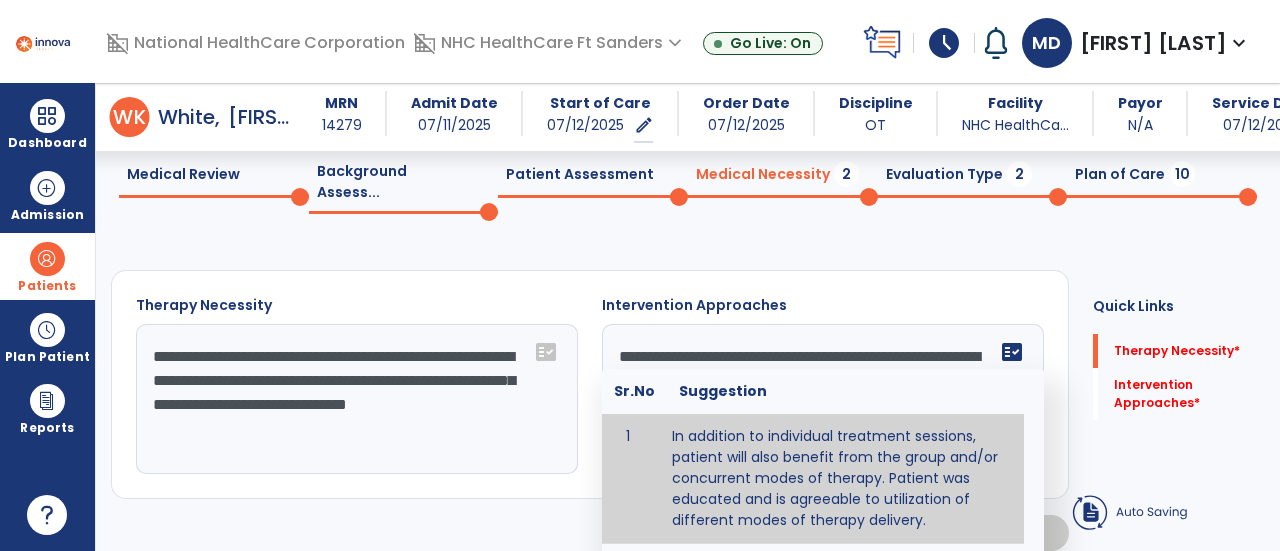 scroll, scrollTop: 72, scrollLeft: 0, axis: vertical 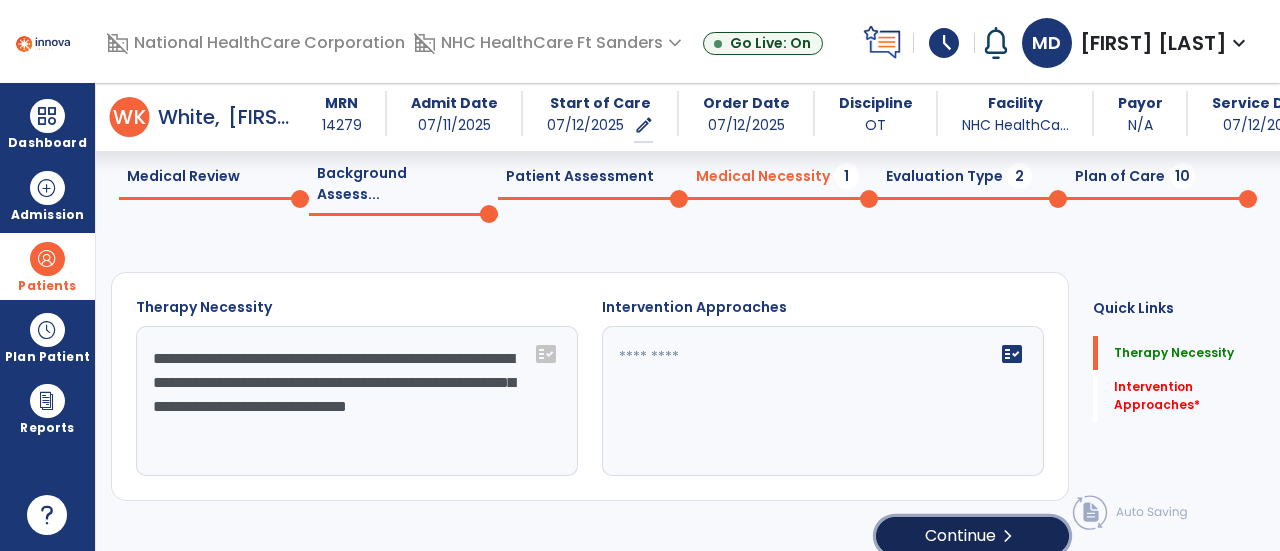 click on "Continue  chevron_right" 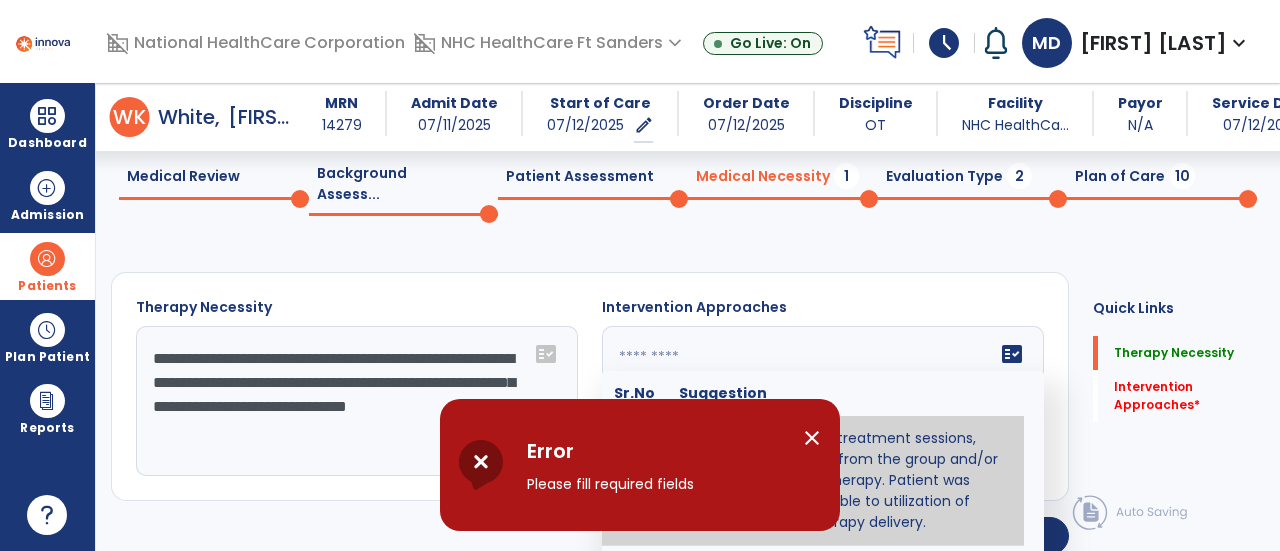 click 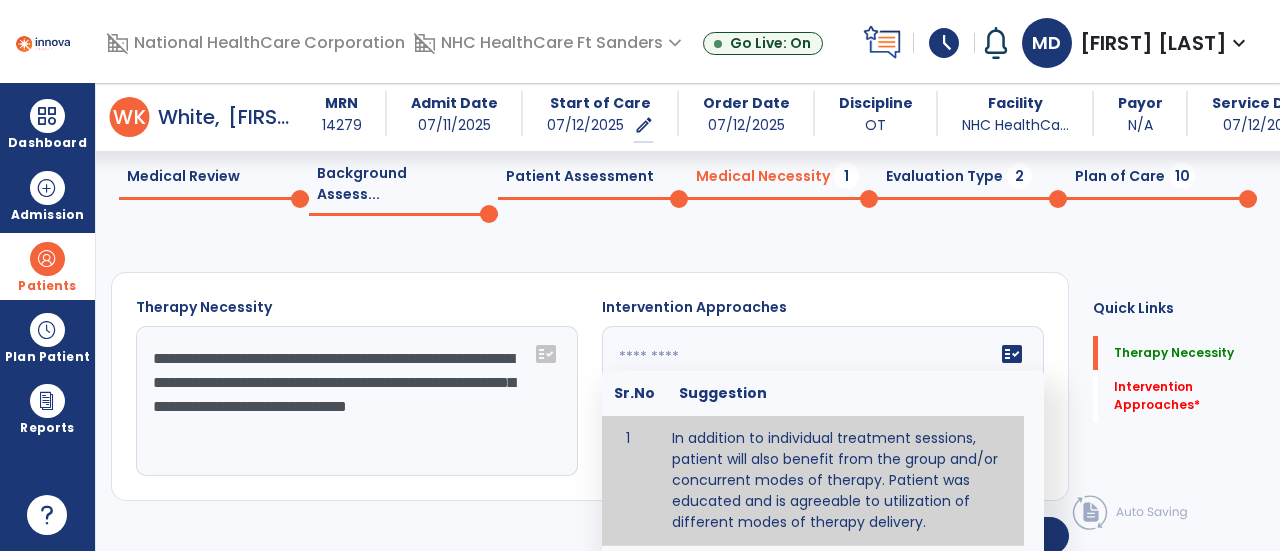 type on "**********" 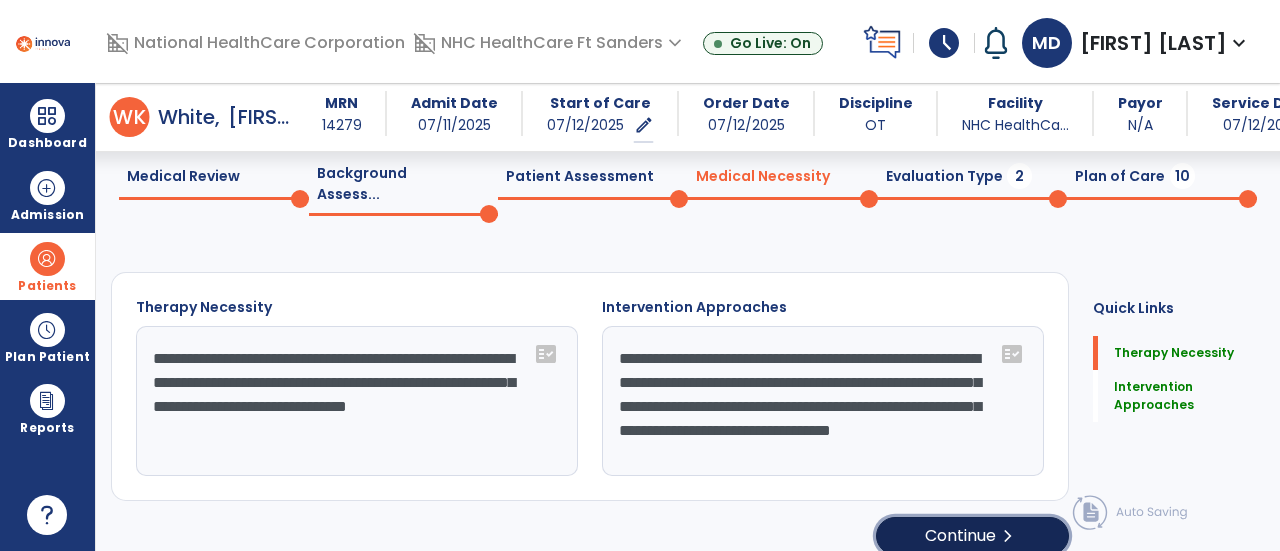 click on "Continue  chevron_right" 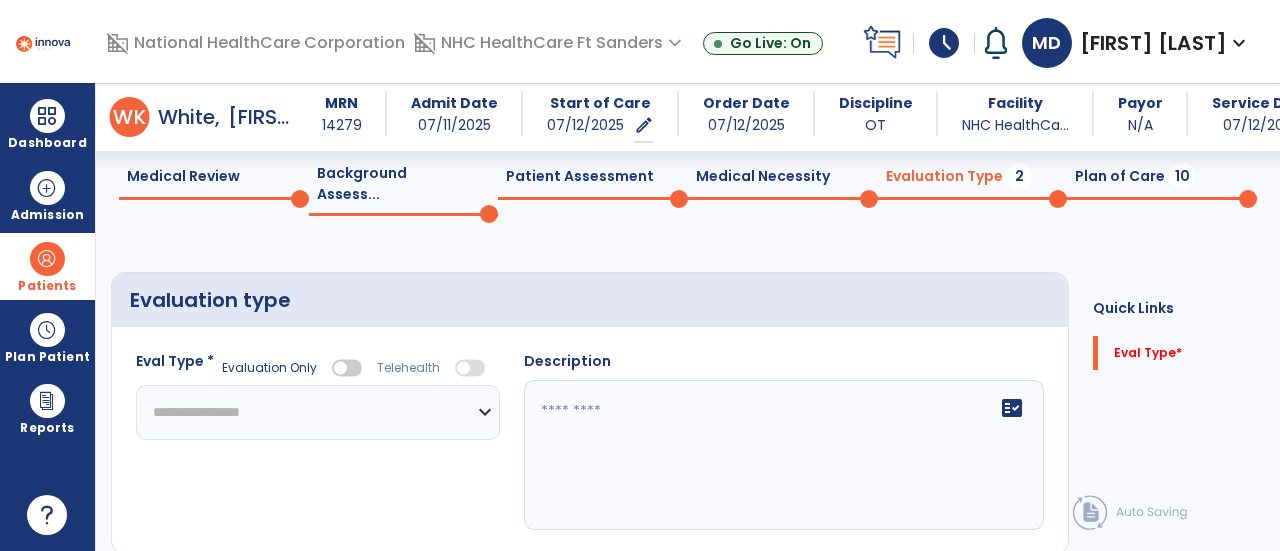 click on "**********" 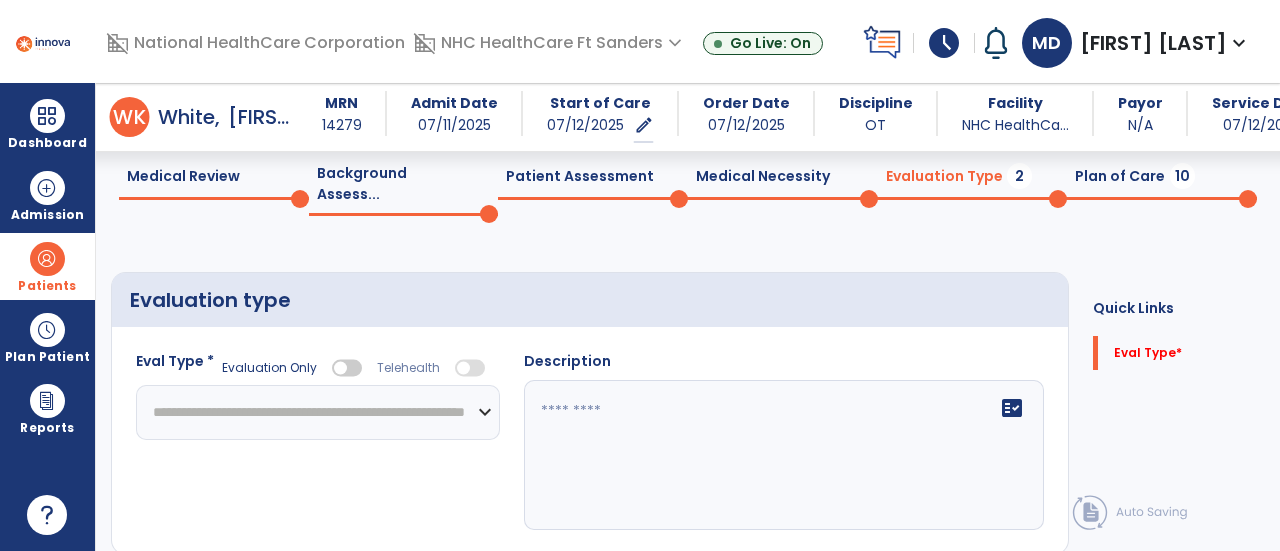 click on "**********" 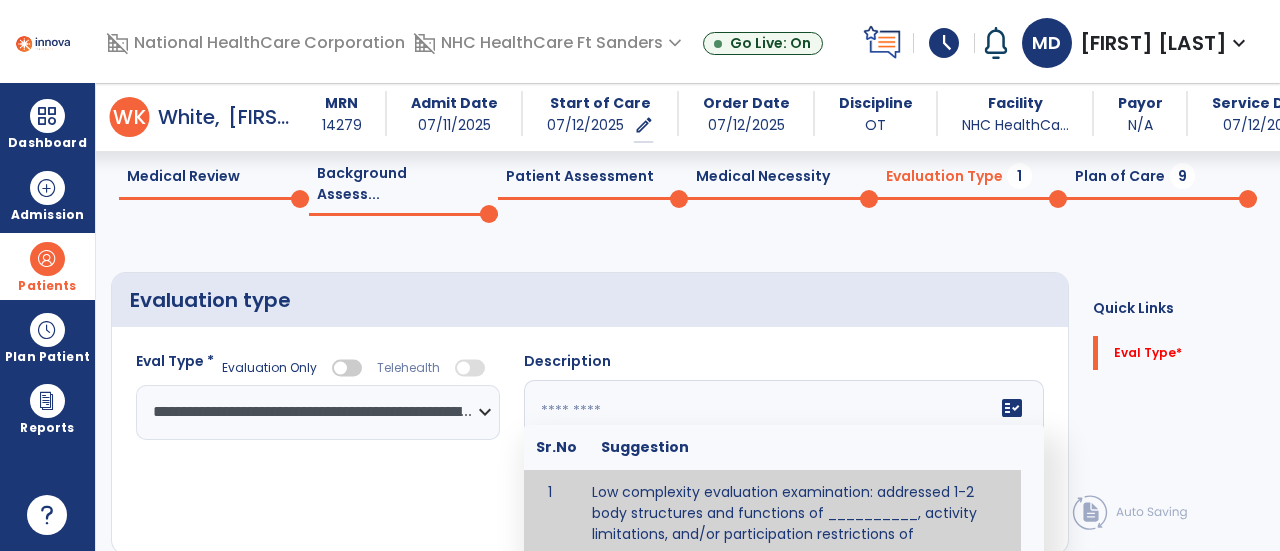 click 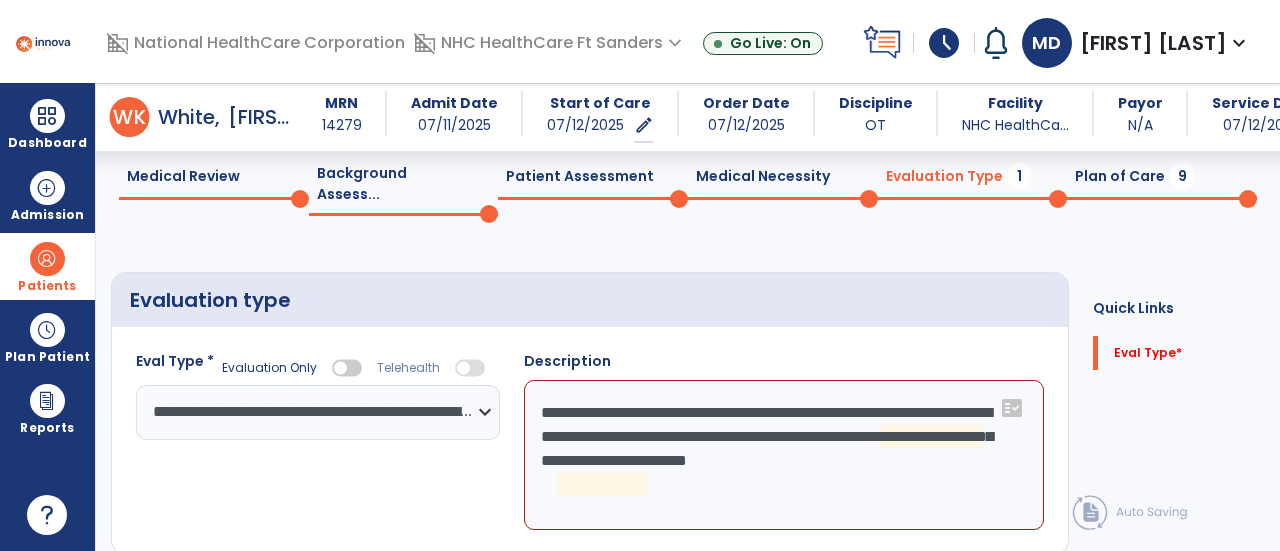 click on "**********" 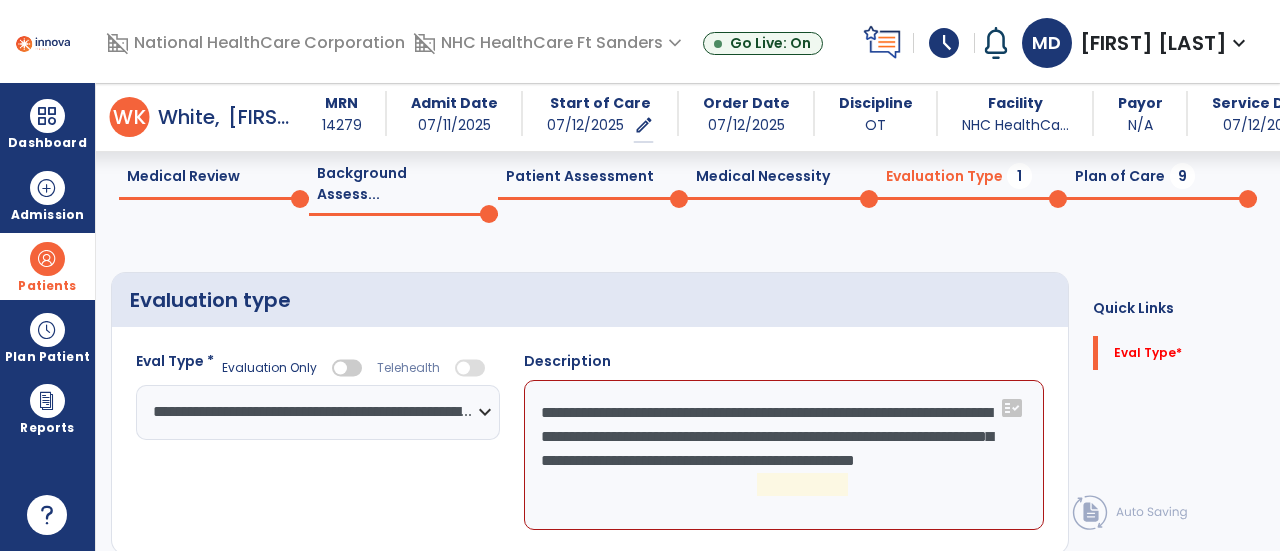 click on "**********" 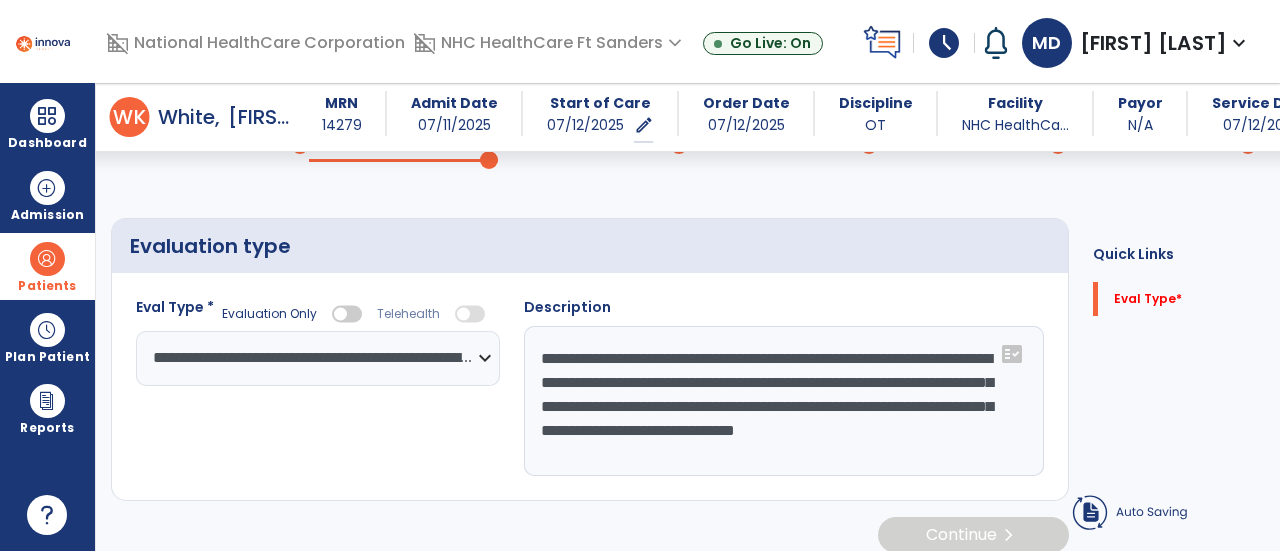 scroll, scrollTop: 128, scrollLeft: 0, axis: vertical 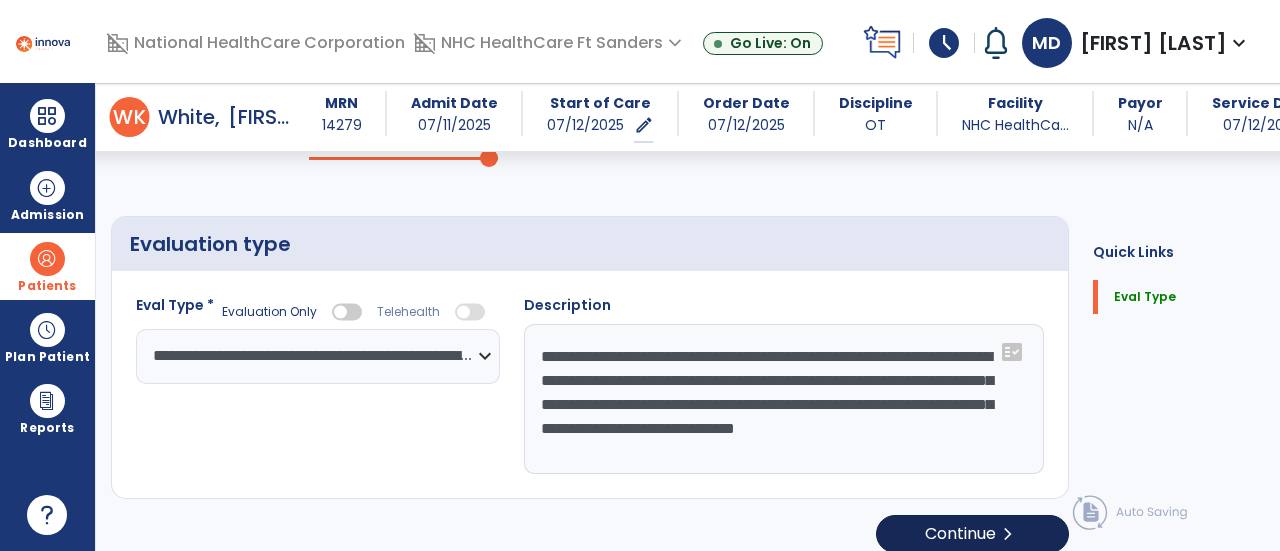 type on "**********" 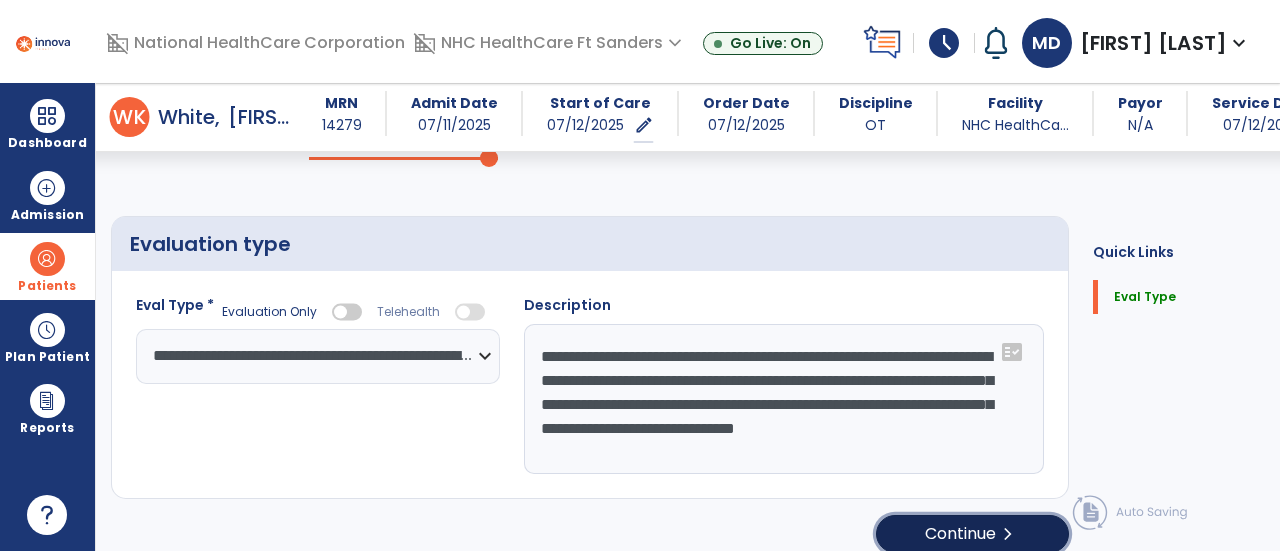 drag, startPoint x: 964, startPoint y: 511, endPoint x: 977, endPoint y: 481, distance: 32.695564 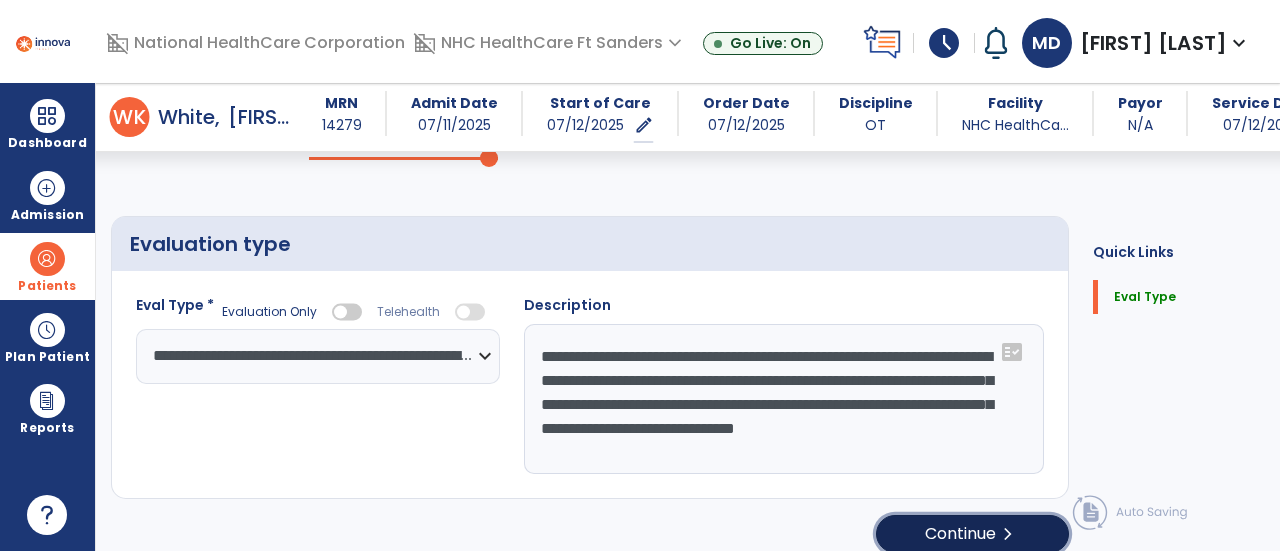 click on "Continue  chevron_right" 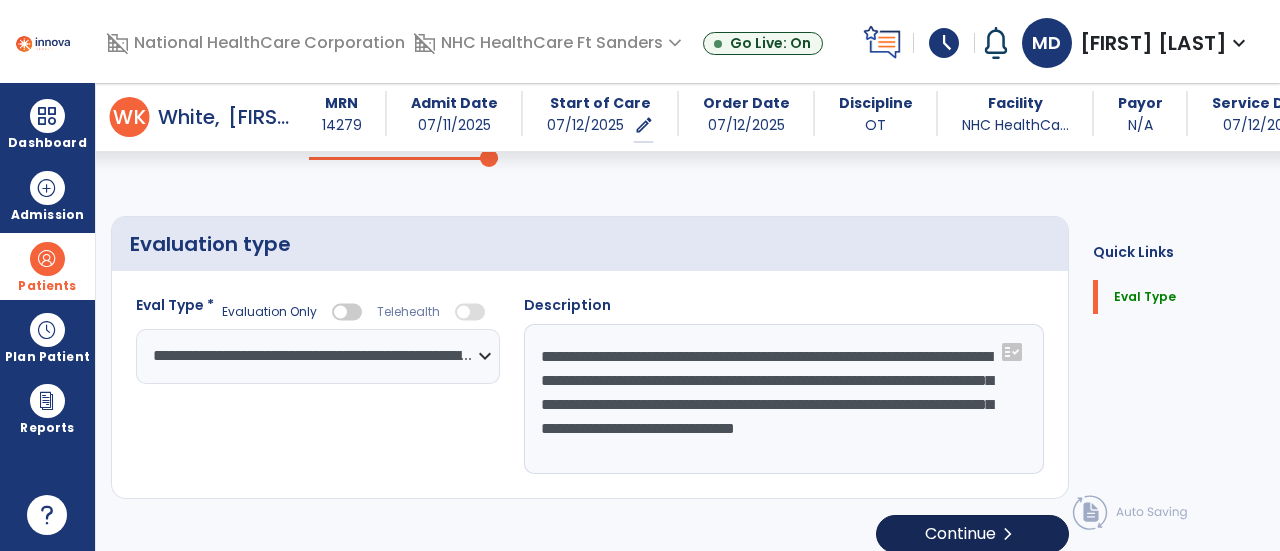 select on "*****" 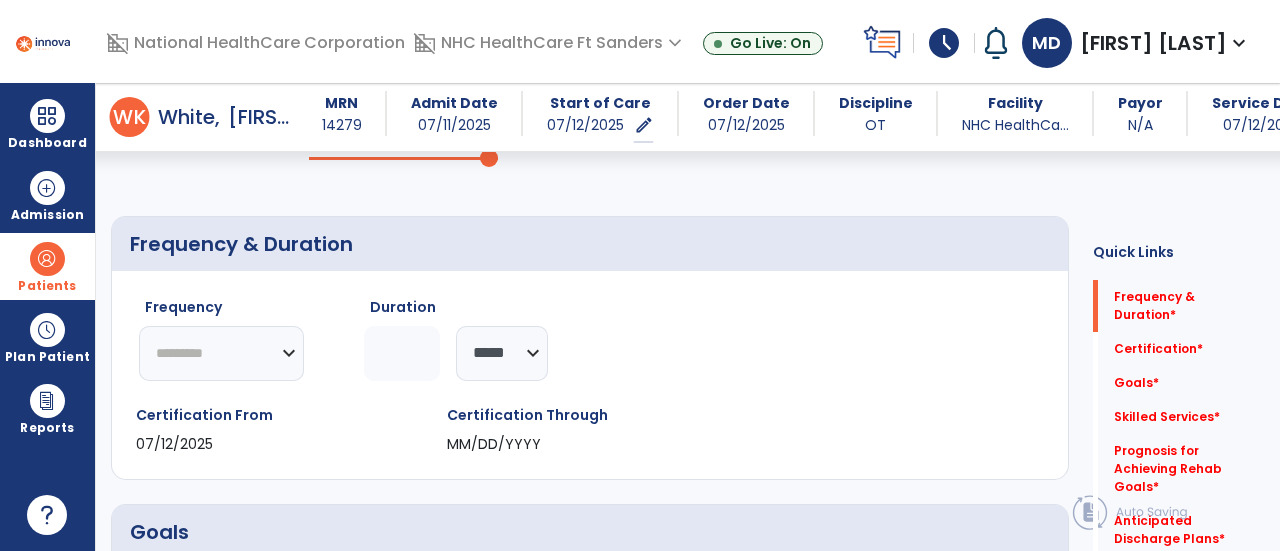 click on "********* ** ** ** ** ** ** **" 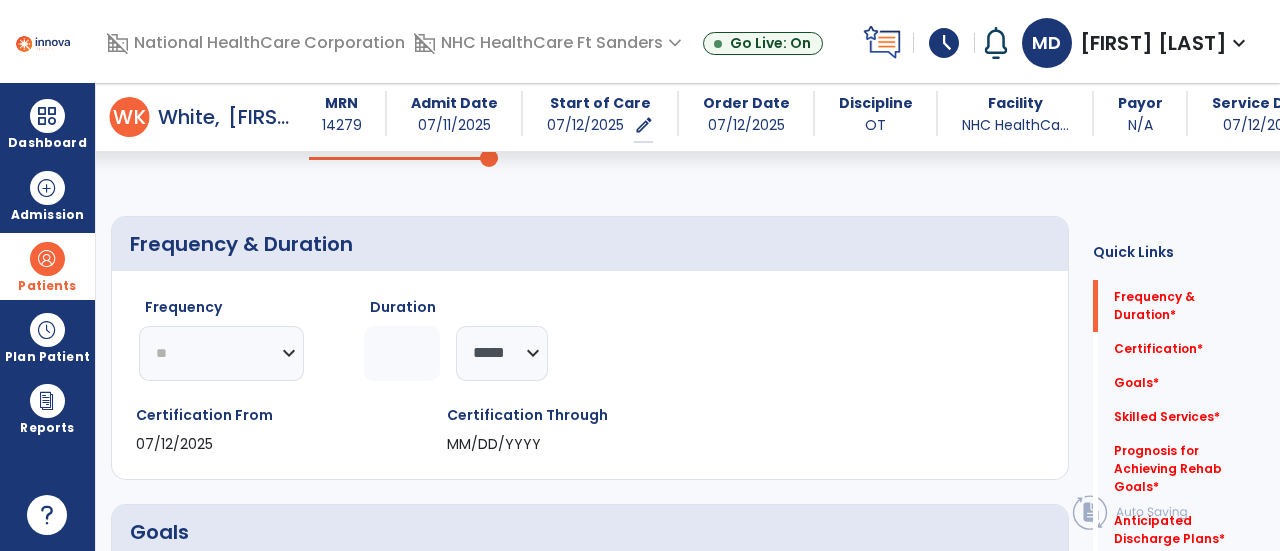 click on "********* ** ** ** ** ** ** **" 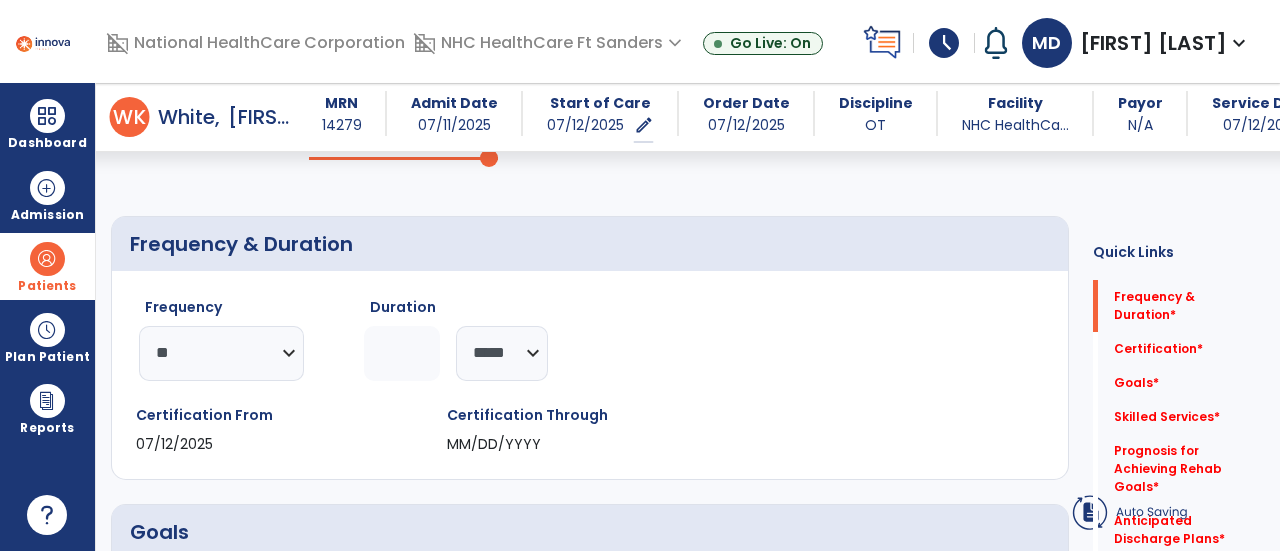click 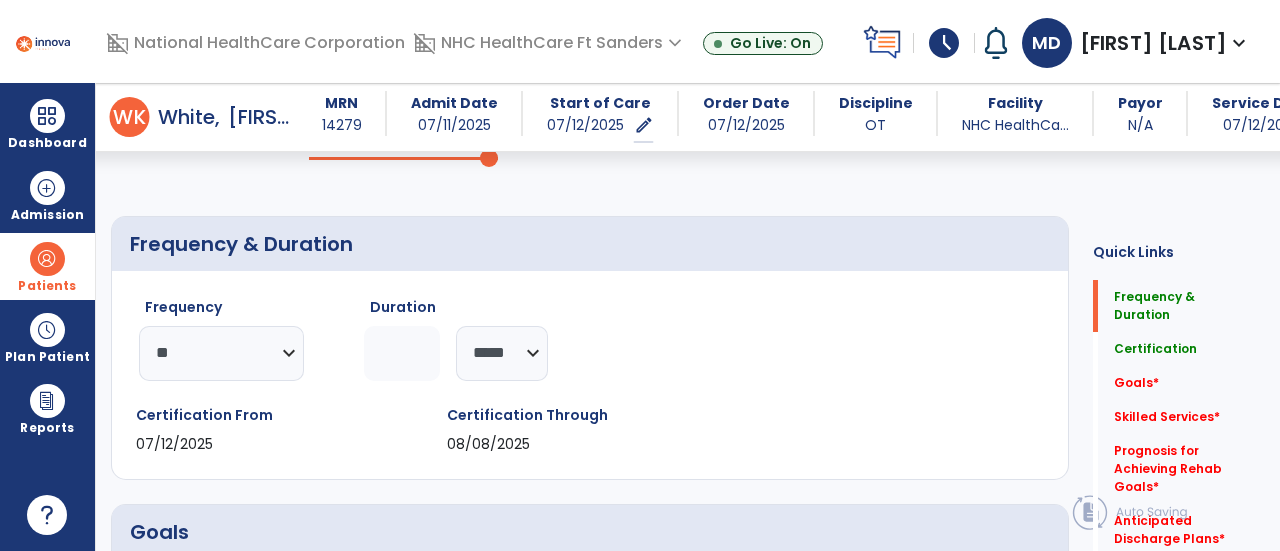 type on "*" 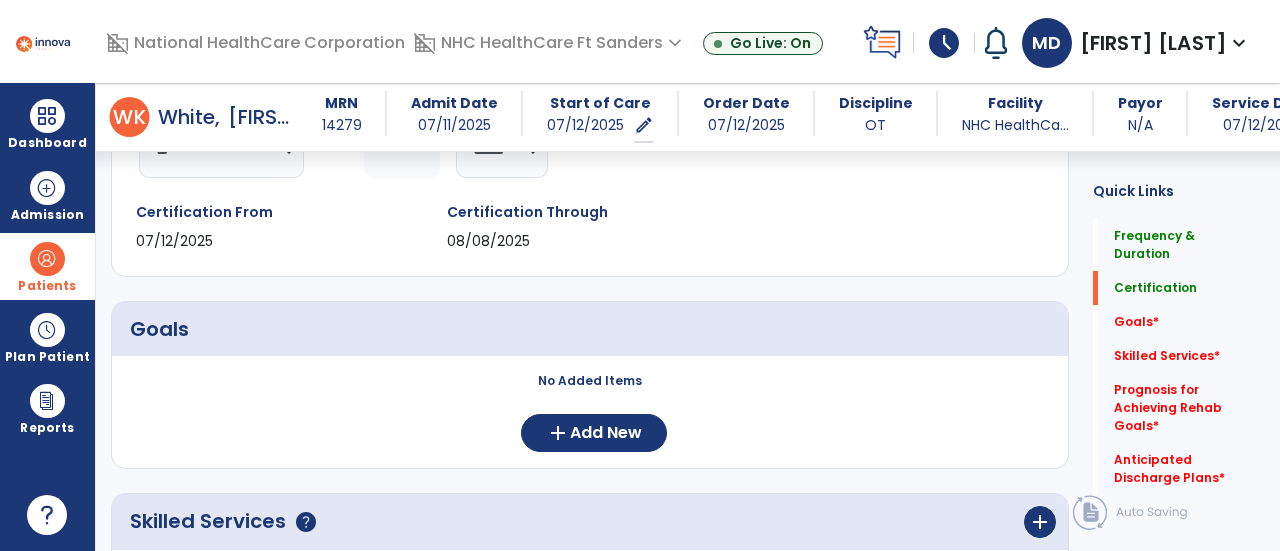 scroll, scrollTop: 334, scrollLeft: 0, axis: vertical 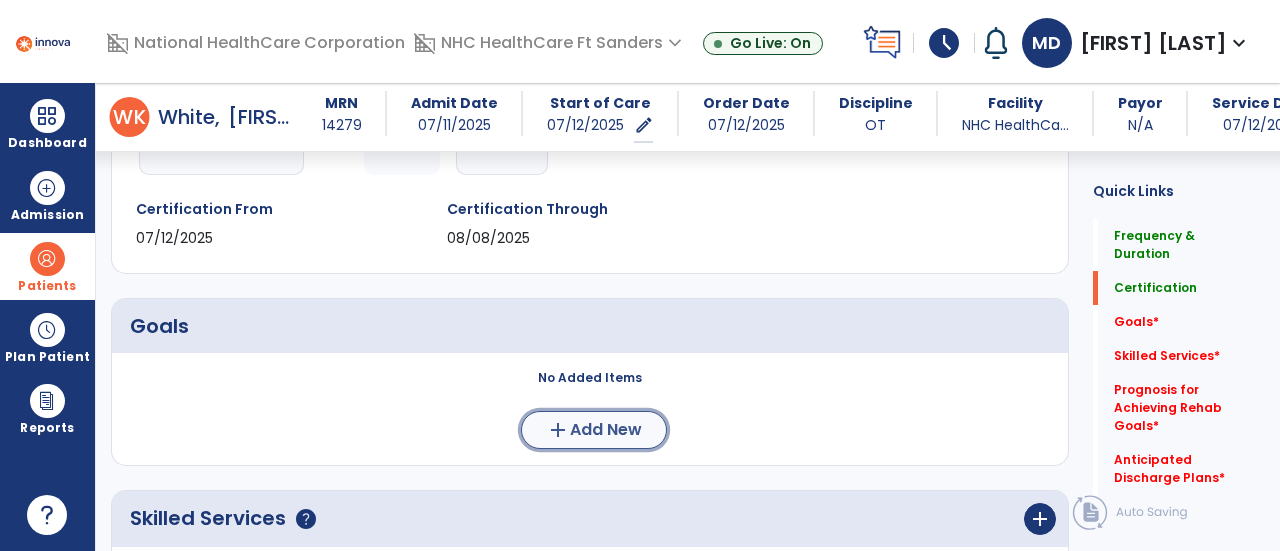 click on "Add New" at bounding box center (606, 430) 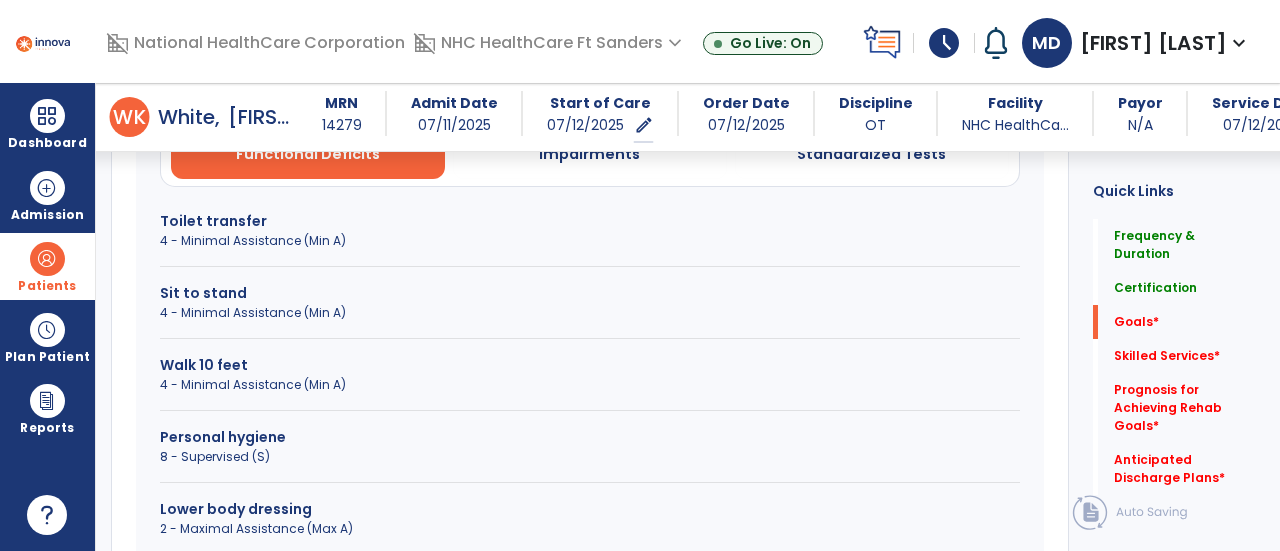 scroll, scrollTop: 661, scrollLeft: 0, axis: vertical 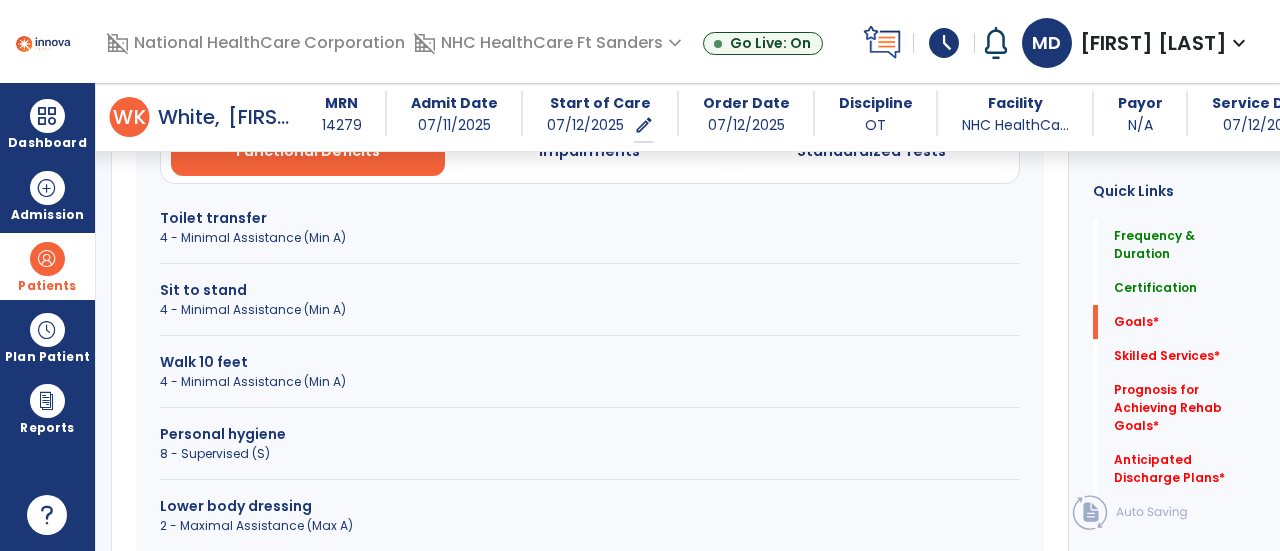 click on "4 - Minimal Assistance (Min A)" at bounding box center (590, 238) 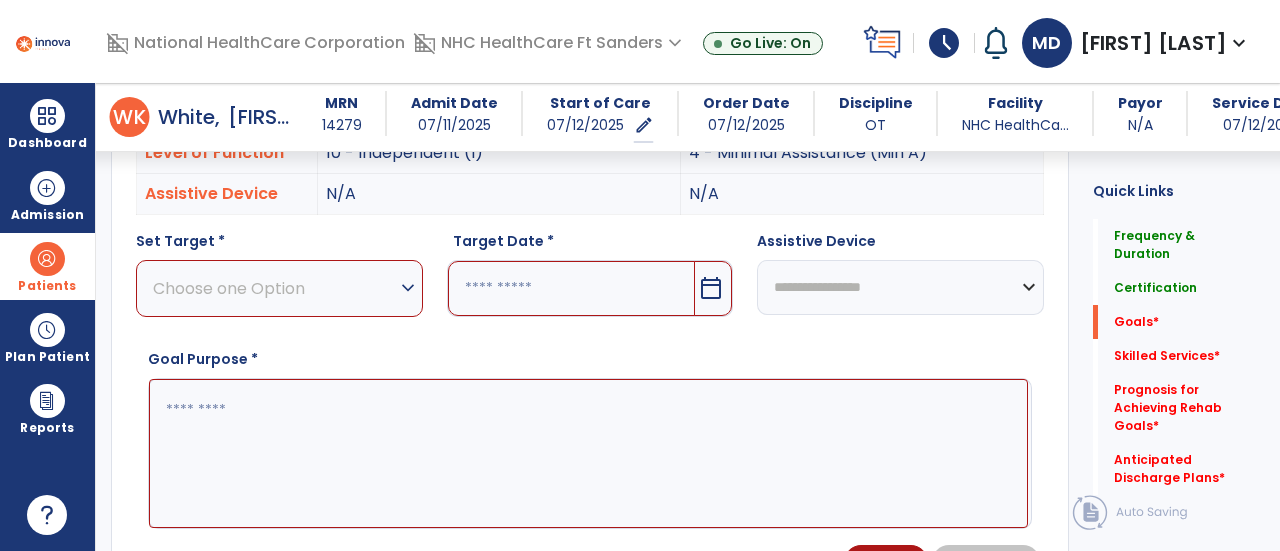 click on "Choose one Option" at bounding box center (274, 288) 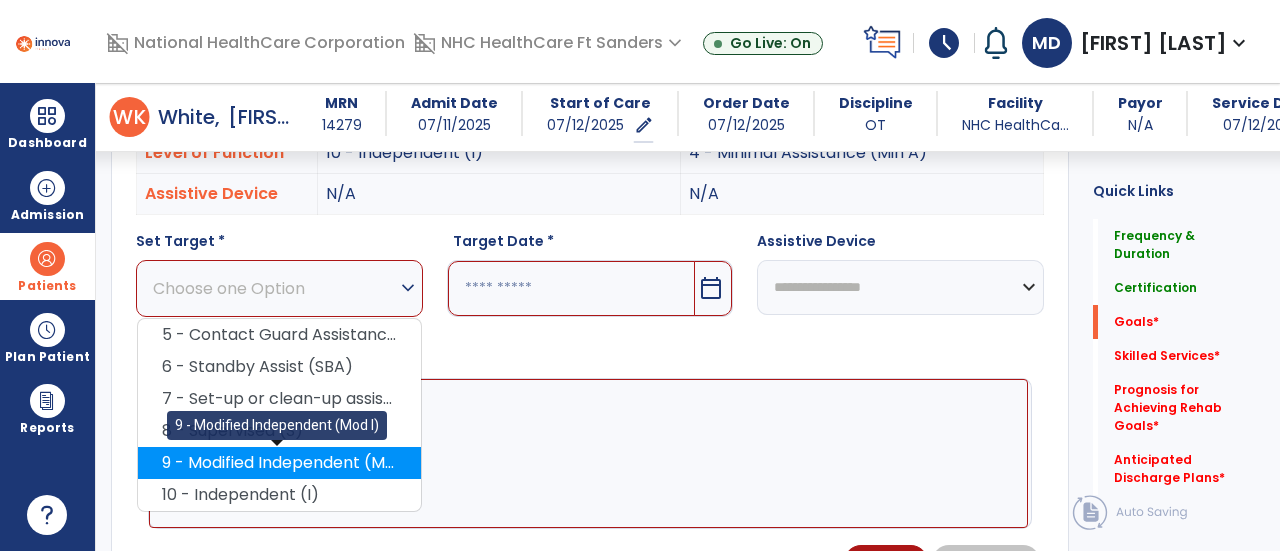 click on "9 - Modified Independent (Mod I)" at bounding box center (279, 463) 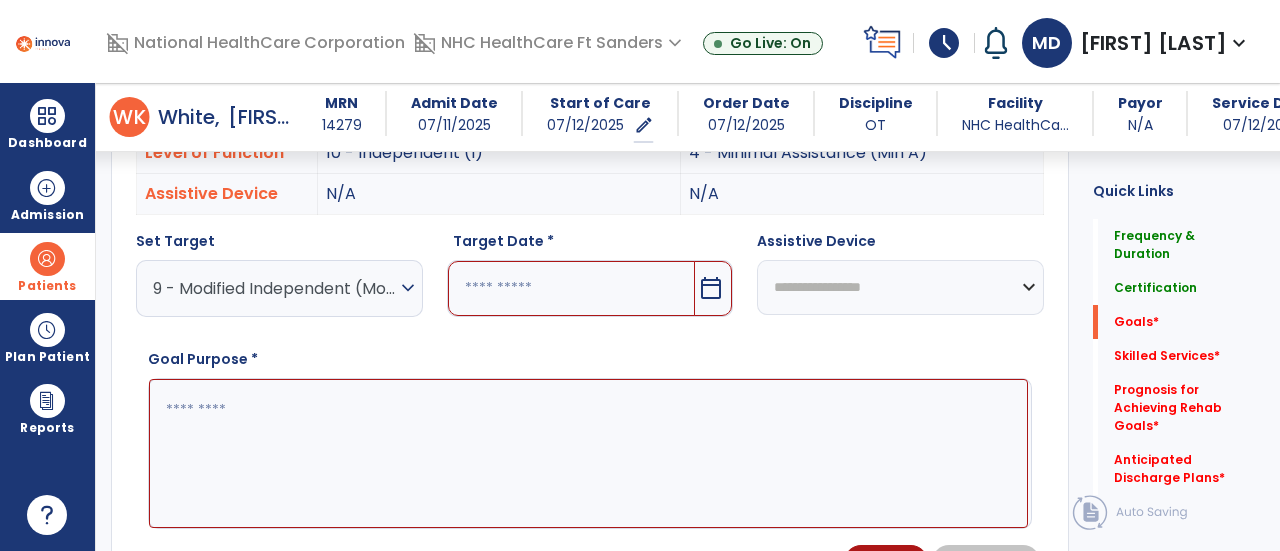 click on "calendar_today" at bounding box center (711, 288) 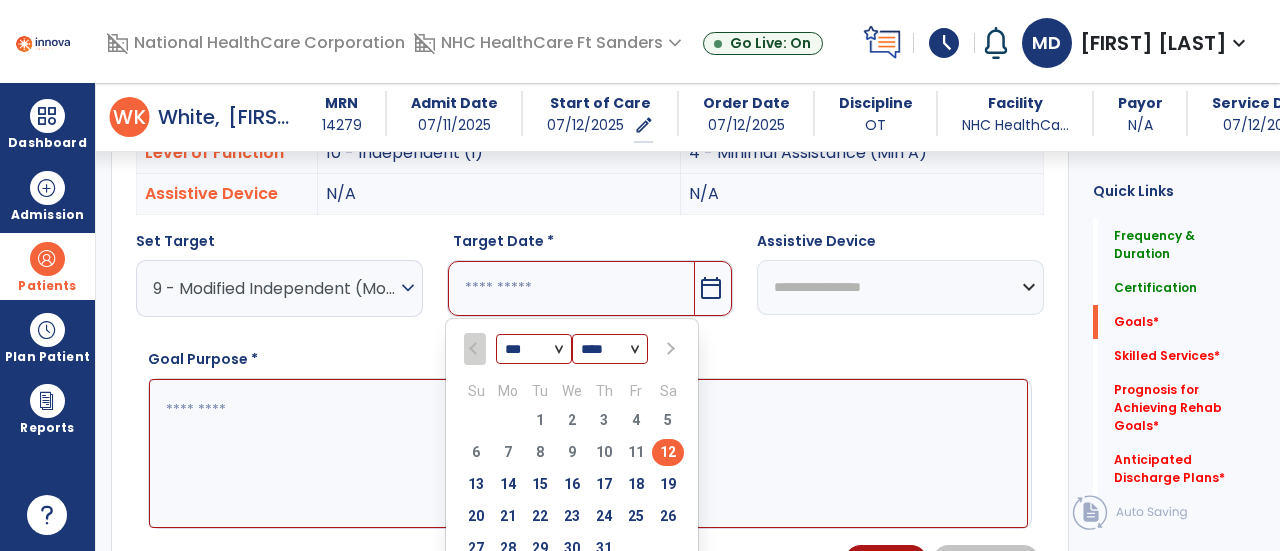 click at bounding box center [668, 348] 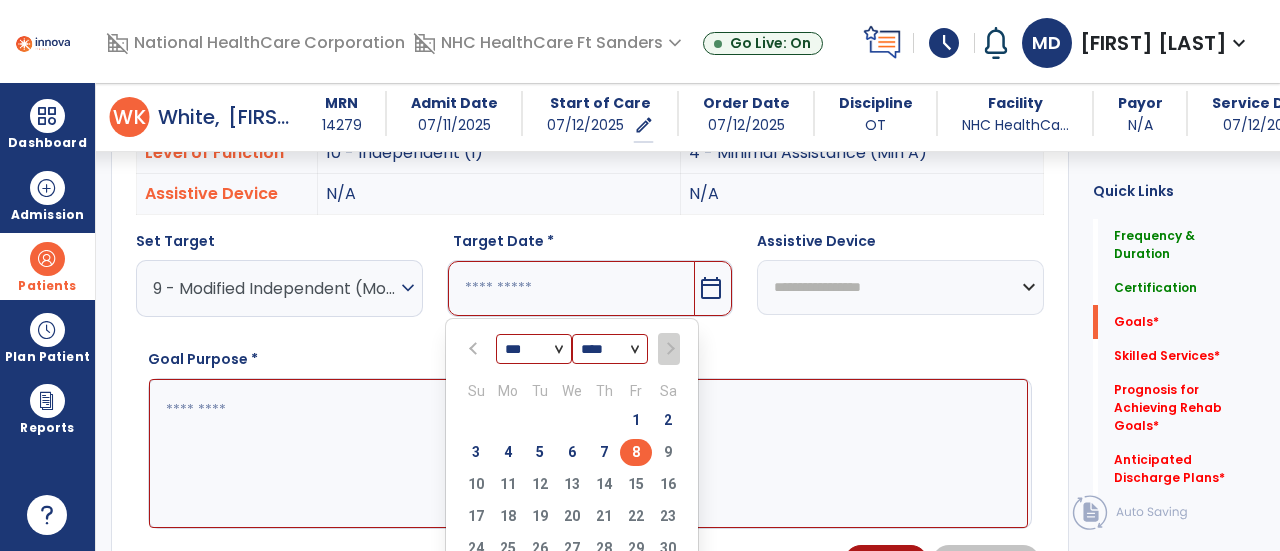 click on "8" at bounding box center [636, 452] 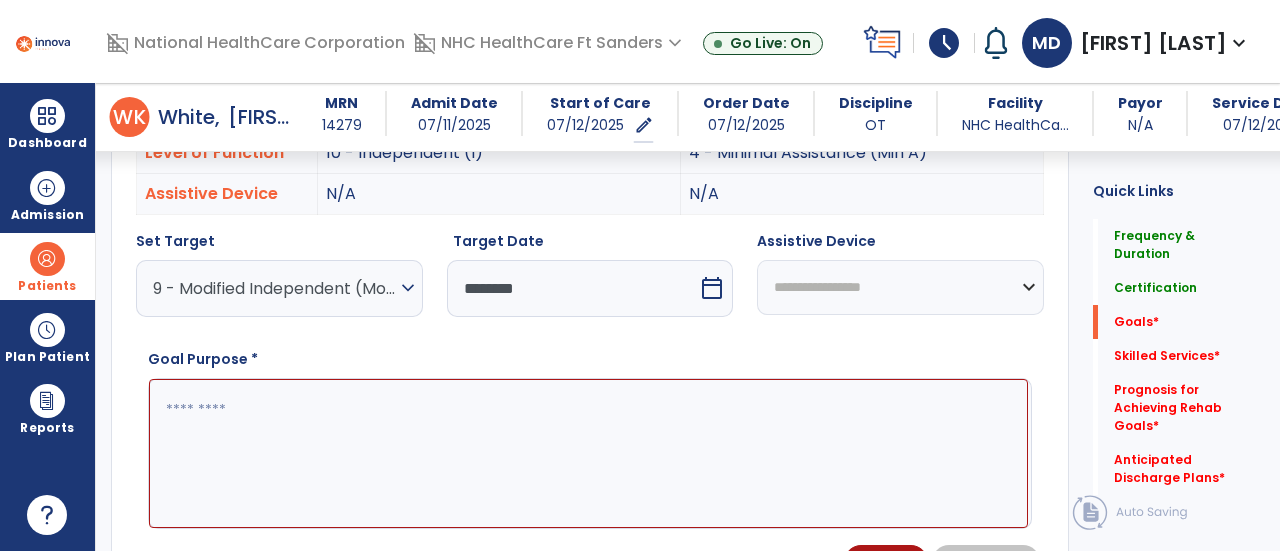 click on "**********" at bounding box center [900, 287] 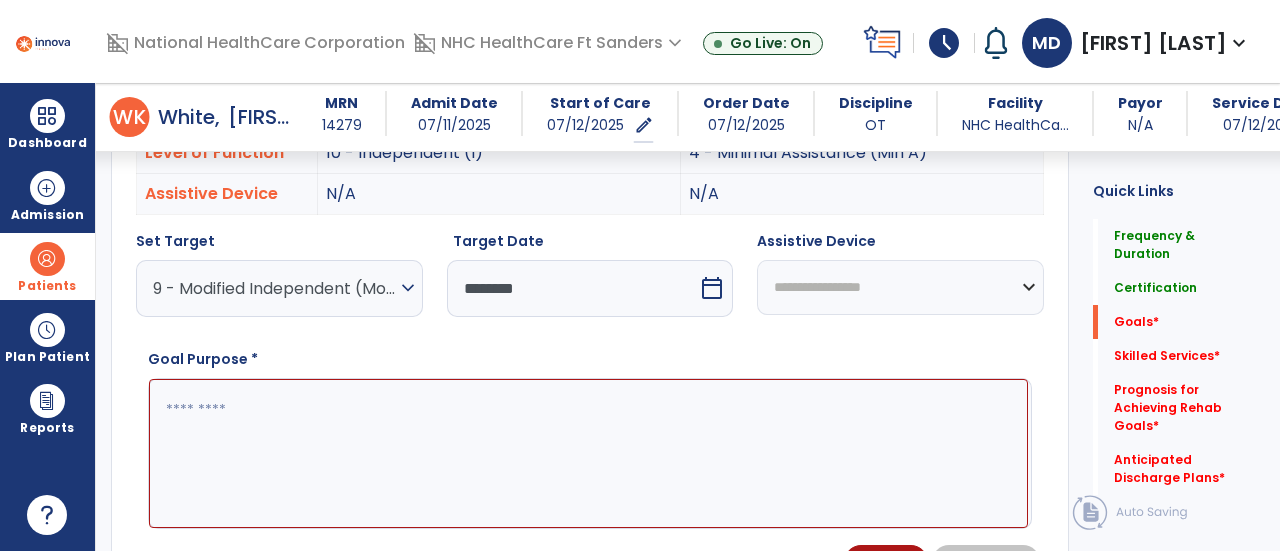 select on "**********" 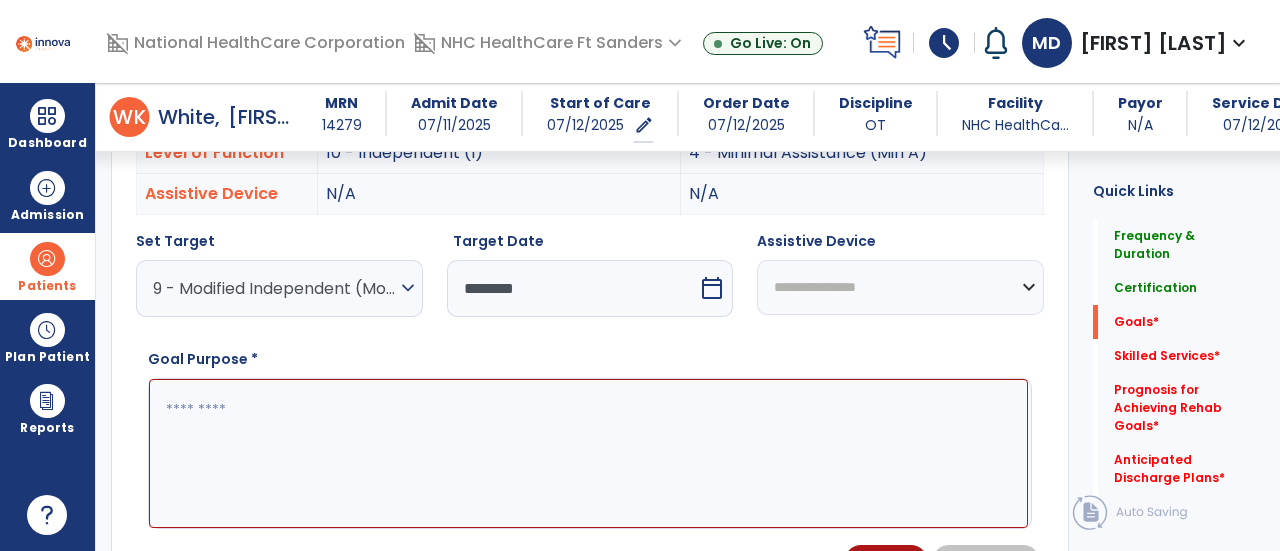 click on "**********" at bounding box center (900, 287) 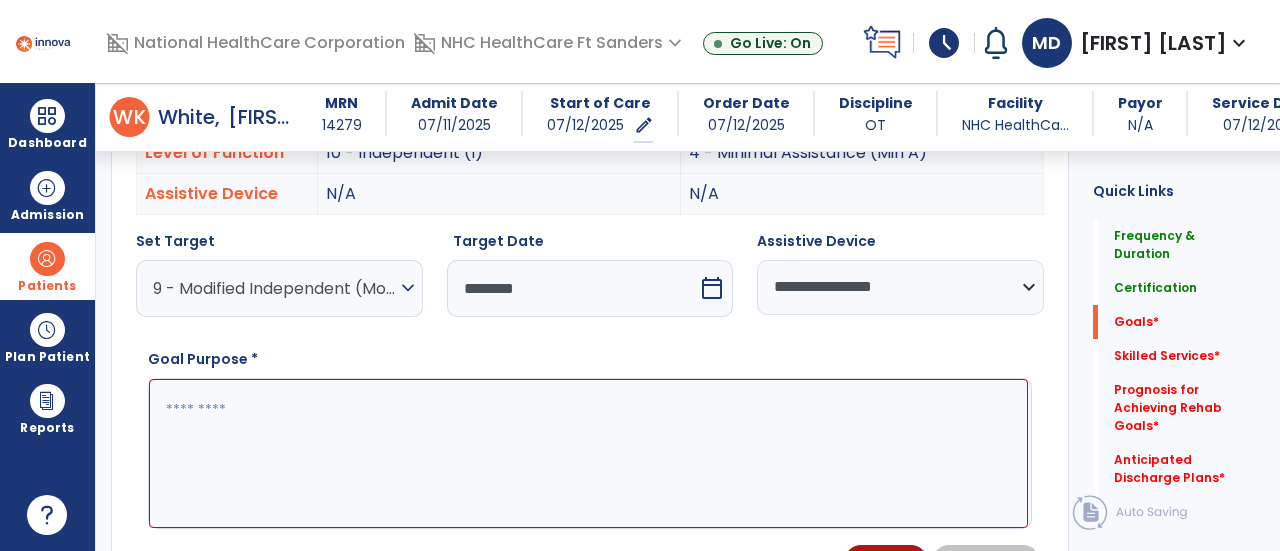 click at bounding box center (588, 453) 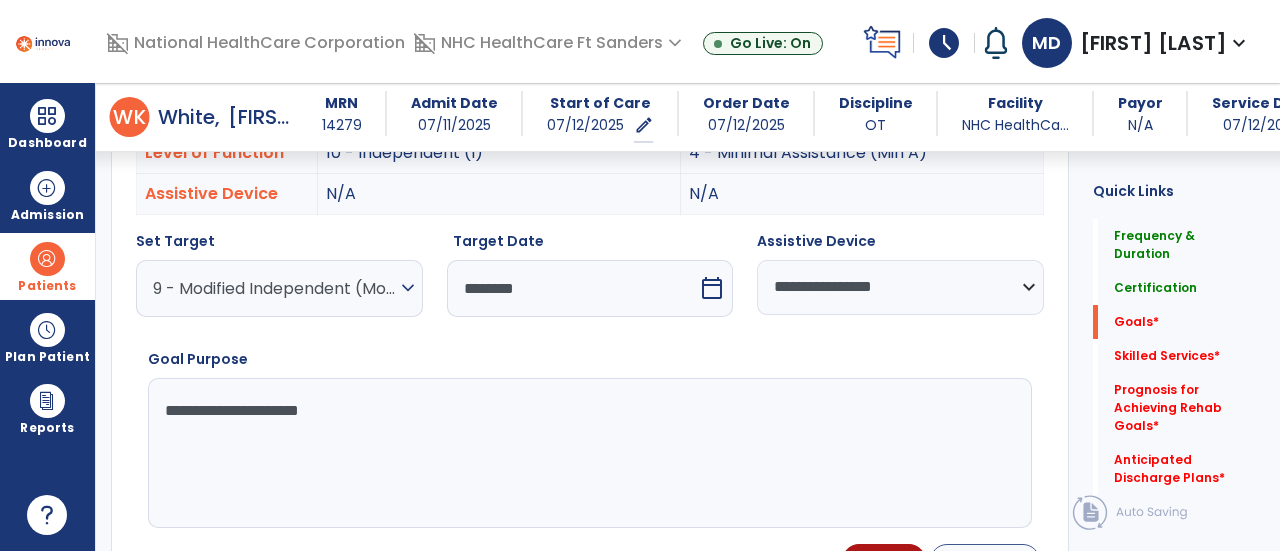 type on "**********" 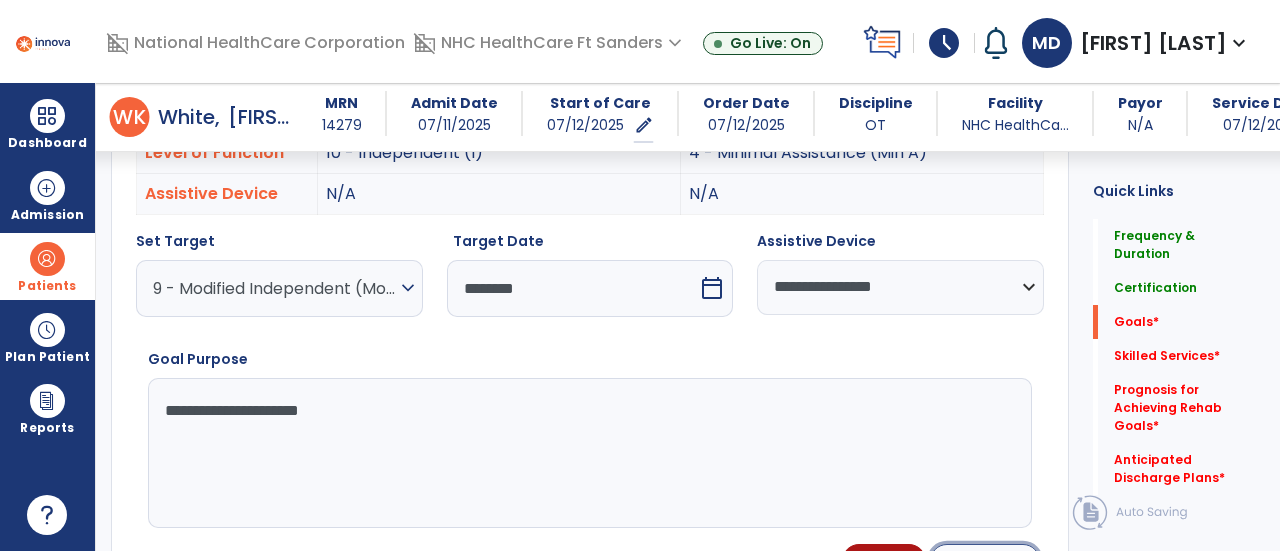 click on "Save Goal" at bounding box center [985, 561] 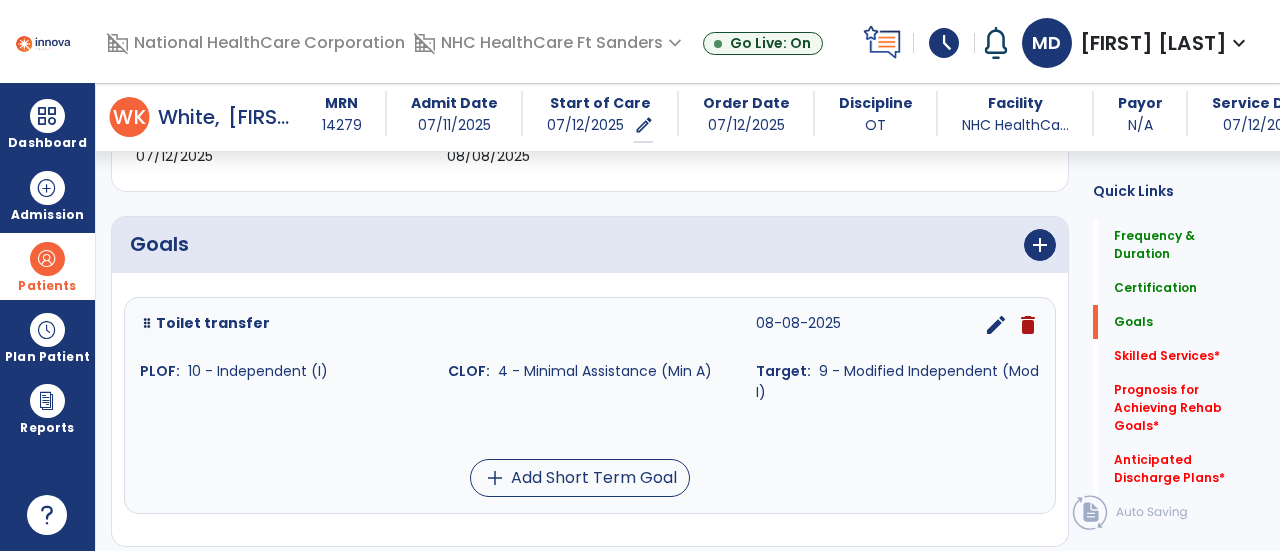 scroll, scrollTop: 415, scrollLeft: 0, axis: vertical 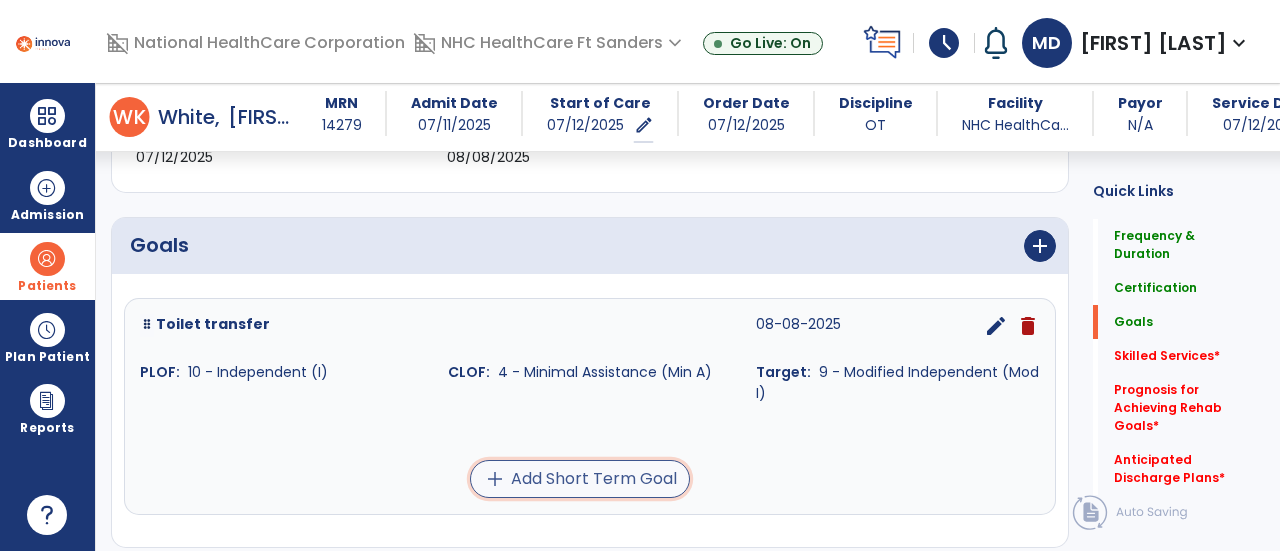click on "add  Add Short Term Goal" at bounding box center (580, 479) 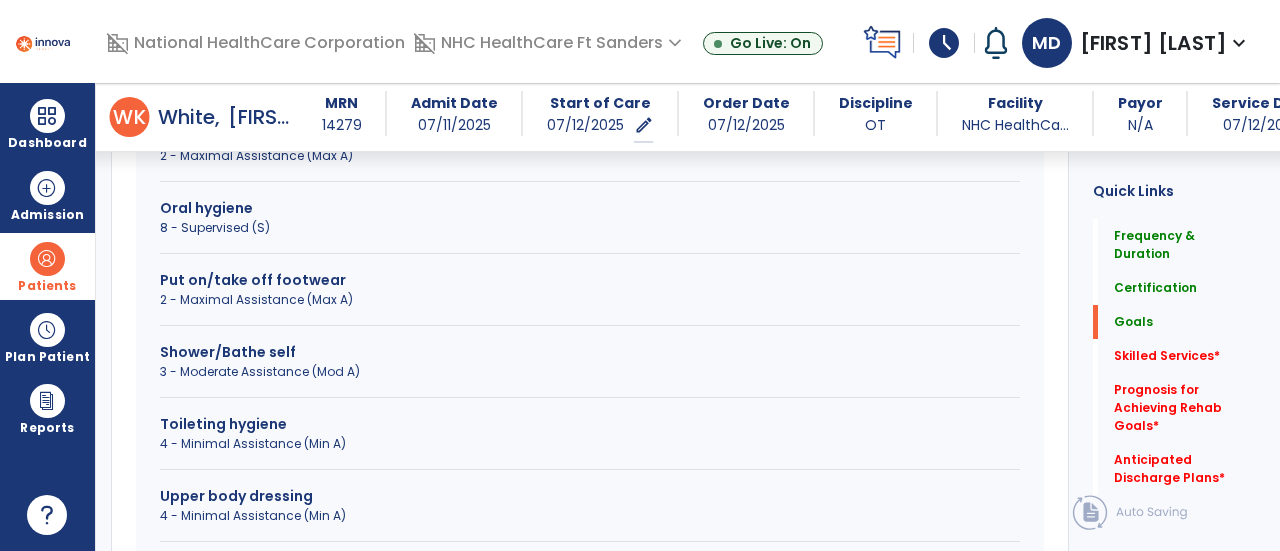 scroll, scrollTop: 961, scrollLeft: 0, axis: vertical 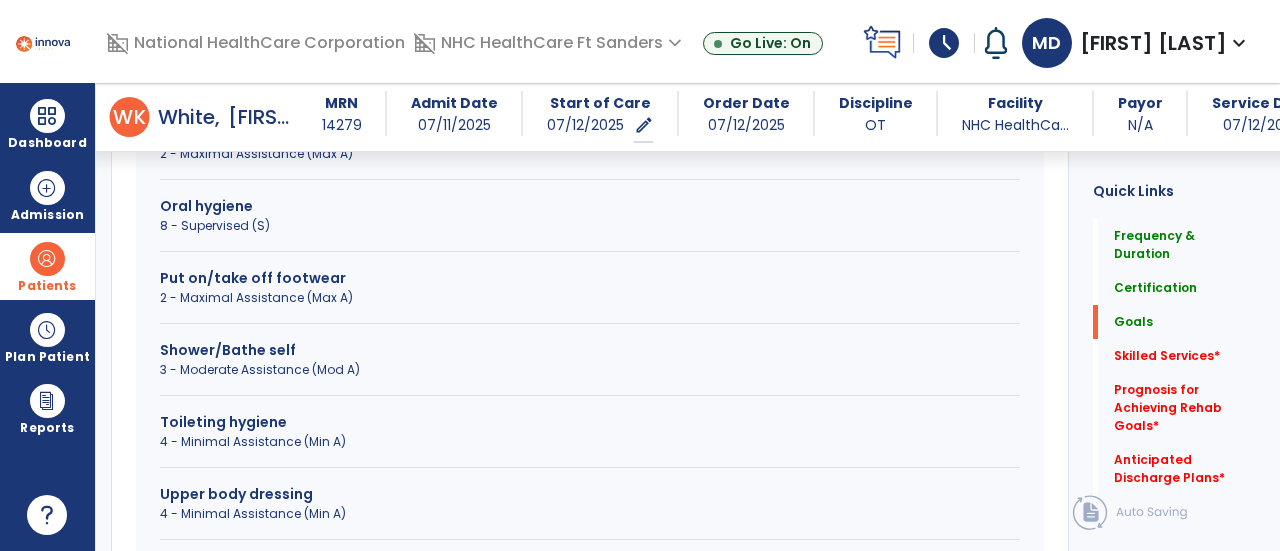 click on "4 - Minimal Assistance (Min A)" at bounding box center (590, 442) 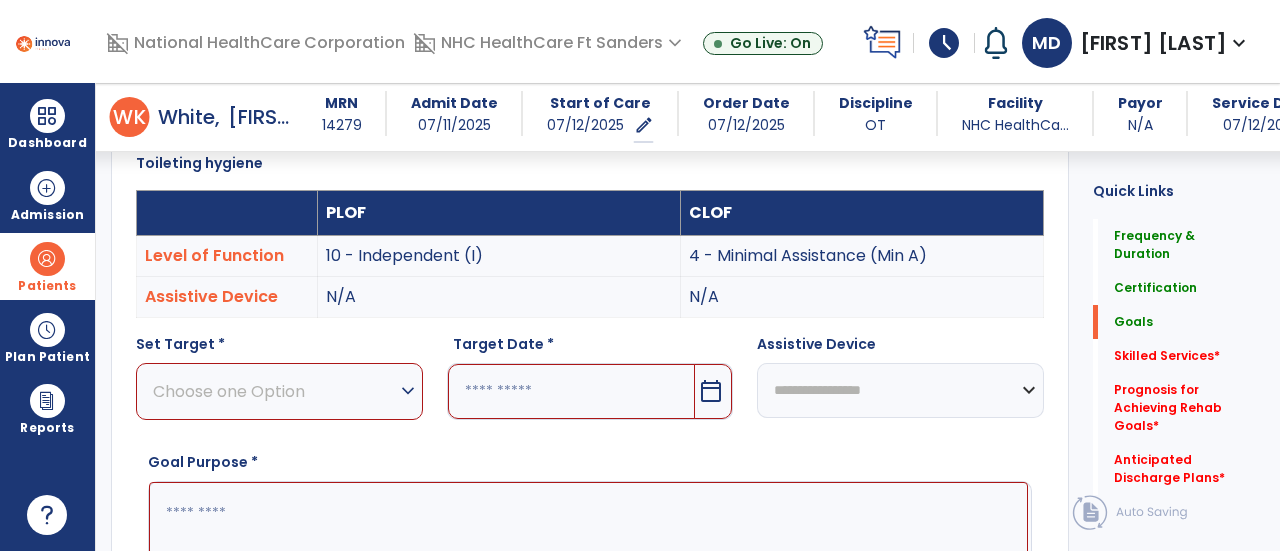 scroll, scrollTop: 557, scrollLeft: 0, axis: vertical 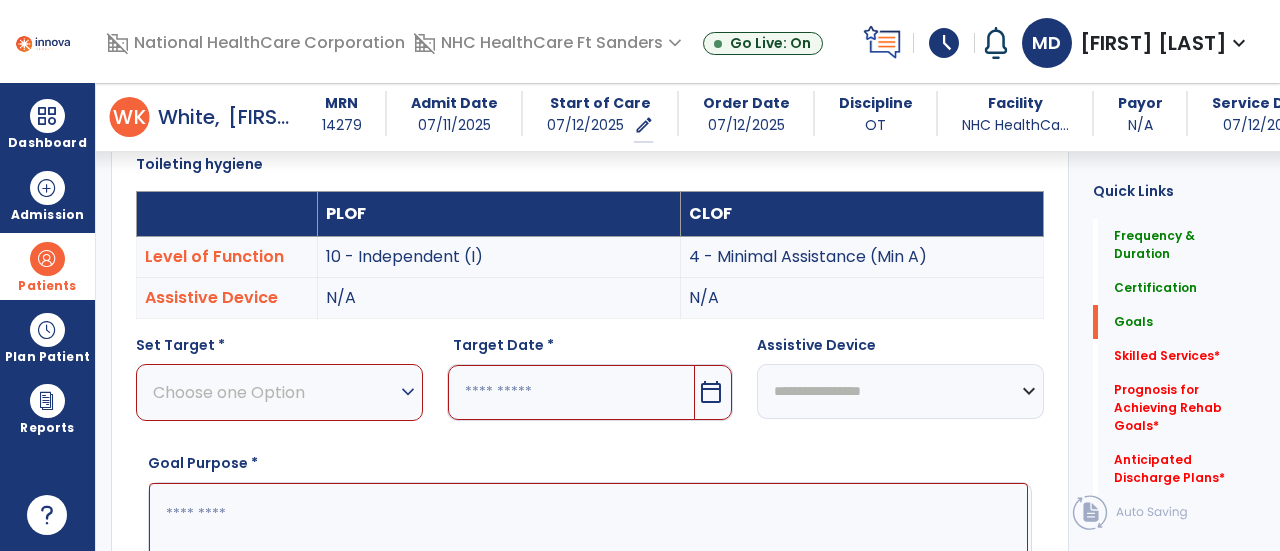click on "Choose one Option" at bounding box center [274, 392] 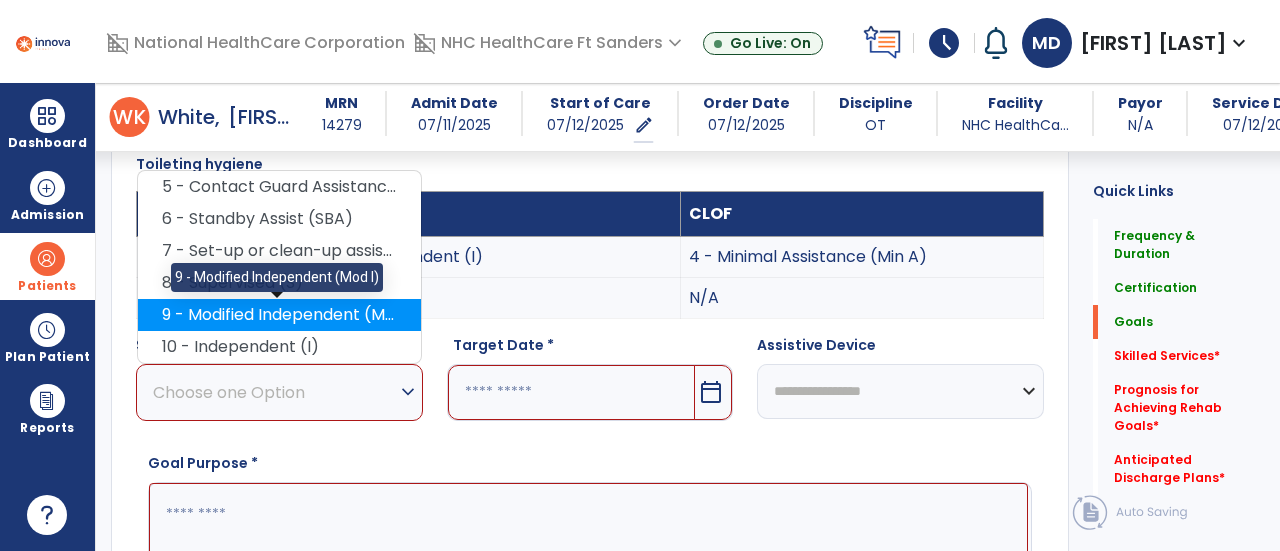 click on "9 - Modified Independent (Mod I)" at bounding box center [279, 315] 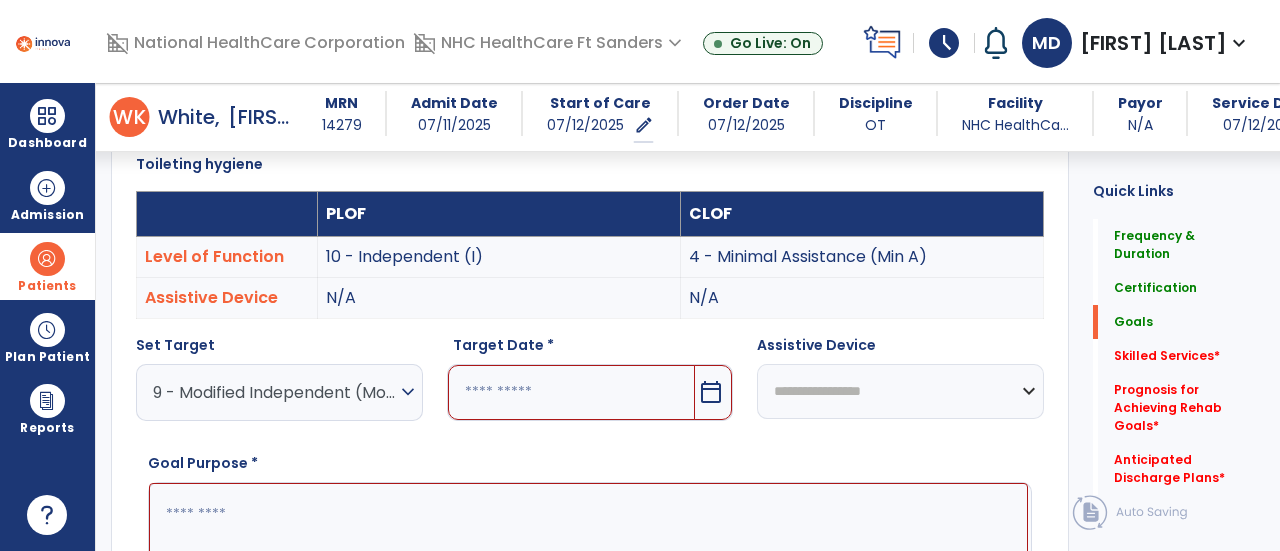 click on "calendar_today" at bounding box center [711, 392] 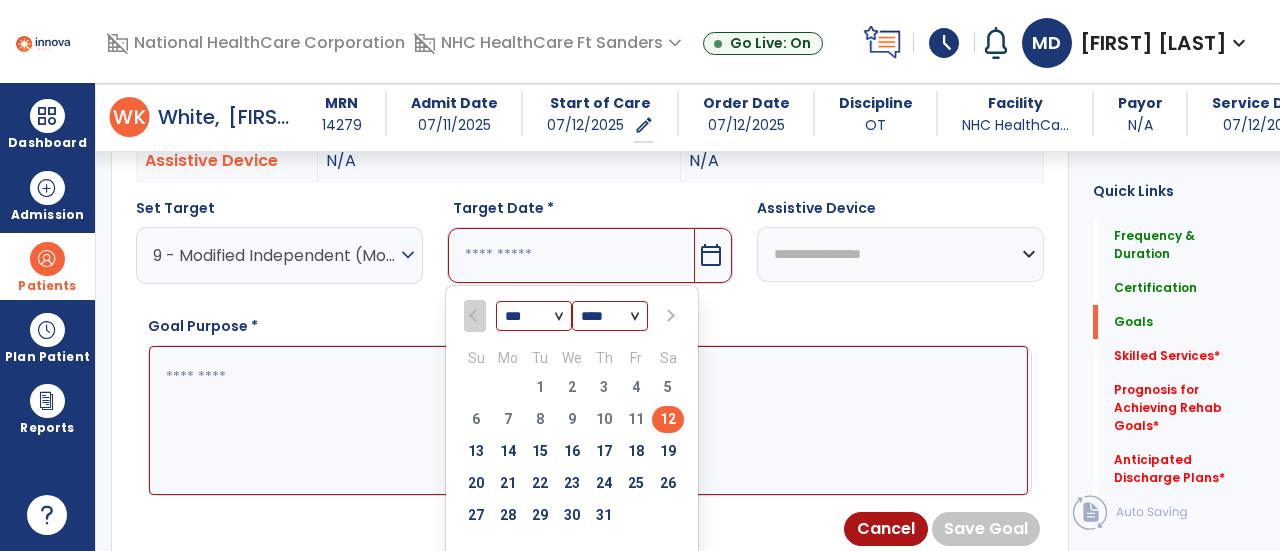 scroll, scrollTop: 695, scrollLeft: 0, axis: vertical 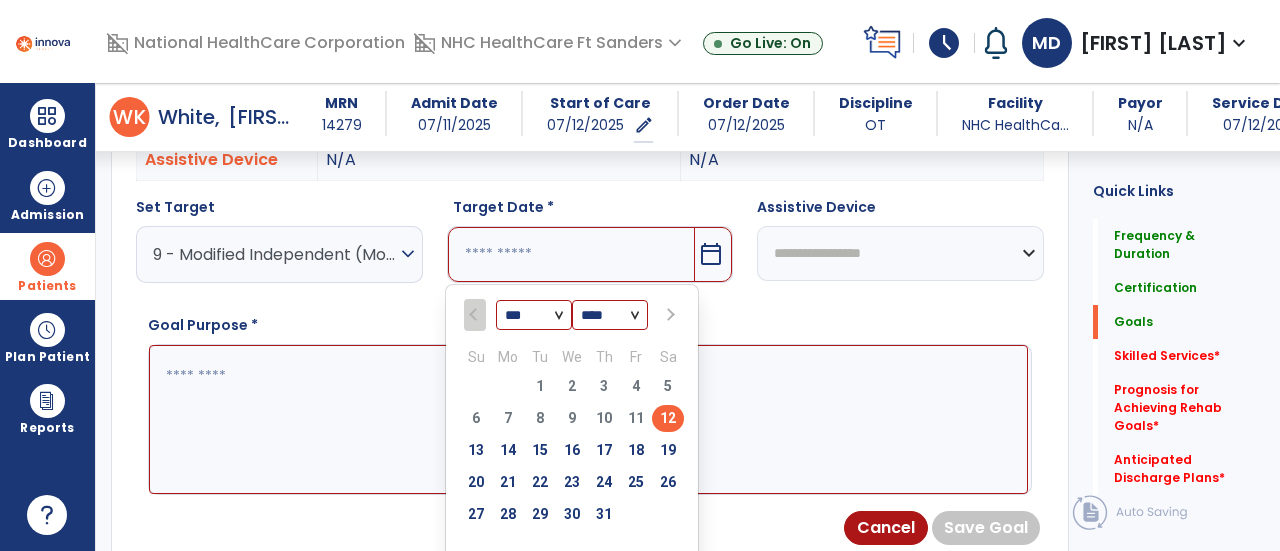 click at bounding box center (669, 315) 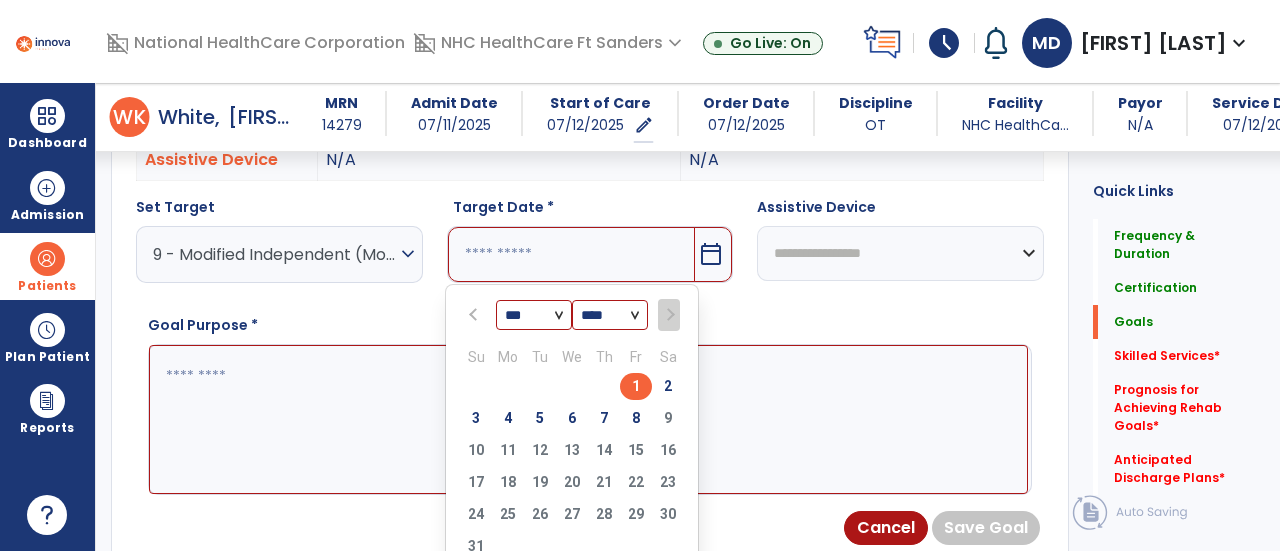 click on "1" at bounding box center (636, 386) 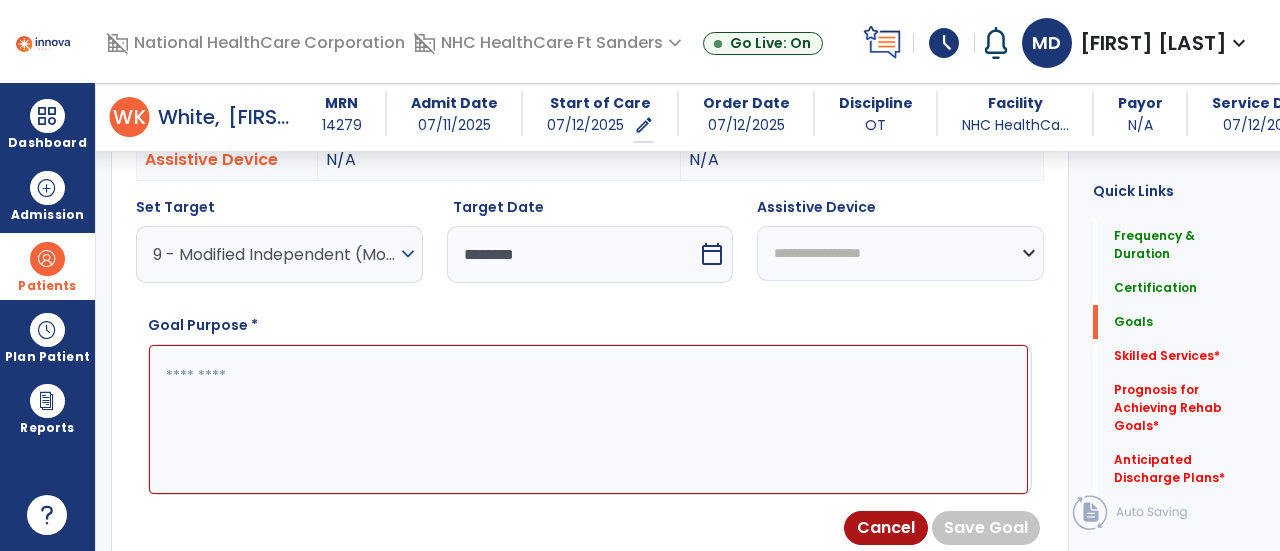 click on "**********" at bounding box center (900, 253) 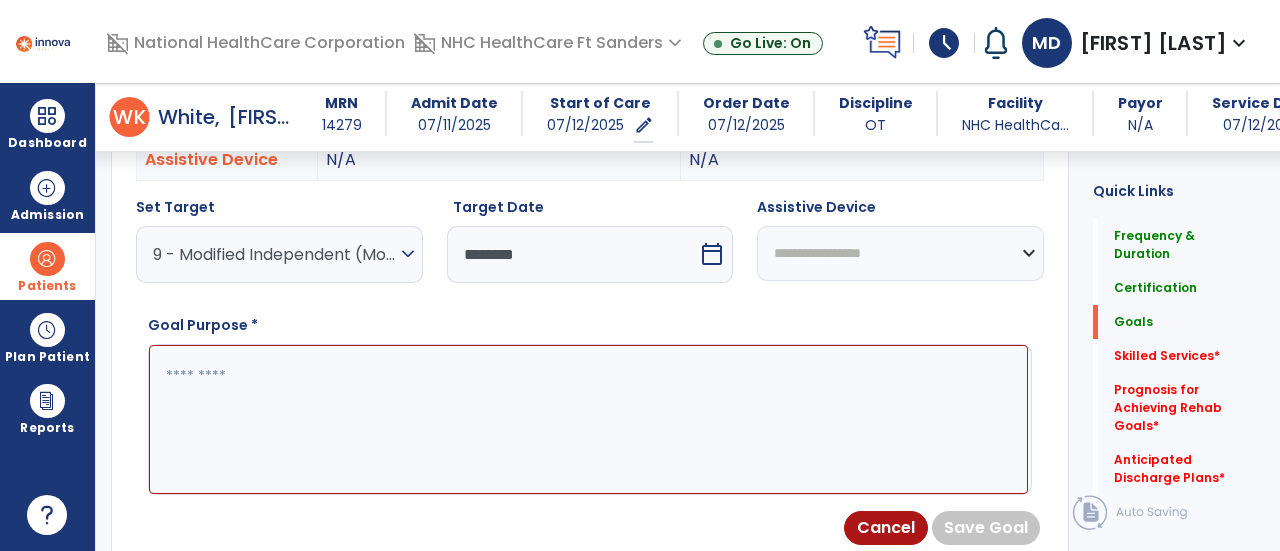 click on "**********" at bounding box center (900, 253) 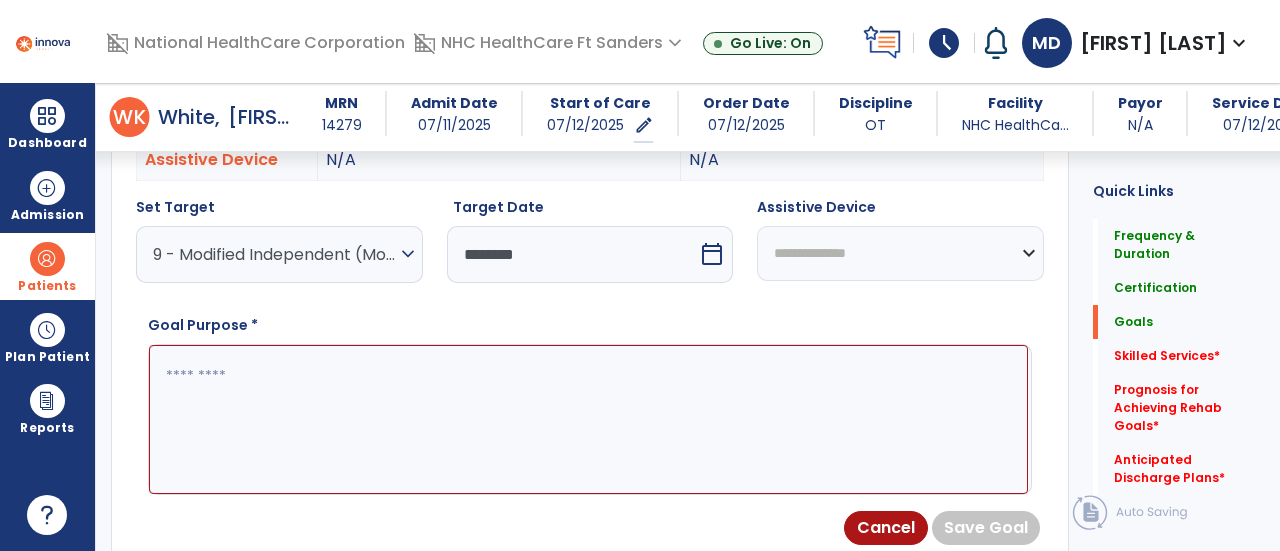 click on "**********" at bounding box center [900, 253] 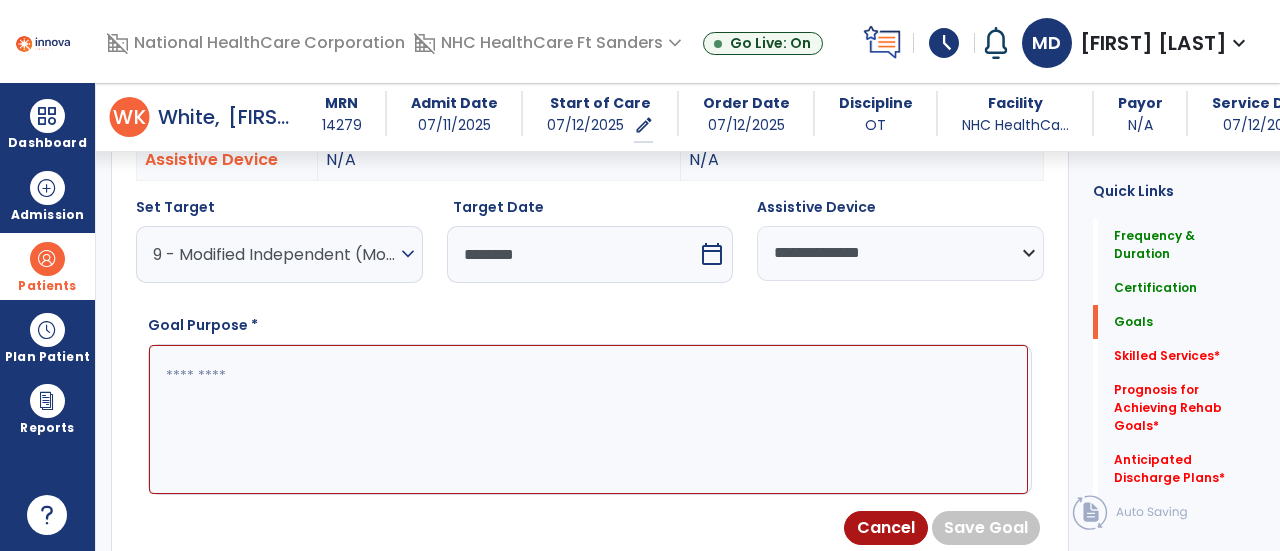 click at bounding box center [588, 419] 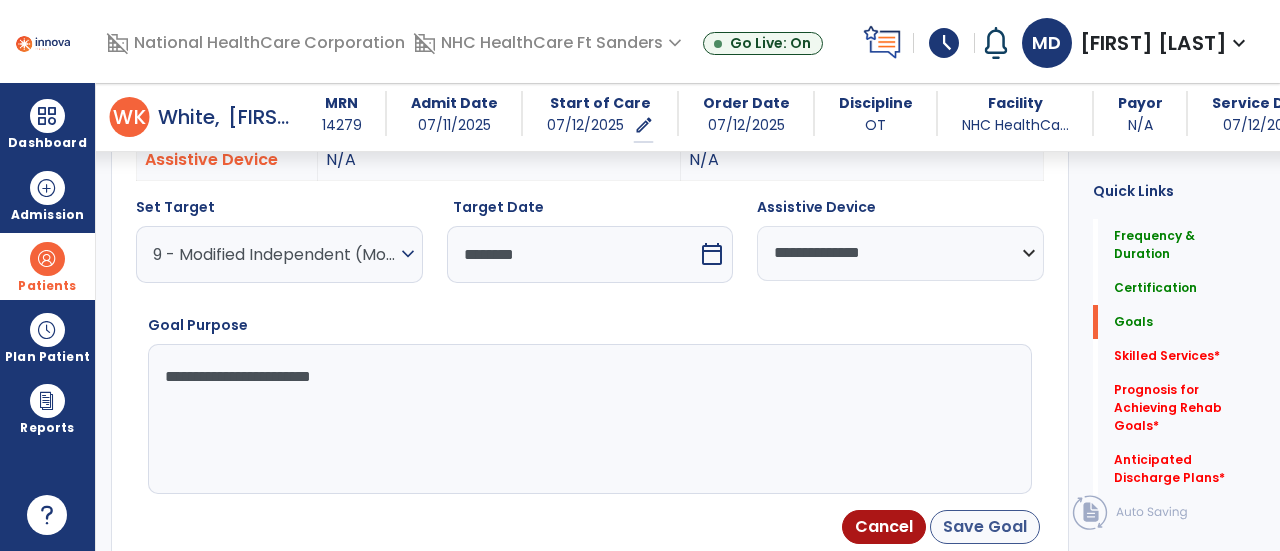 type on "**********" 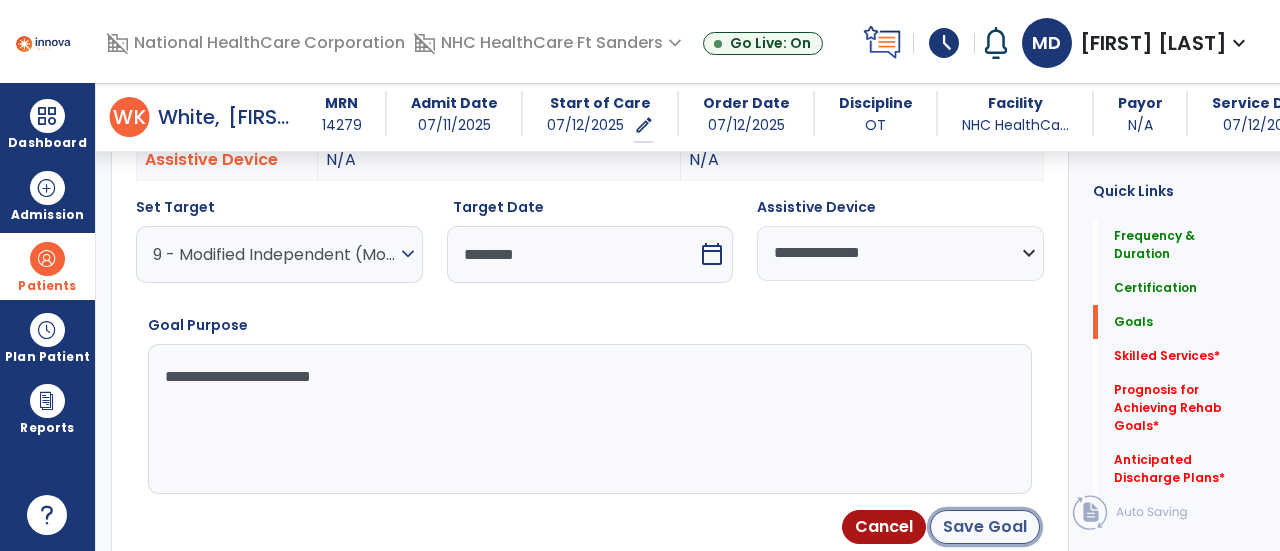click on "Save Goal" at bounding box center (985, 527) 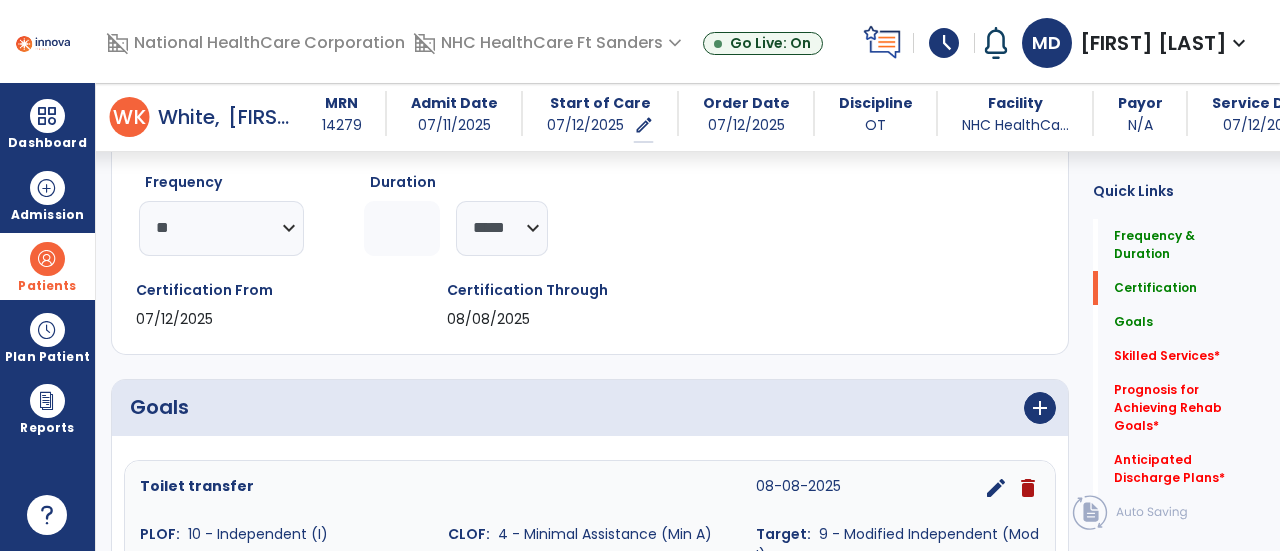 scroll, scrollTop: 252, scrollLeft: 0, axis: vertical 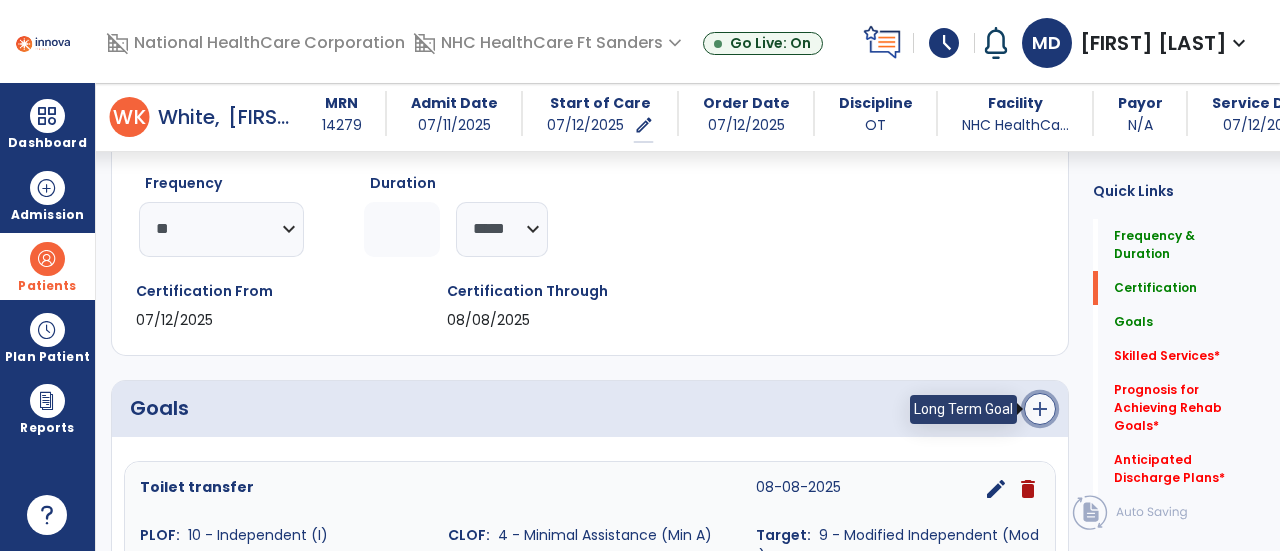 click on "add" at bounding box center [1040, 409] 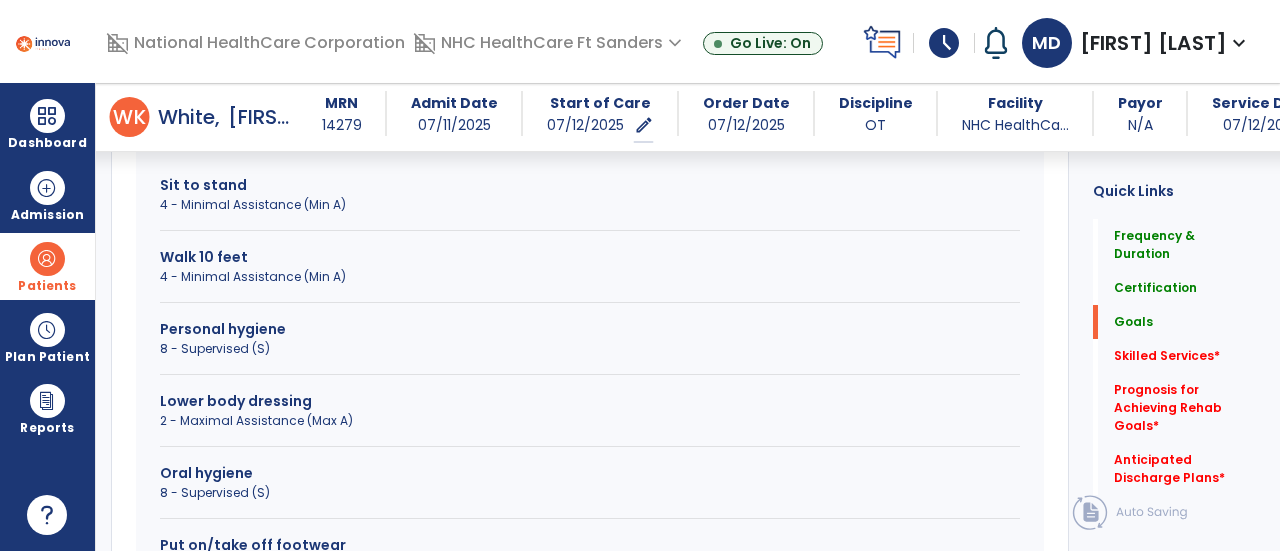 scroll, scrollTop: 698, scrollLeft: 0, axis: vertical 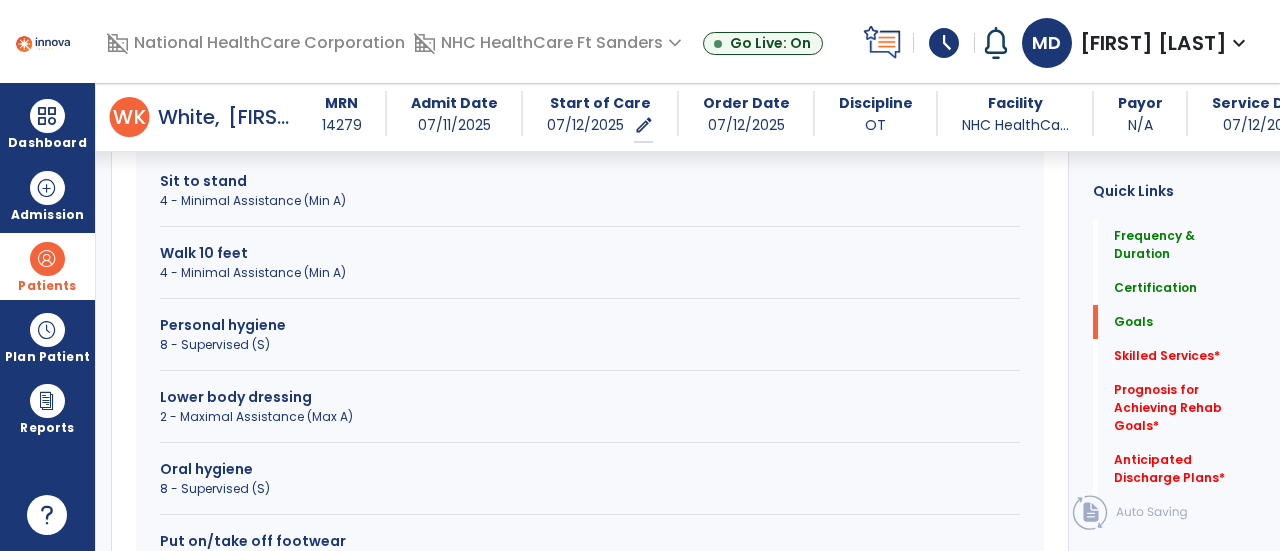 click on "2 - Maximal Assistance (Max A)" at bounding box center [590, 417] 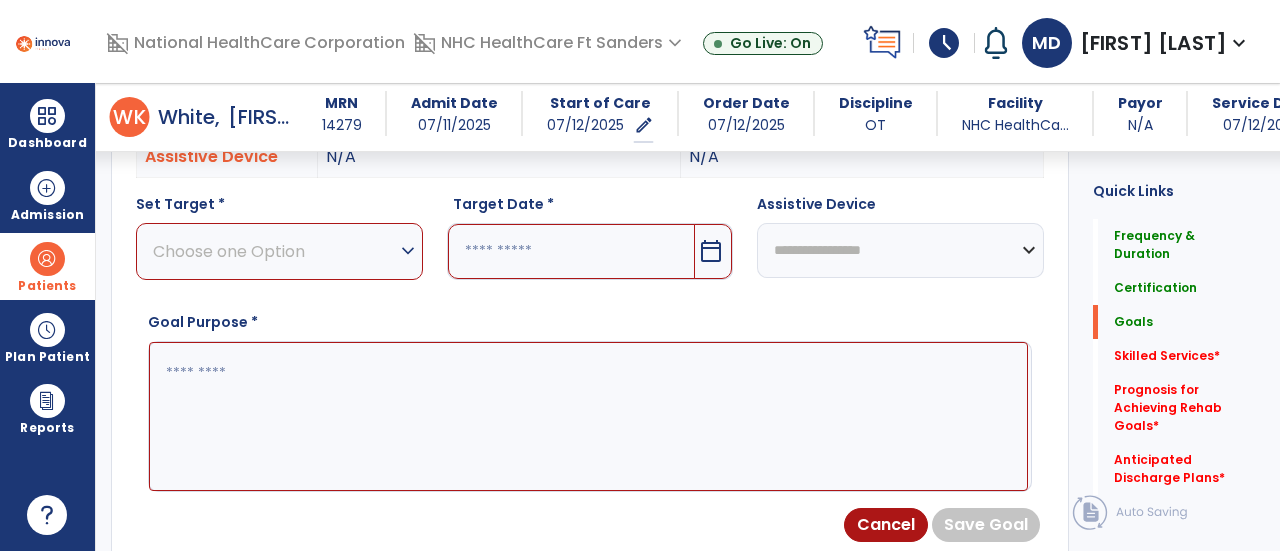 click on "expand_more" at bounding box center [408, 251] 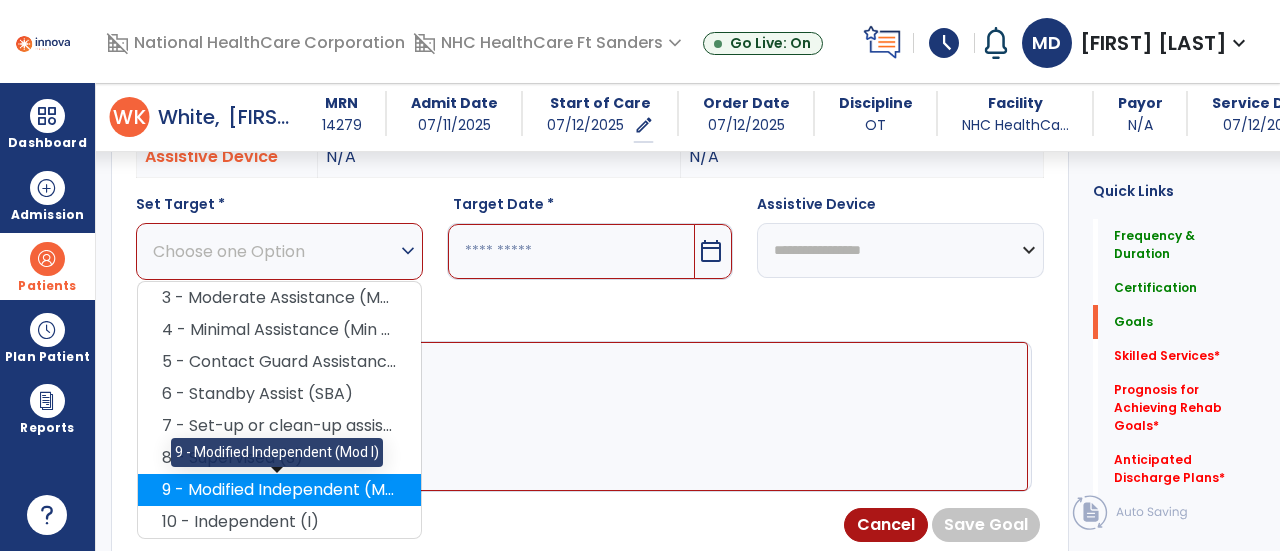 click on "9 - Modified Independent (Mod I)" at bounding box center (279, 490) 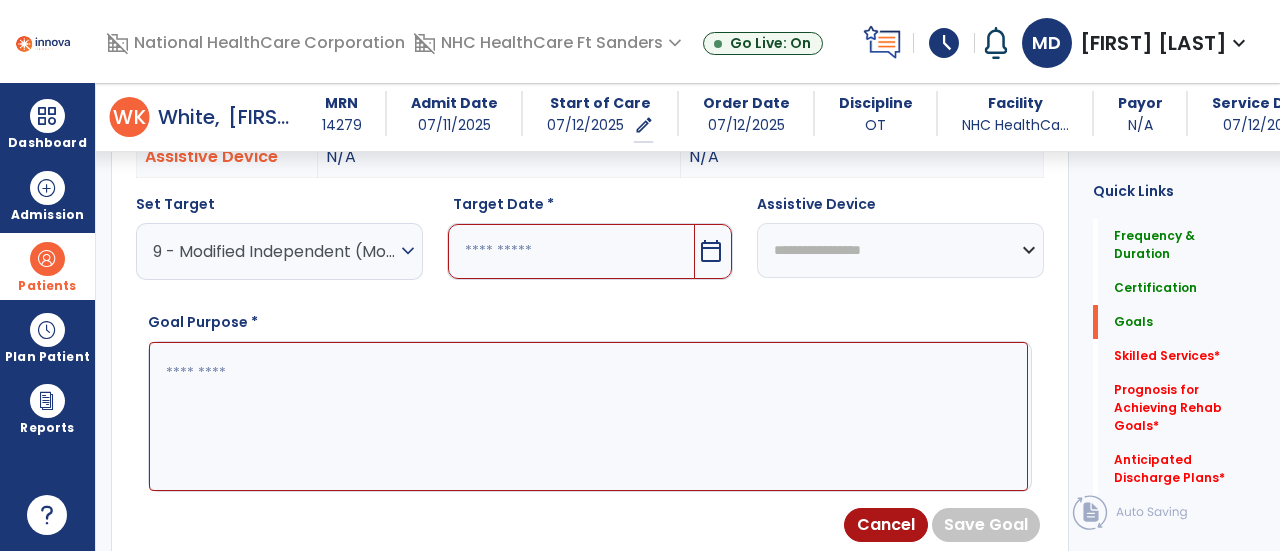 click on "calendar_today" at bounding box center (711, 251) 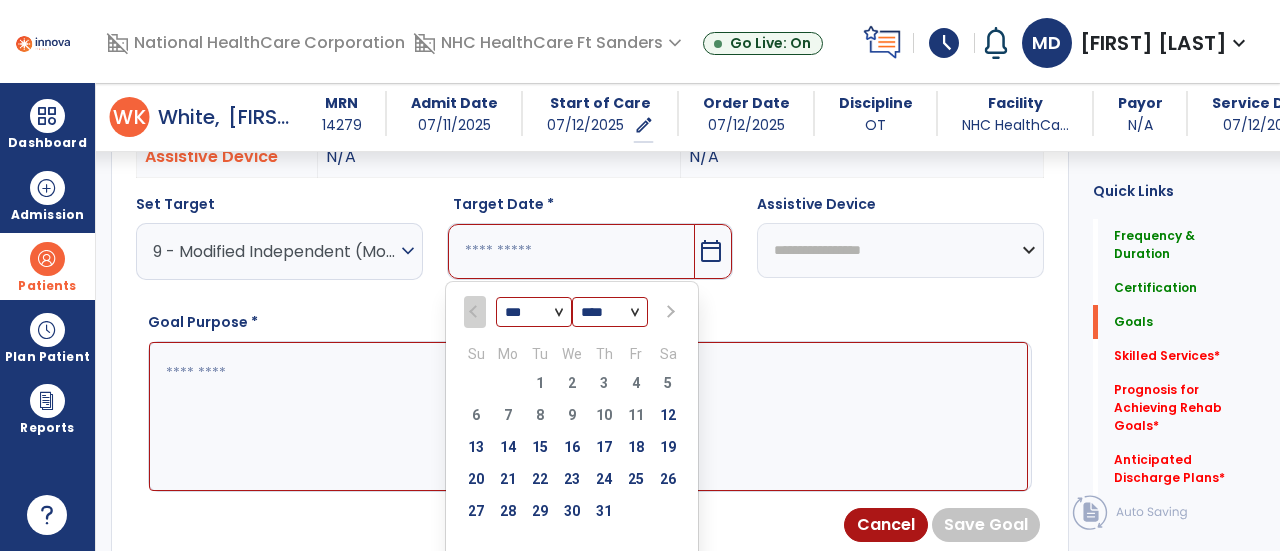 click at bounding box center [668, 311] 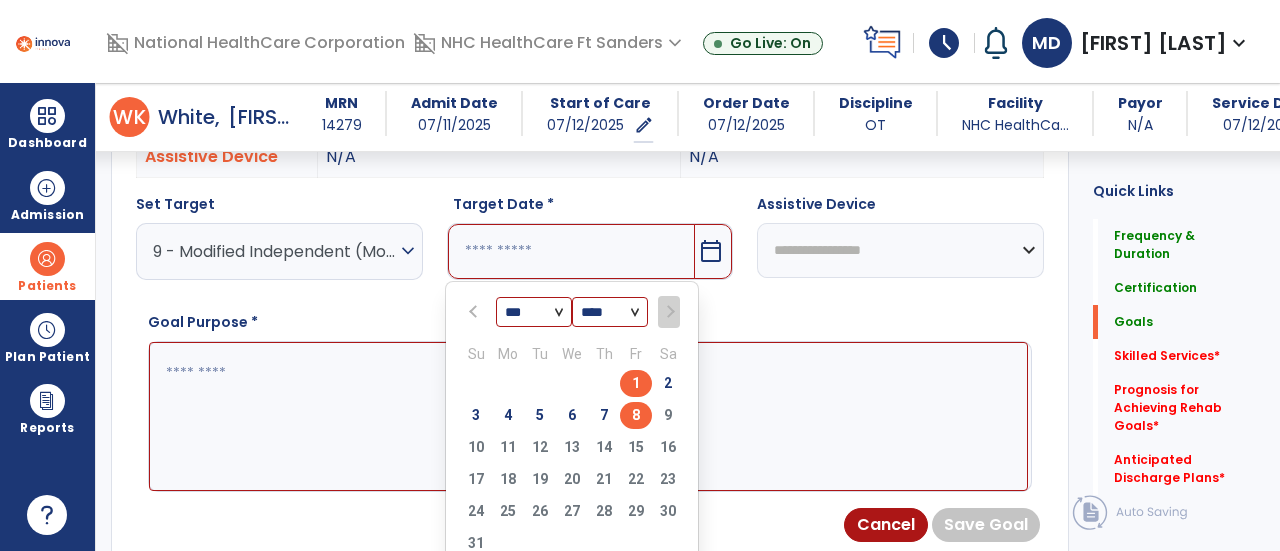 click on "8" at bounding box center (636, 415) 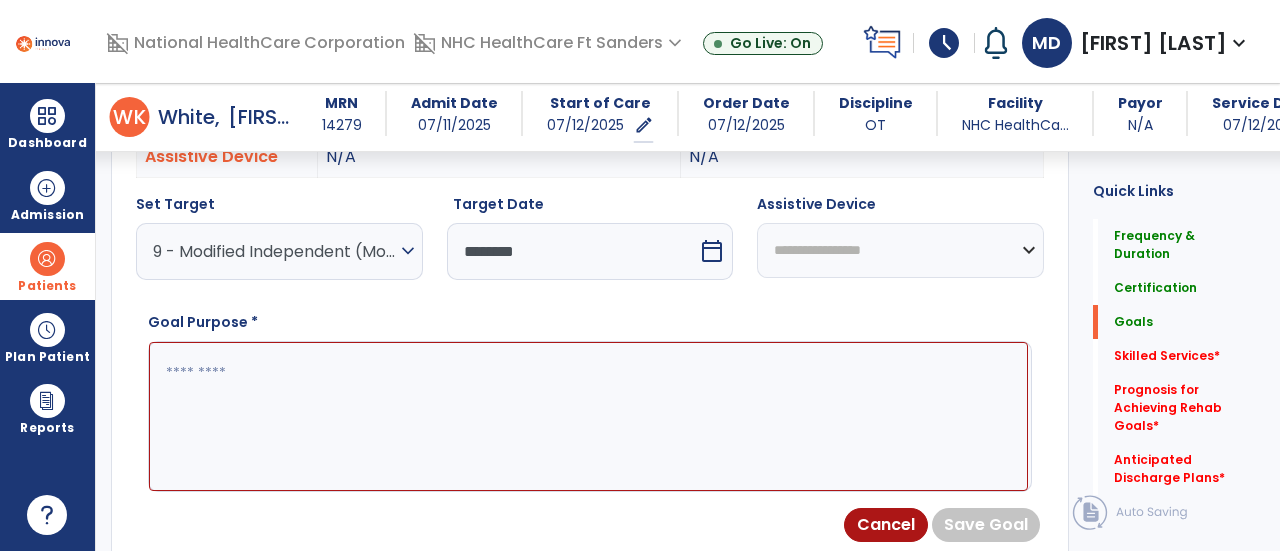 click on "**********" at bounding box center [900, 250] 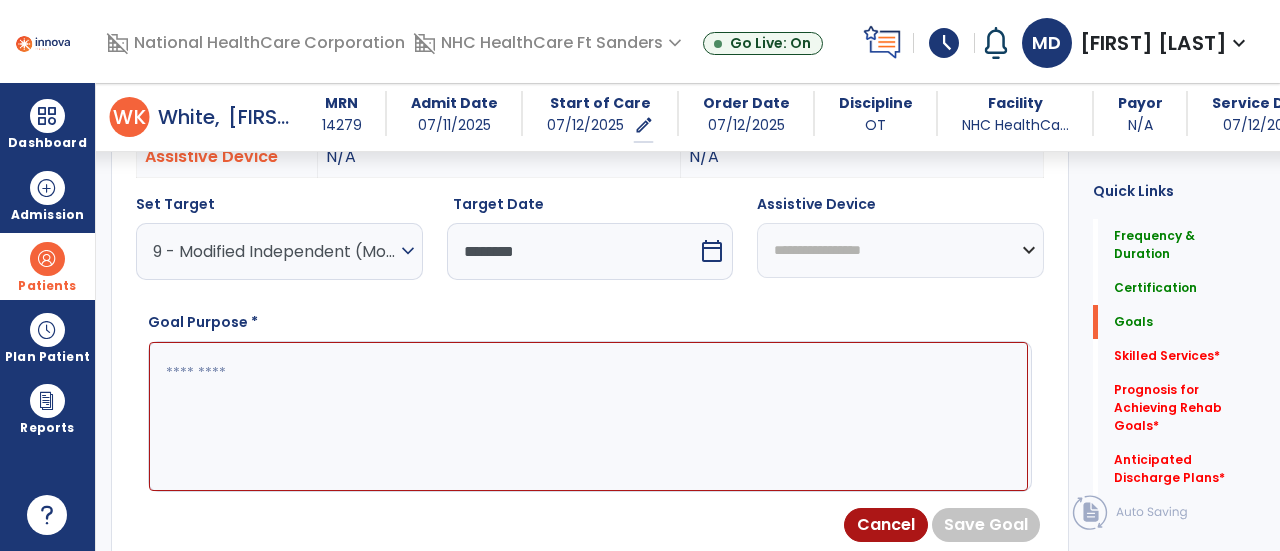 select on "*******" 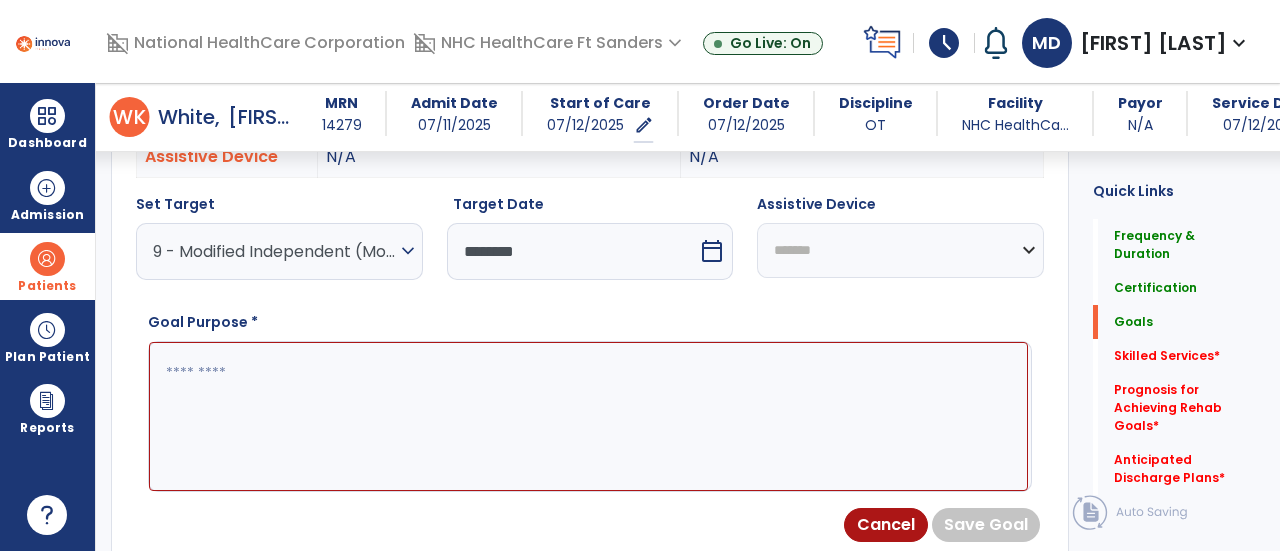 click on "**********" at bounding box center (900, 250) 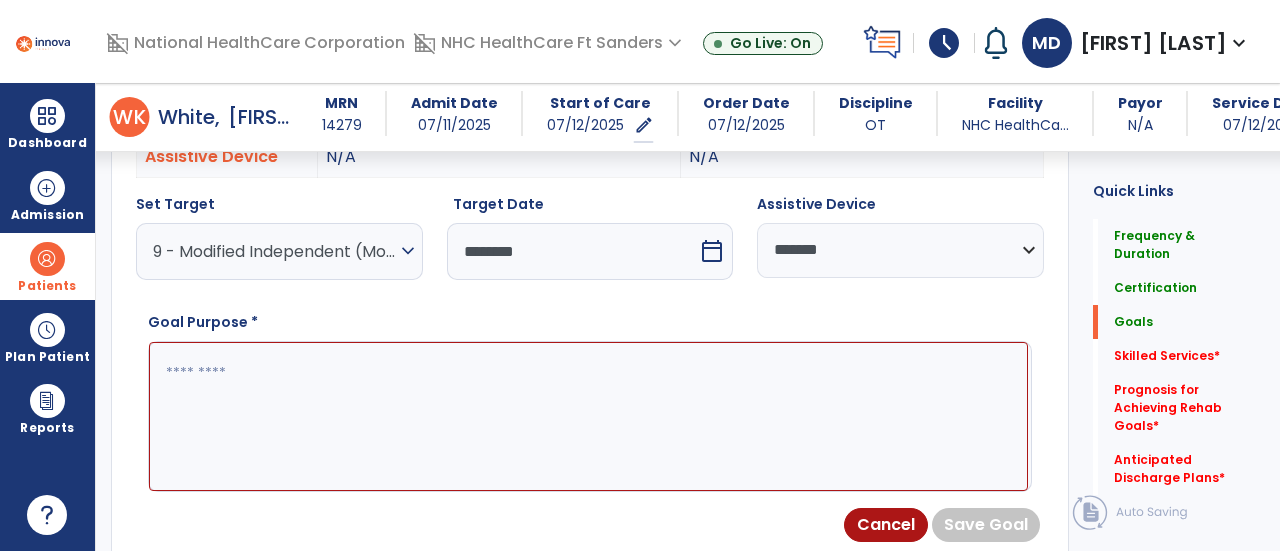click at bounding box center (588, 416) 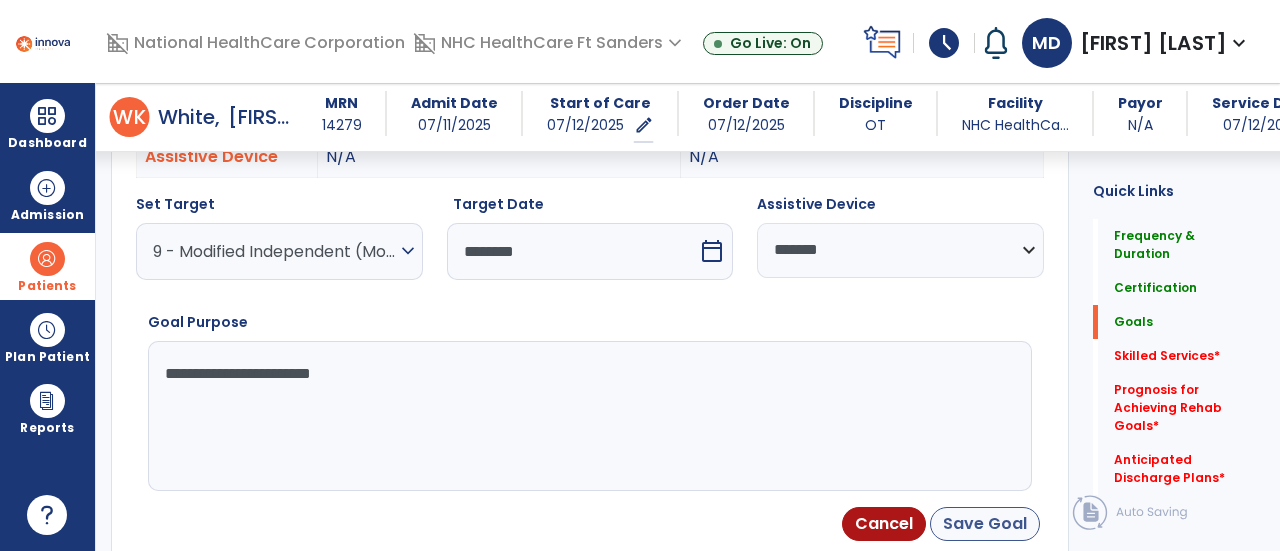 type on "**********" 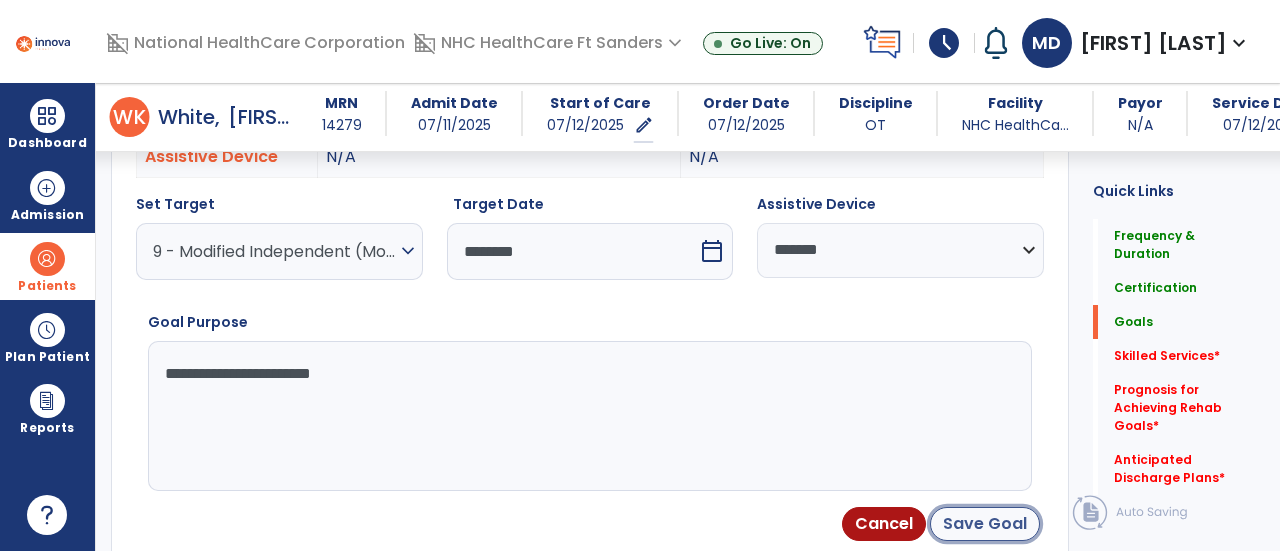 click on "Save Goal" at bounding box center (985, 524) 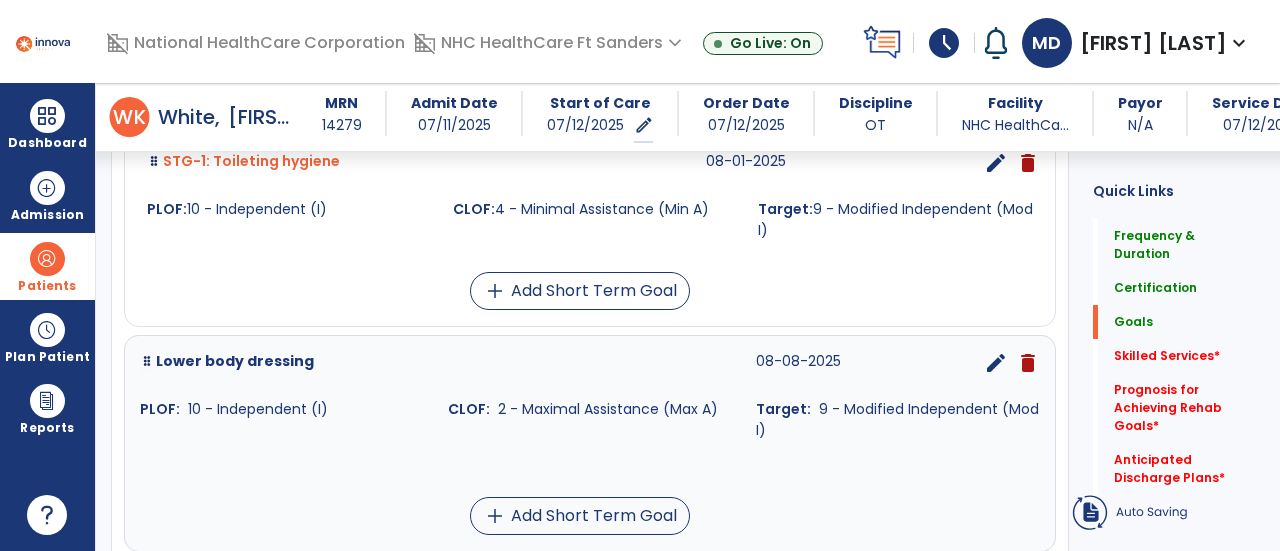 scroll, scrollTop: 700, scrollLeft: 0, axis: vertical 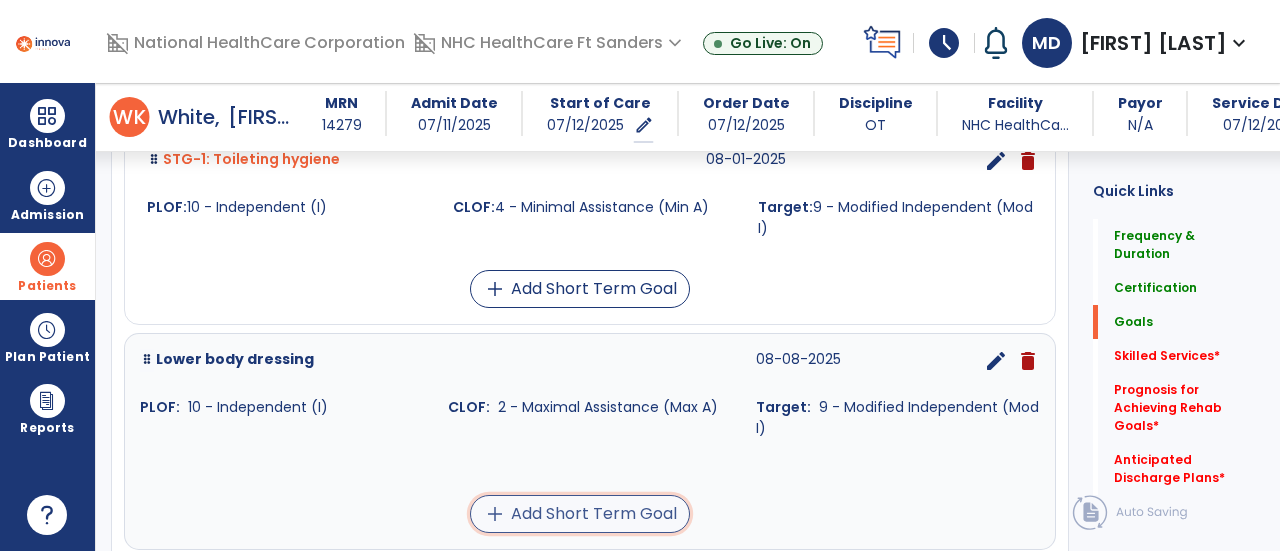 click on "add  Add Short Term Goal" at bounding box center [580, 514] 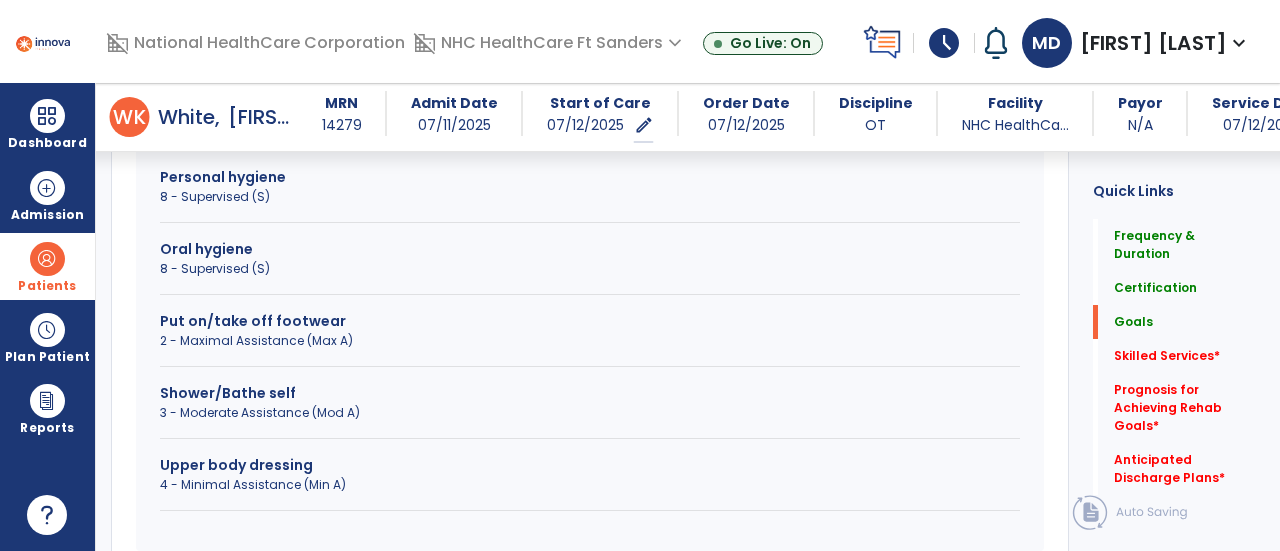 scroll, scrollTop: 846, scrollLeft: 0, axis: vertical 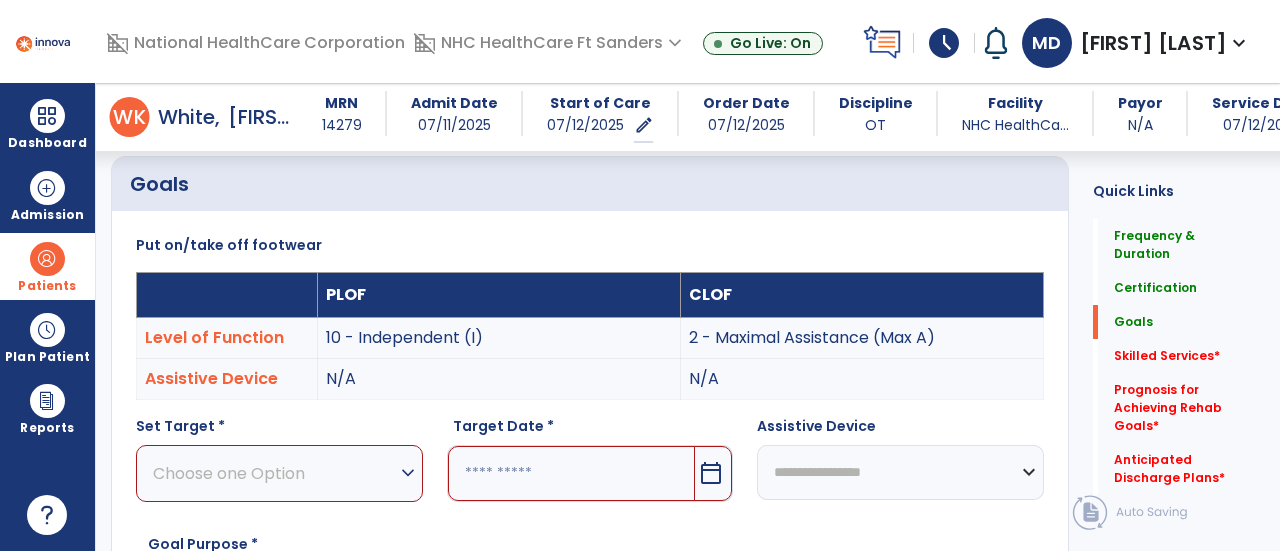 click on "Choose one Option" at bounding box center [274, 473] 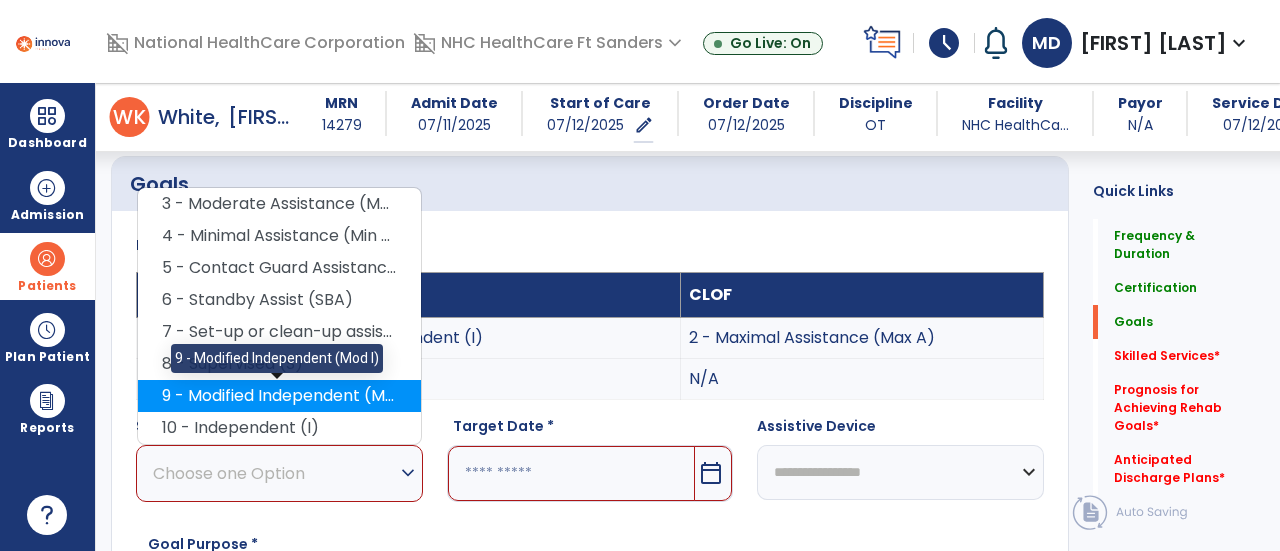 click on "9 - Modified Independent (Mod I)" at bounding box center (279, 396) 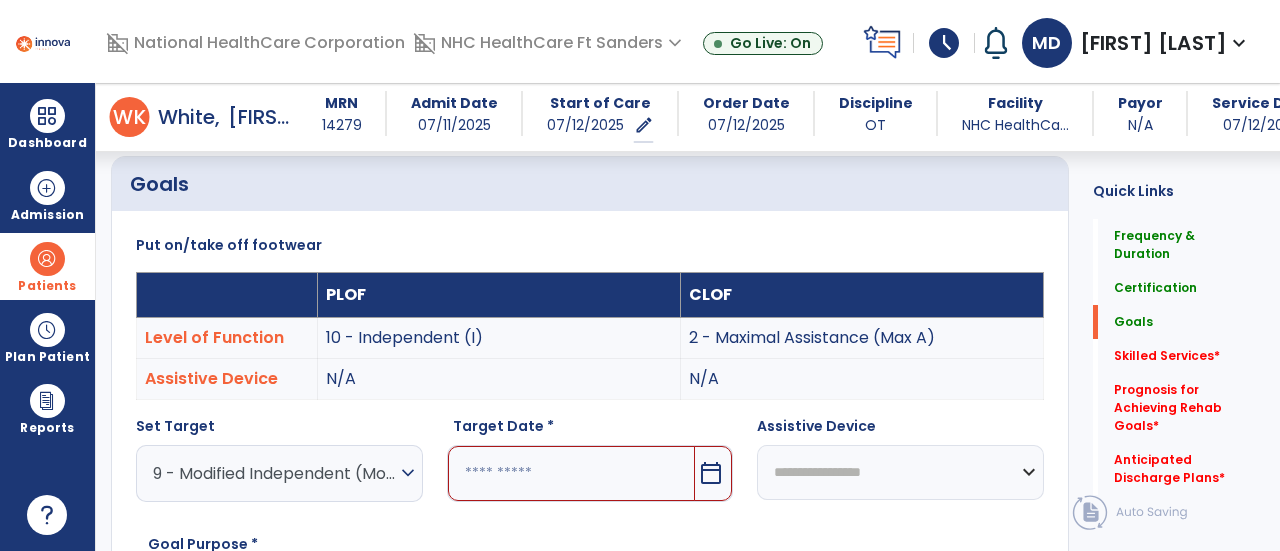 click on "**********" at bounding box center [590, 507] 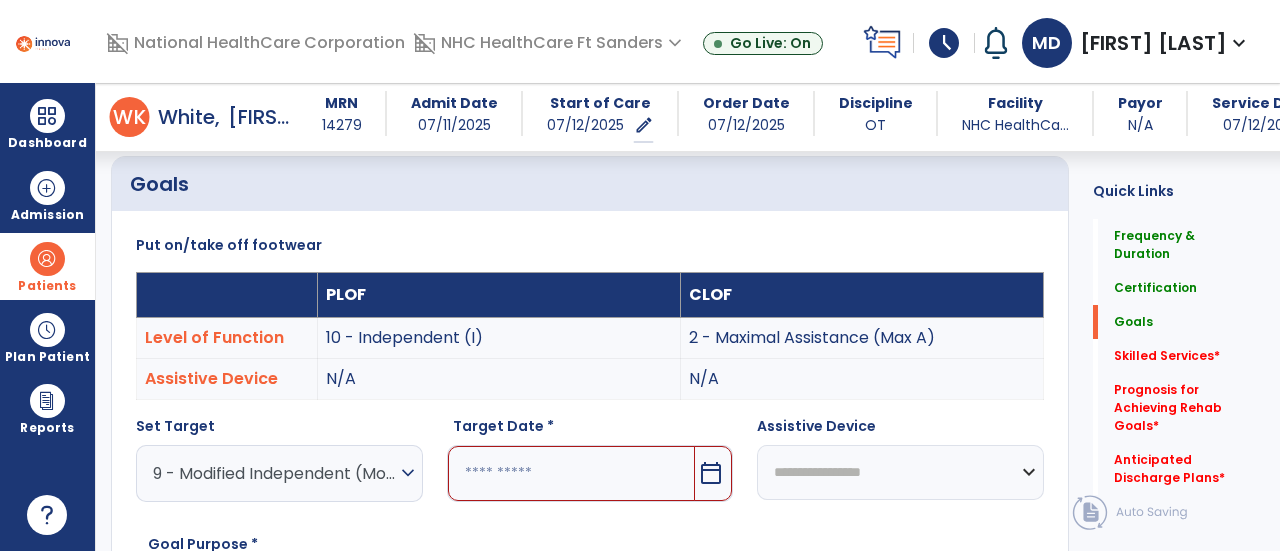 click on "calendar_today" at bounding box center [711, 473] 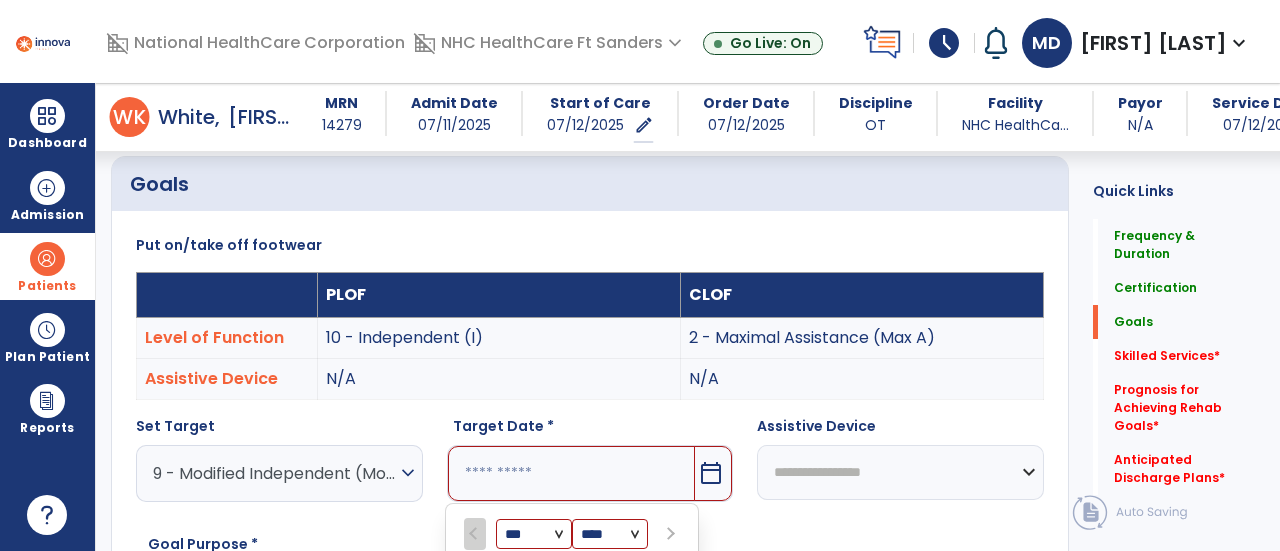 scroll, scrollTop: 781, scrollLeft: 0, axis: vertical 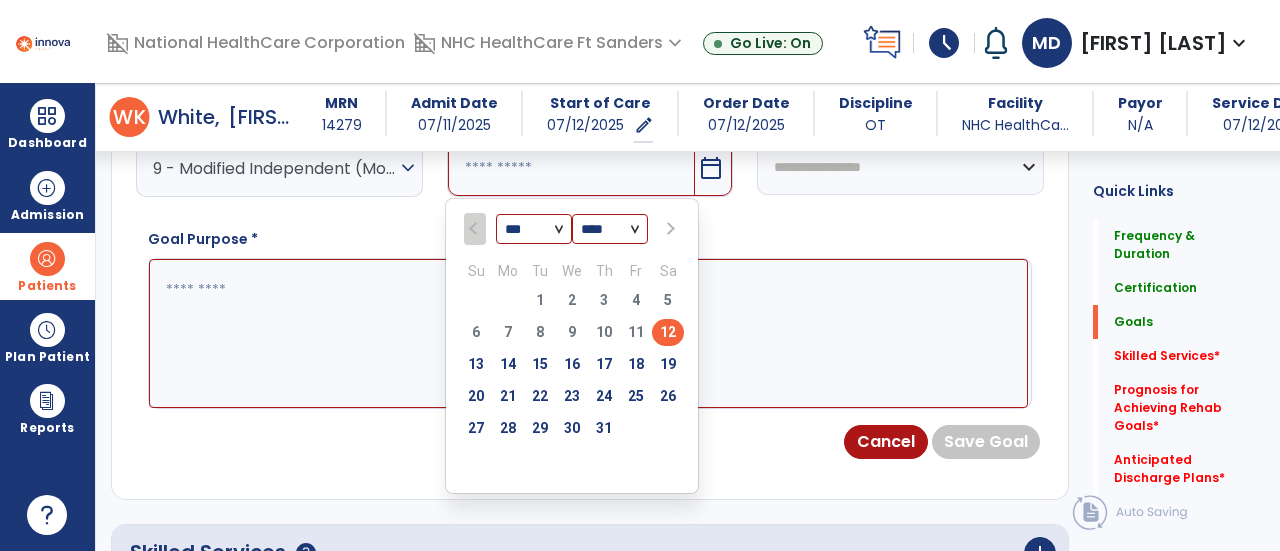 click at bounding box center [669, 229] 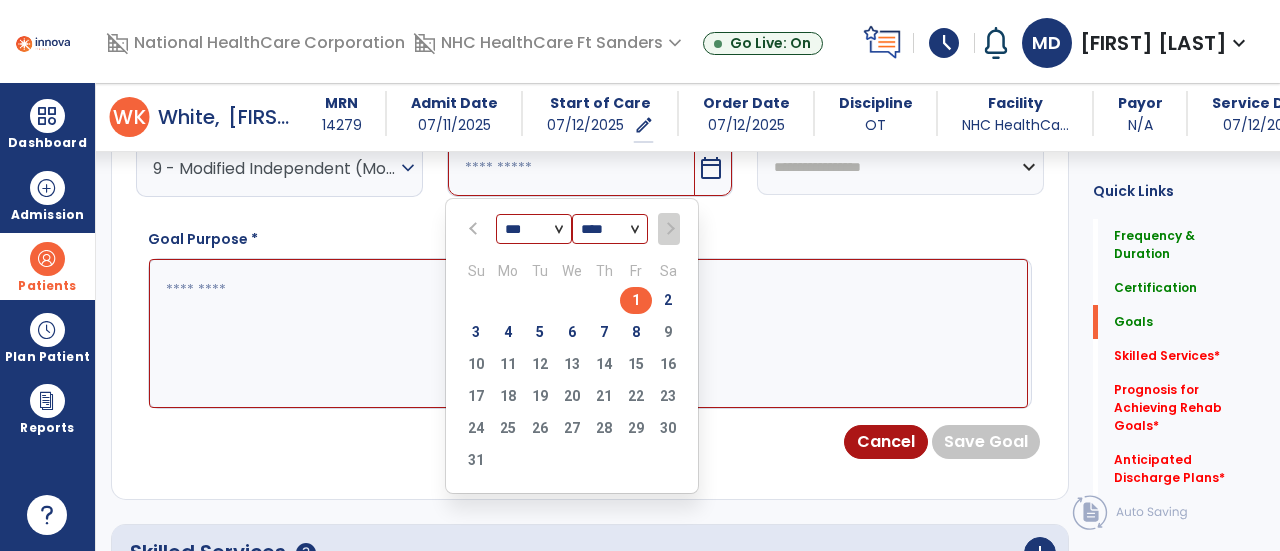 click on "1" at bounding box center (636, 300) 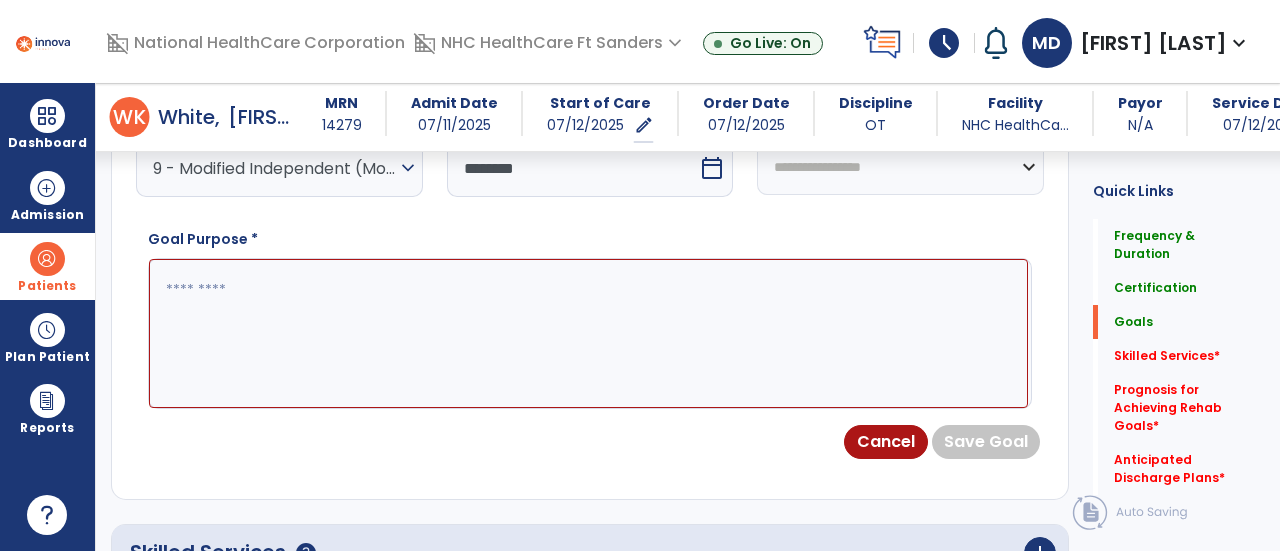 scroll, scrollTop: 573, scrollLeft: 0, axis: vertical 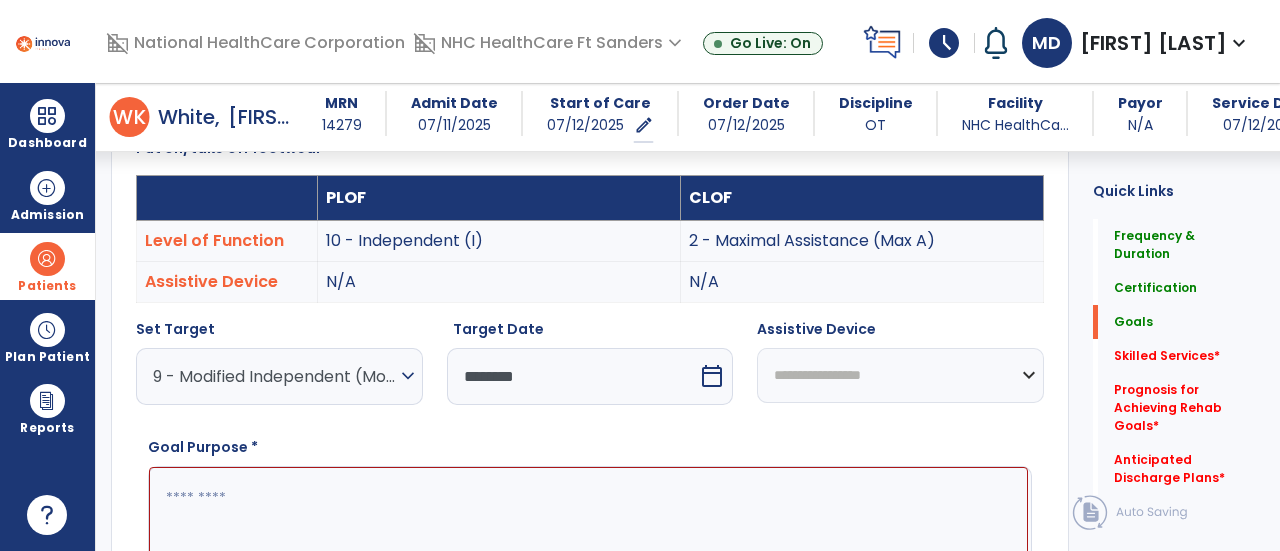 click on "**********" at bounding box center [900, 375] 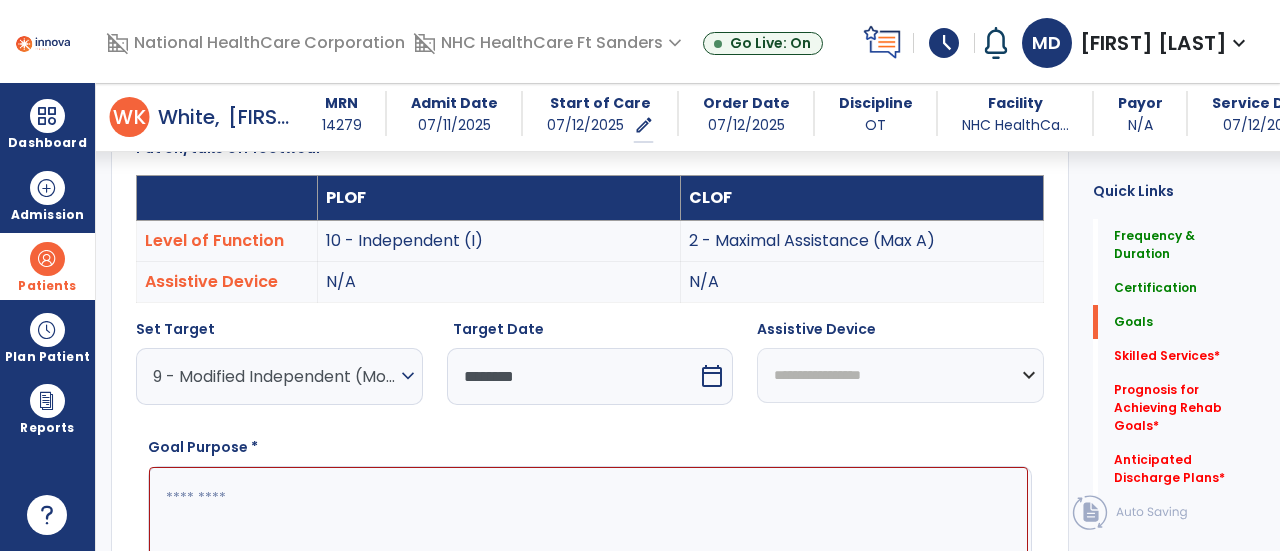 select on "********" 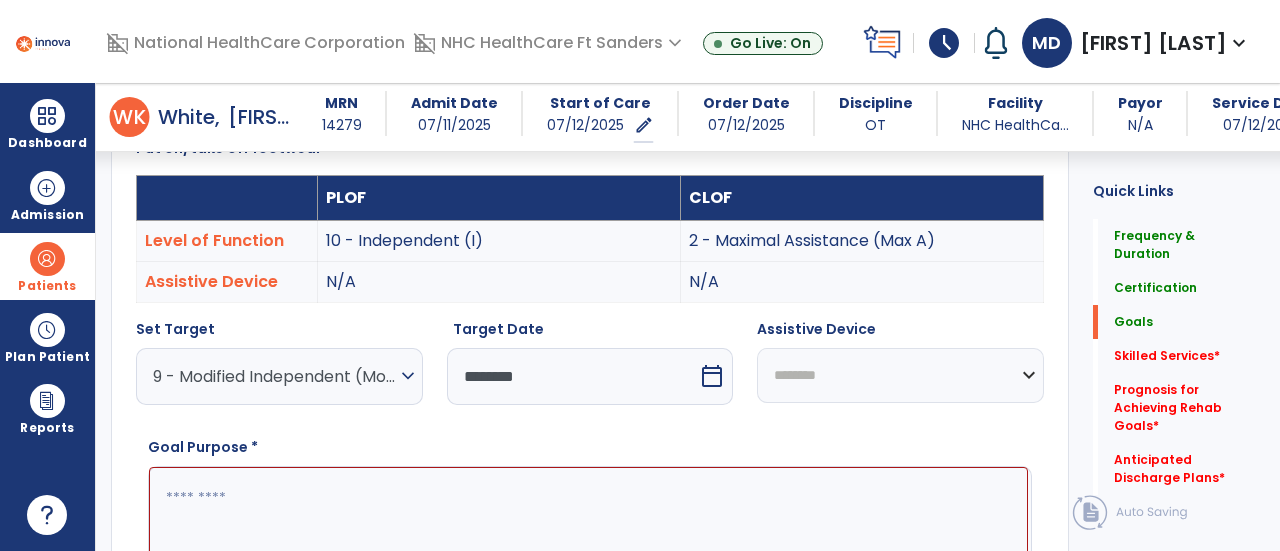 click on "**********" at bounding box center [900, 375] 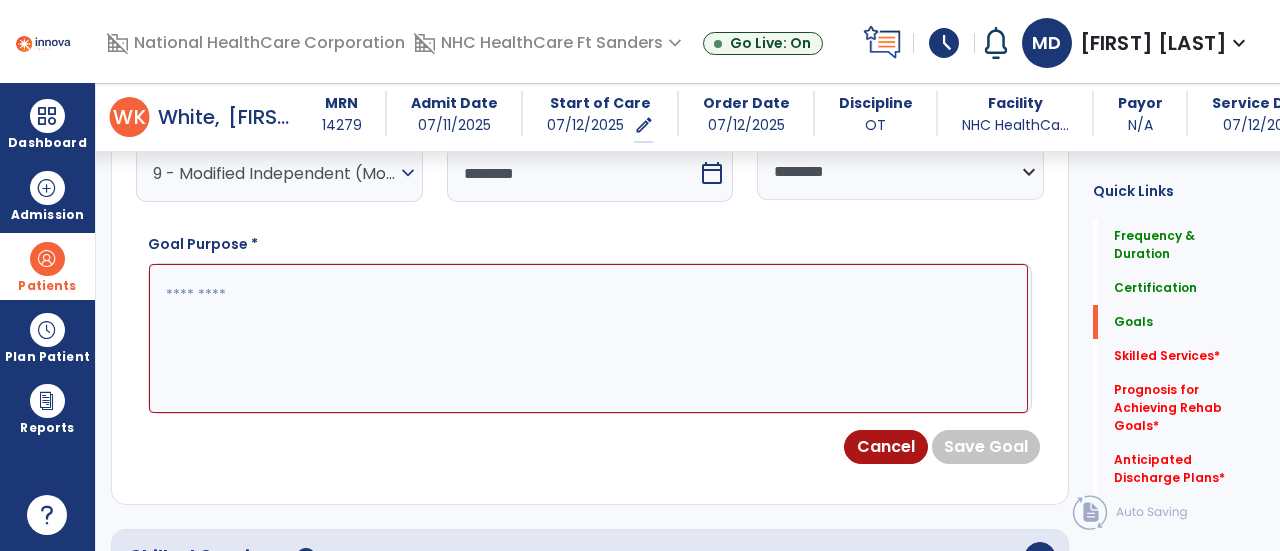 scroll, scrollTop: 777, scrollLeft: 0, axis: vertical 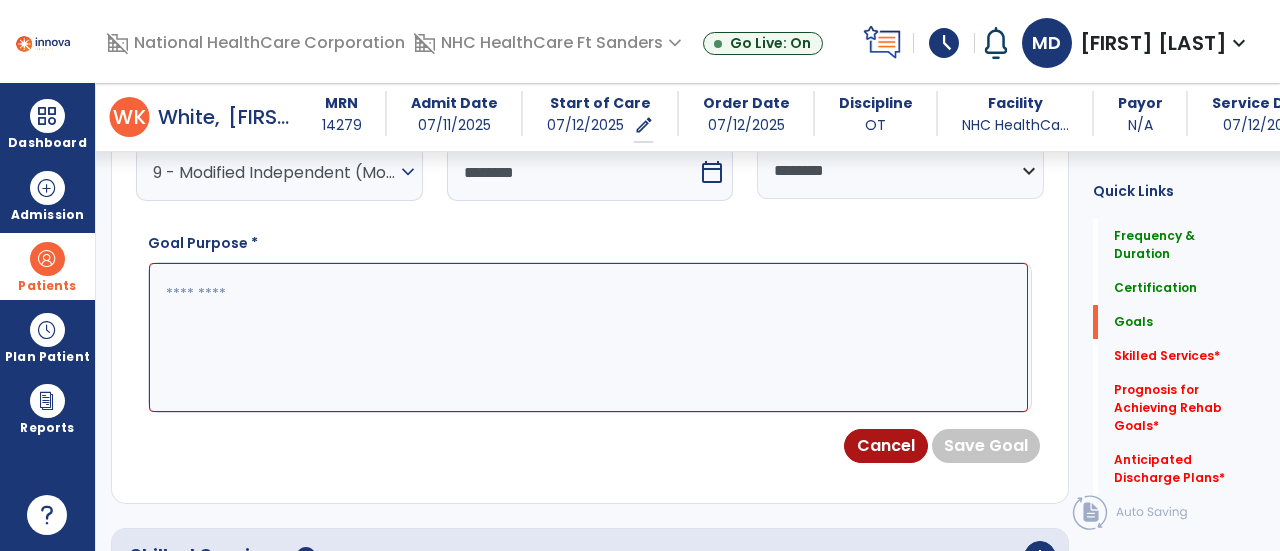 click at bounding box center (588, 337) 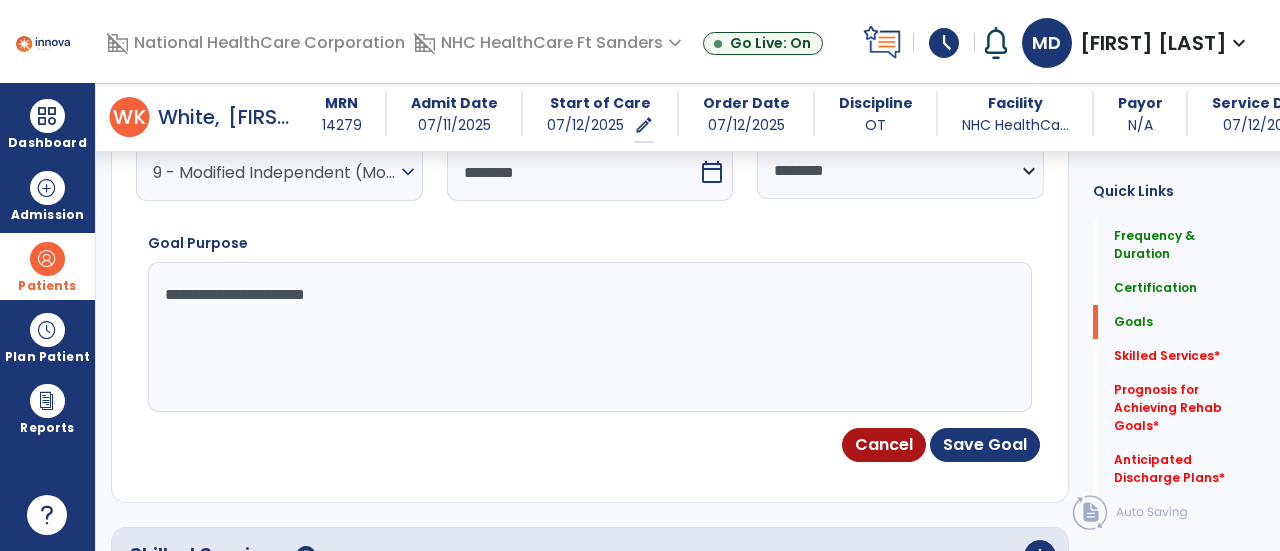 type on "**********" 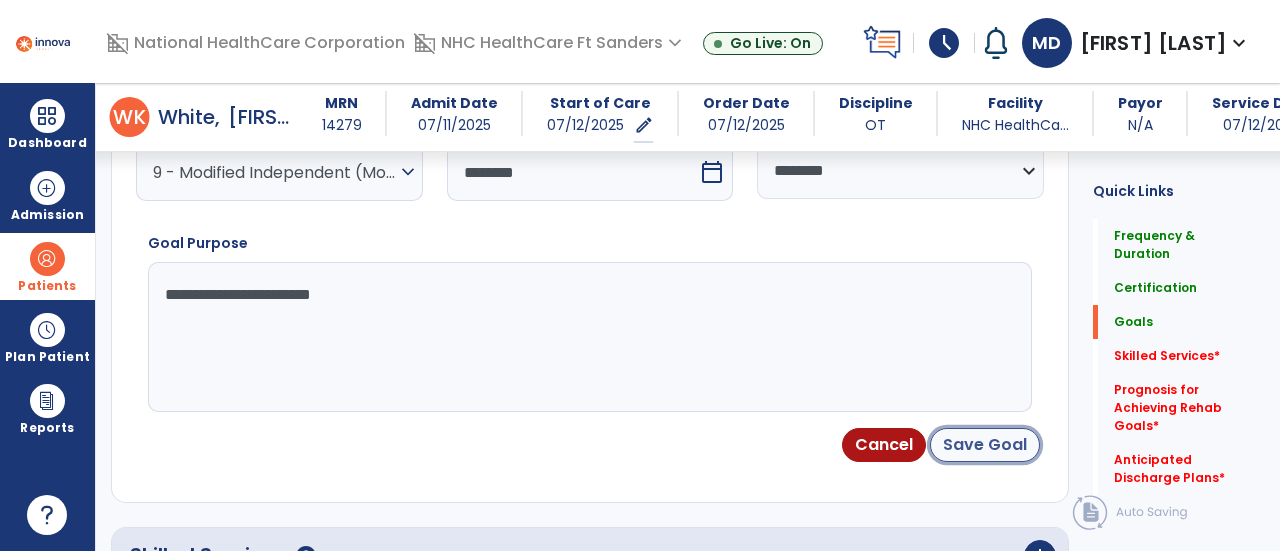 click on "Save Goal" at bounding box center (985, 445) 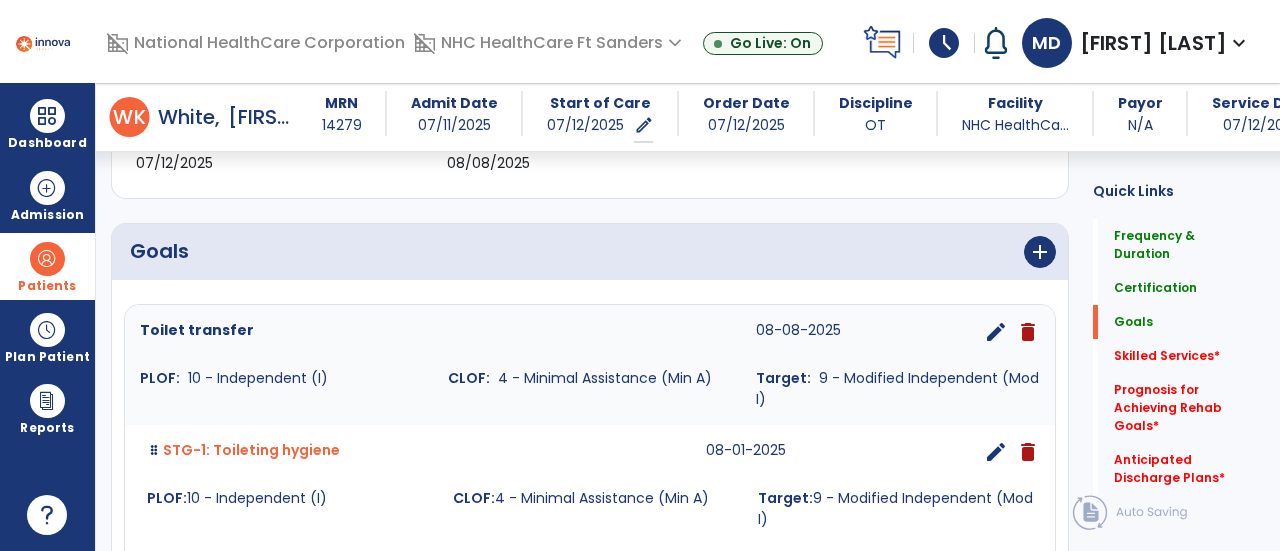 scroll, scrollTop: 400, scrollLeft: 0, axis: vertical 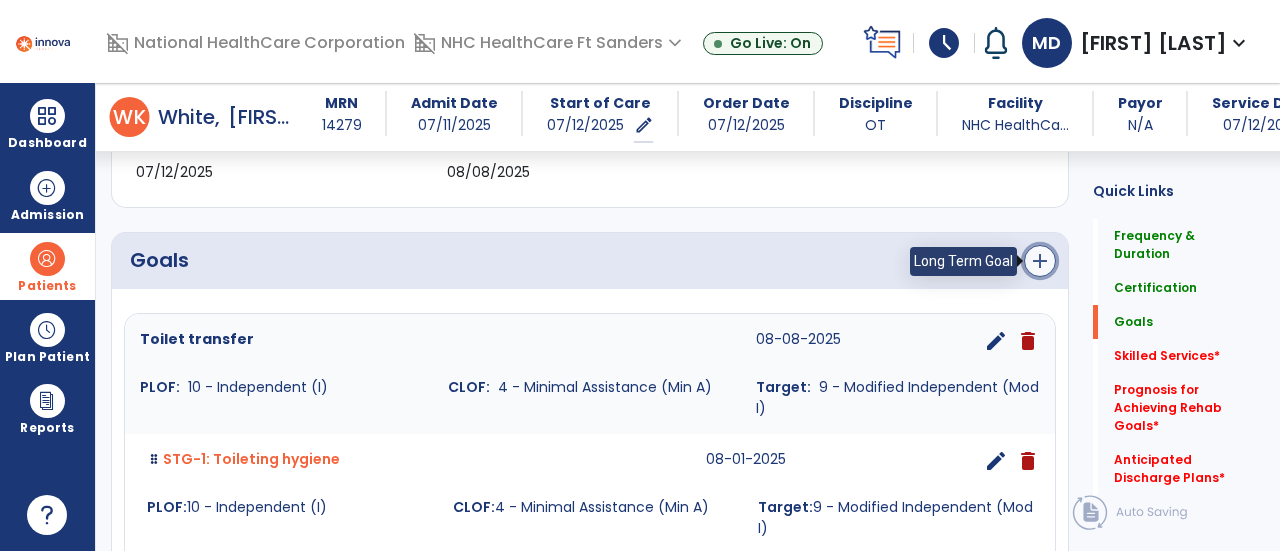 click on "add" at bounding box center [1040, 261] 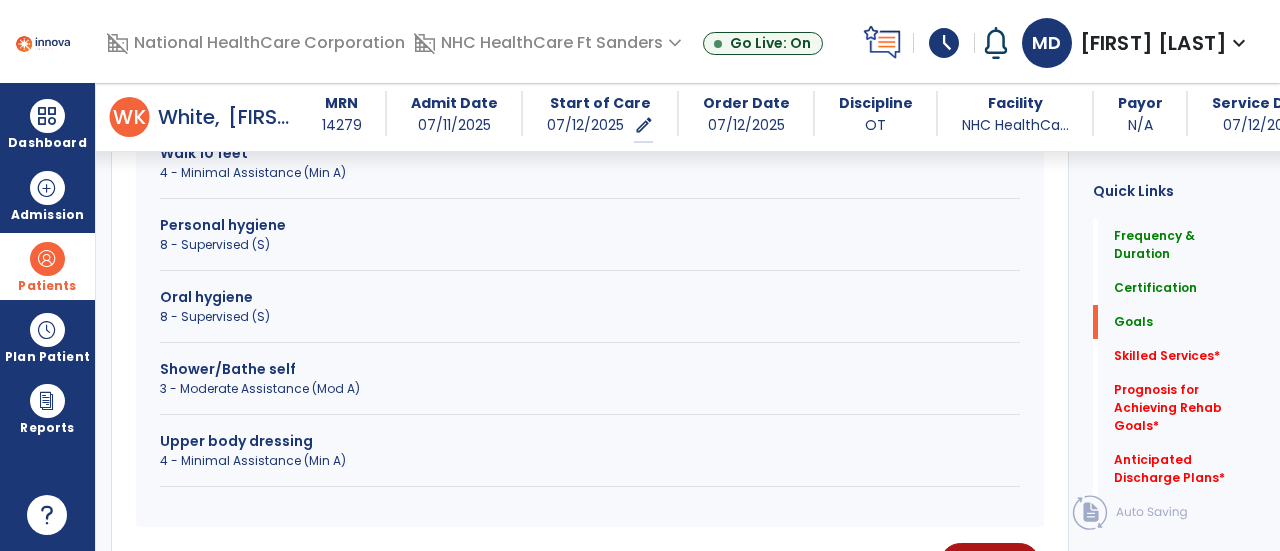 scroll, scrollTop: 802, scrollLeft: 0, axis: vertical 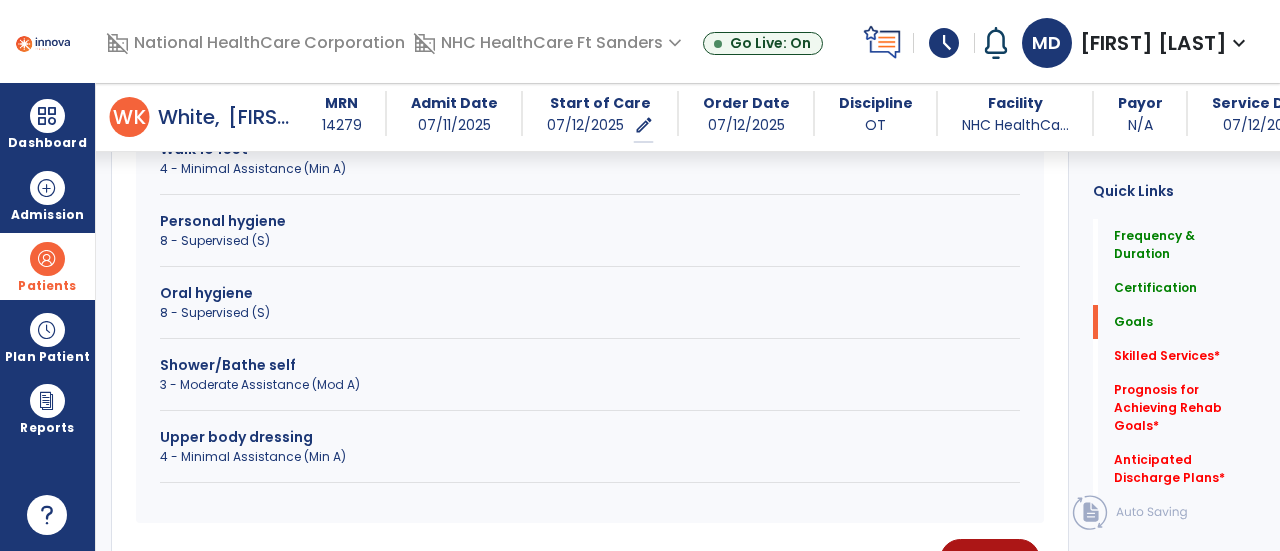 click on "3 - Moderate Assistance (Mod A)" at bounding box center [590, 385] 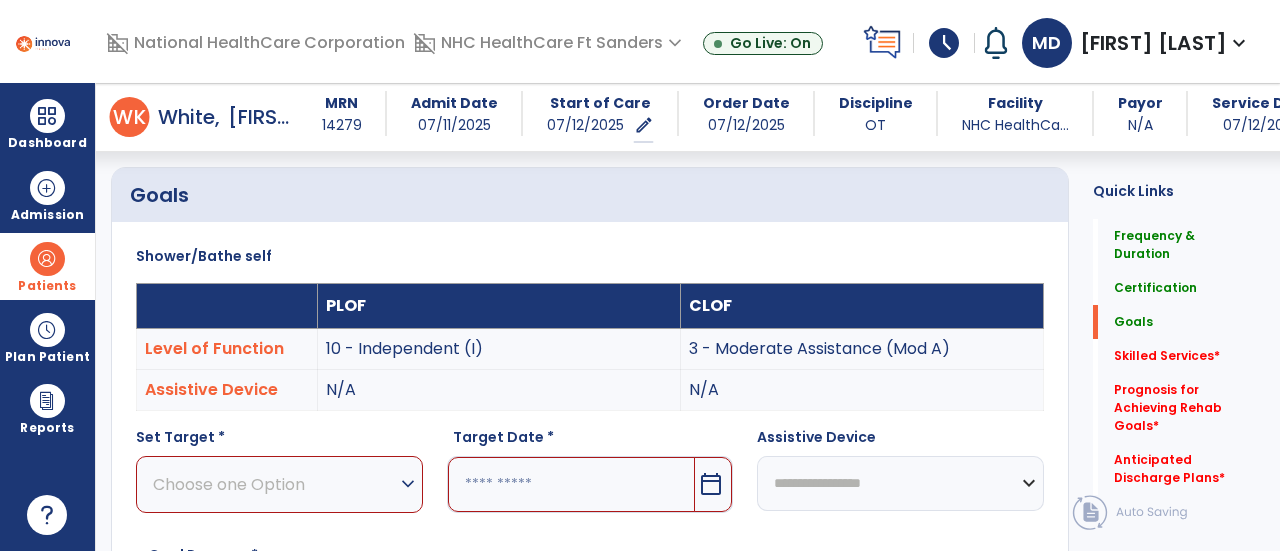 scroll, scrollTop: 464, scrollLeft: 0, axis: vertical 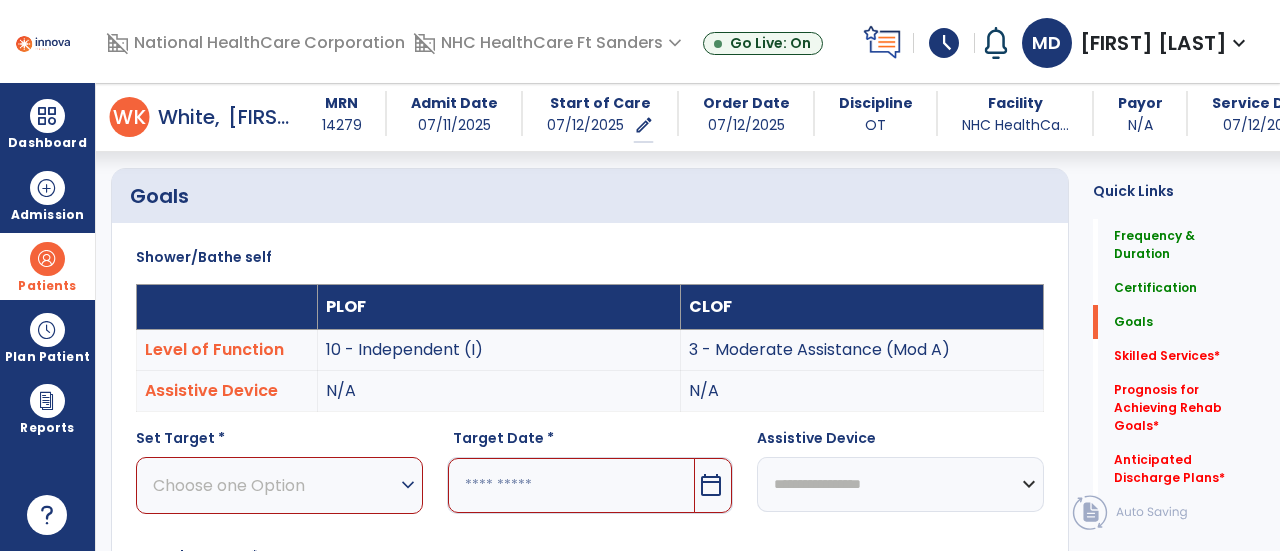 click on "Choose one Option" at bounding box center (274, 485) 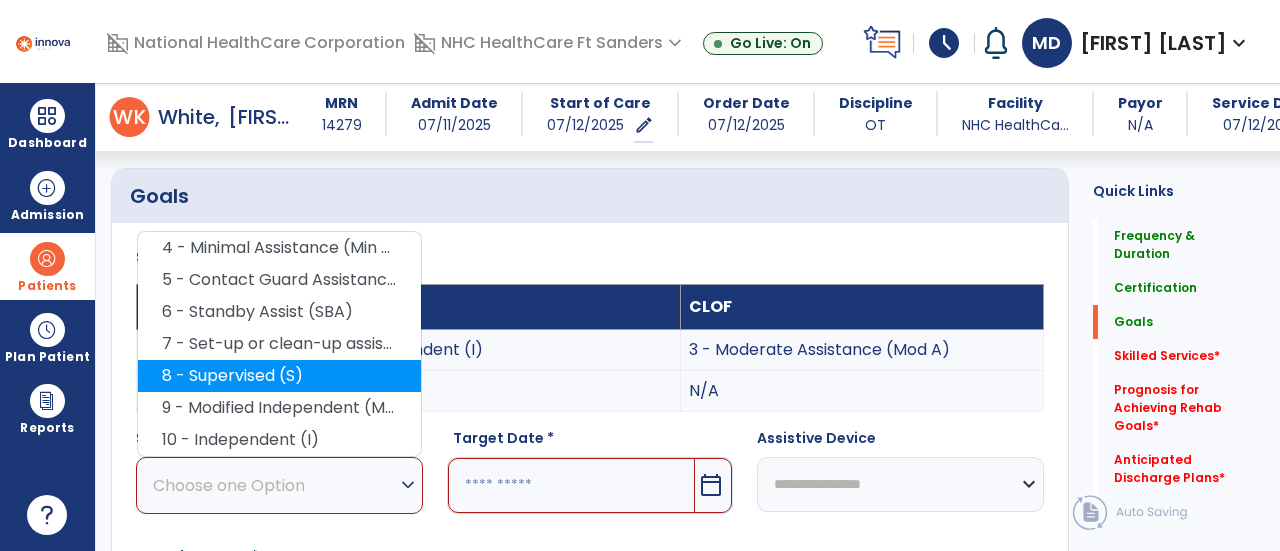 click on "8 - Supervised (S)" at bounding box center [279, 376] 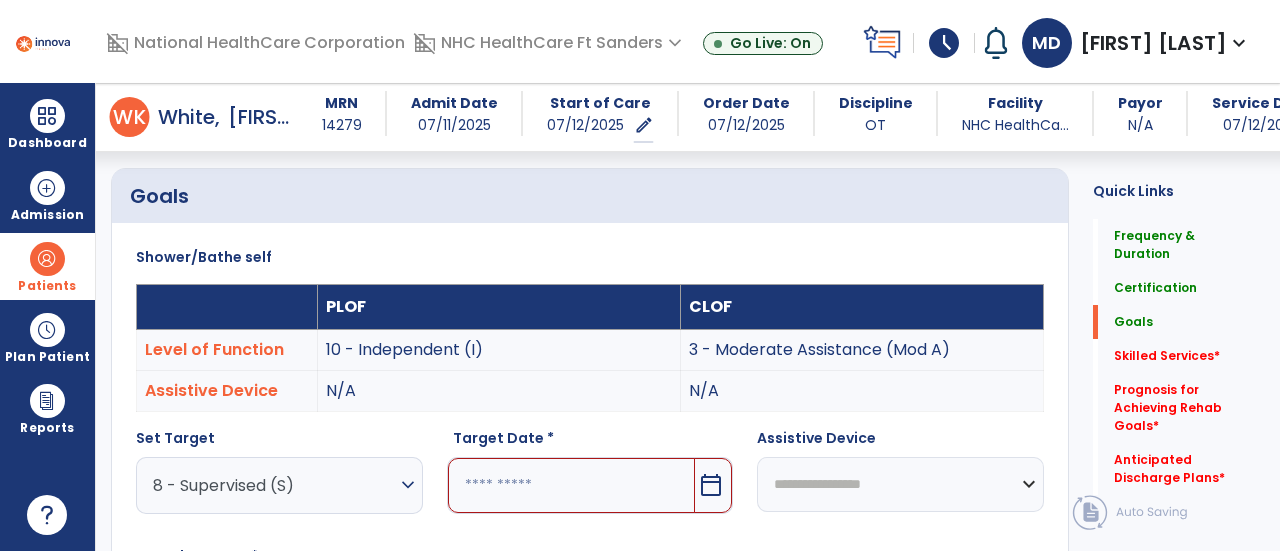 click on "calendar_today" at bounding box center [711, 485] 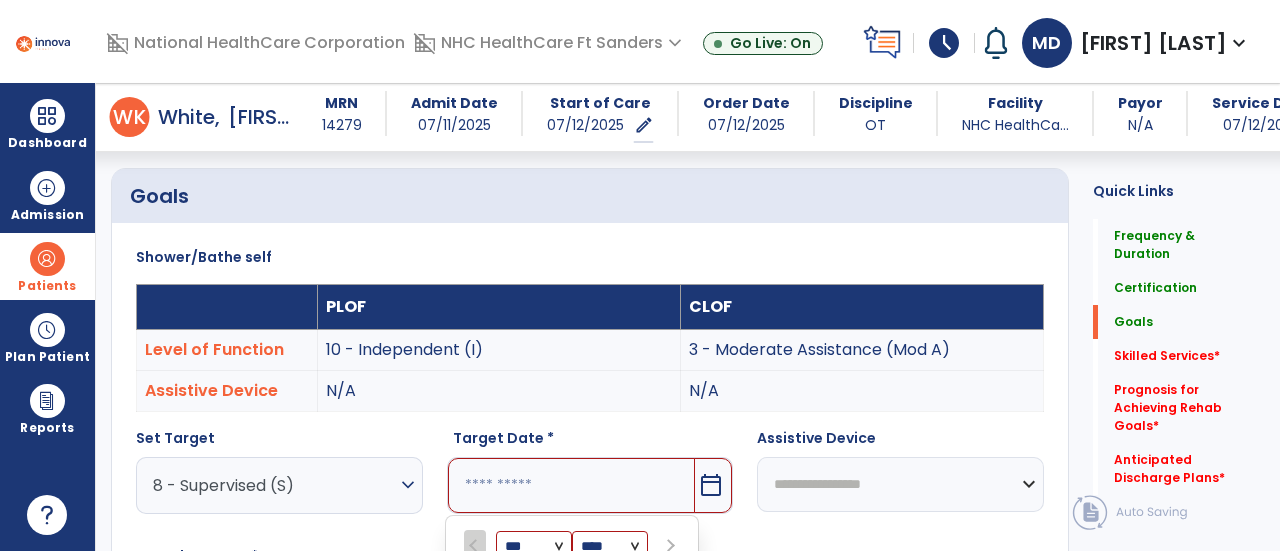 scroll, scrollTop: 781, scrollLeft: 0, axis: vertical 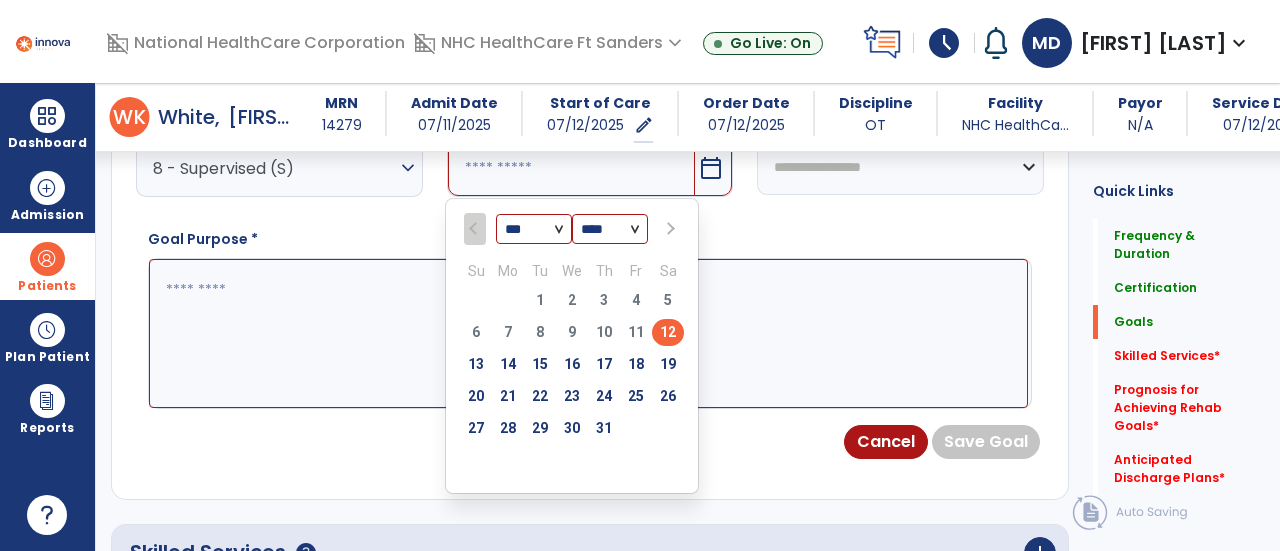 click at bounding box center (669, 229) 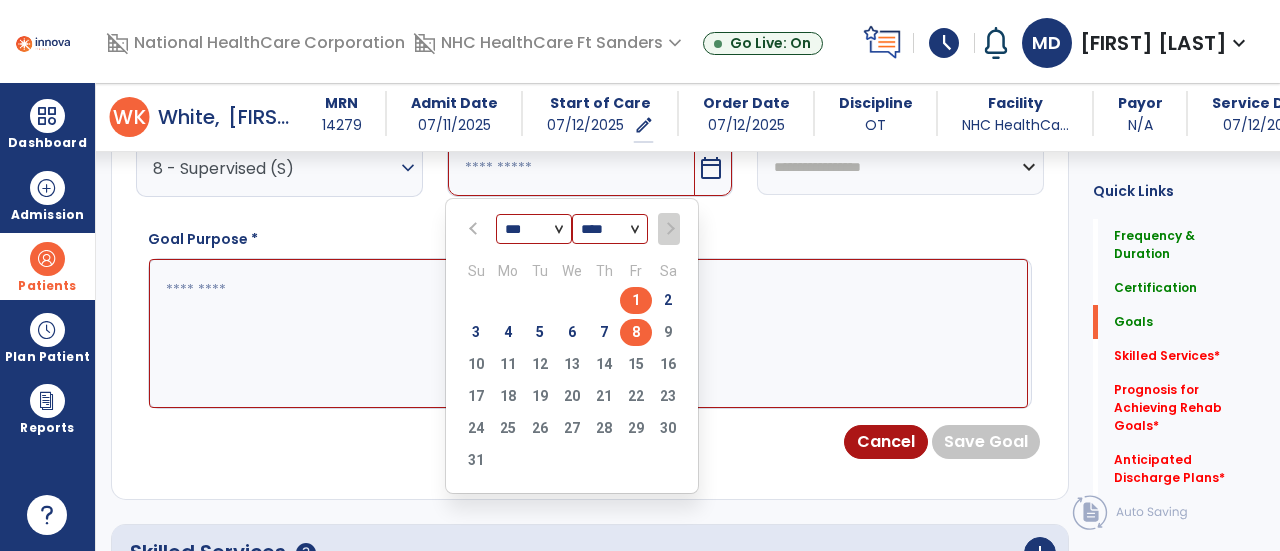click on "8" at bounding box center [636, 332] 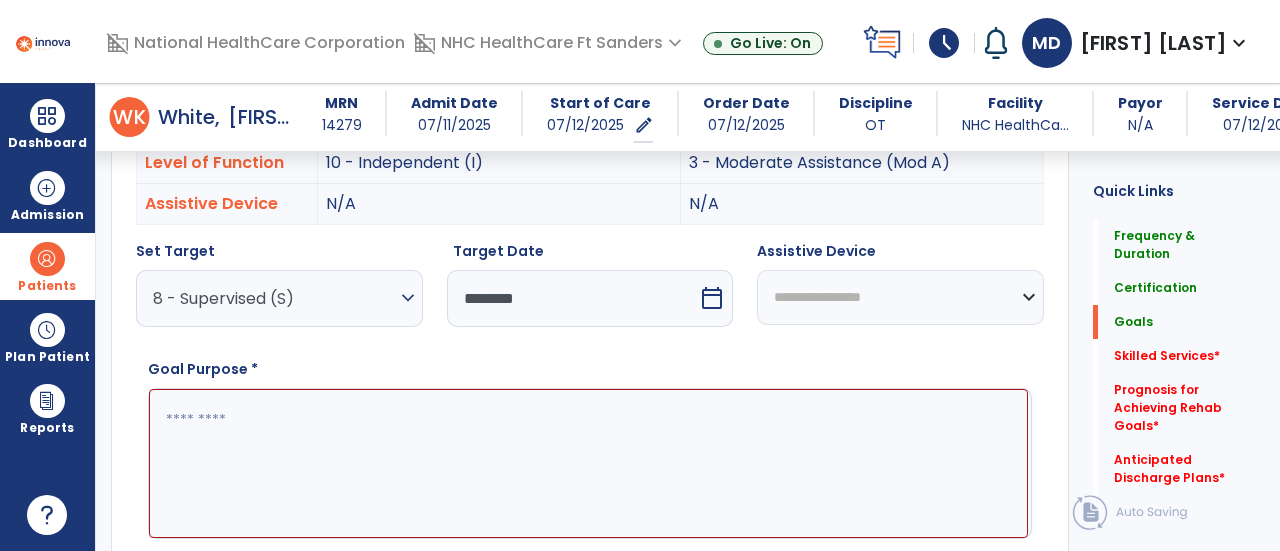 scroll, scrollTop: 650, scrollLeft: 0, axis: vertical 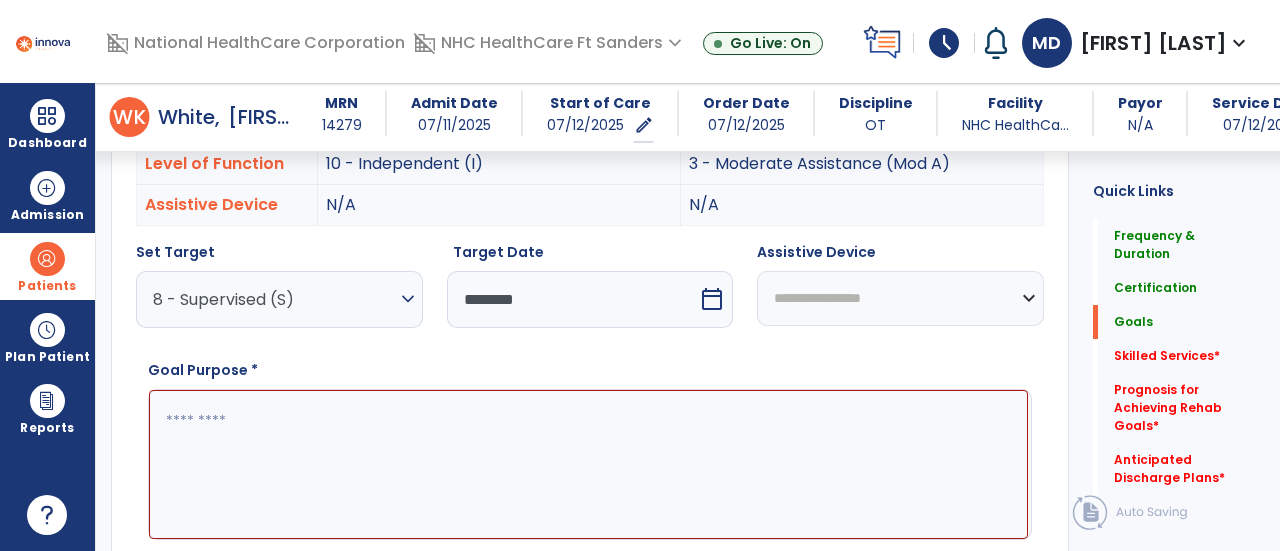 click on "**********" at bounding box center (900, 298) 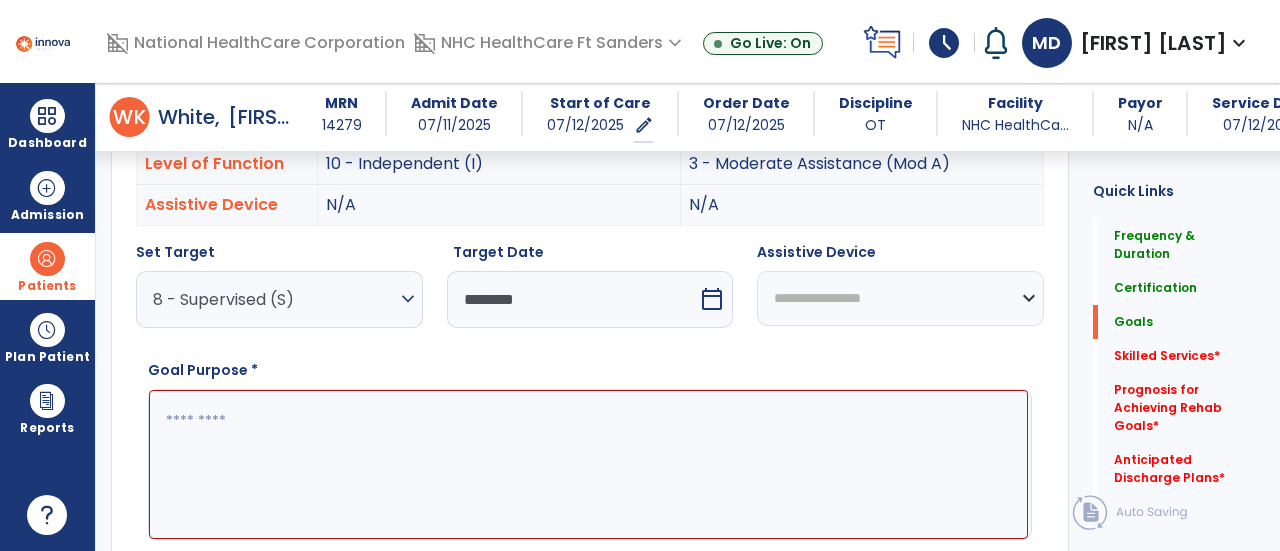 select on "**********" 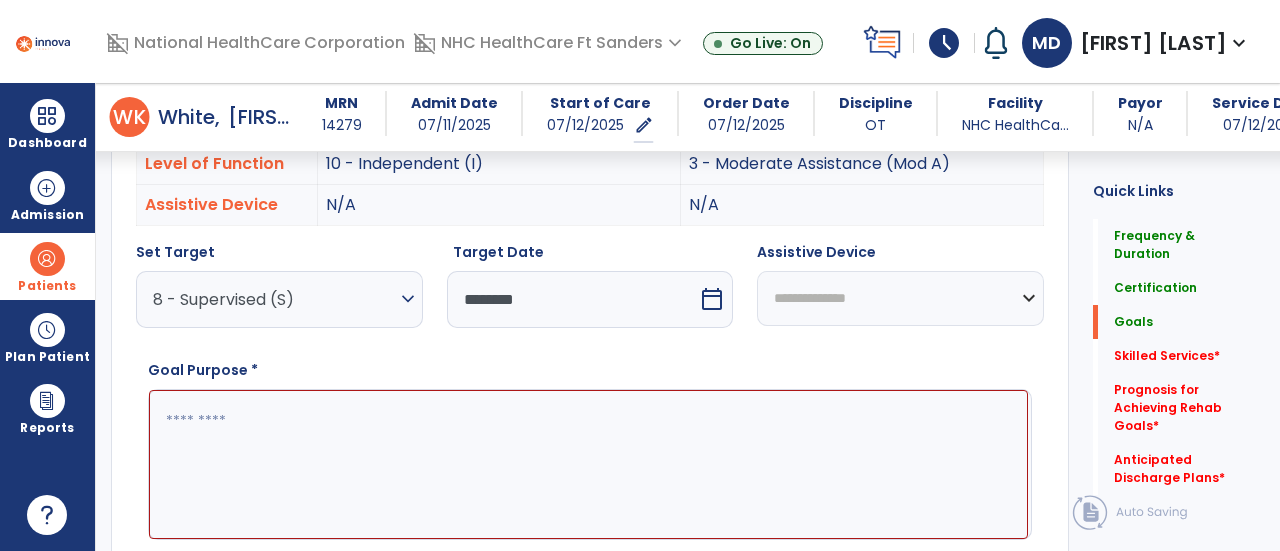 click on "**********" at bounding box center [900, 298] 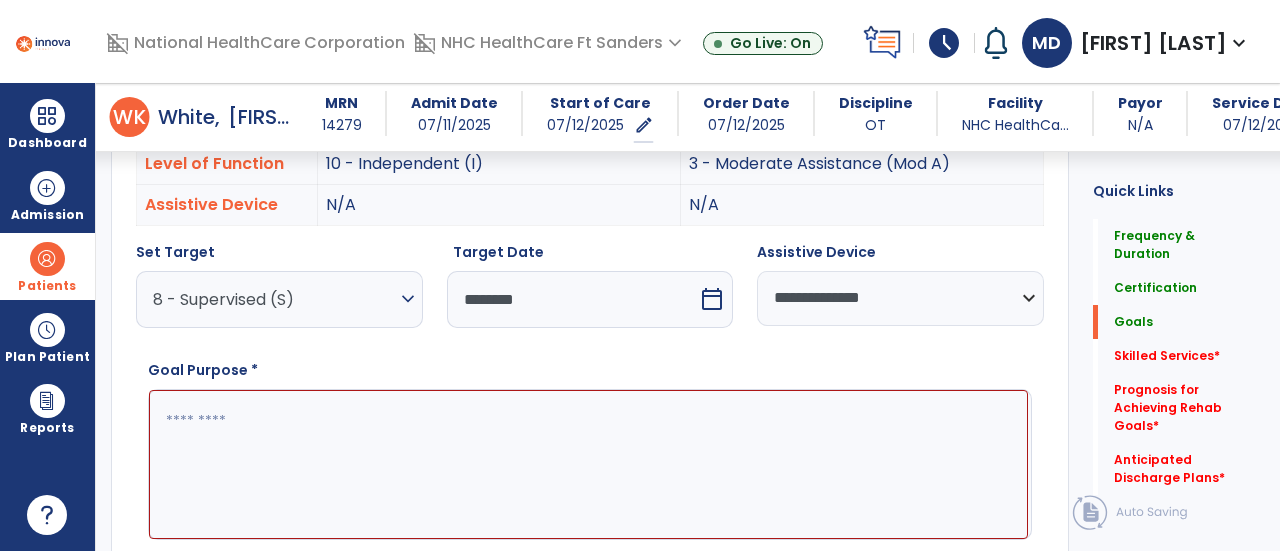 click at bounding box center [588, 464] 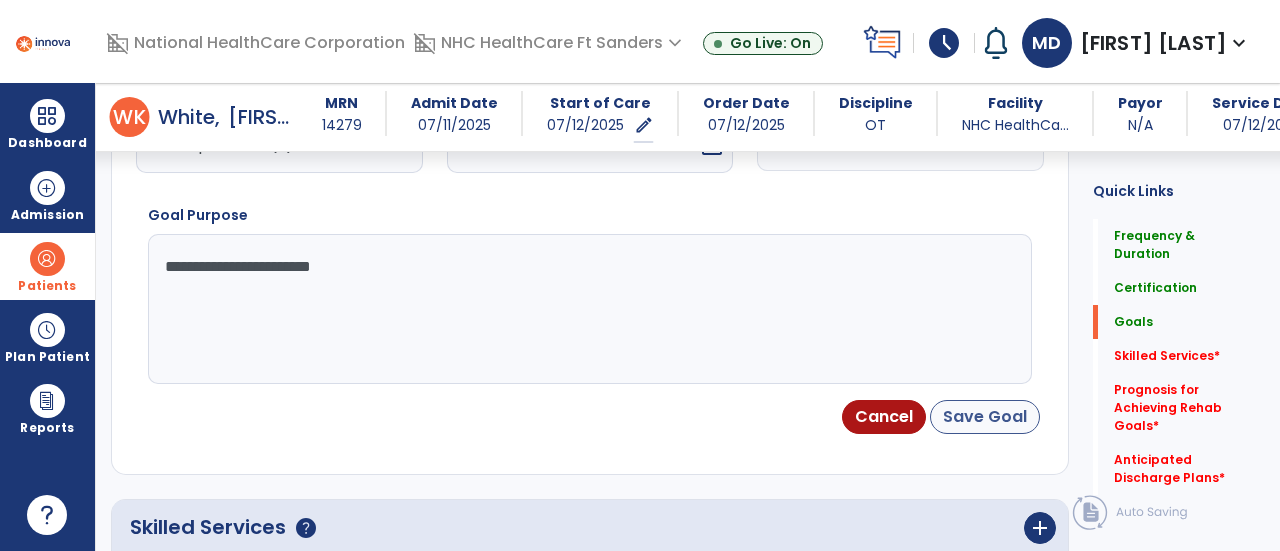 type on "**********" 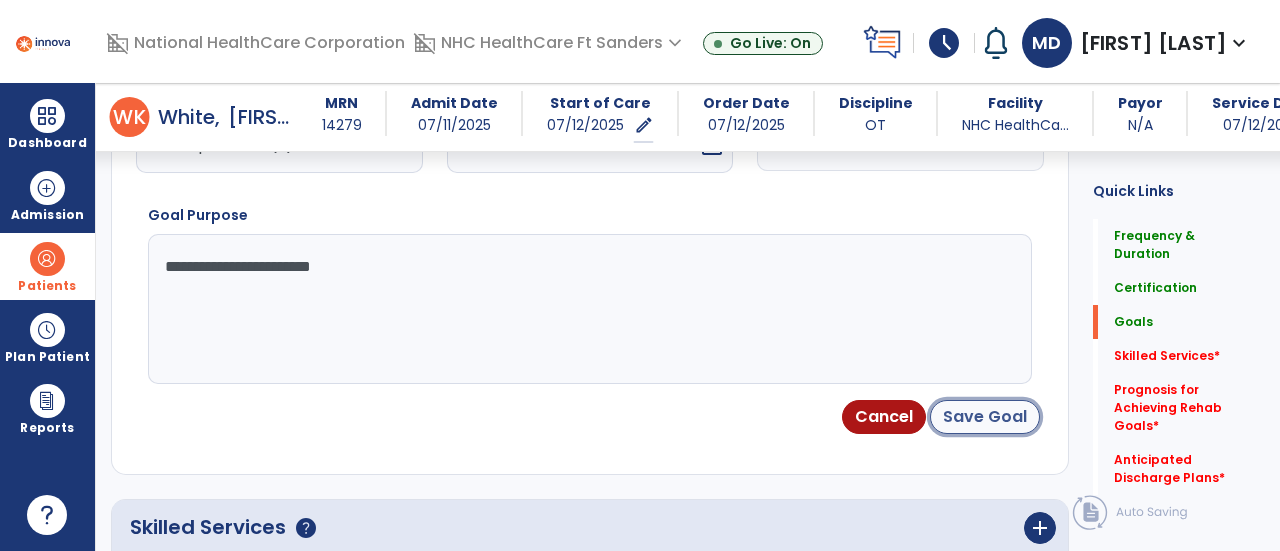 click on "Save Goal" at bounding box center [985, 417] 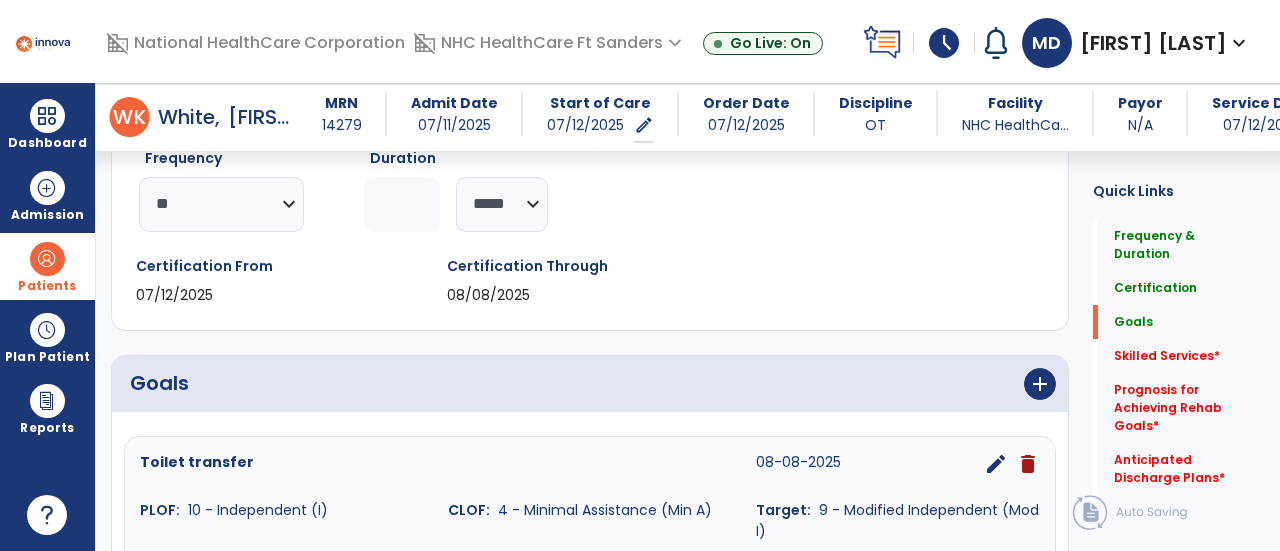 scroll, scrollTop: 278, scrollLeft: 0, axis: vertical 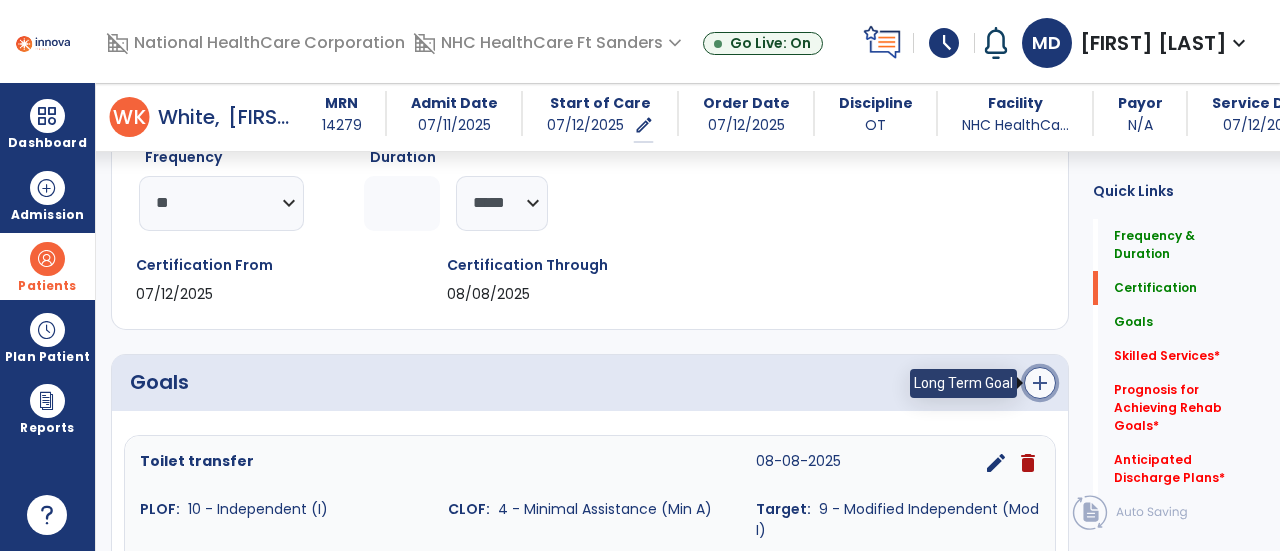 click on "add" at bounding box center (1040, 383) 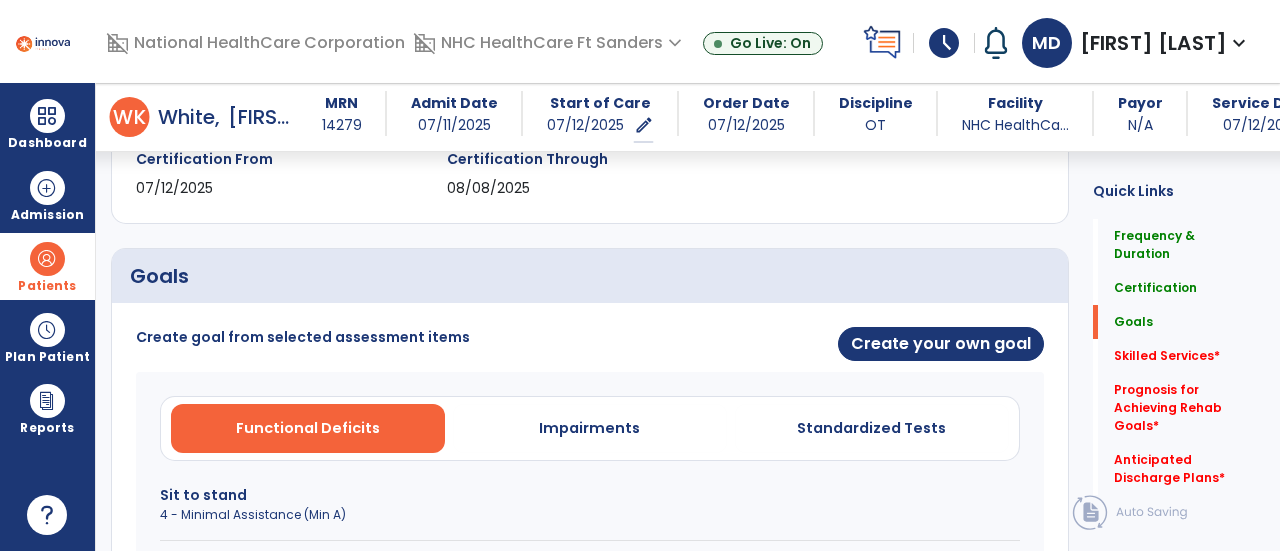 scroll, scrollTop: 396, scrollLeft: 0, axis: vertical 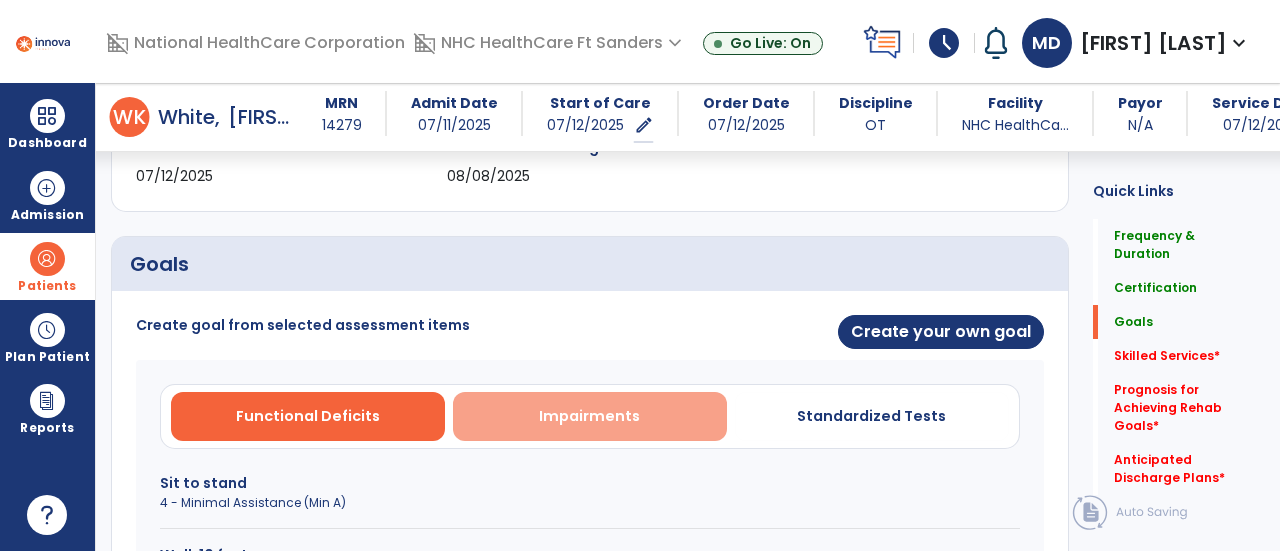 click on "Impairments" at bounding box center [589, 416] 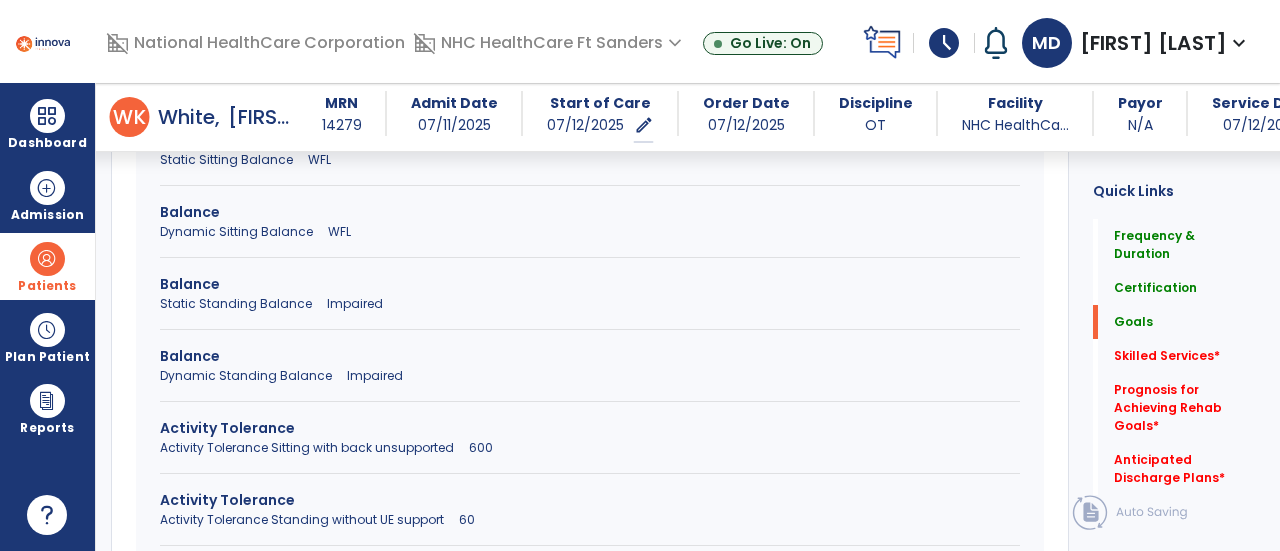 scroll, scrollTop: 1176, scrollLeft: 0, axis: vertical 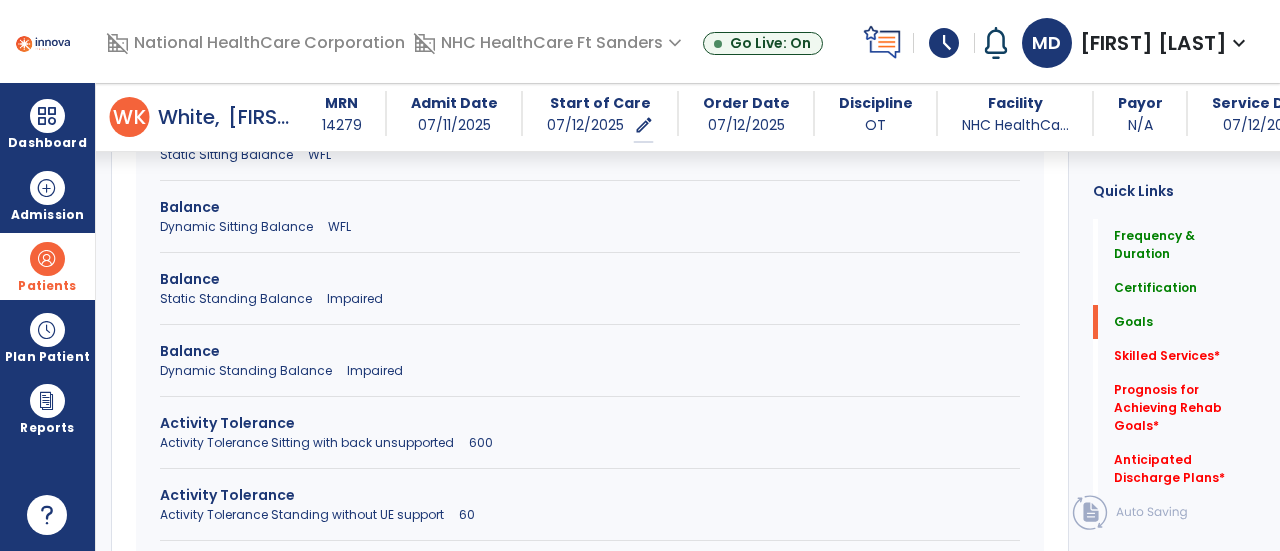 click on "Balance" at bounding box center (590, 351) 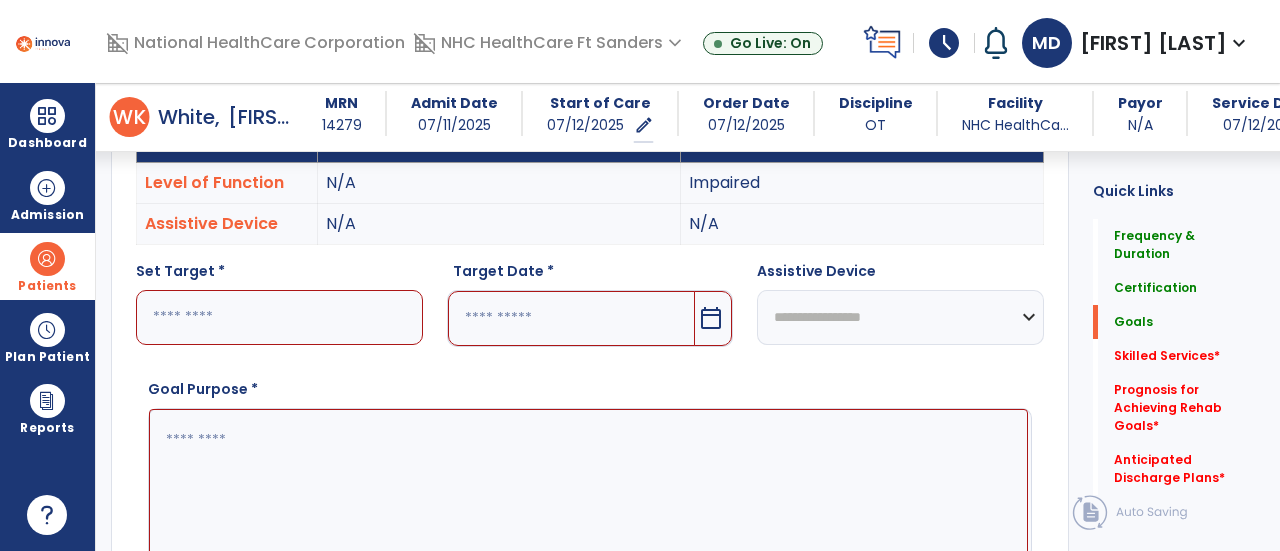 scroll, scrollTop: 630, scrollLeft: 0, axis: vertical 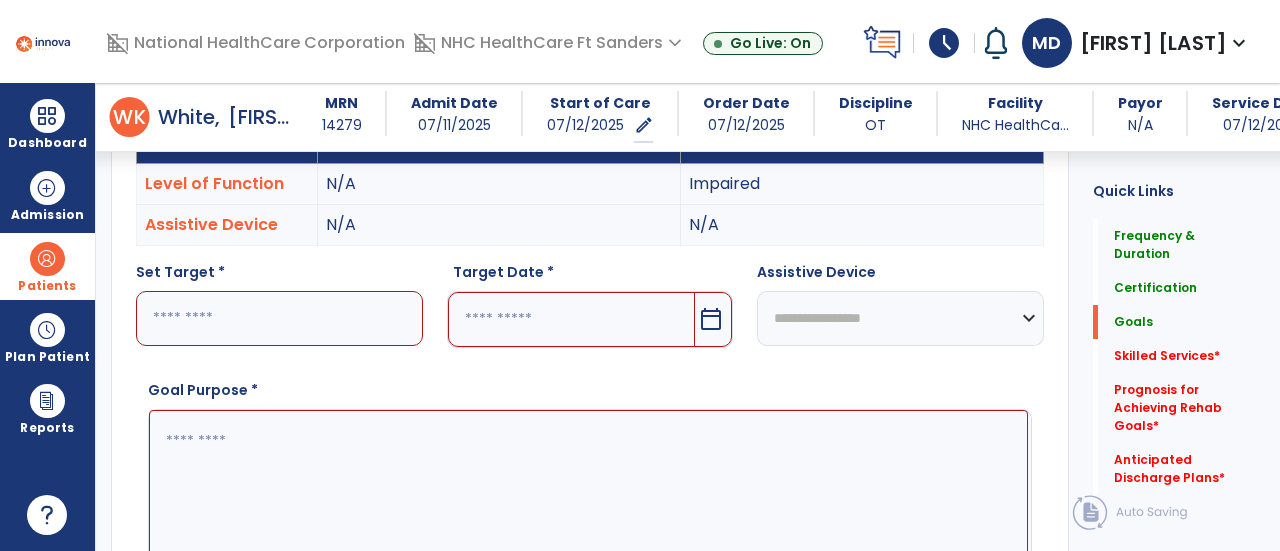 click at bounding box center [279, 318] 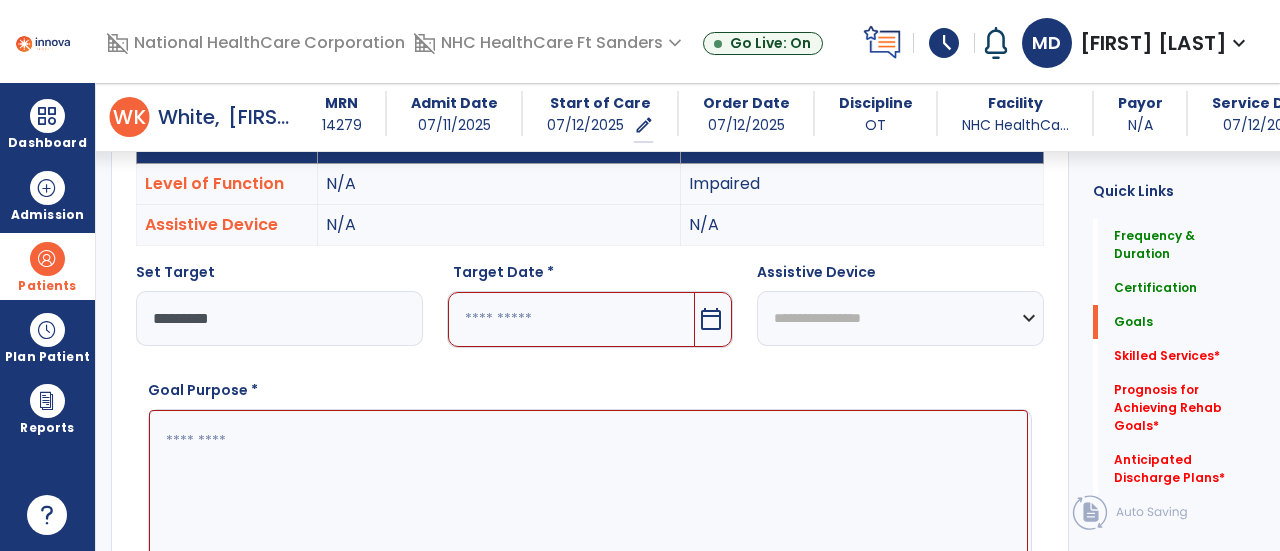 type on "*********" 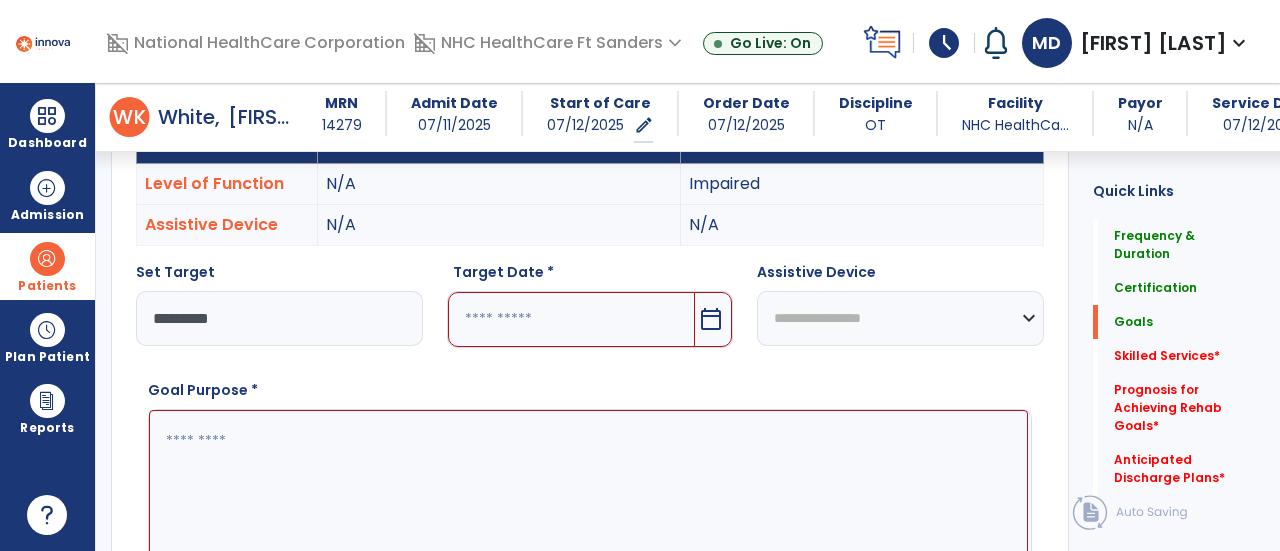 click on "calendar_today" at bounding box center [711, 319] 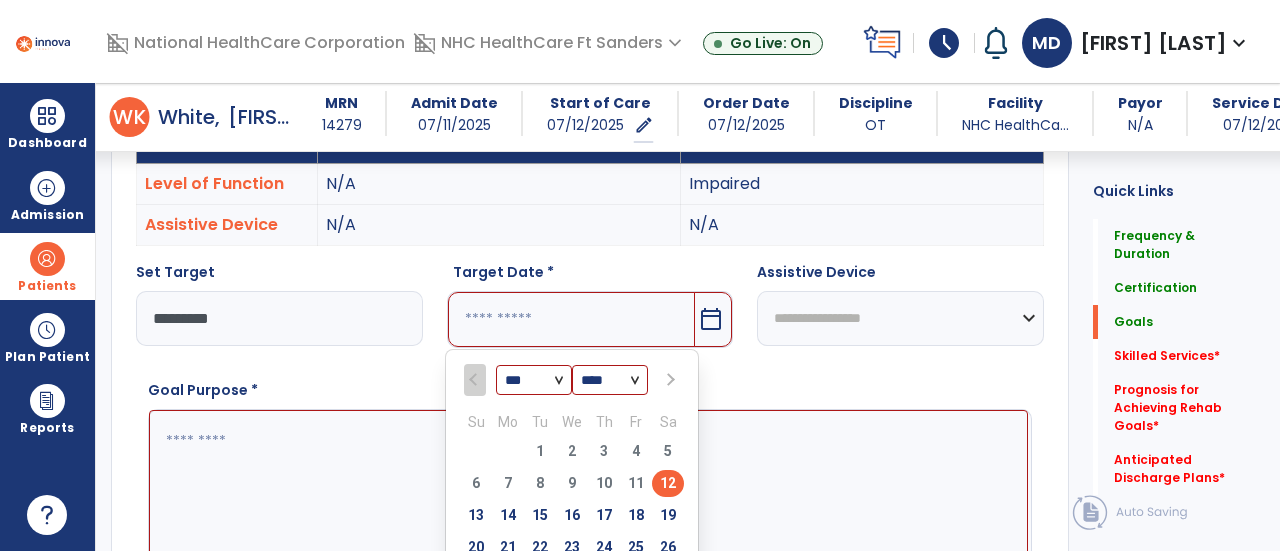 click at bounding box center (669, 380) 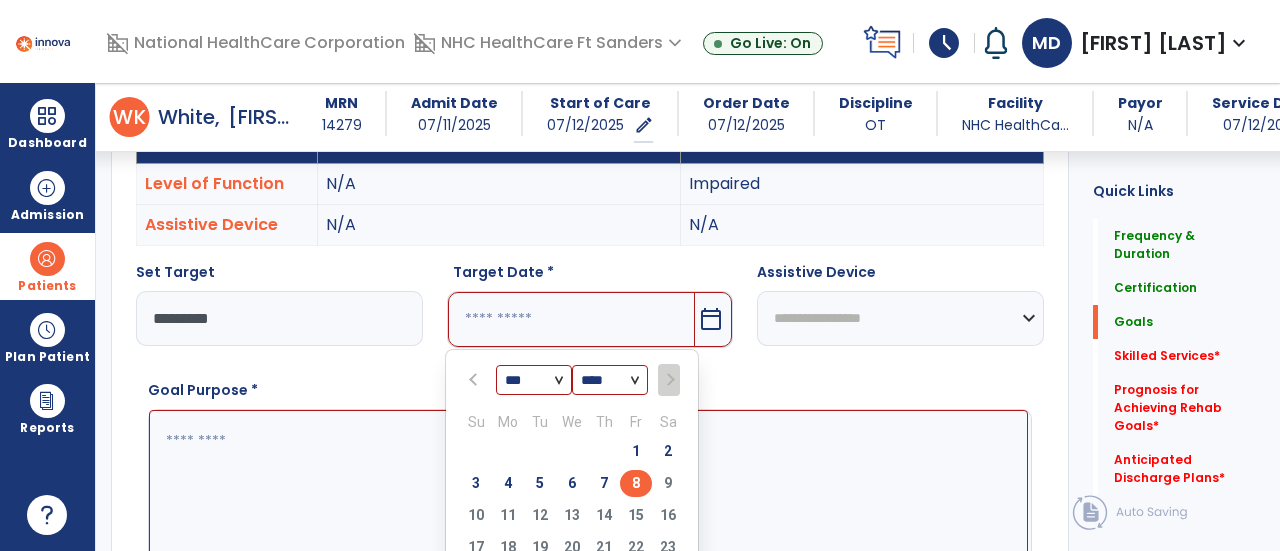 click on "8" at bounding box center (636, 483) 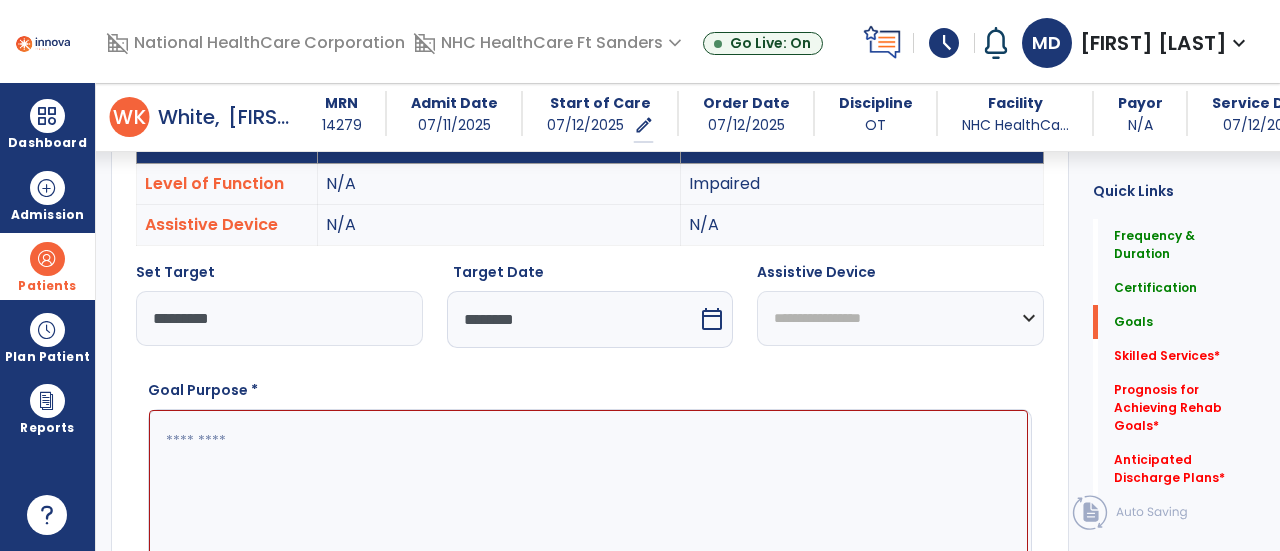 click on "**********" at bounding box center (900, 318) 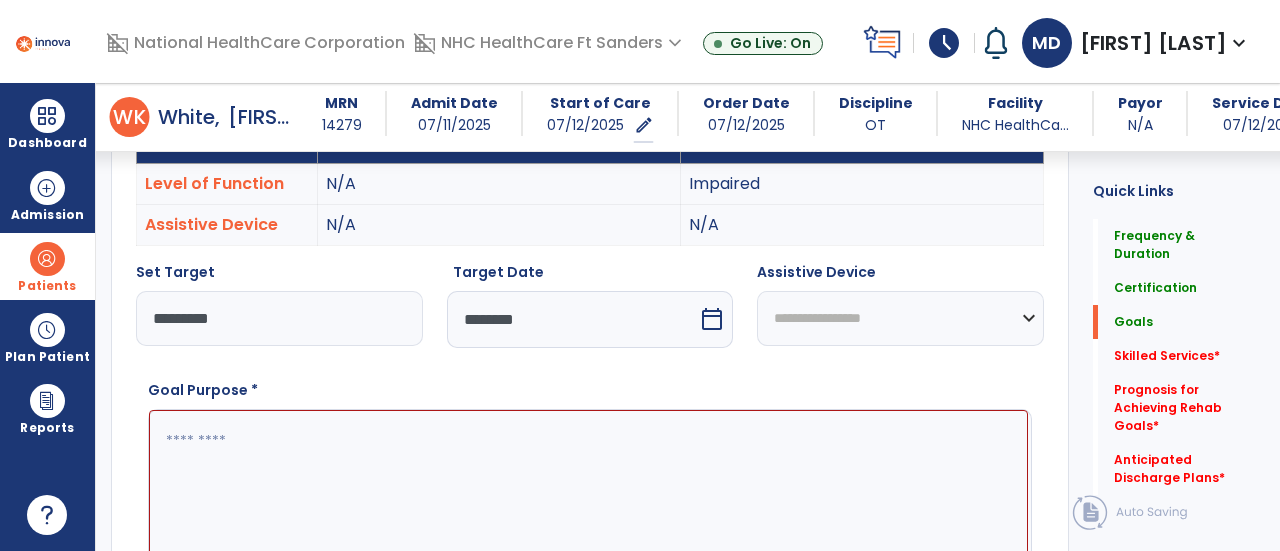 select on "**********" 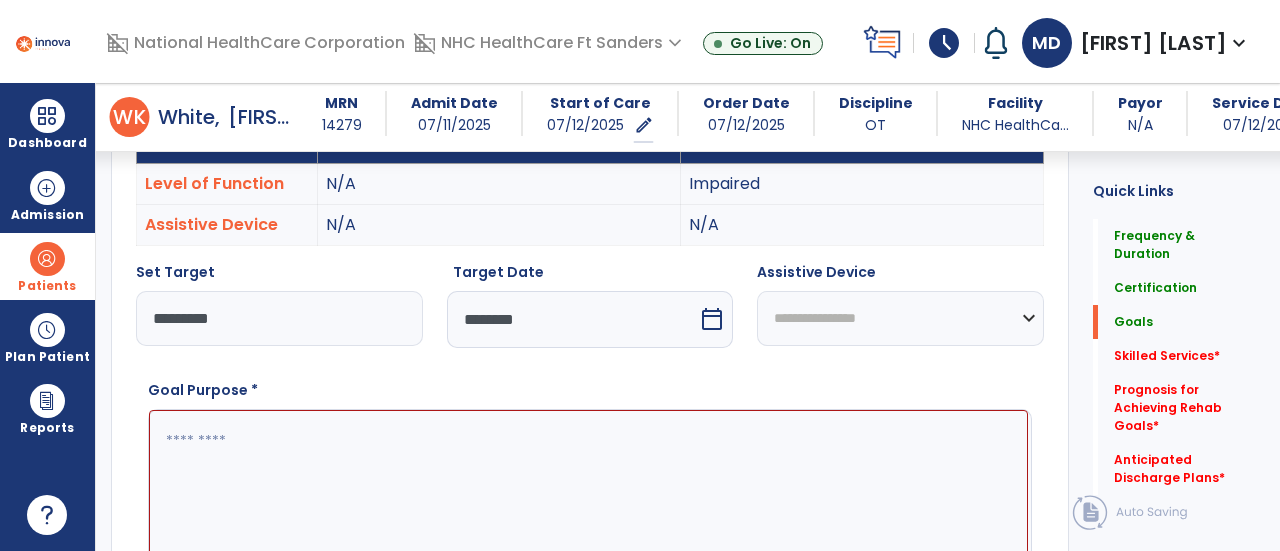 click on "**********" at bounding box center (900, 318) 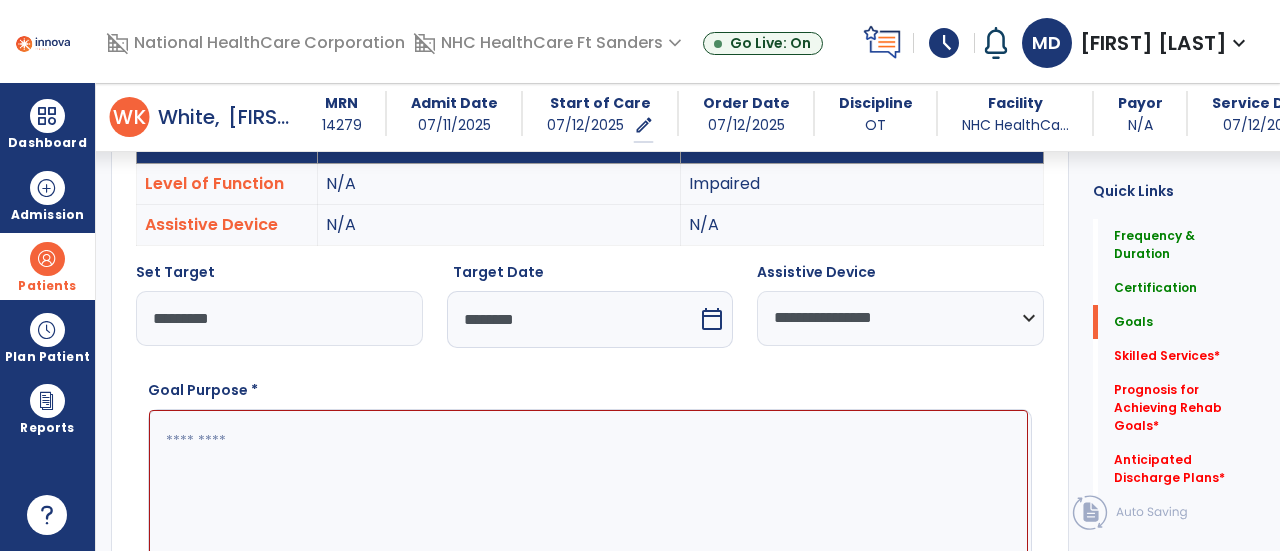 click at bounding box center (588, 484) 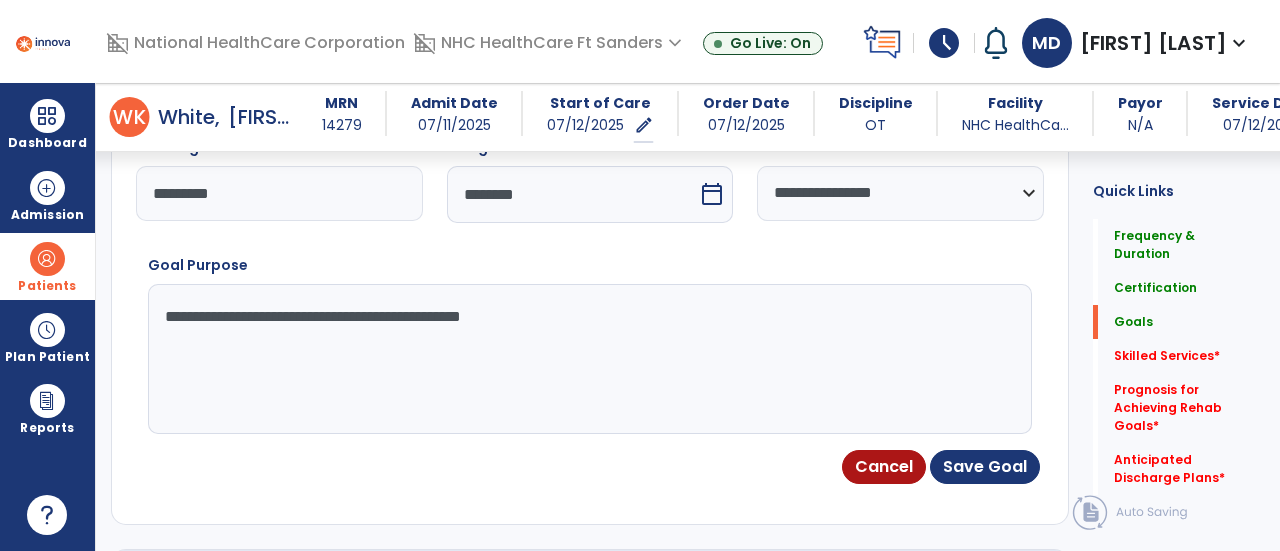 scroll, scrollTop: 756, scrollLeft: 0, axis: vertical 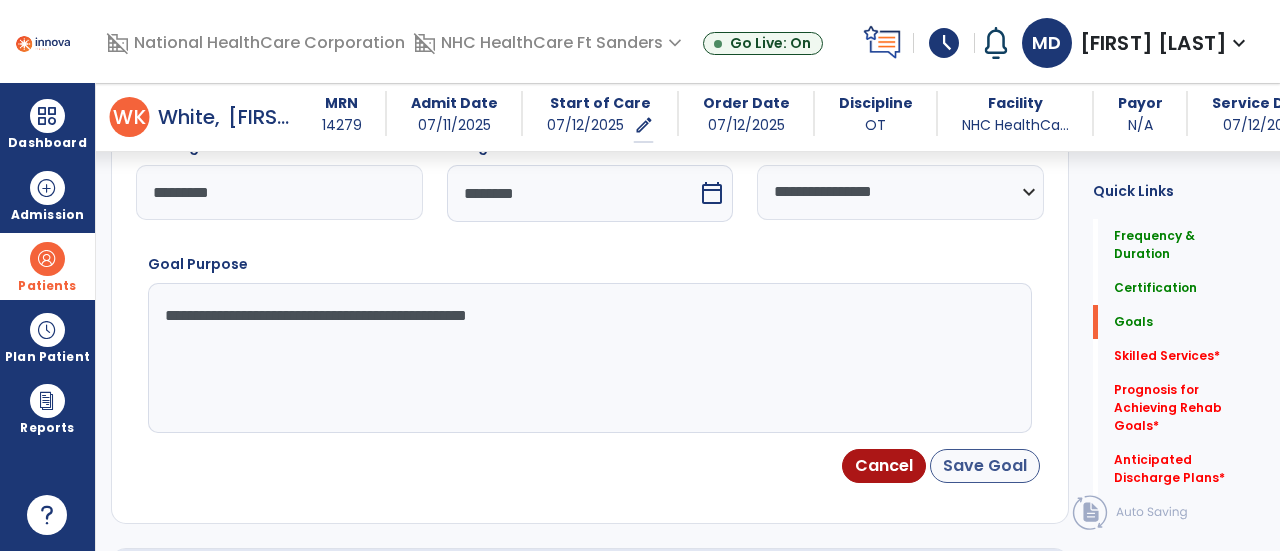 type on "**********" 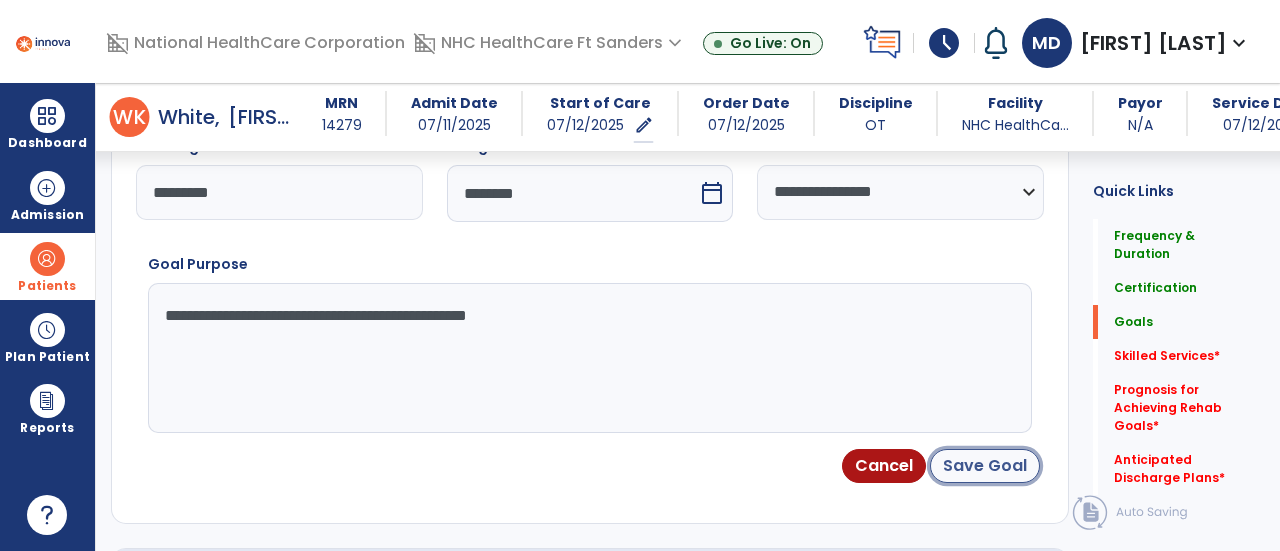click on "Save Goal" at bounding box center [985, 466] 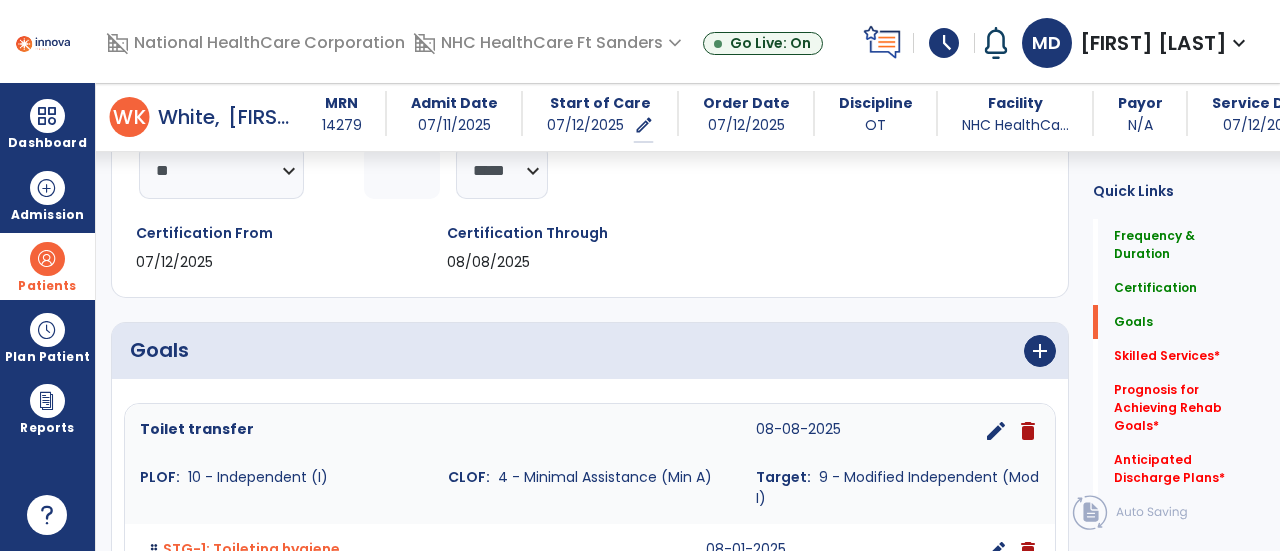 scroll, scrollTop: 345, scrollLeft: 0, axis: vertical 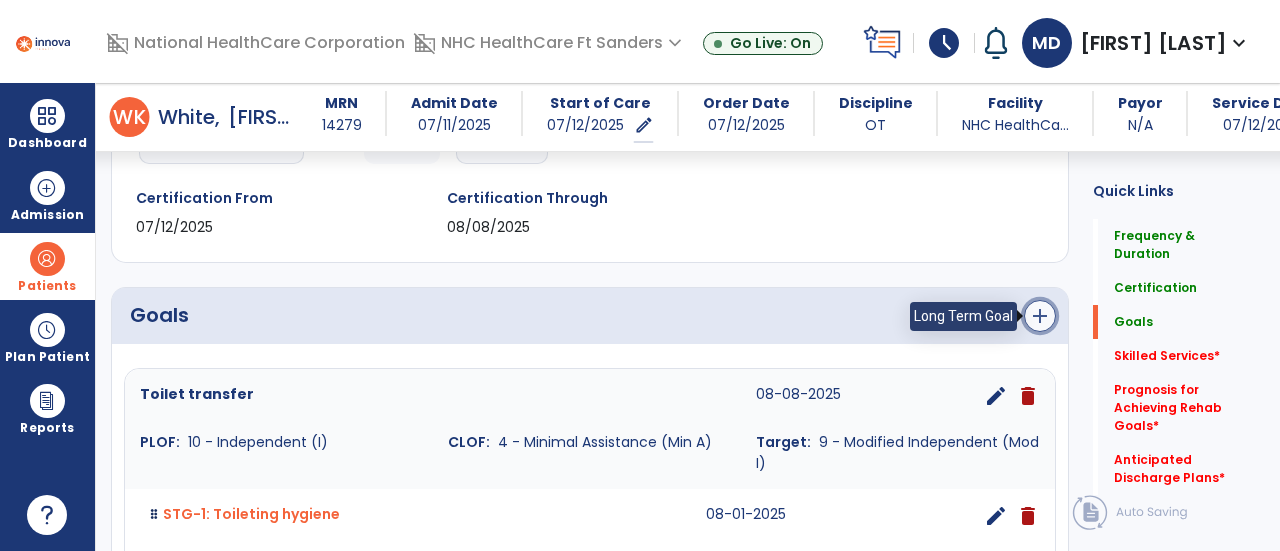 click on "add" at bounding box center (1040, 316) 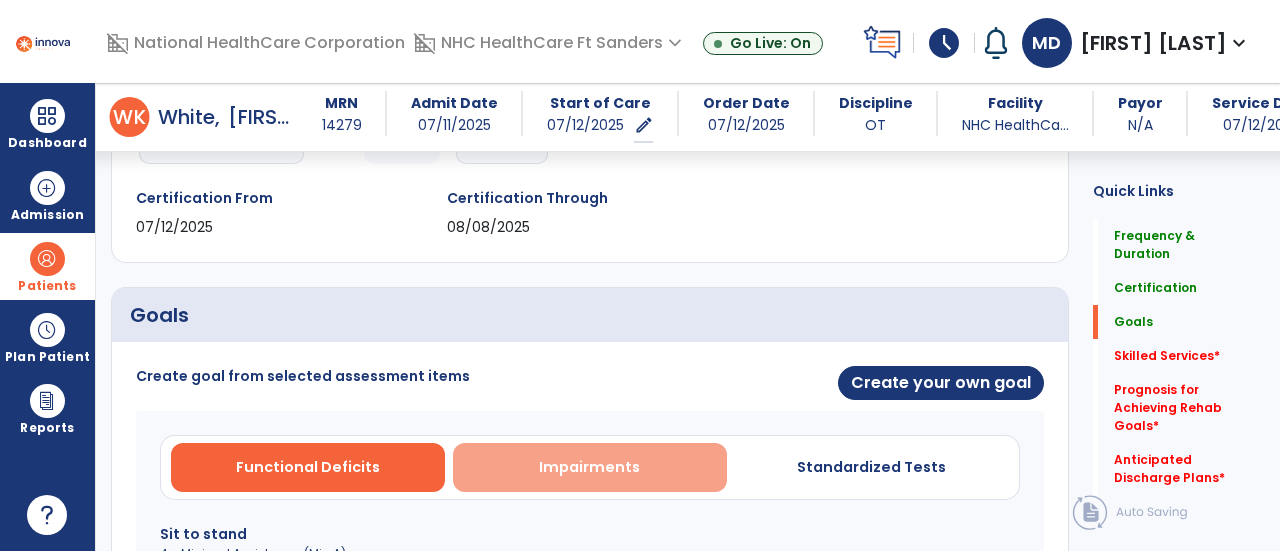 click on "Impairments" at bounding box center (590, 467) 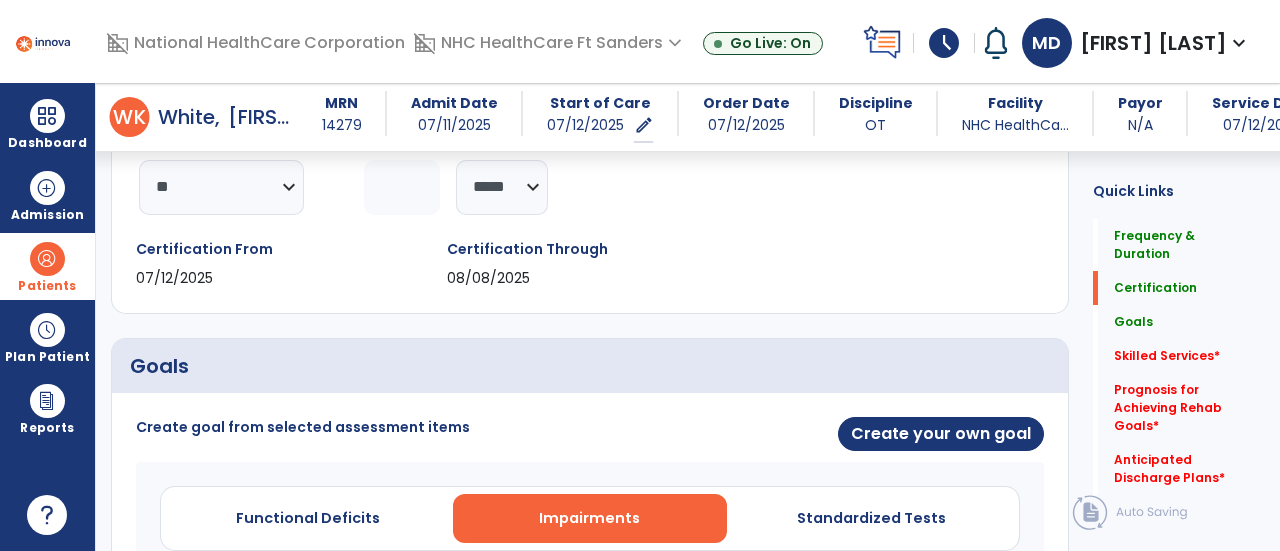 scroll, scrollTop: 289, scrollLeft: 0, axis: vertical 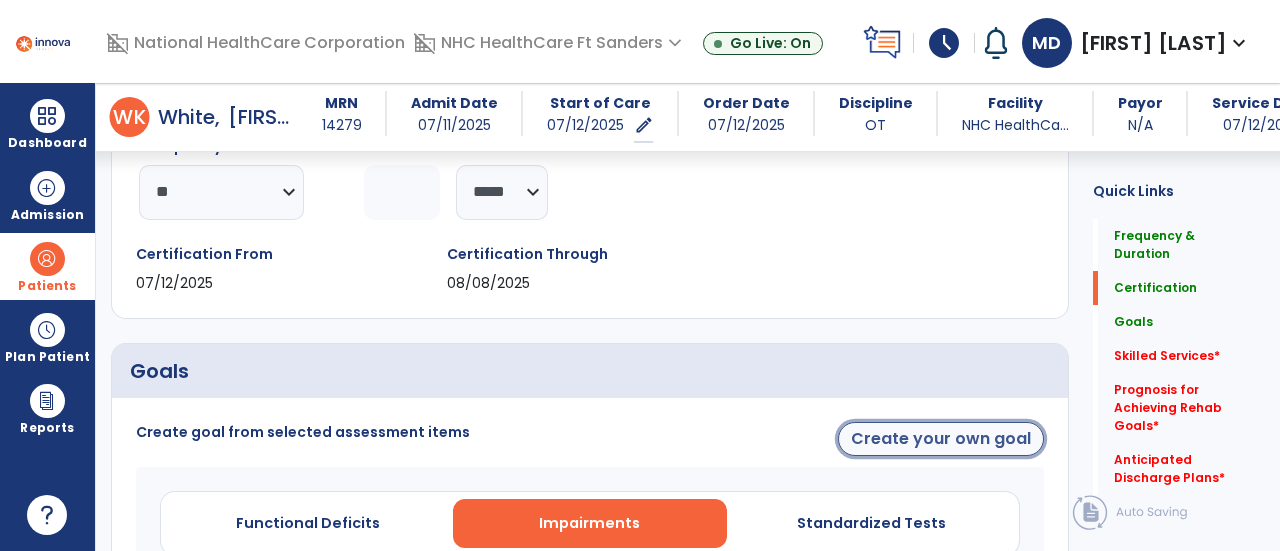 click on "Create your own goal" at bounding box center [941, 439] 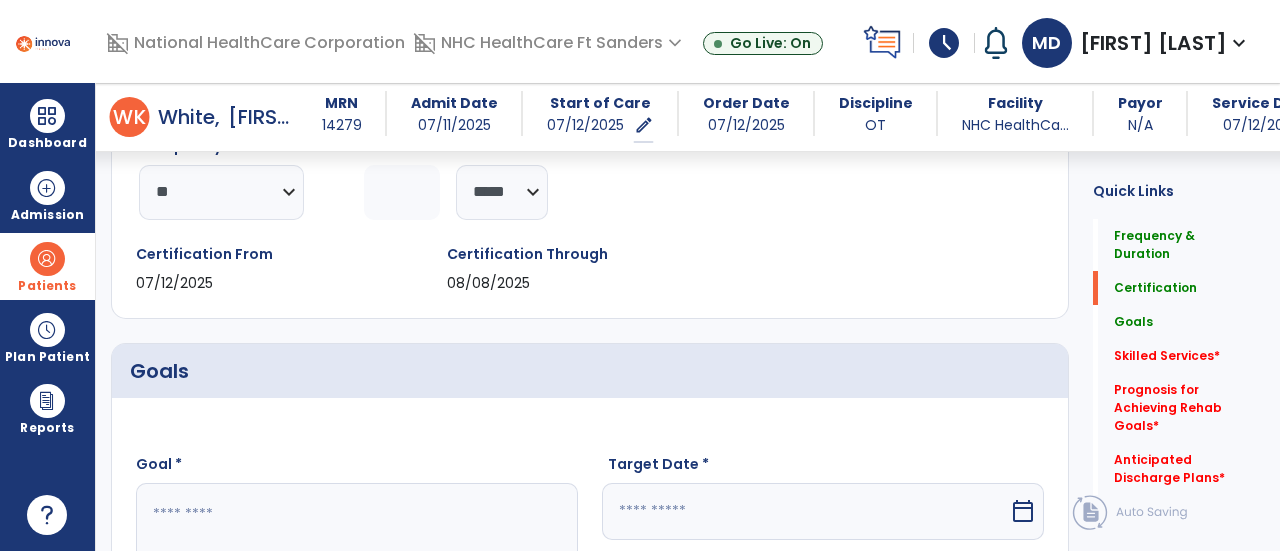 click at bounding box center (356, 558) 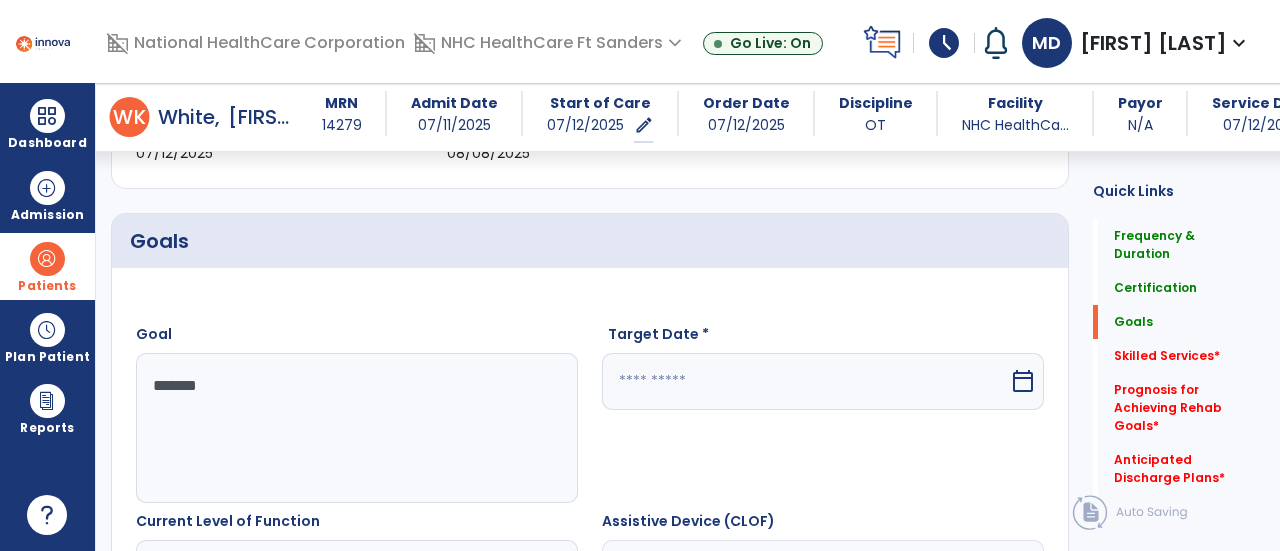 scroll, scrollTop: 427, scrollLeft: 0, axis: vertical 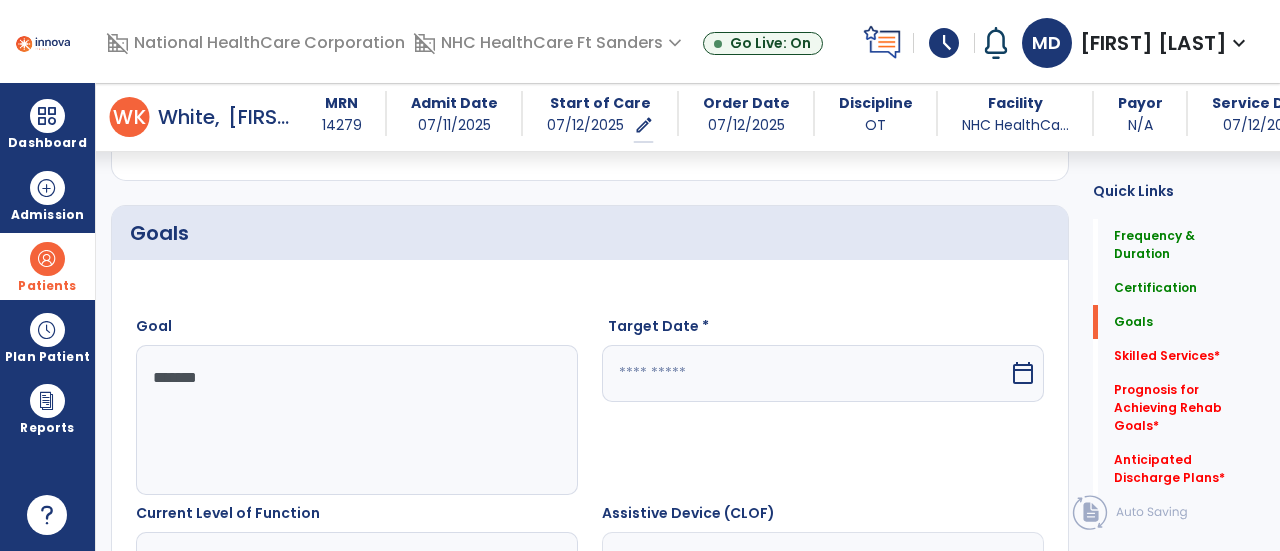 type on "*******" 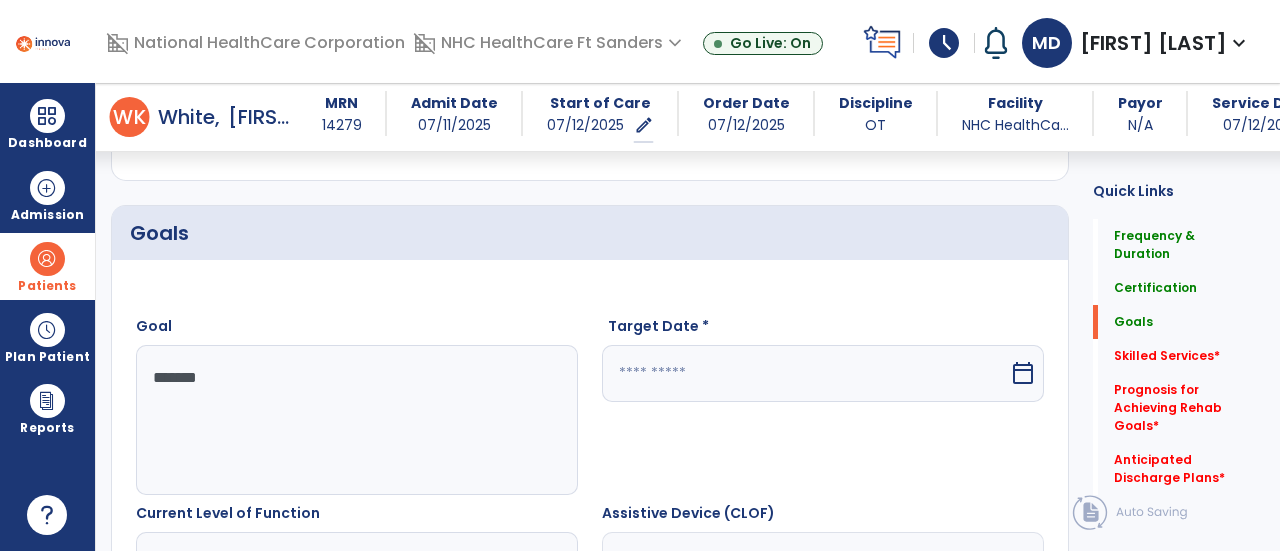 click at bounding box center (805, 373) 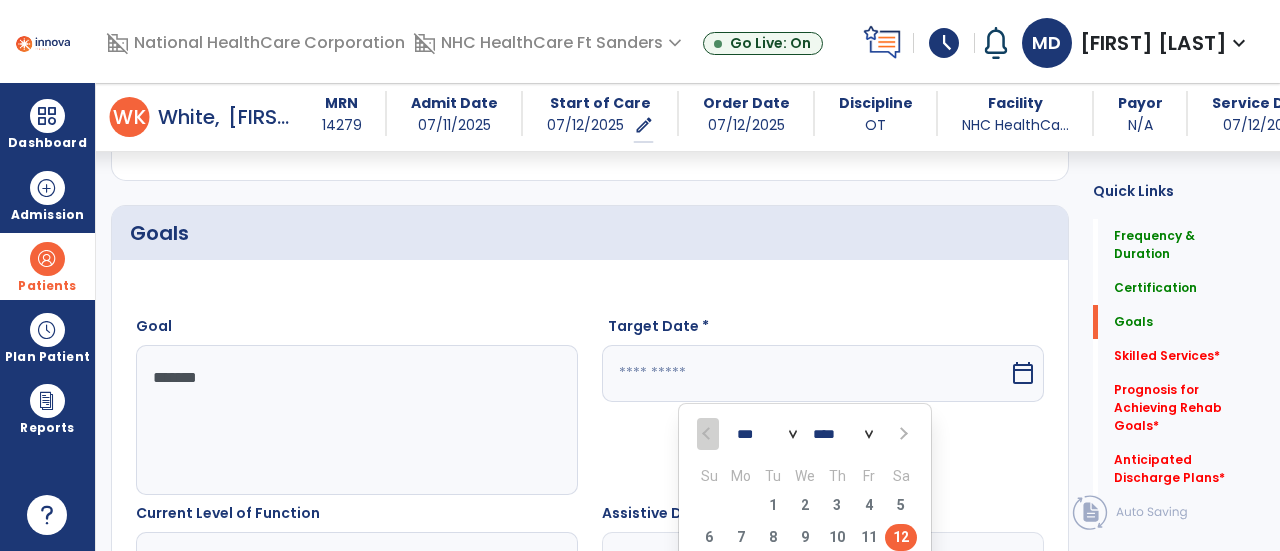 click at bounding box center [902, 434] 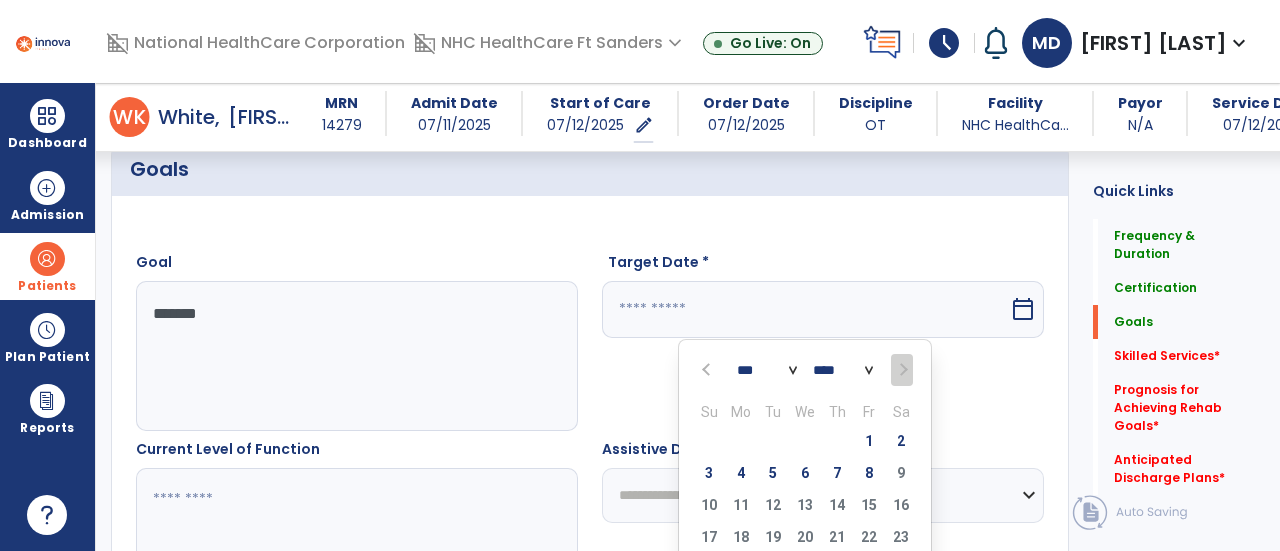 scroll, scrollTop: 492, scrollLeft: 0, axis: vertical 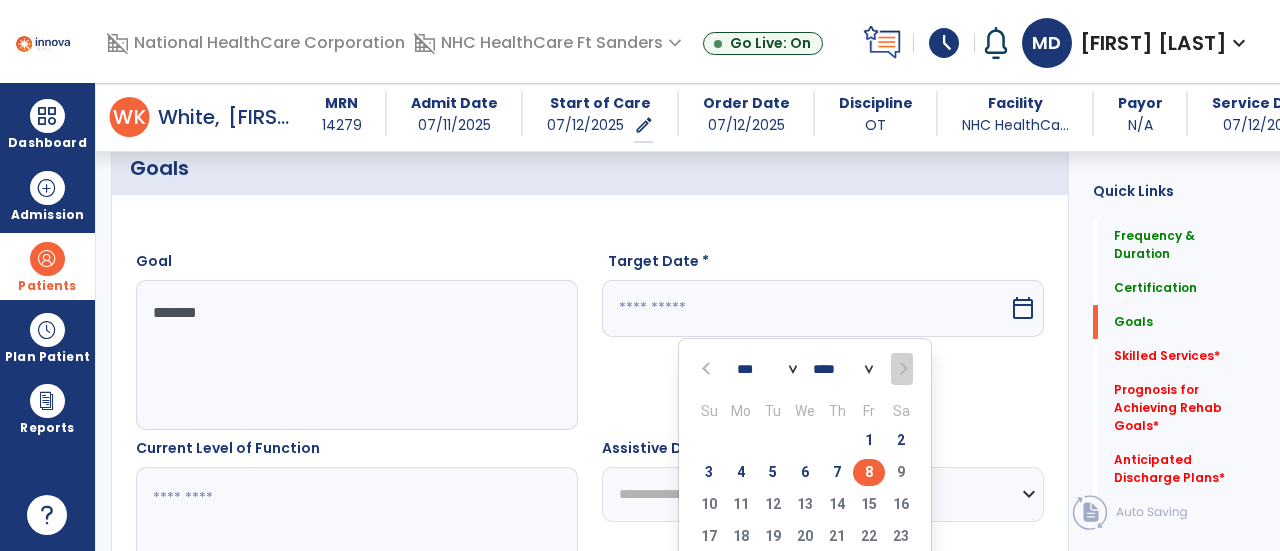 click on "8" at bounding box center (869, 472) 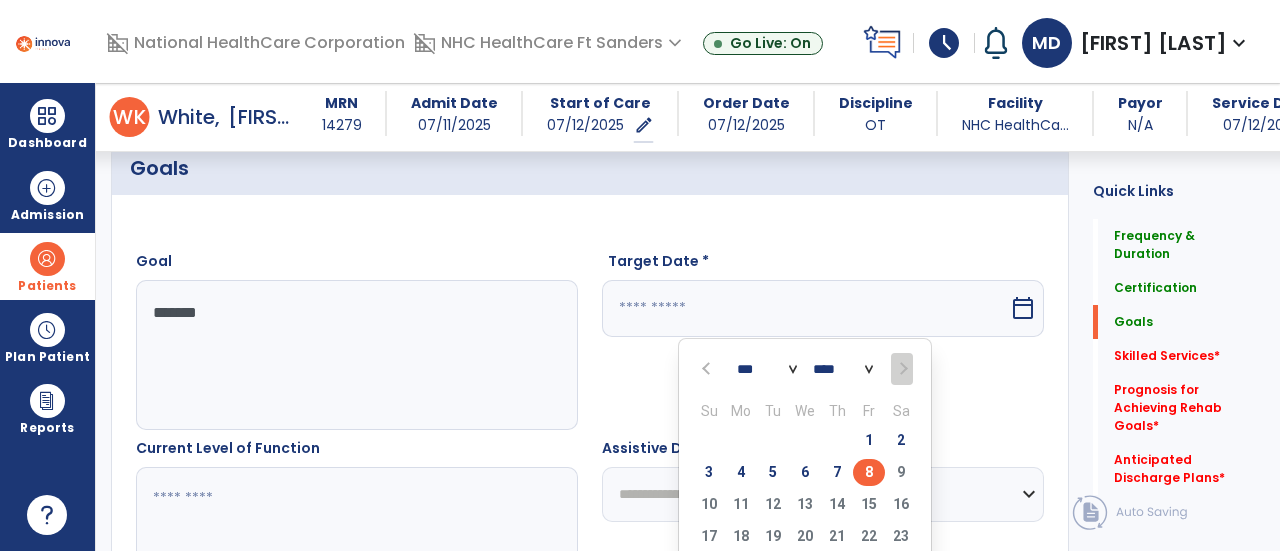type on "********" 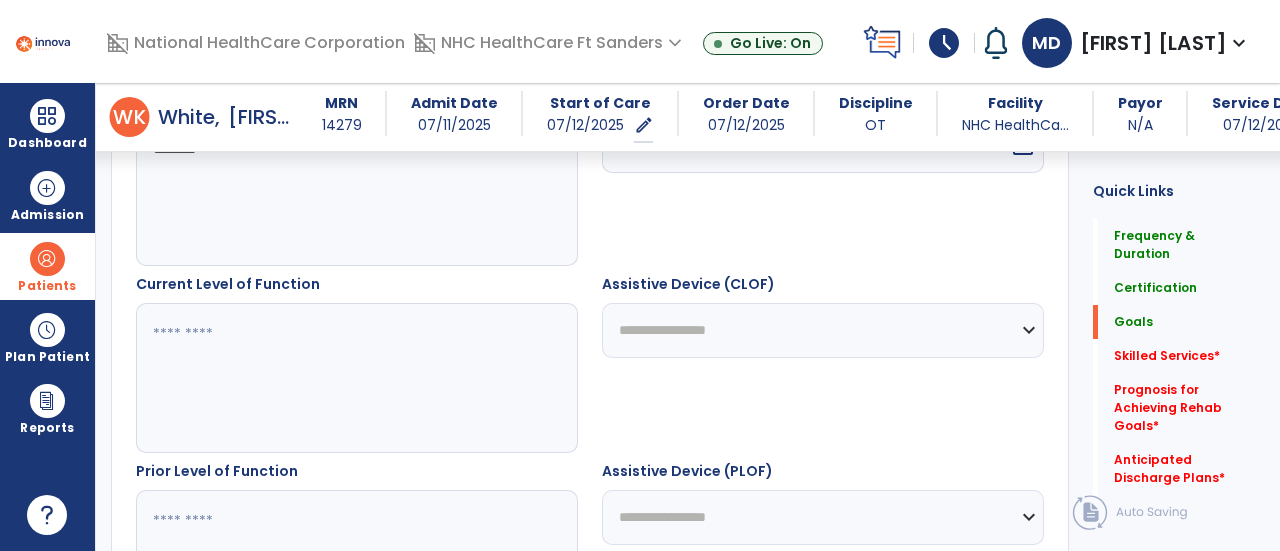 scroll, scrollTop: 662, scrollLeft: 0, axis: vertical 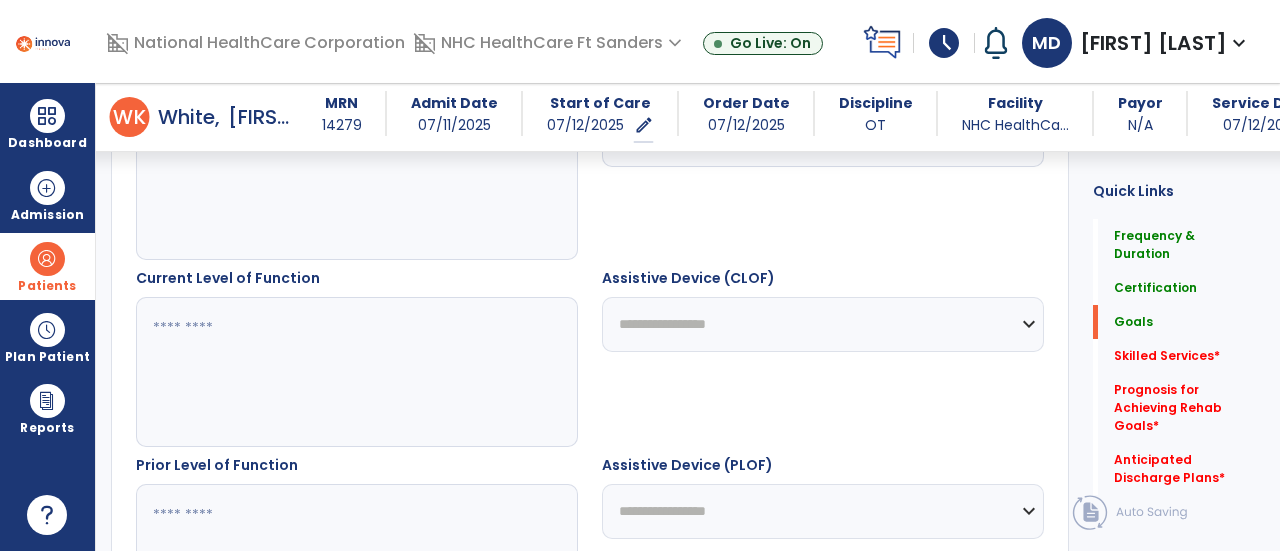 click at bounding box center (356, 372) 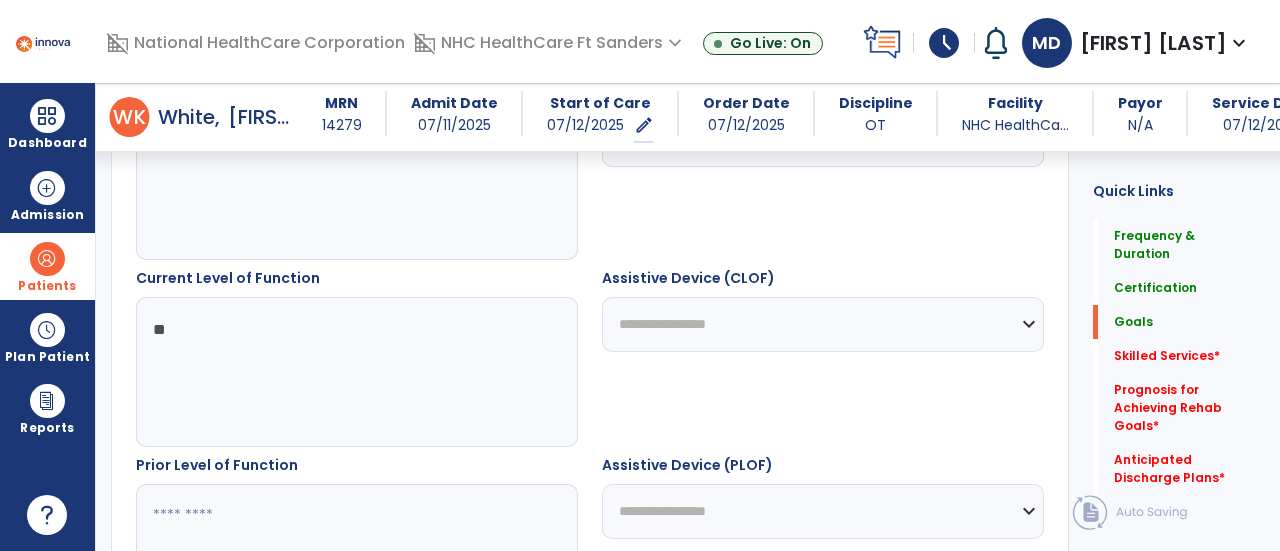 scroll, scrollTop: 844, scrollLeft: 0, axis: vertical 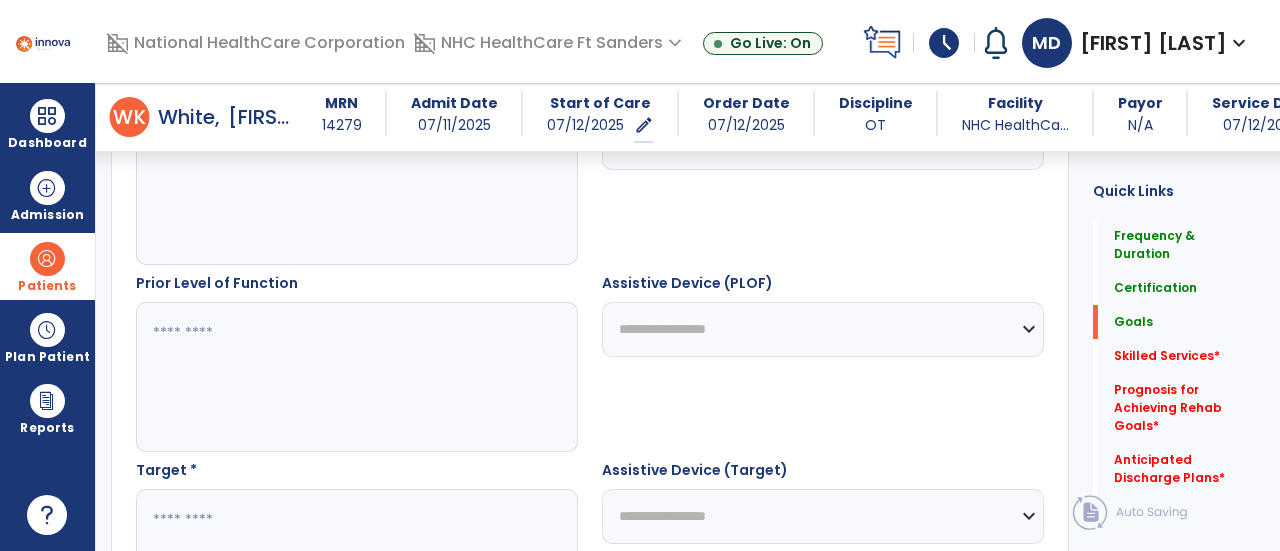 type on "**" 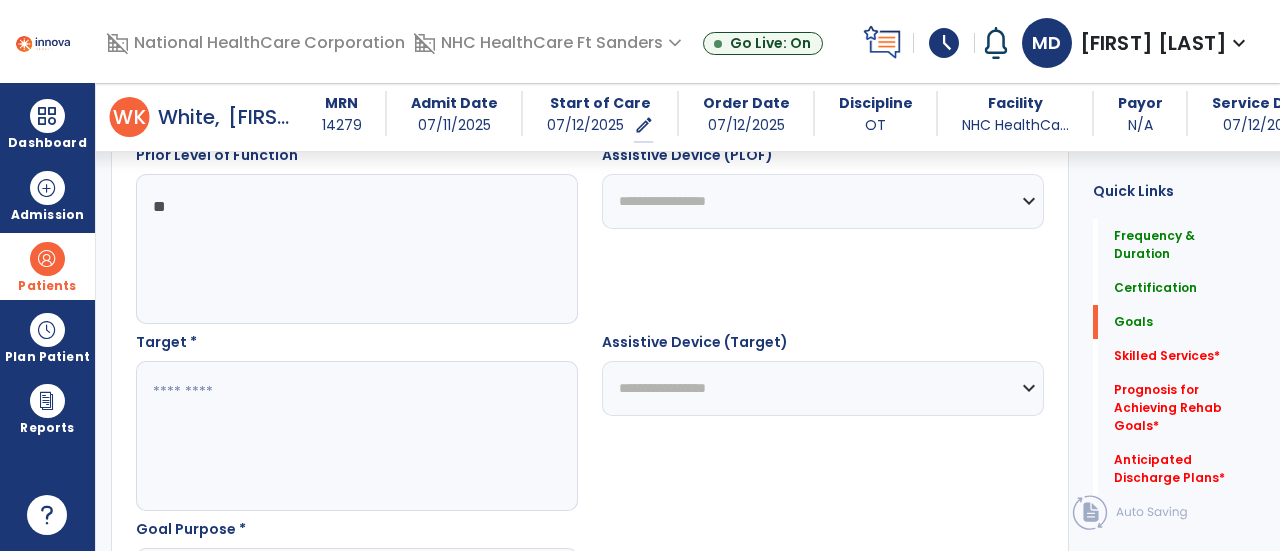 scroll, scrollTop: 973, scrollLeft: 0, axis: vertical 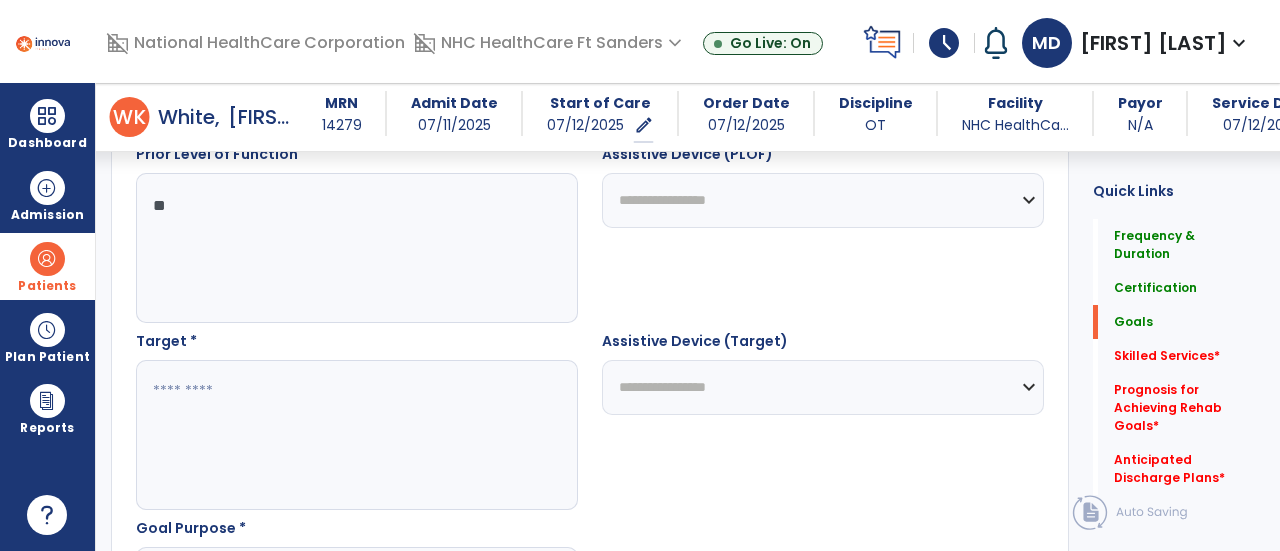 type on "**" 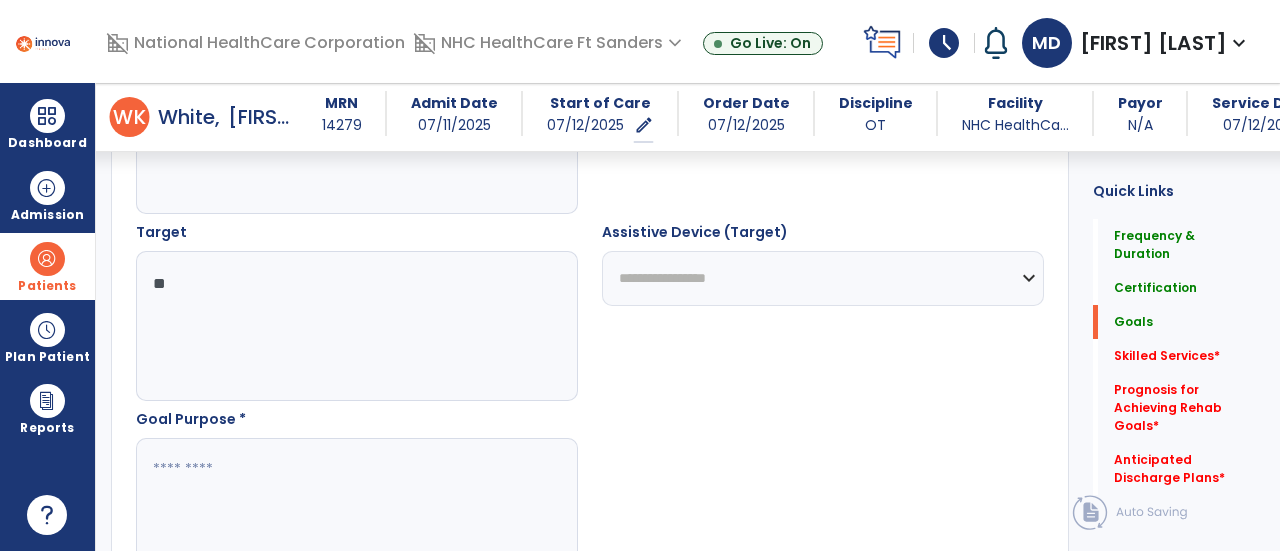 scroll, scrollTop: 1110, scrollLeft: 0, axis: vertical 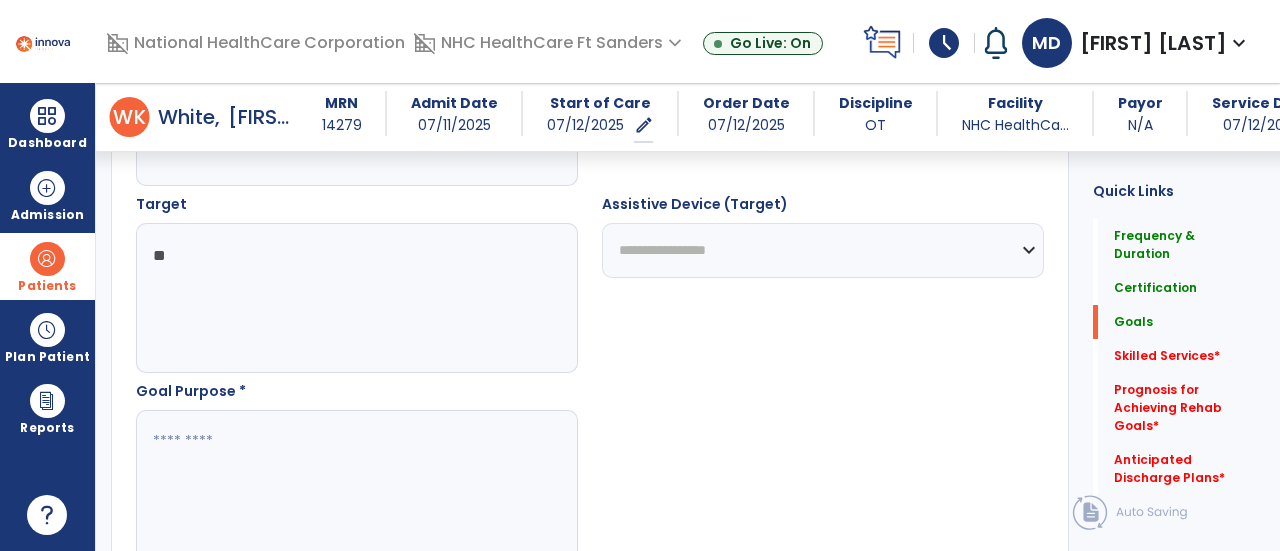type on "**" 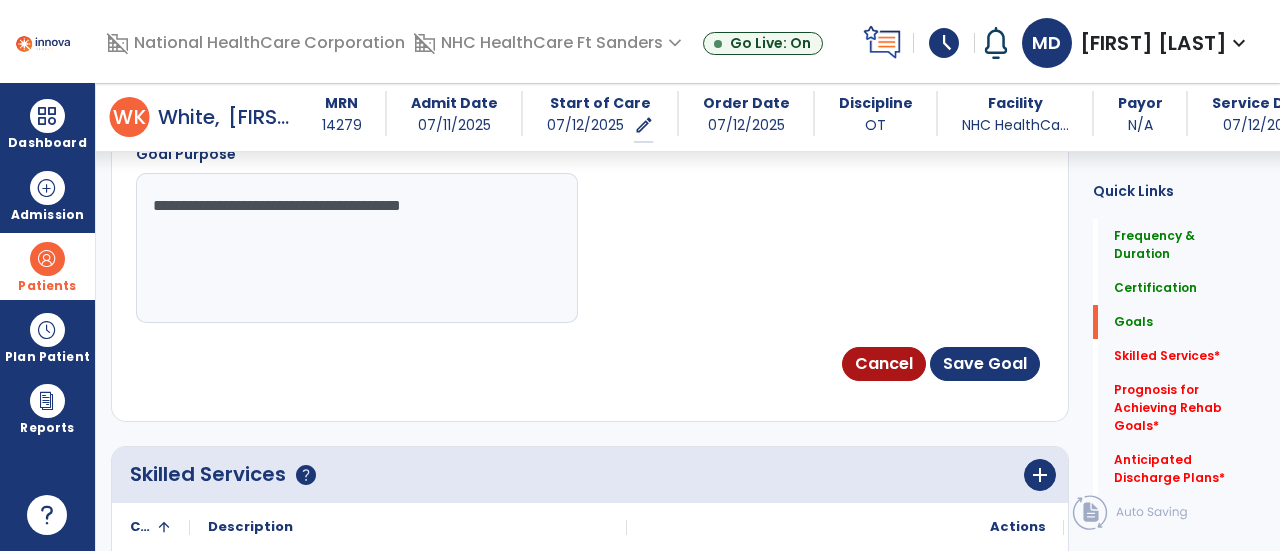 scroll, scrollTop: 1352, scrollLeft: 0, axis: vertical 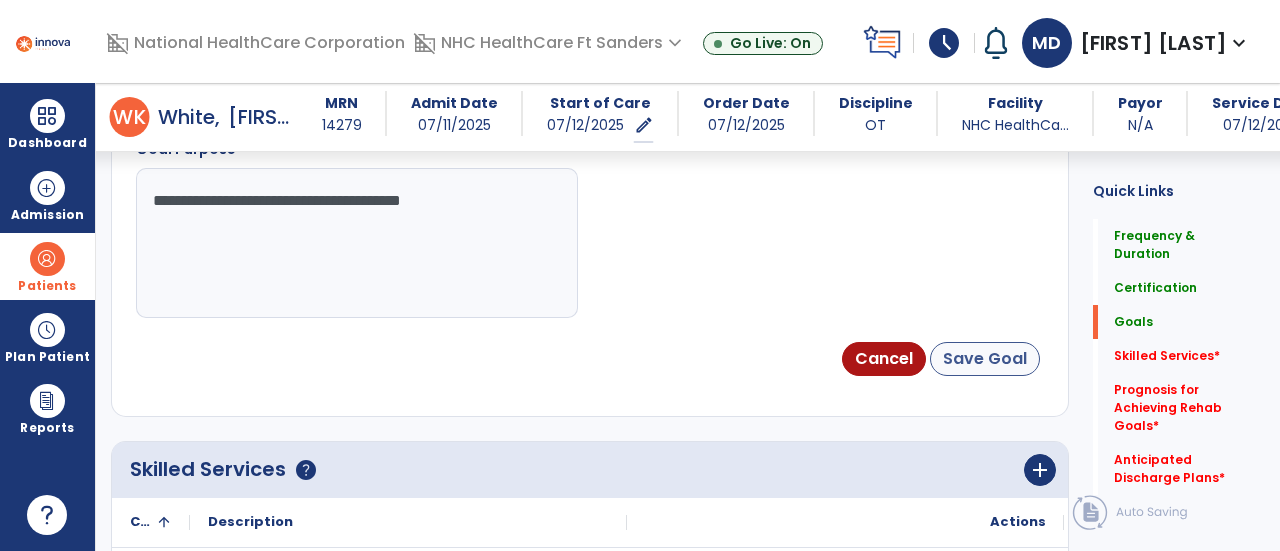type on "**********" 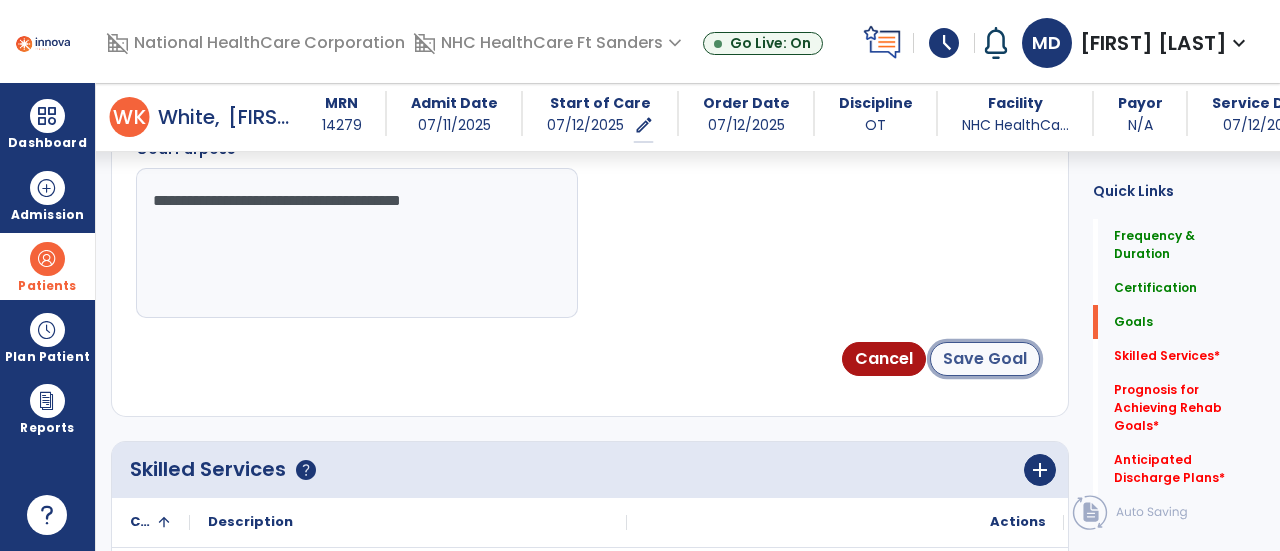 click on "Save Goal" at bounding box center (985, 359) 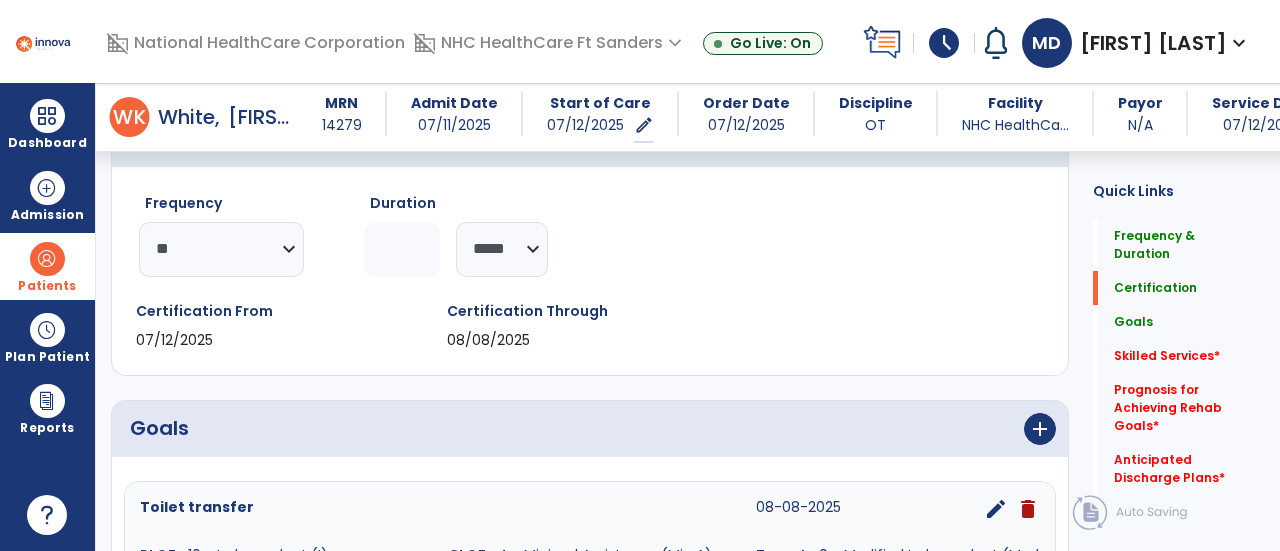 scroll, scrollTop: 231, scrollLeft: 0, axis: vertical 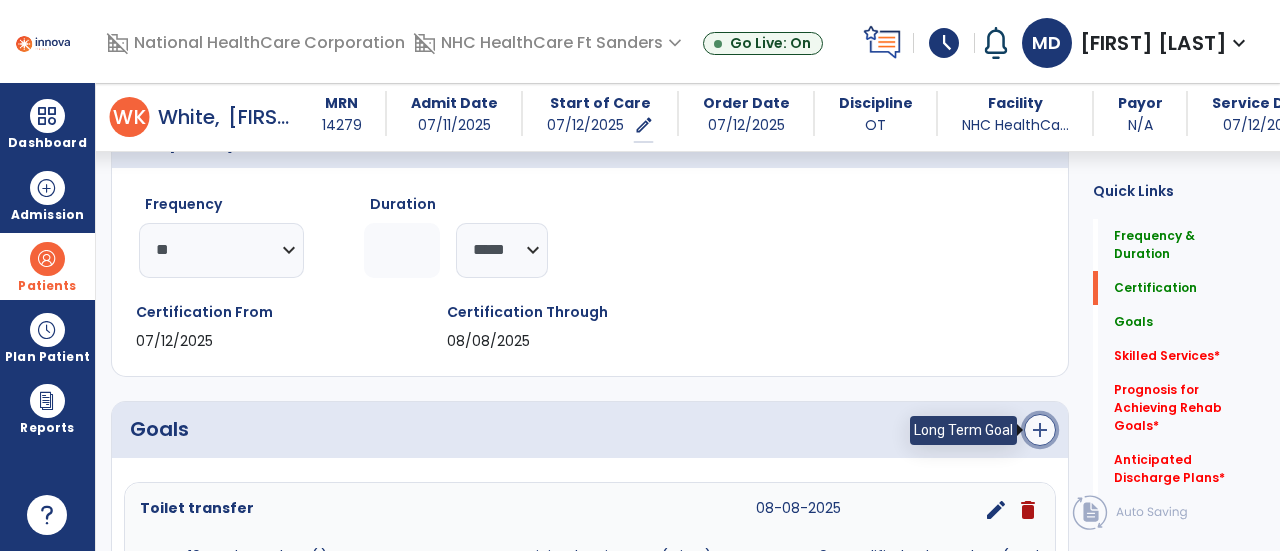 click on "add" at bounding box center [1040, 430] 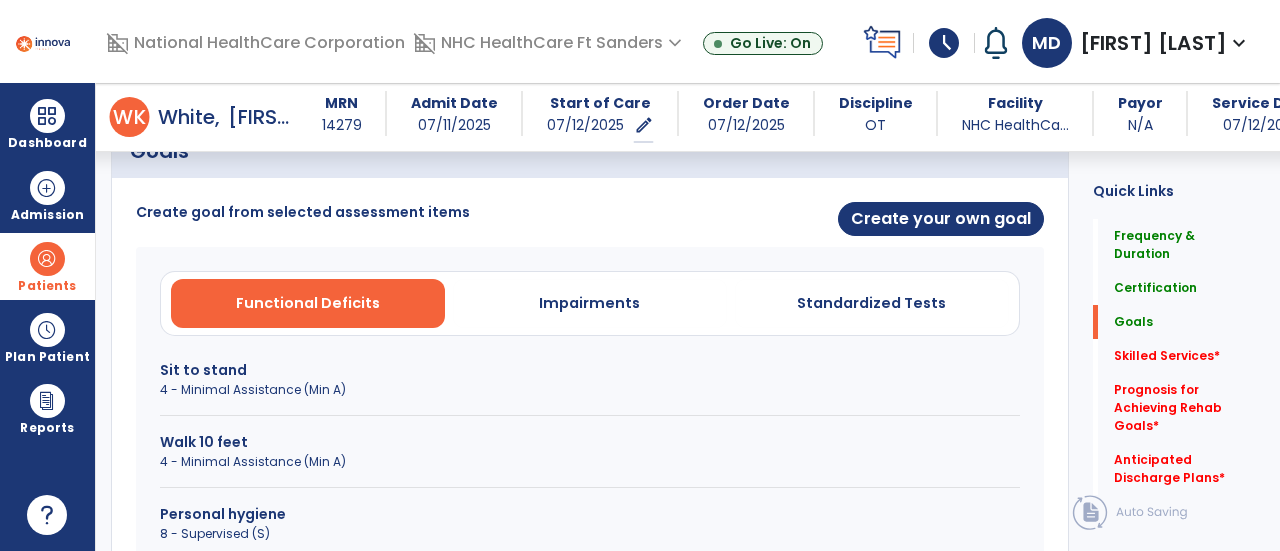 scroll, scrollTop: 510, scrollLeft: 0, axis: vertical 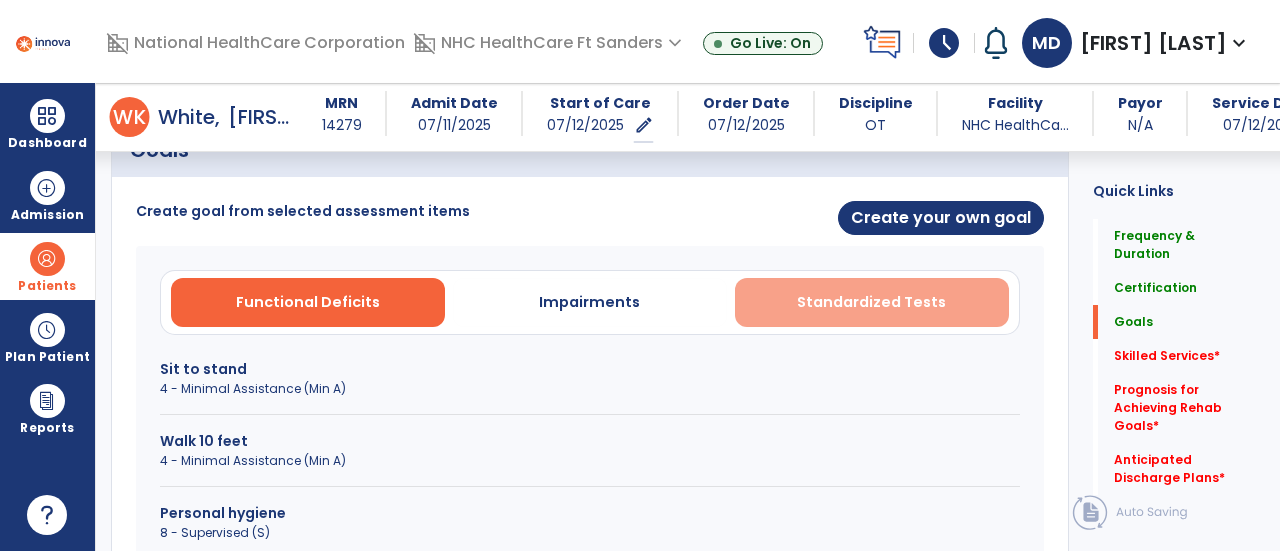 click on "Standardized Tests" at bounding box center (871, 302) 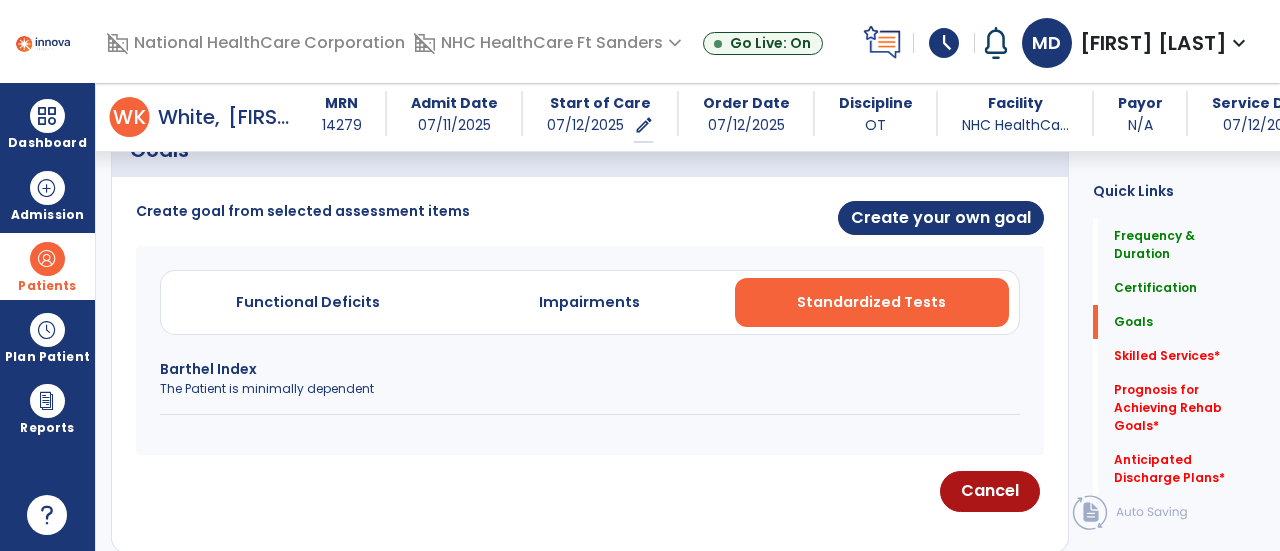 scroll, scrollTop: 581, scrollLeft: 0, axis: vertical 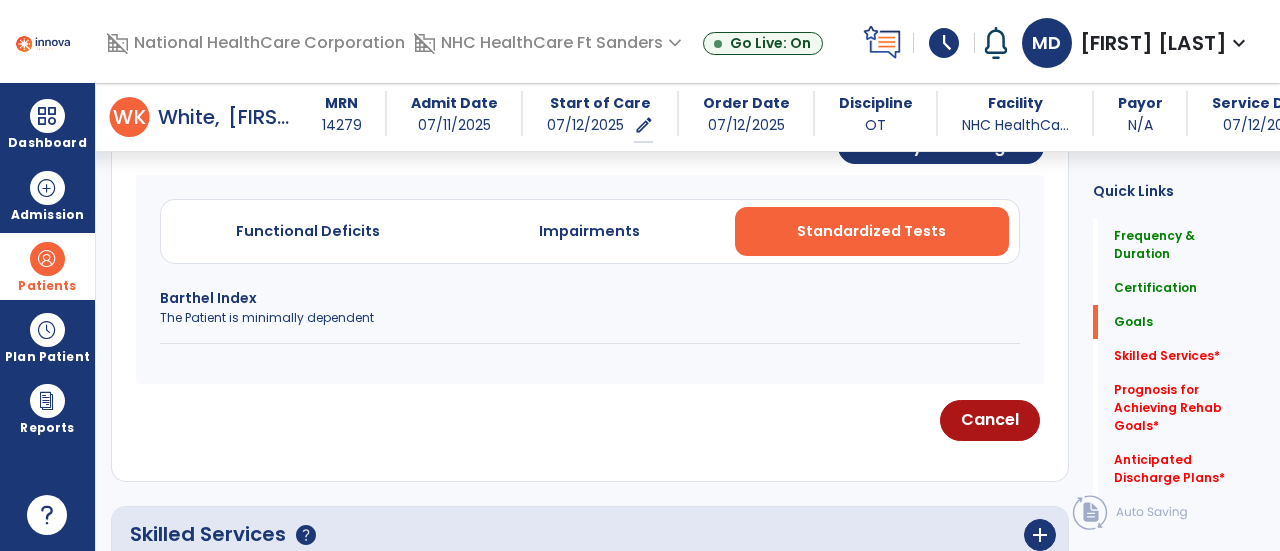 click on "The Patient is minimally dependent" at bounding box center (590, 318) 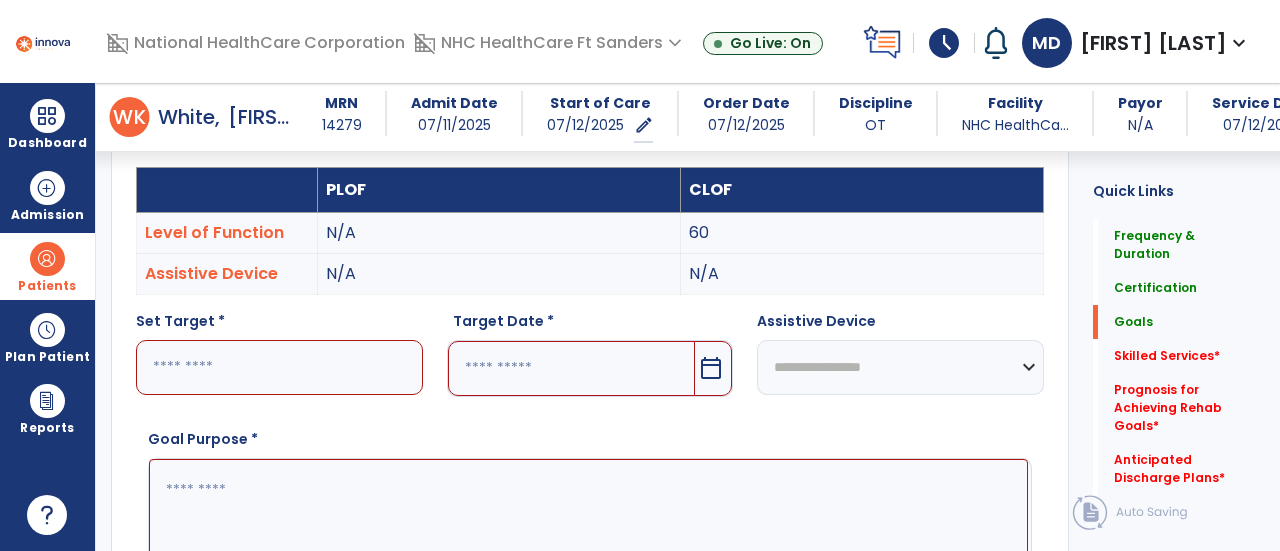 click at bounding box center [279, 367] 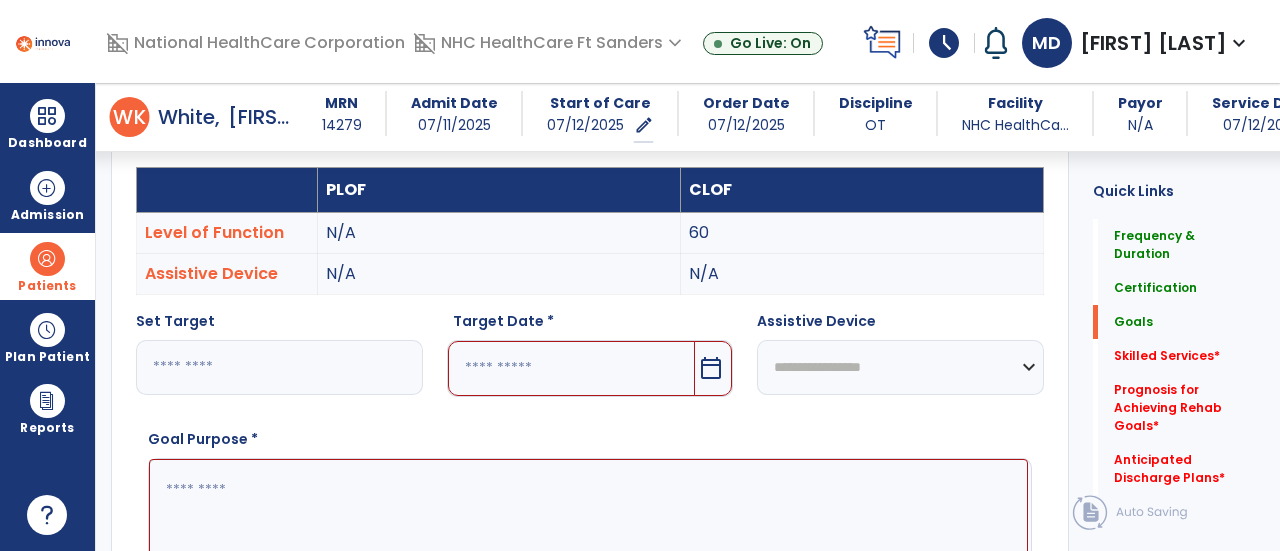 type on "**" 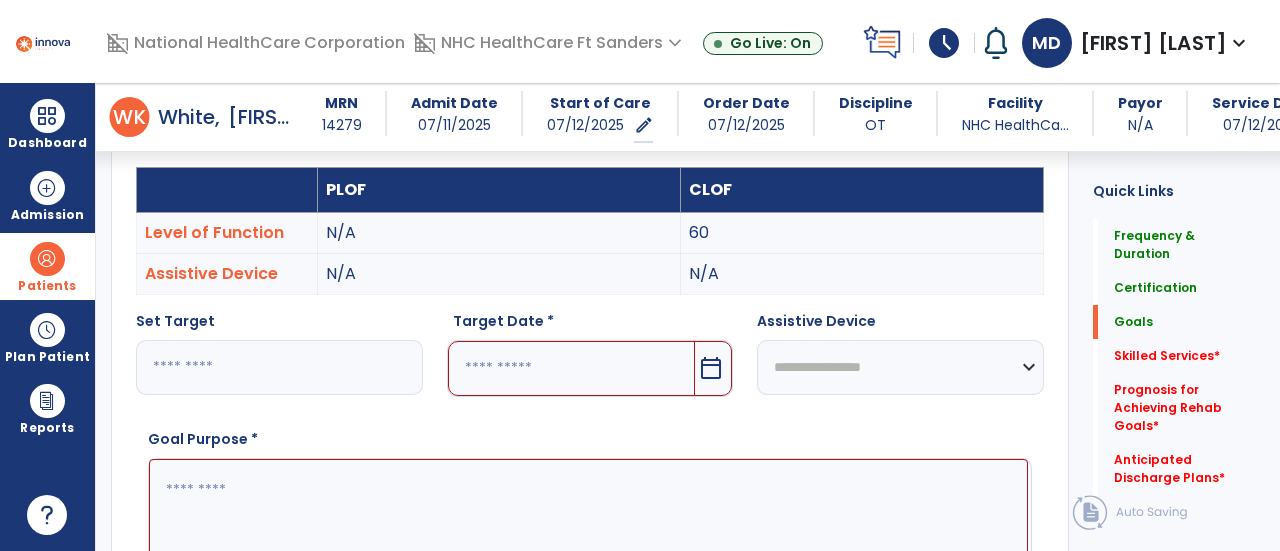 click at bounding box center [572, 368] 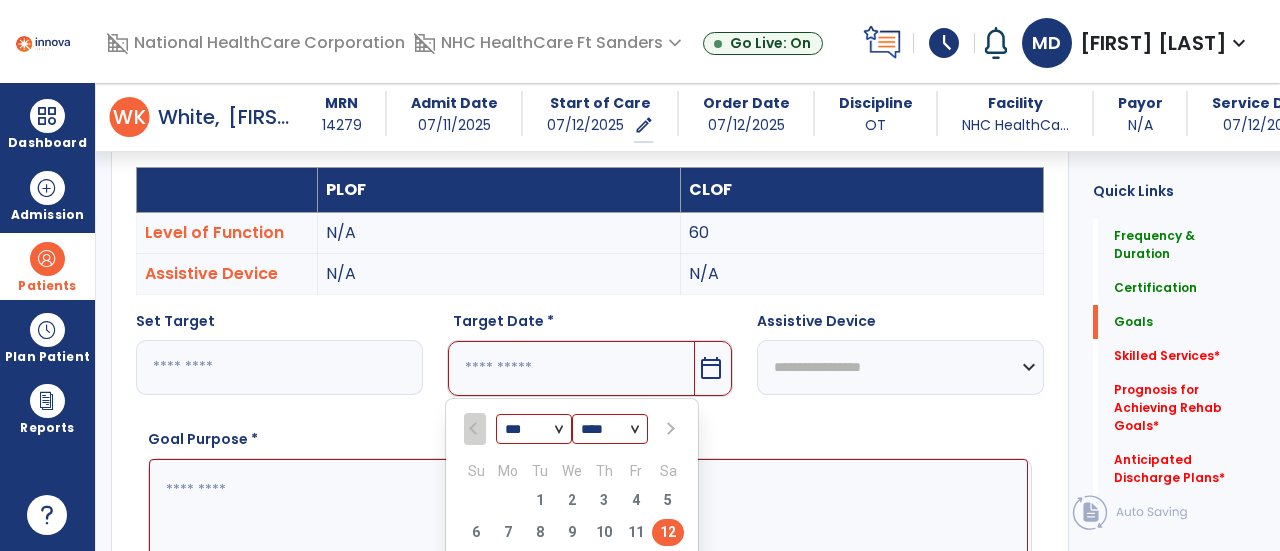 click at bounding box center (669, 429) 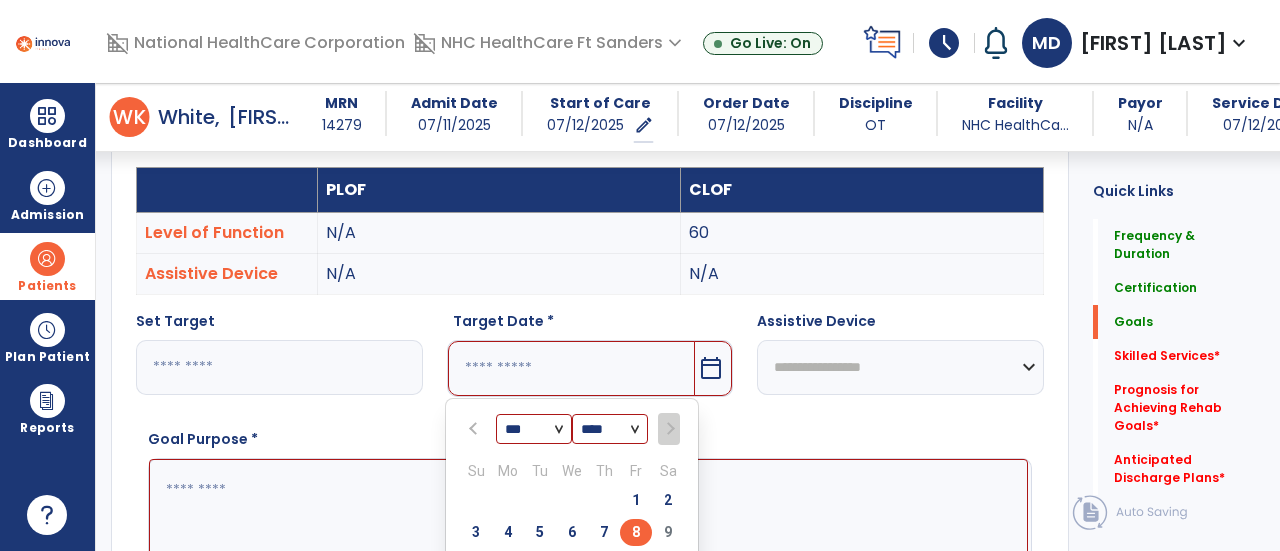click on "8" at bounding box center (636, 532) 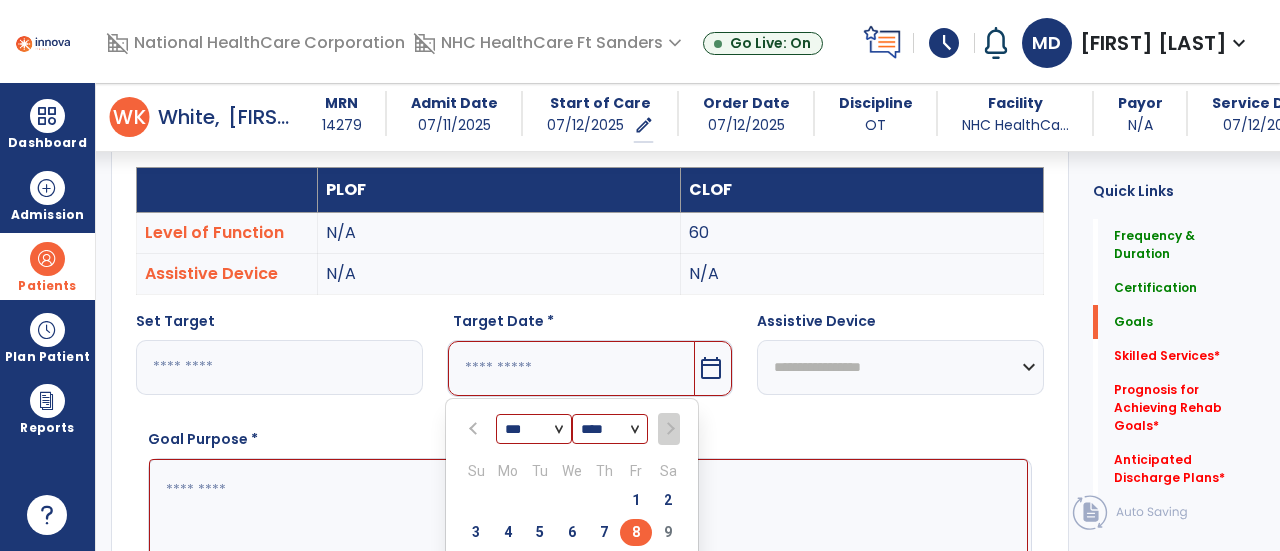 type on "********" 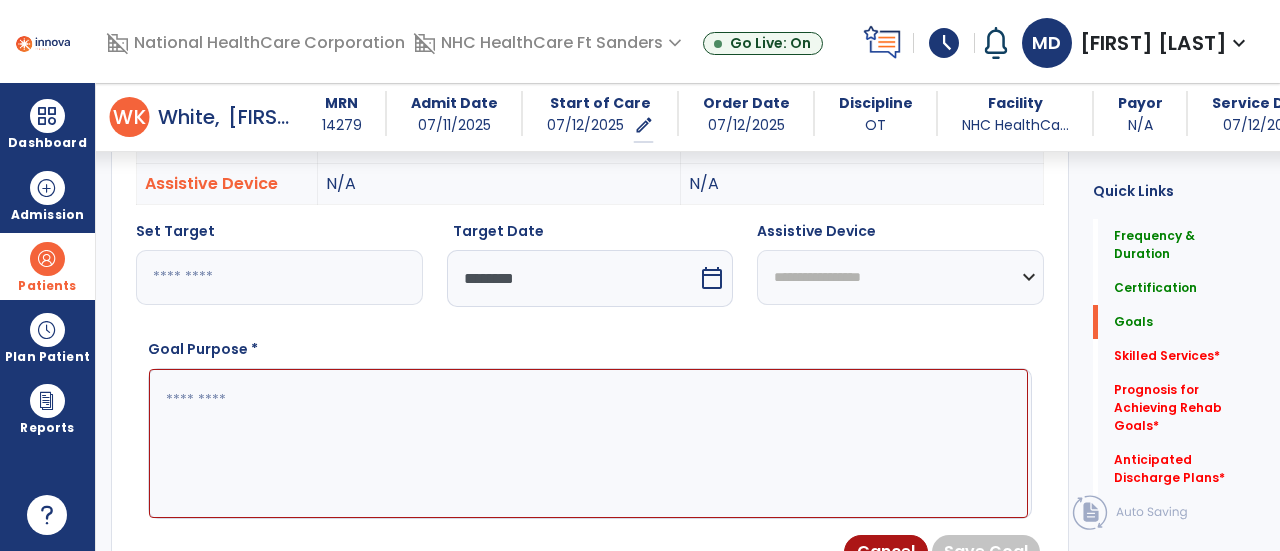 scroll, scrollTop: 673, scrollLeft: 0, axis: vertical 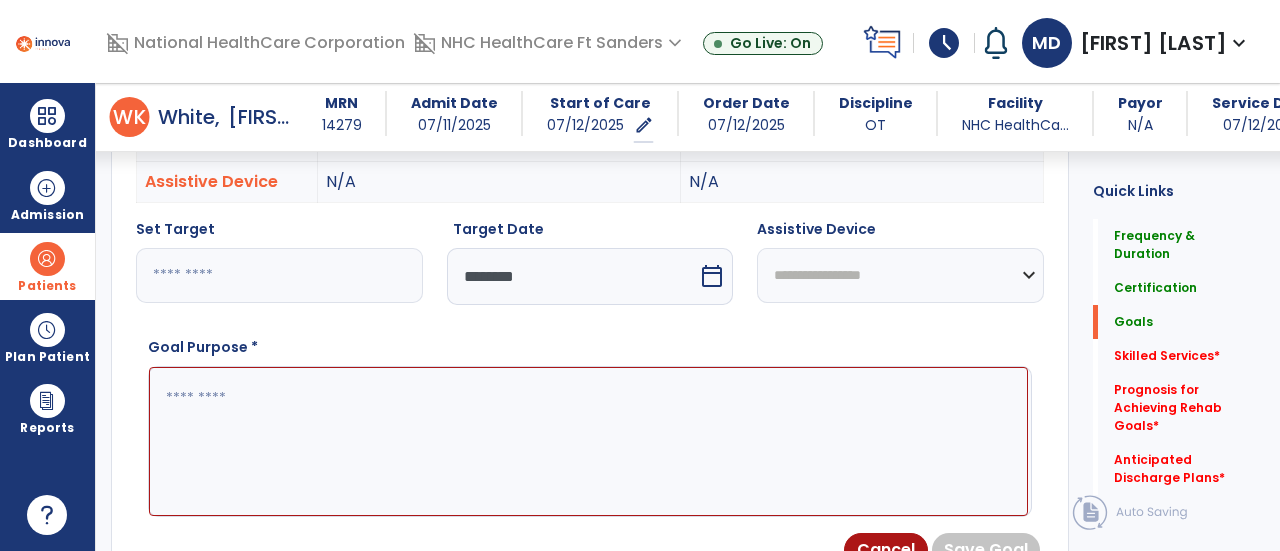 click at bounding box center [588, 441] 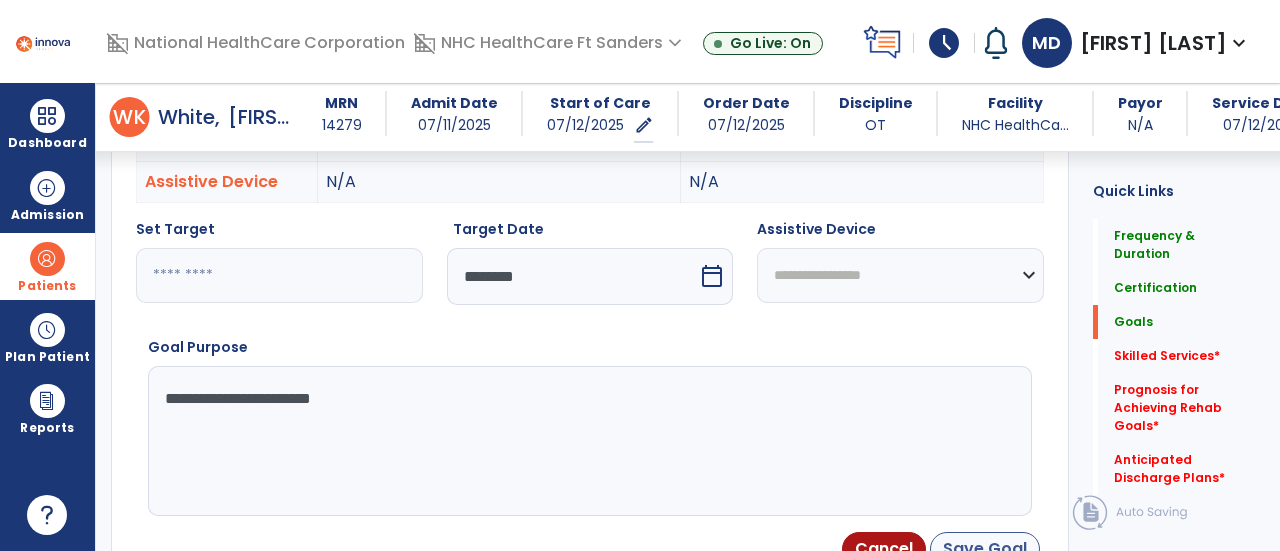 type on "**********" 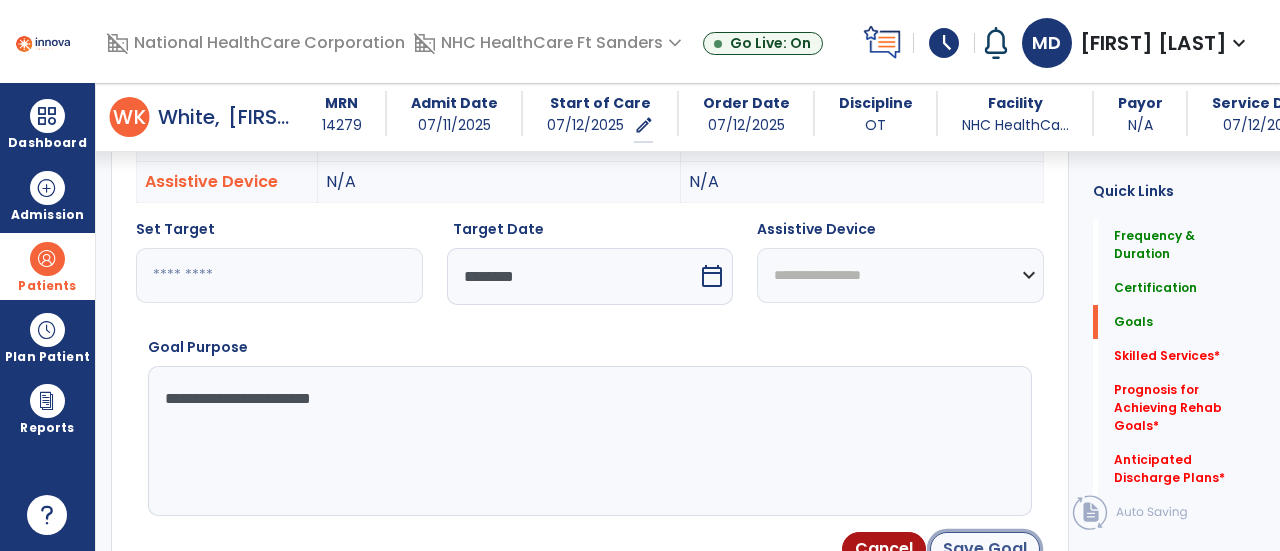 click on "Save Goal" at bounding box center [985, 549] 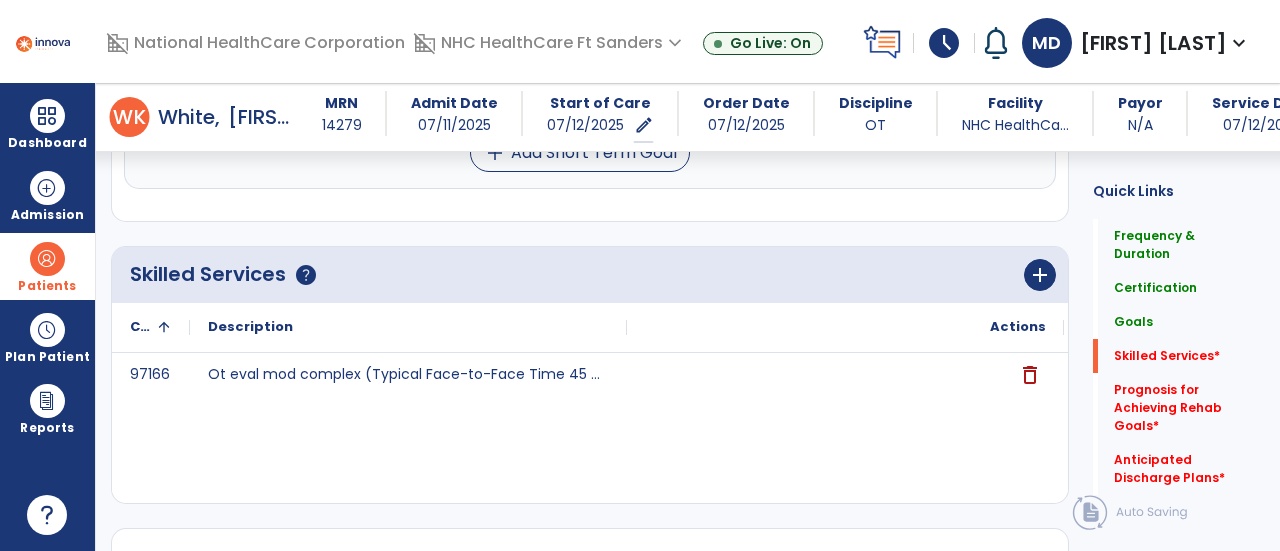 scroll, scrollTop: 1973, scrollLeft: 0, axis: vertical 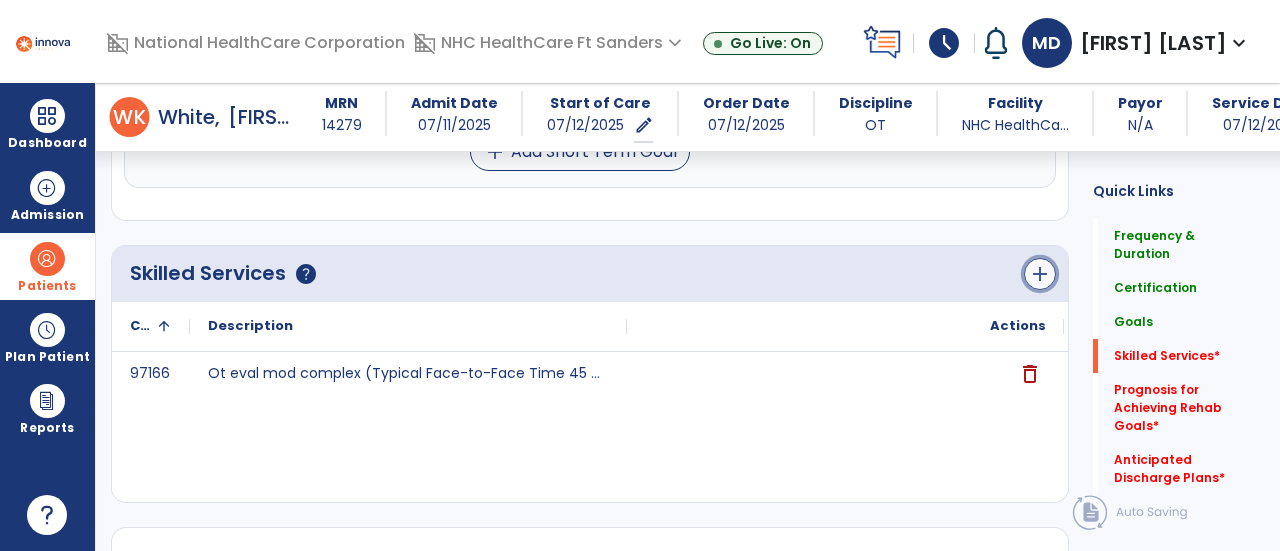 click on "add" 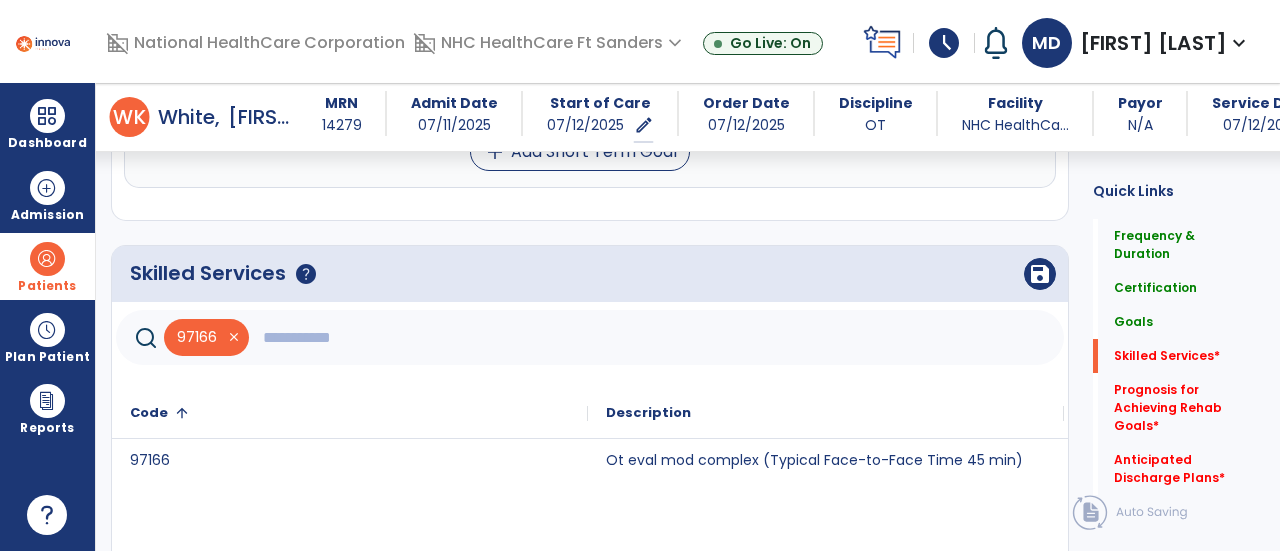 click 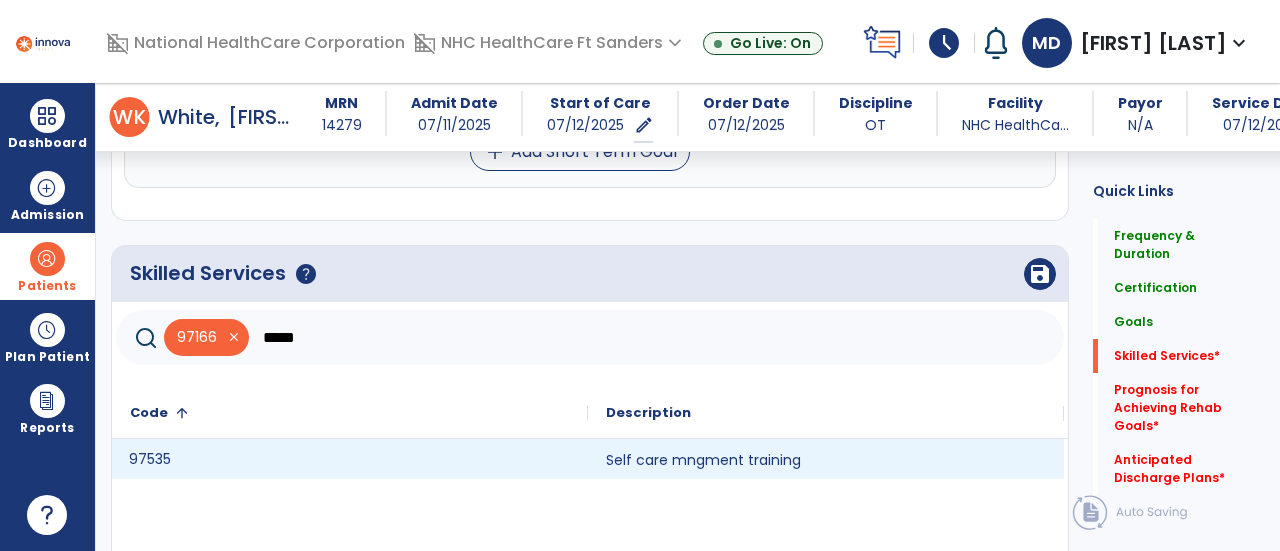 click on "97535" 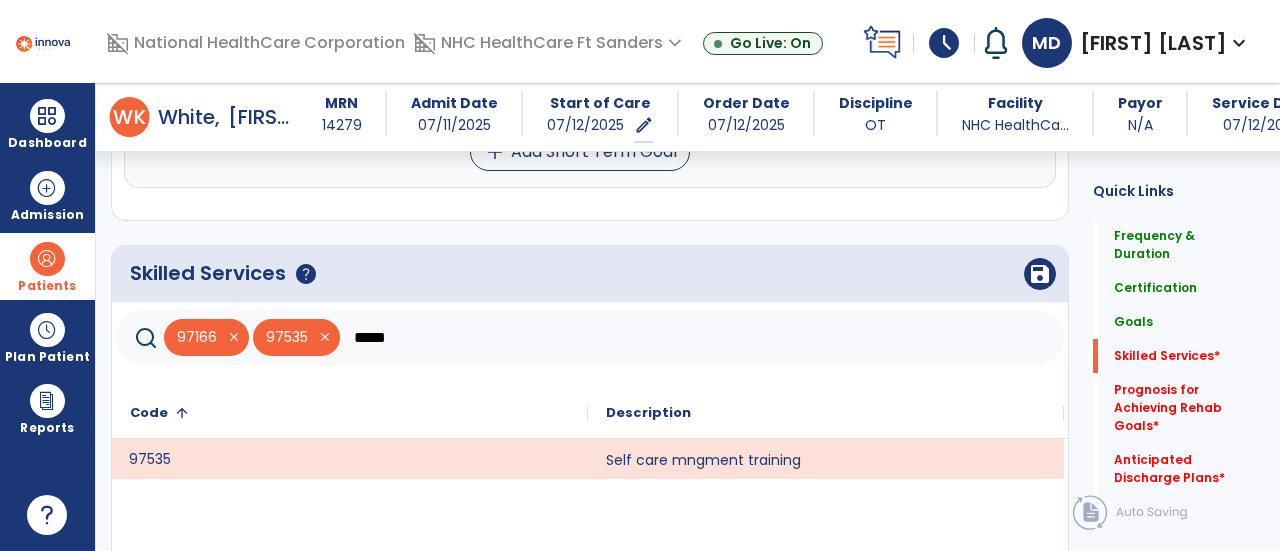 click on "*****" 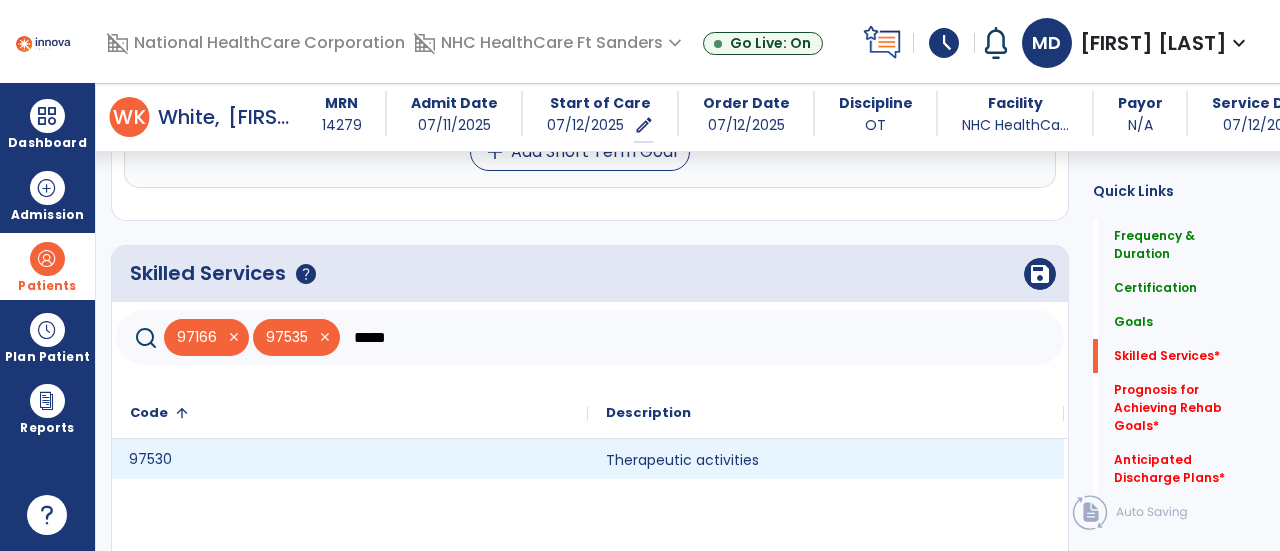 click on "97530" 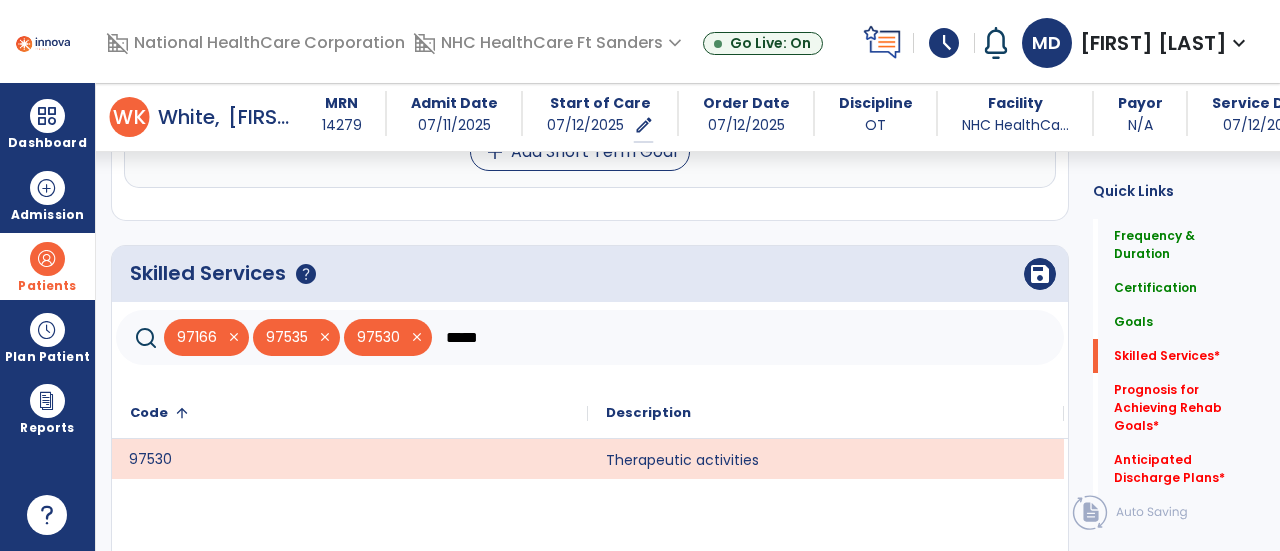 click on "*****" 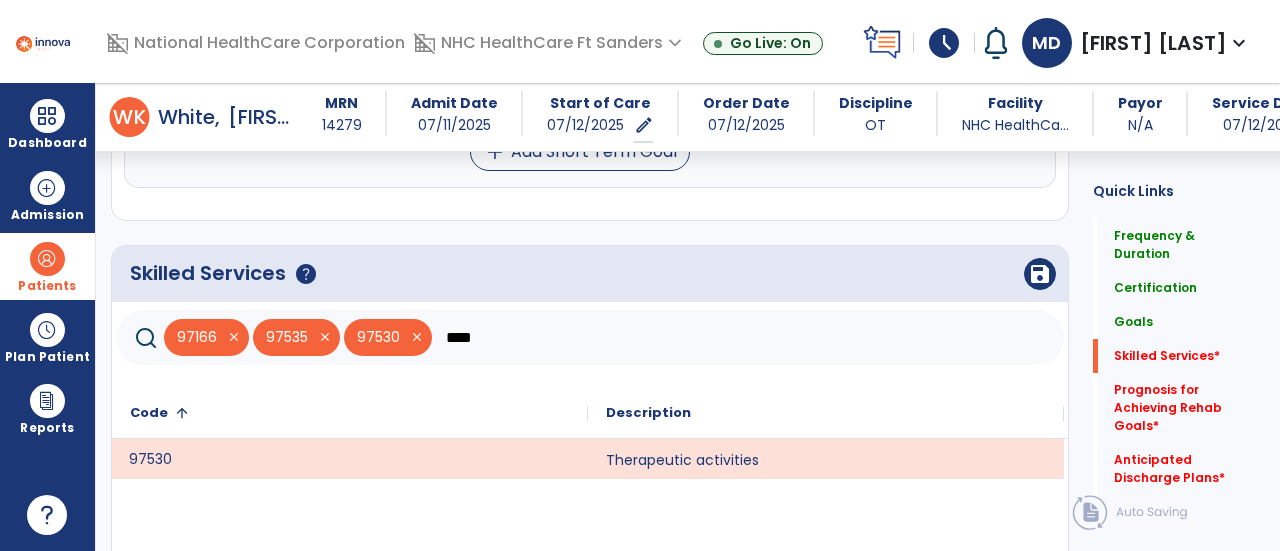 click on "****" 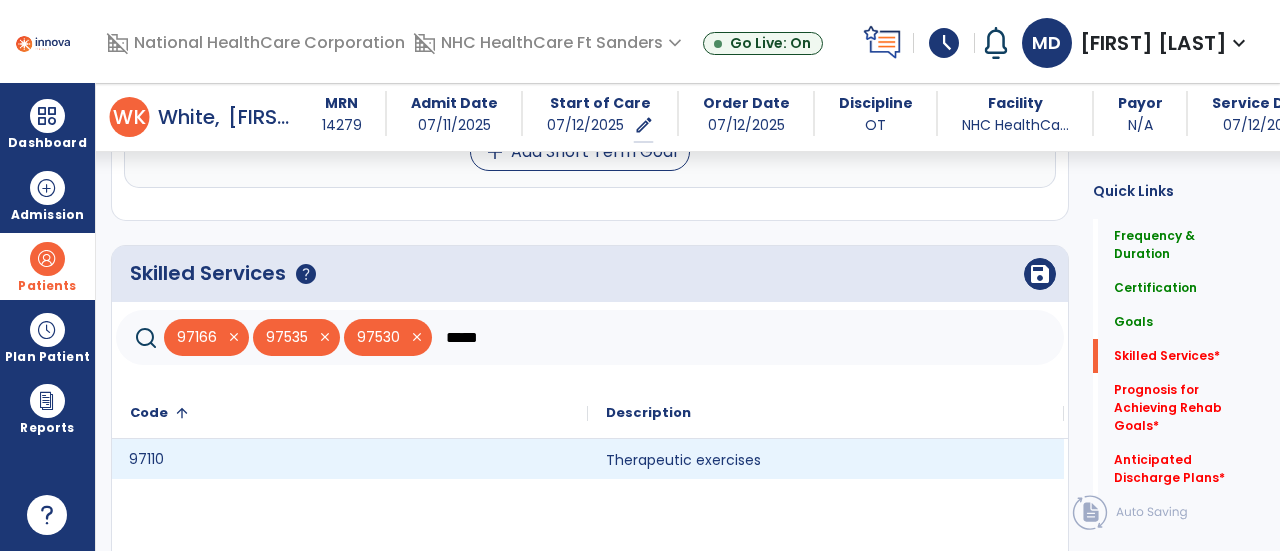 click on "97110" 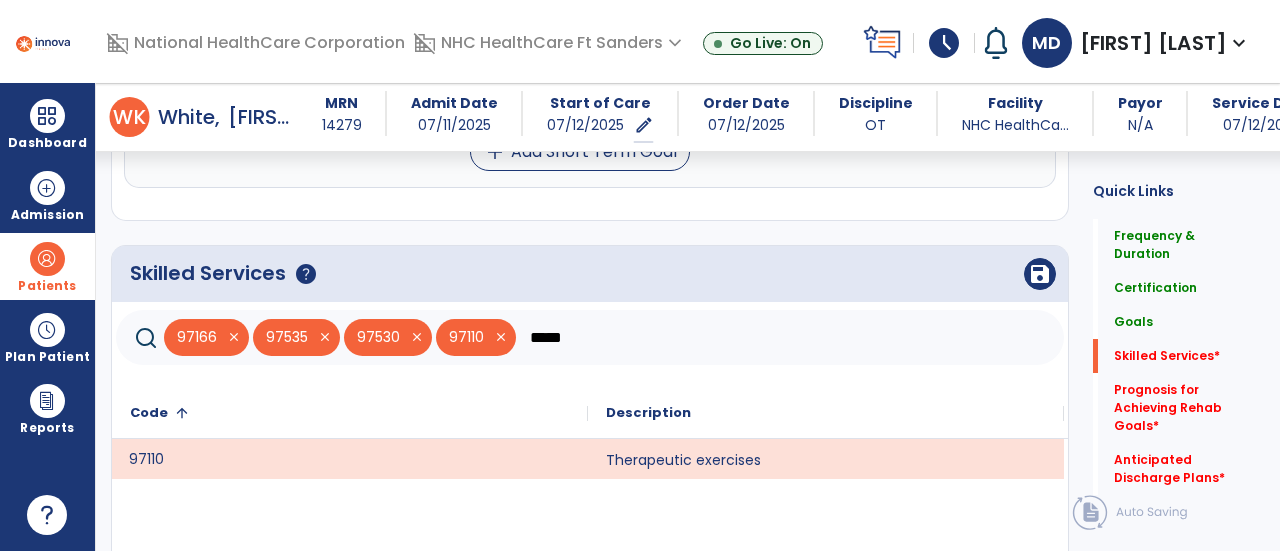 click on "*****" 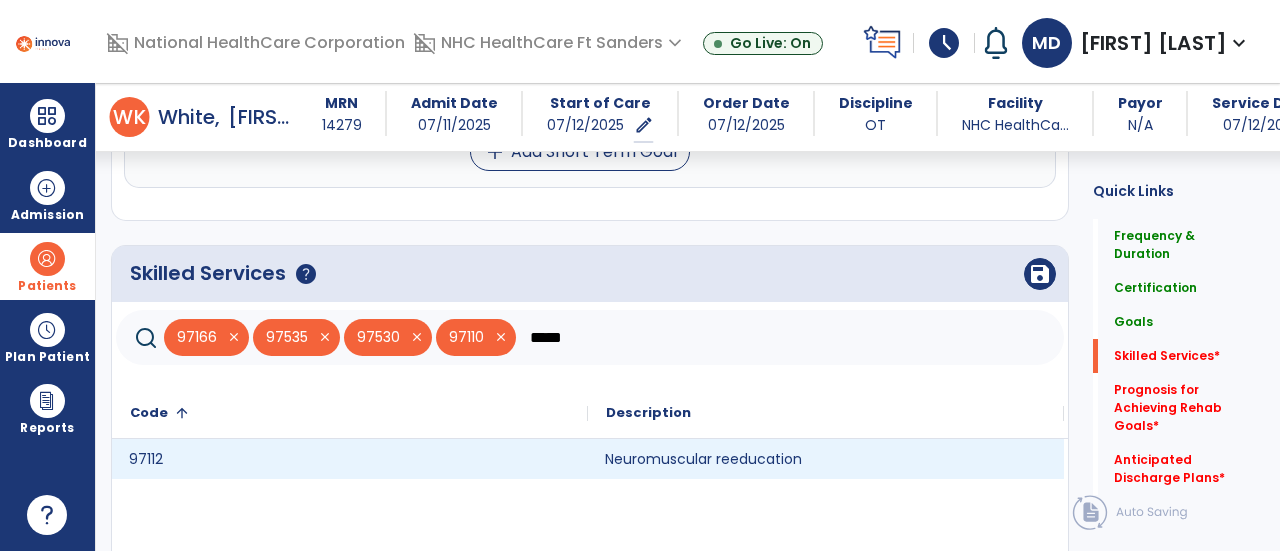 click on "Neuromuscular reeducation" 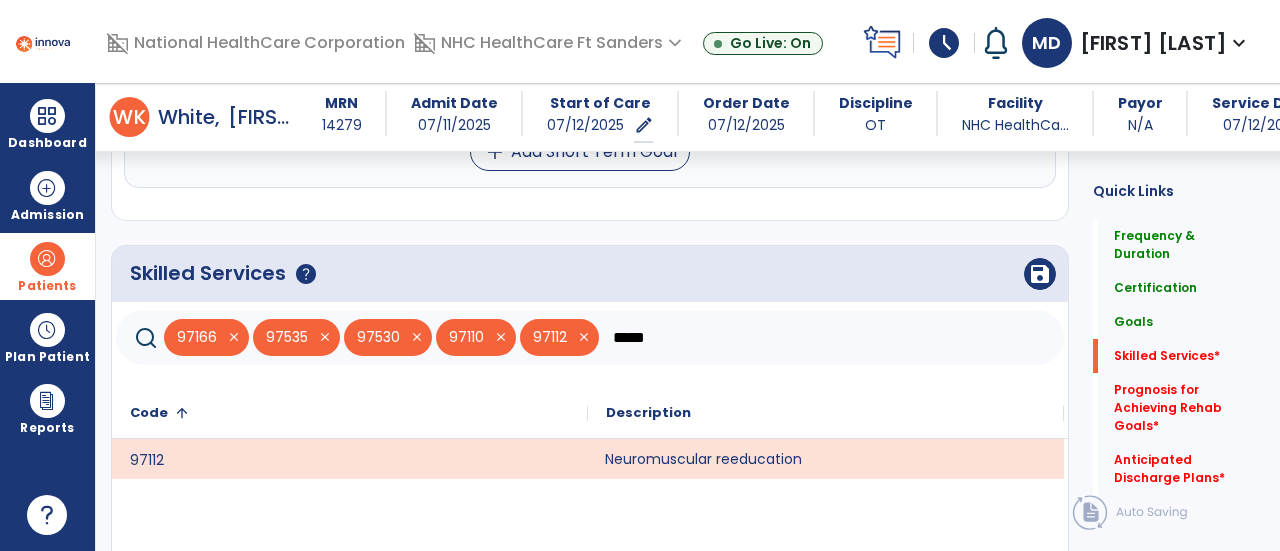 click on "*****" 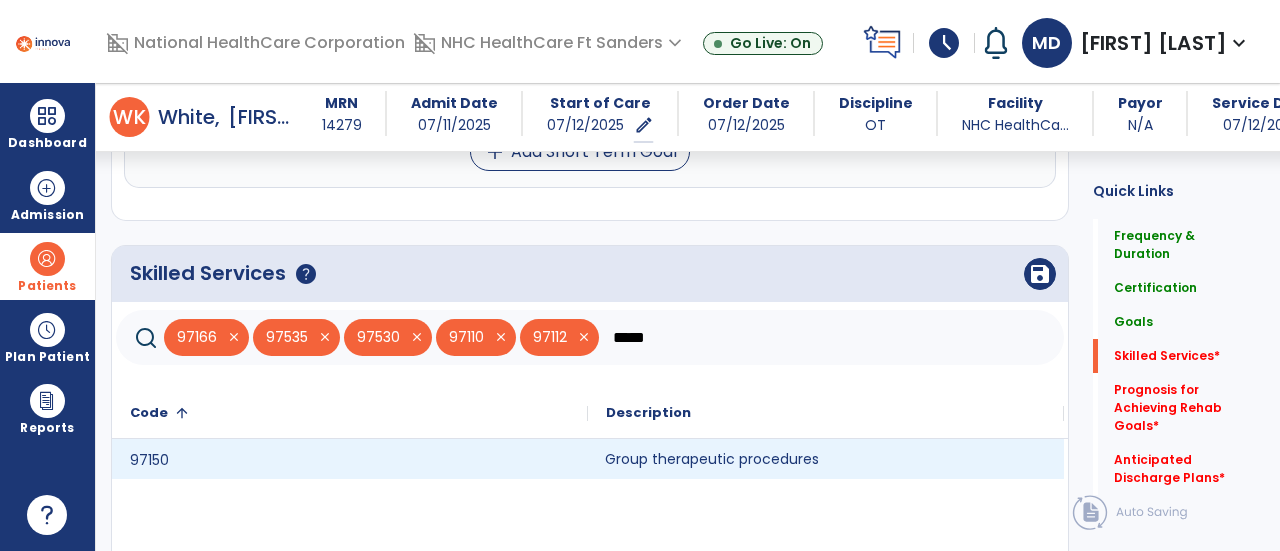 click on "Group therapeutic procedures" 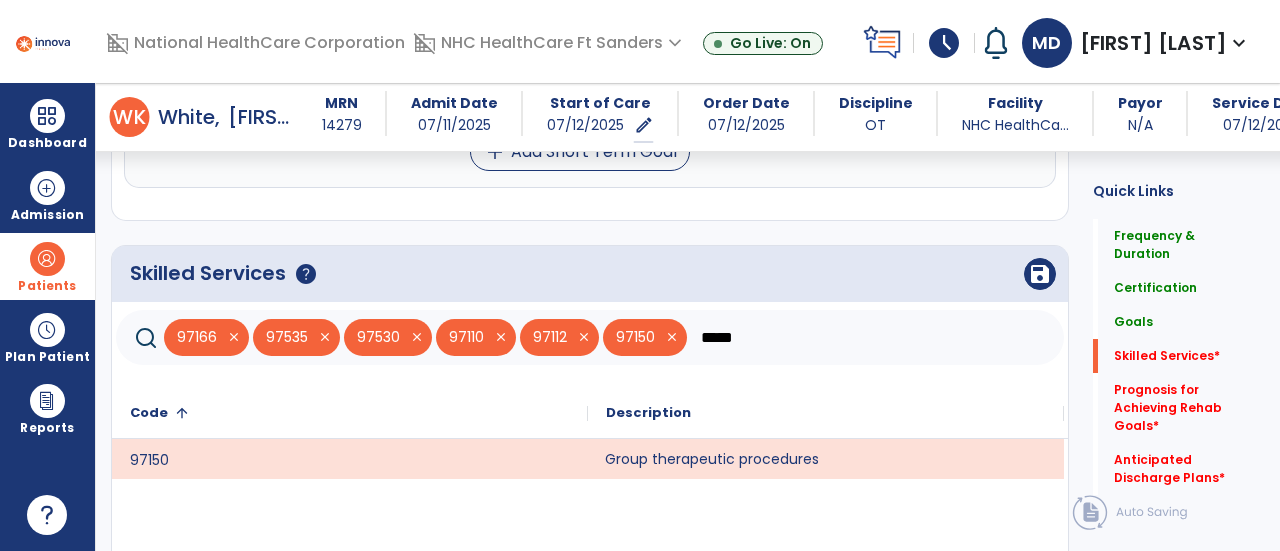click on "*****" 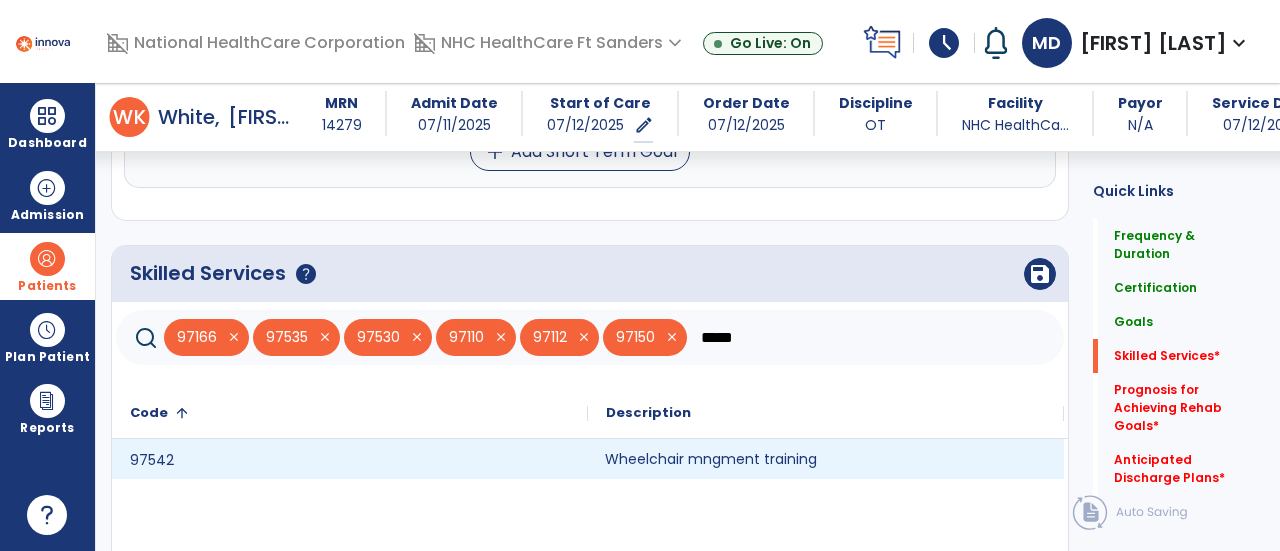 click on "Wheelchair mngment training" 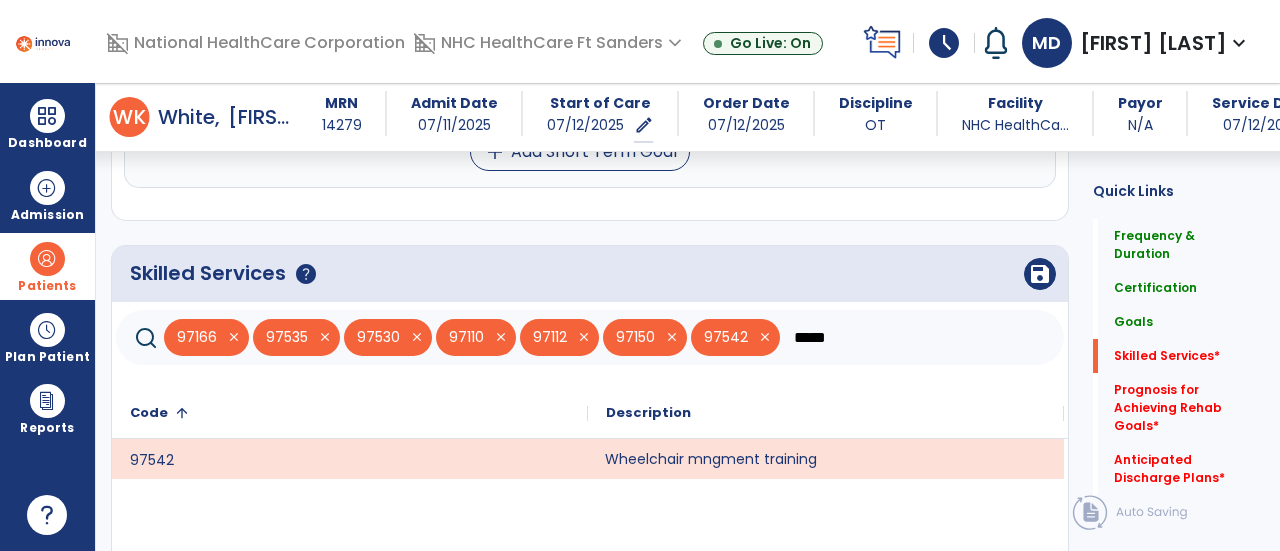 click on "*****" 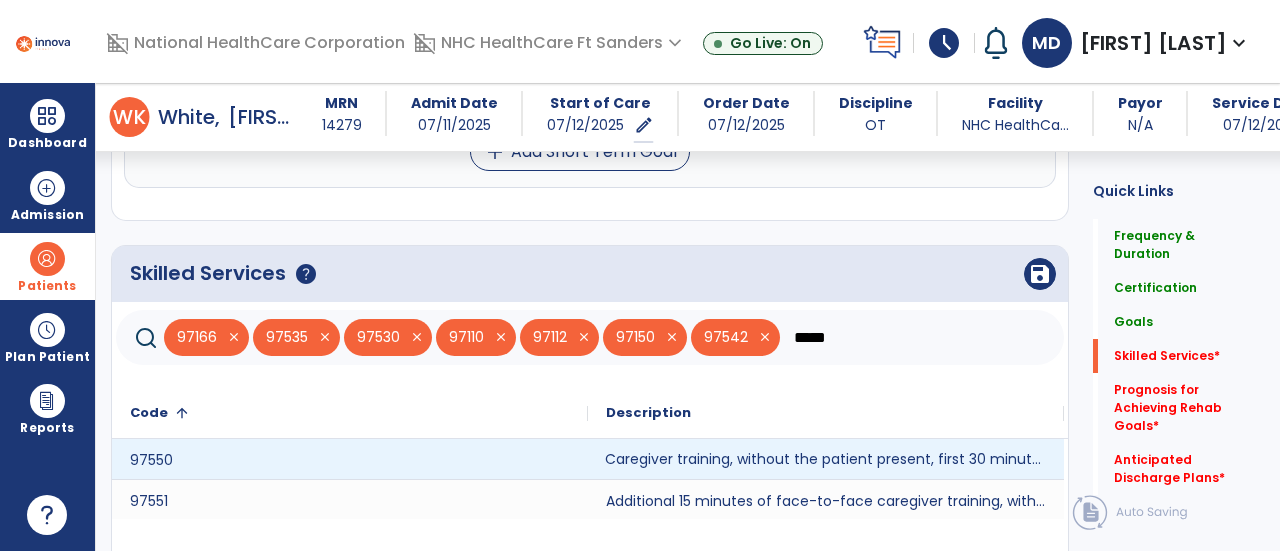 type on "*****" 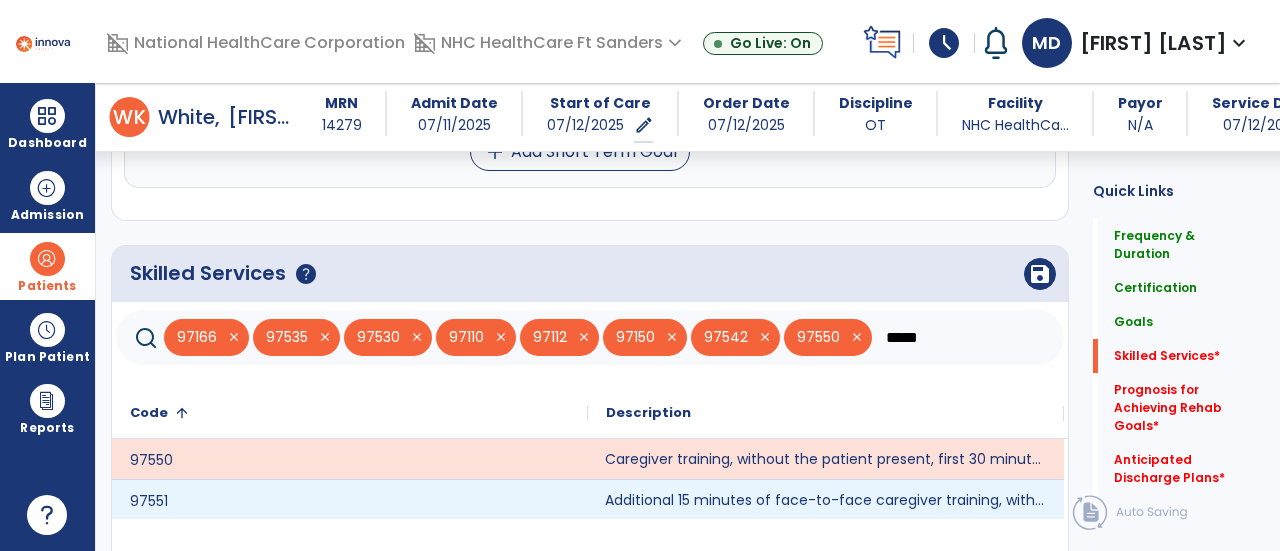 click on "Additional 15 minutes of face-to-face caregiver training, without the patient present, after 97550 is billed." 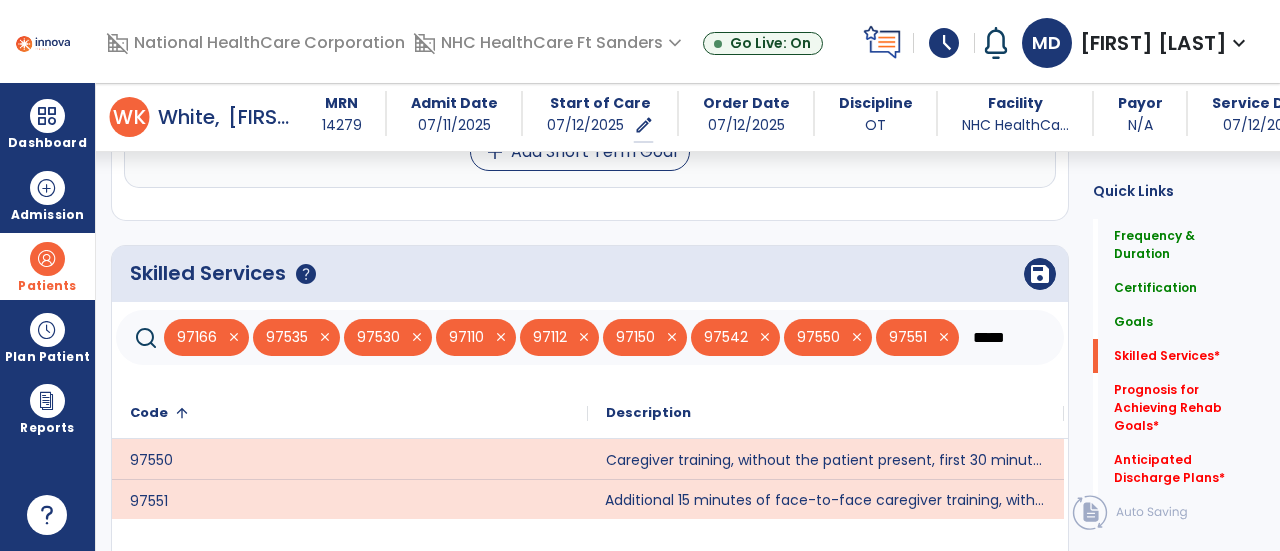 click on "*****" 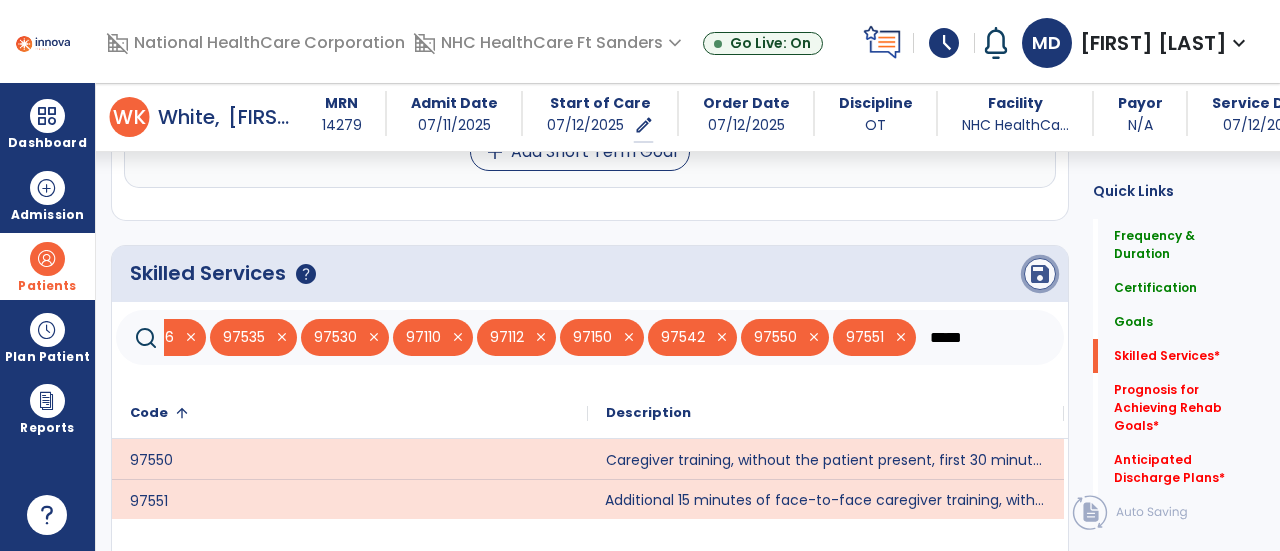 click on "save" 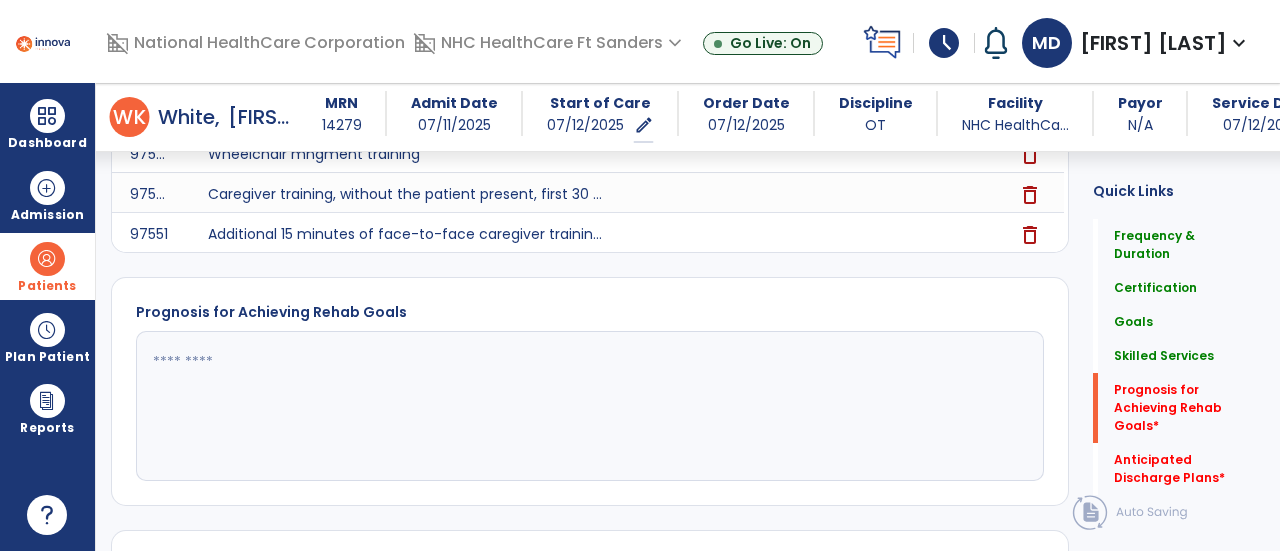 scroll, scrollTop: 2432, scrollLeft: 0, axis: vertical 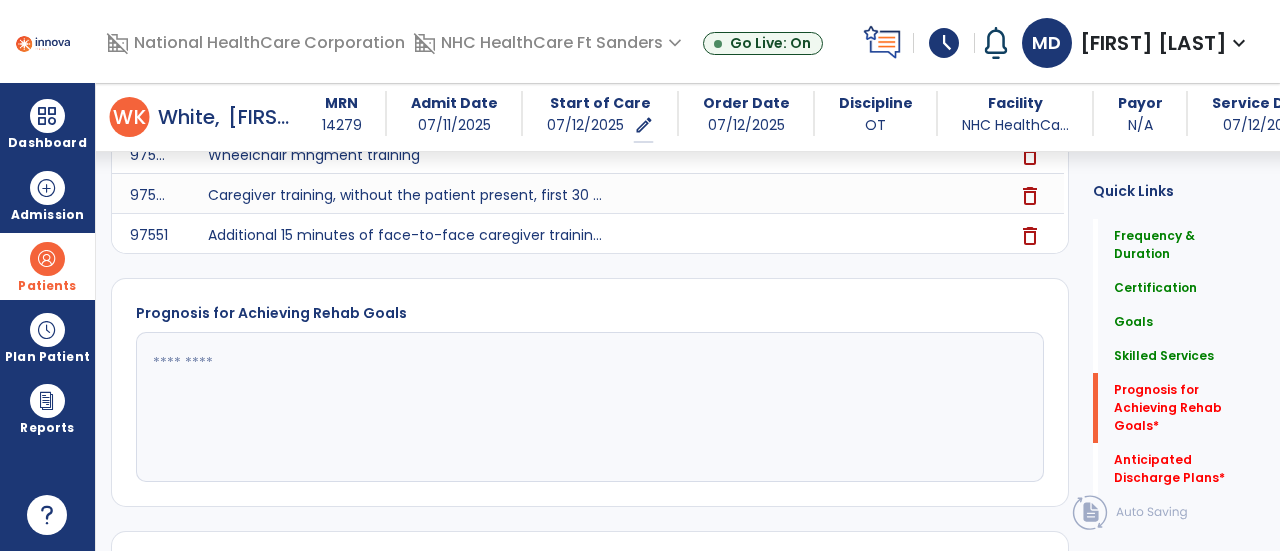 click 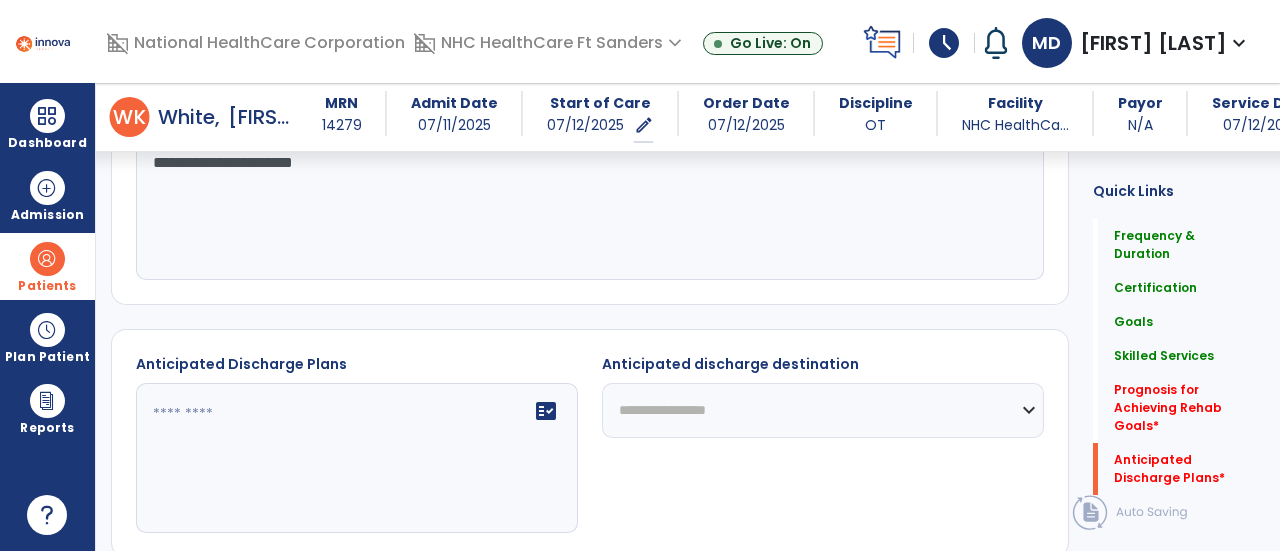 scroll, scrollTop: 2639, scrollLeft: 0, axis: vertical 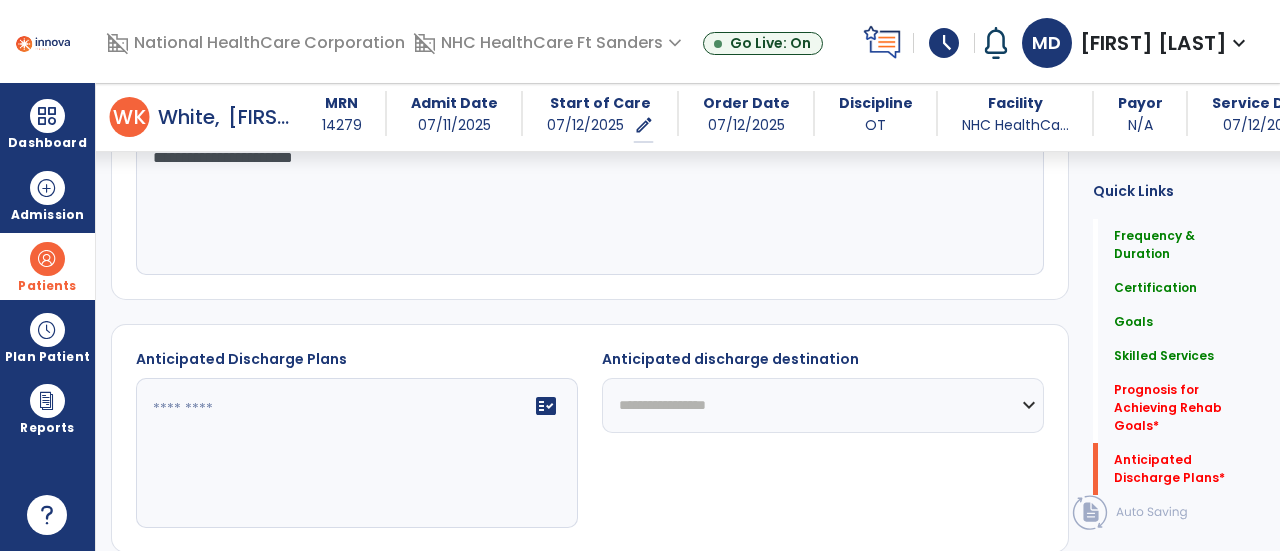 type on "**********" 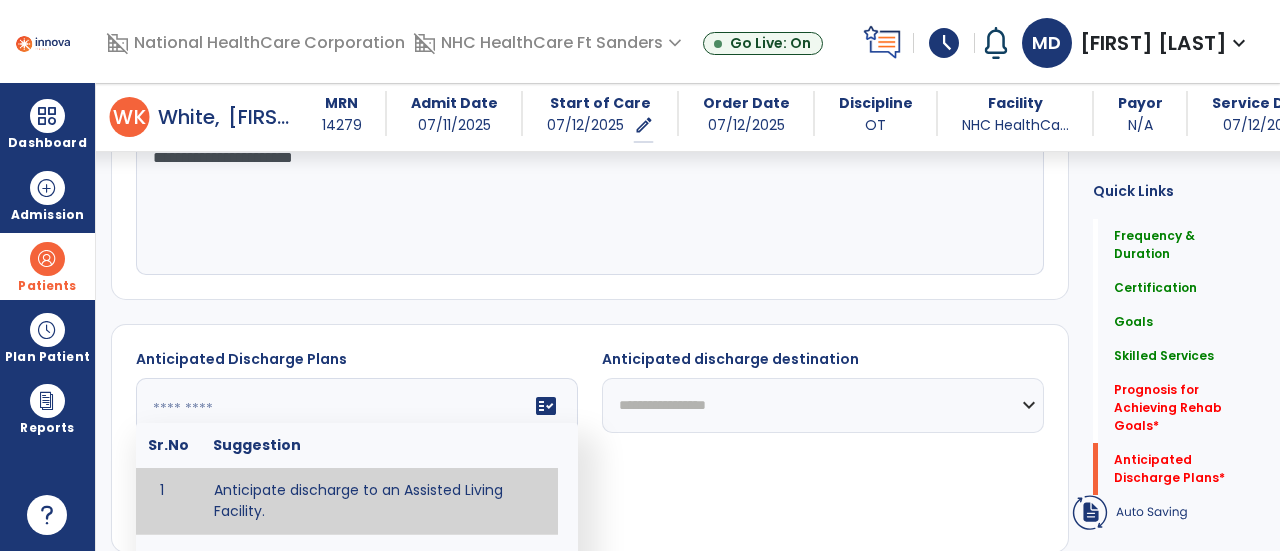 click 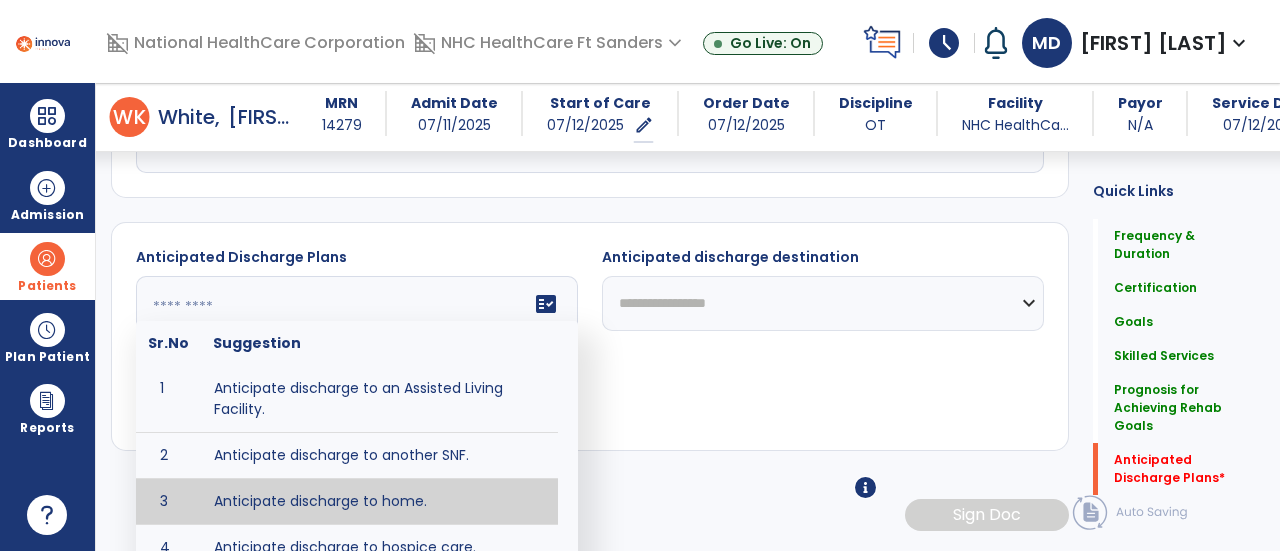 type on "**********" 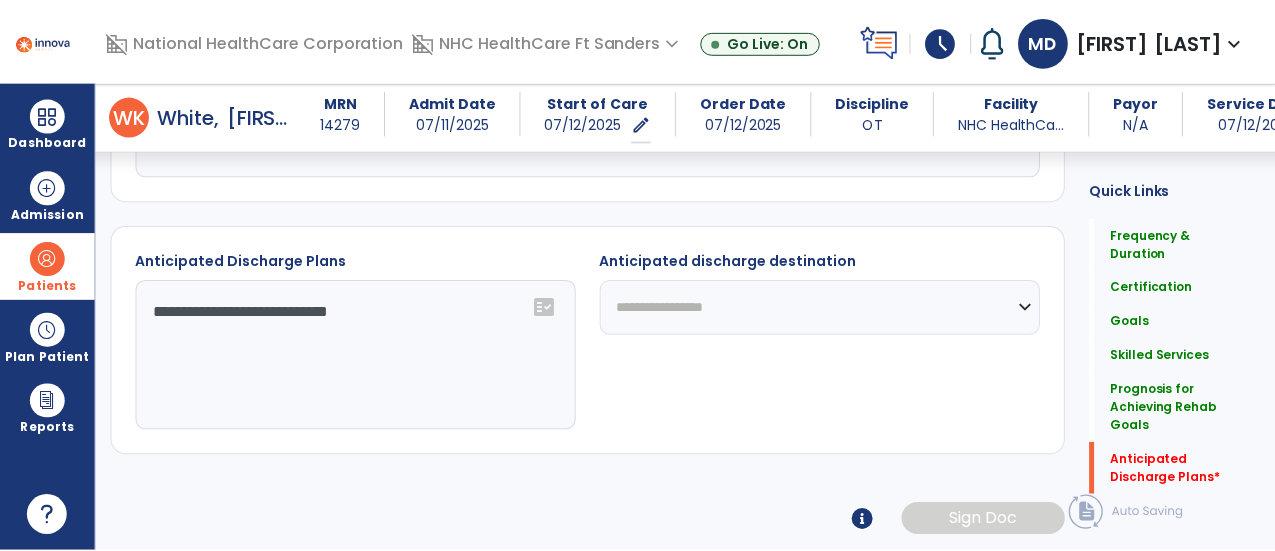 scroll, scrollTop: 2709, scrollLeft: 0, axis: vertical 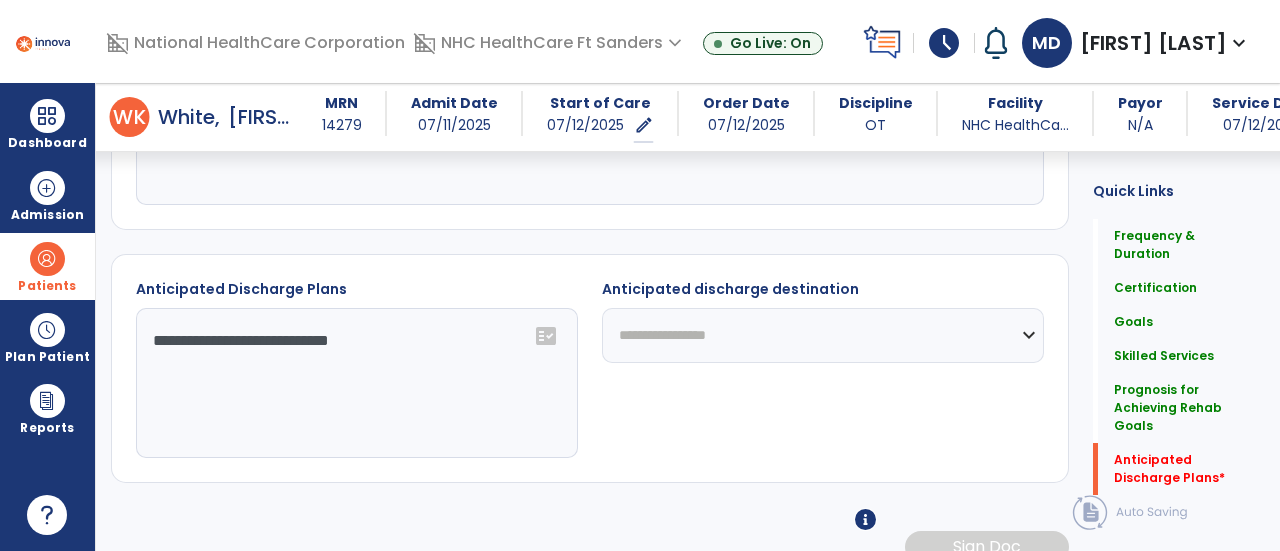 click on "**********" 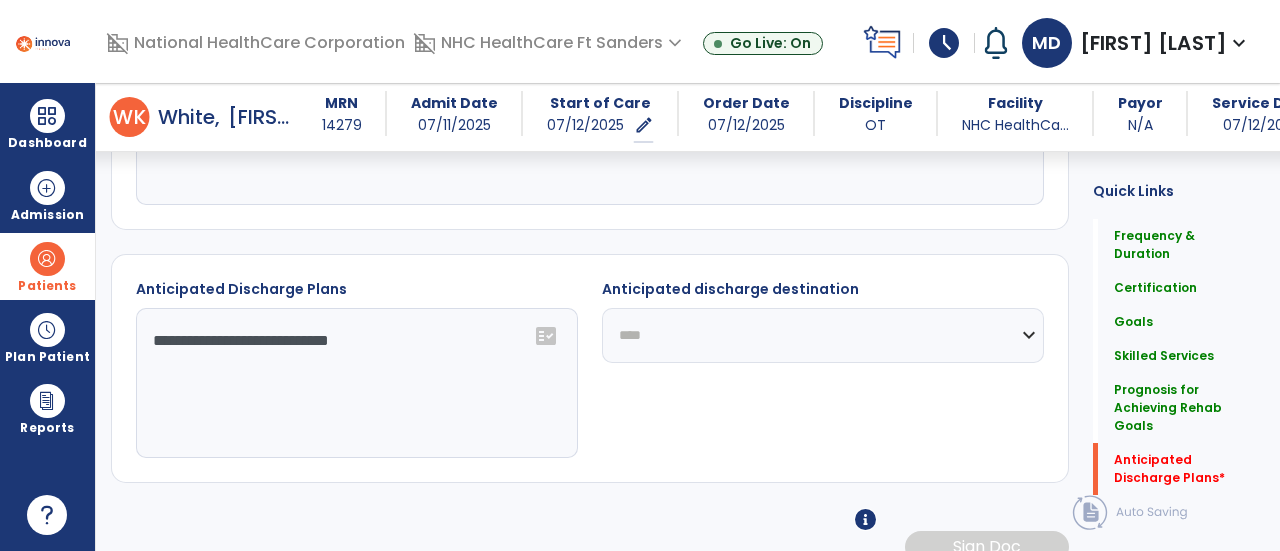 click on "**********" 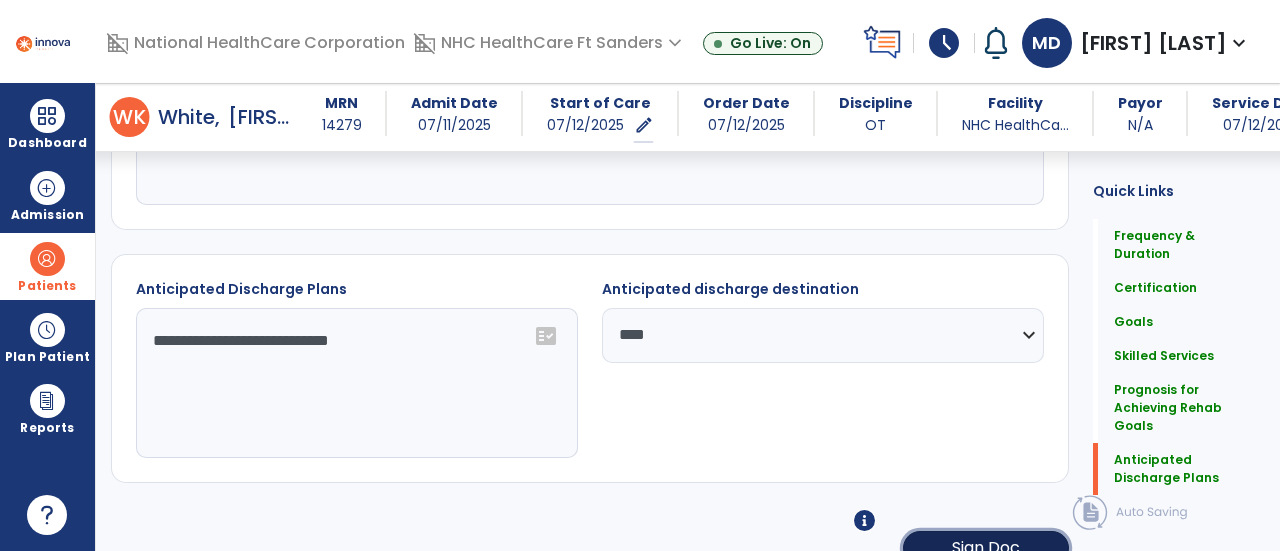 click on "Sign Doc" 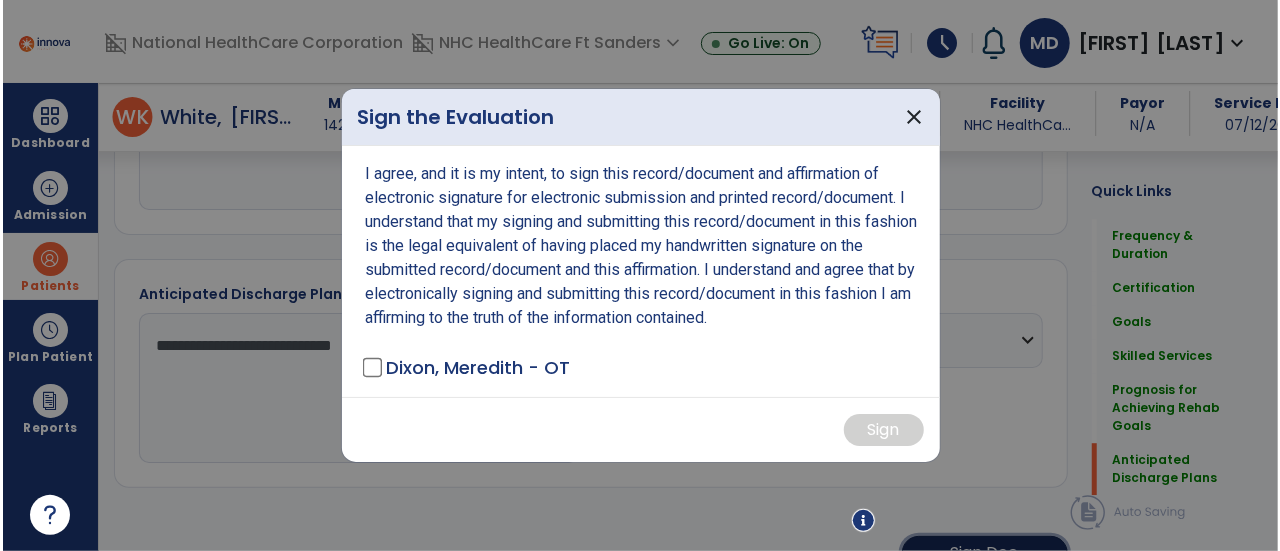 scroll, scrollTop: 2709, scrollLeft: 0, axis: vertical 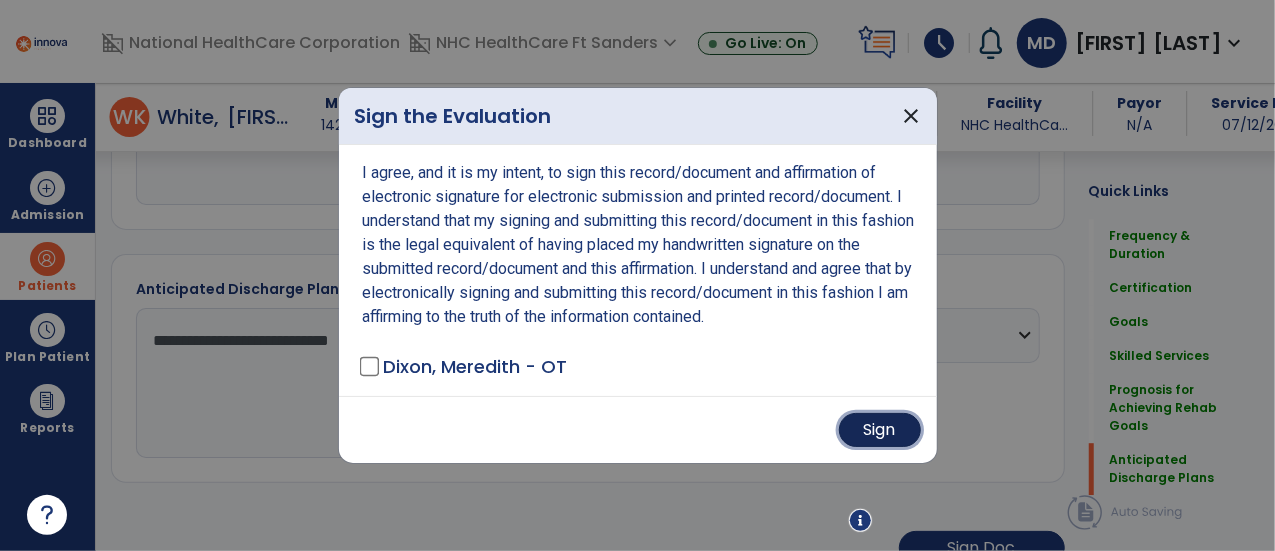 click on "Sign" at bounding box center [880, 430] 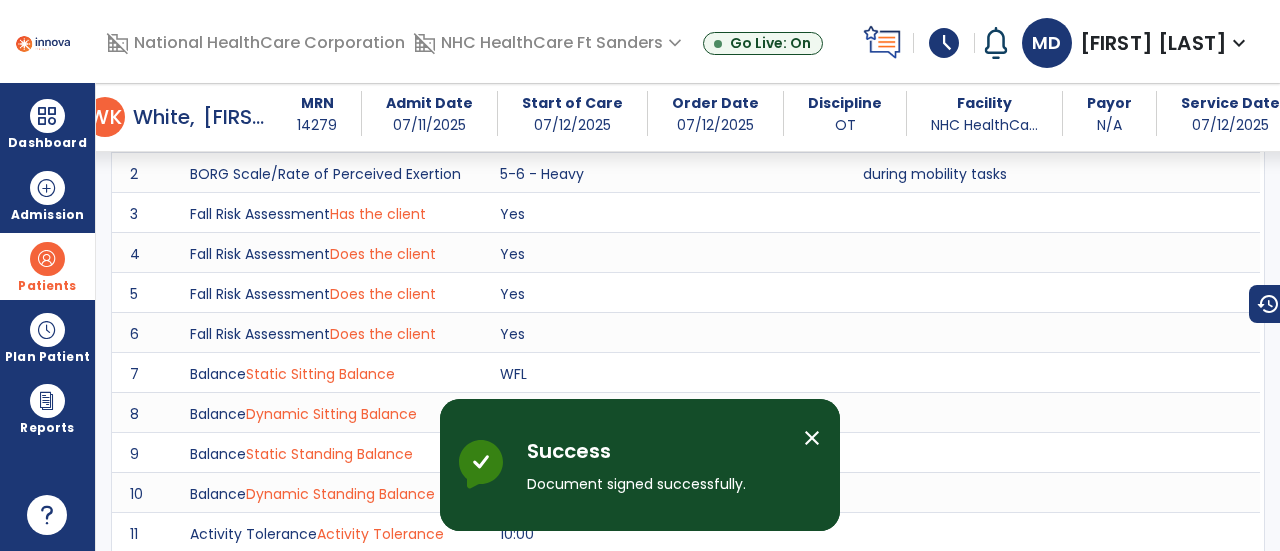 scroll, scrollTop: 2005, scrollLeft: 0, axis: vertical 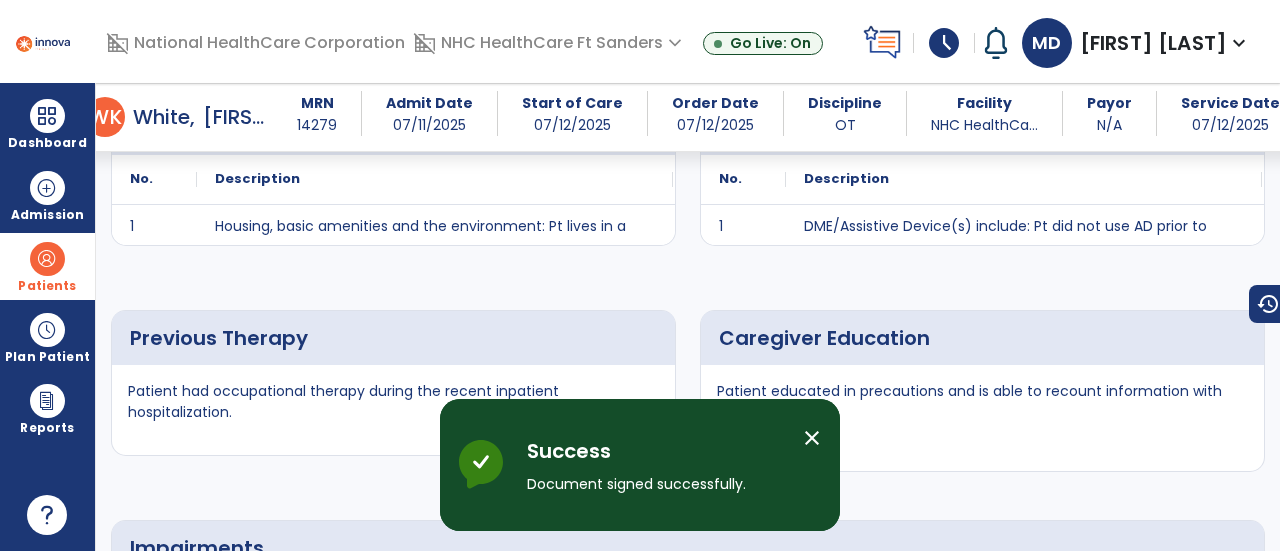 click on "close" at bounding box center (812, 438) 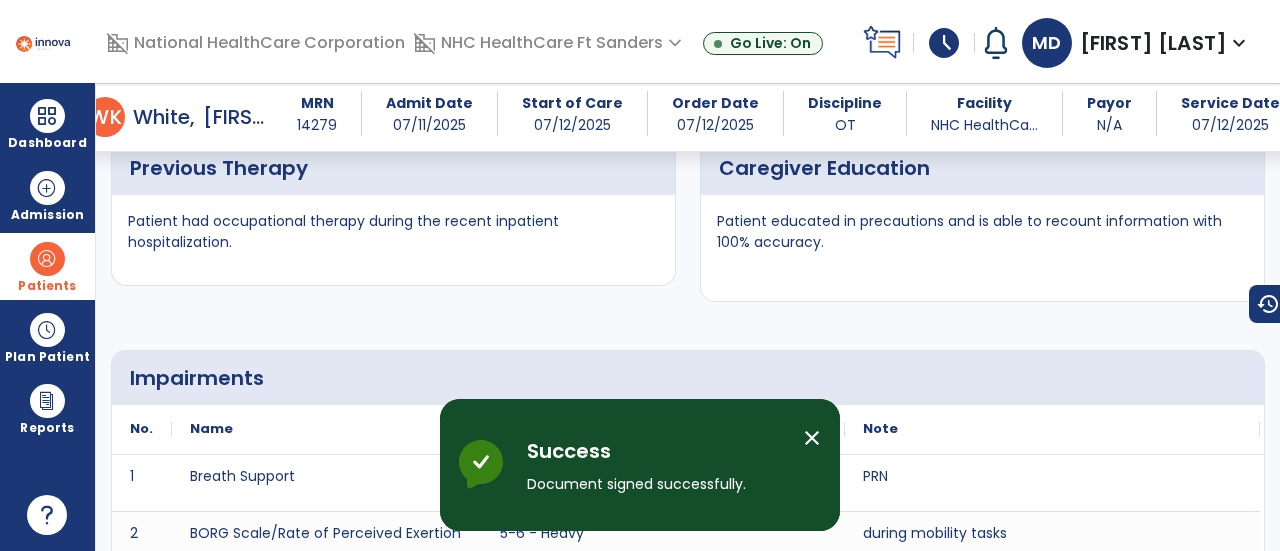 scroll, scrollTop: 2252, scrollLeft: 0, axis: vertical 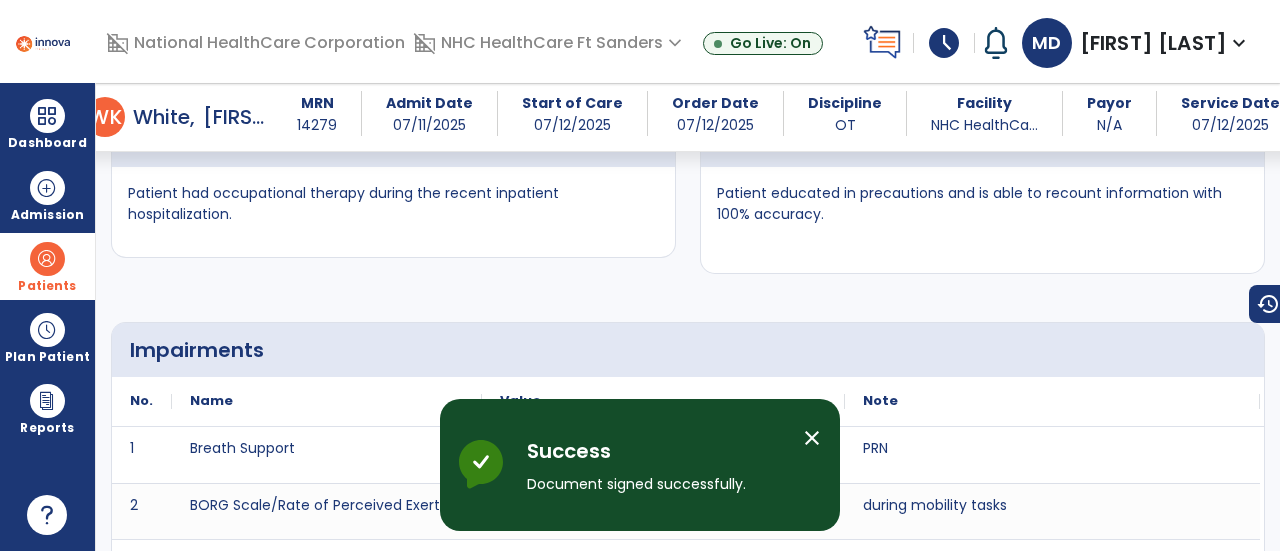 click on "close" at bounding box center (812, 438) 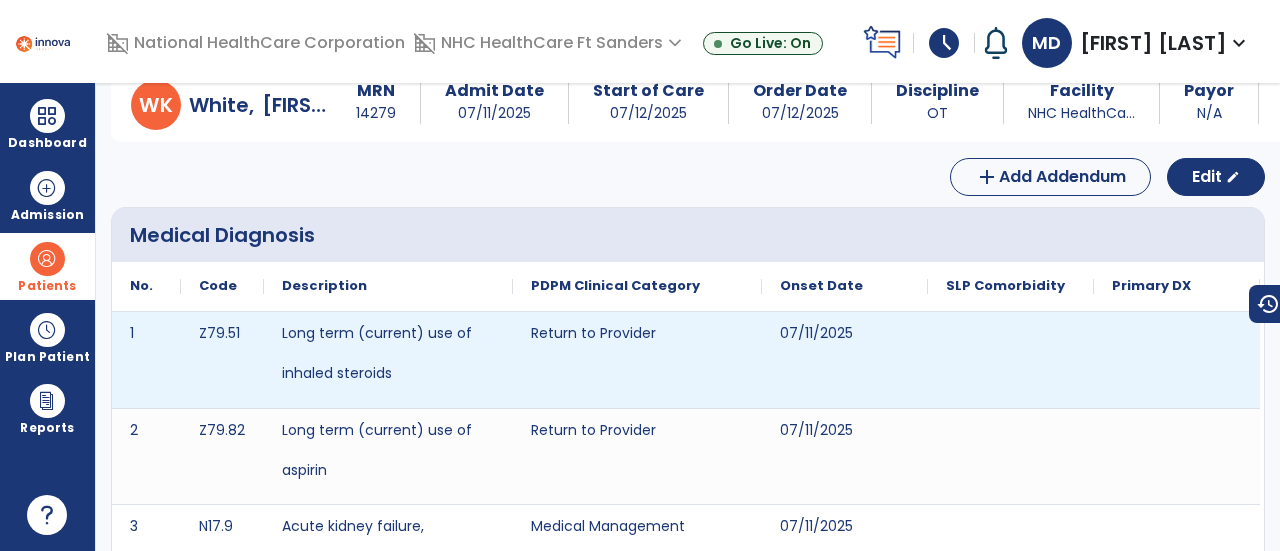 scroll, scrollTop: 0, scrollLeft: 0, axis: both 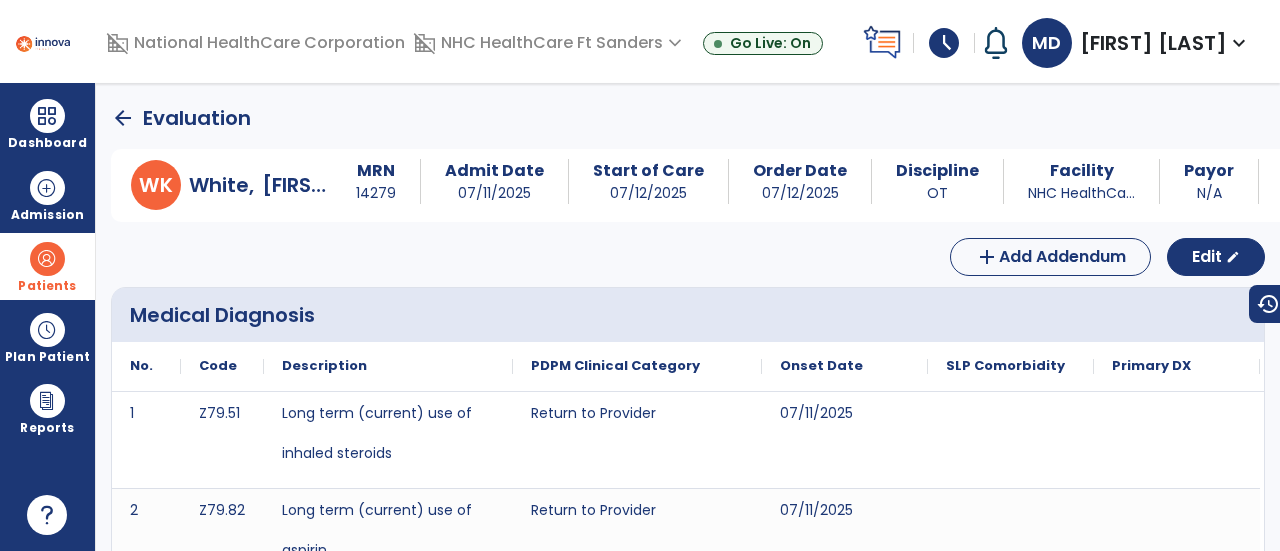 click on "arrow_back" 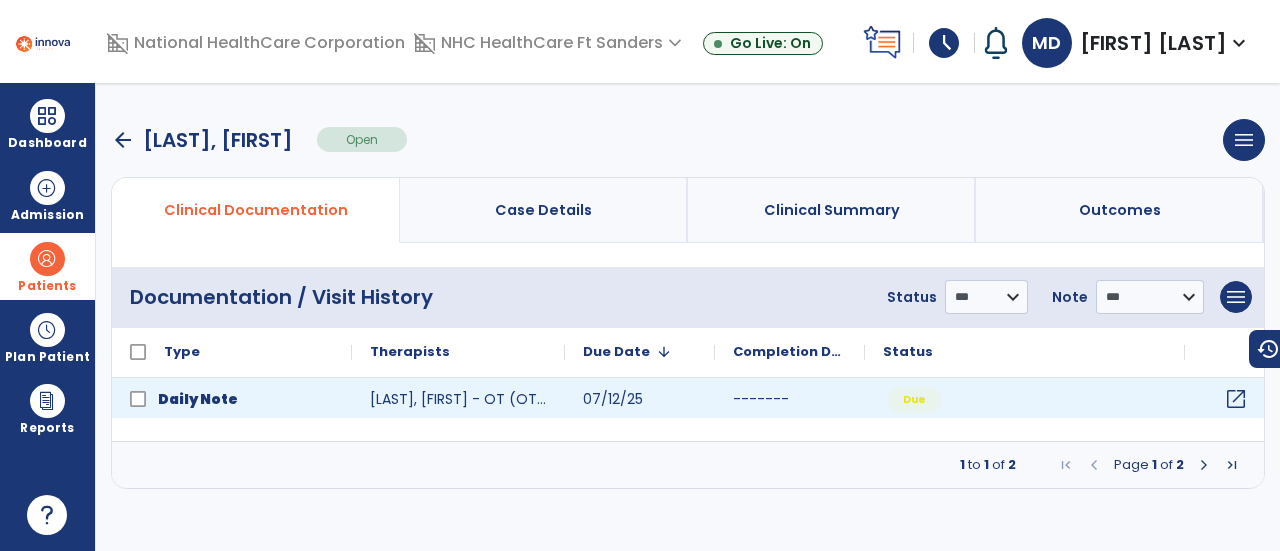 click on "open_in_new" 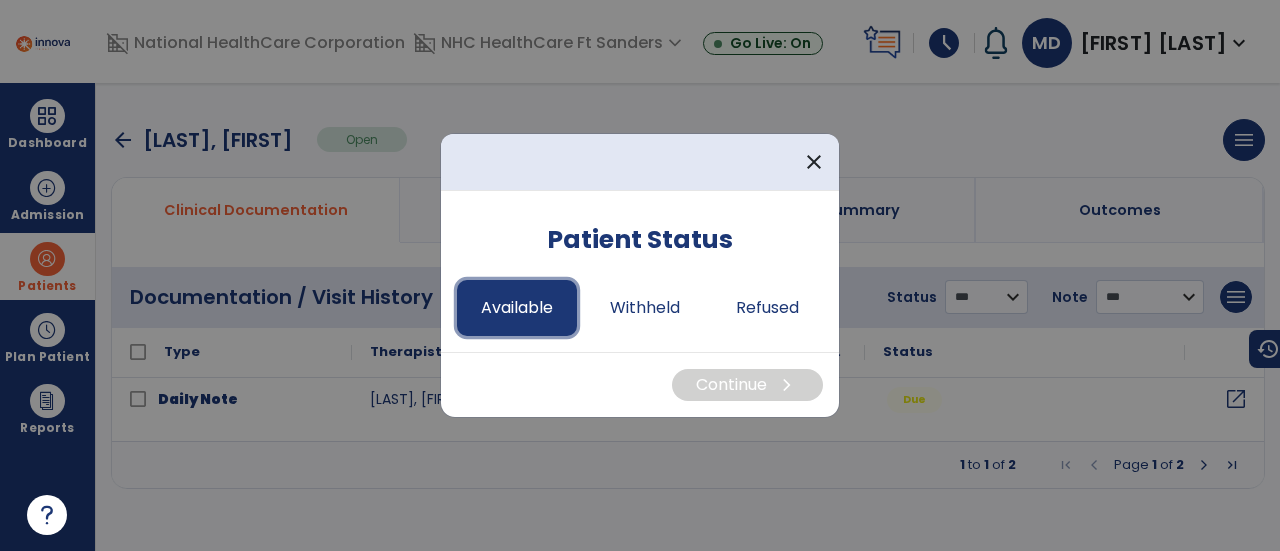 click on "Available" at bounding box center (517, 308) 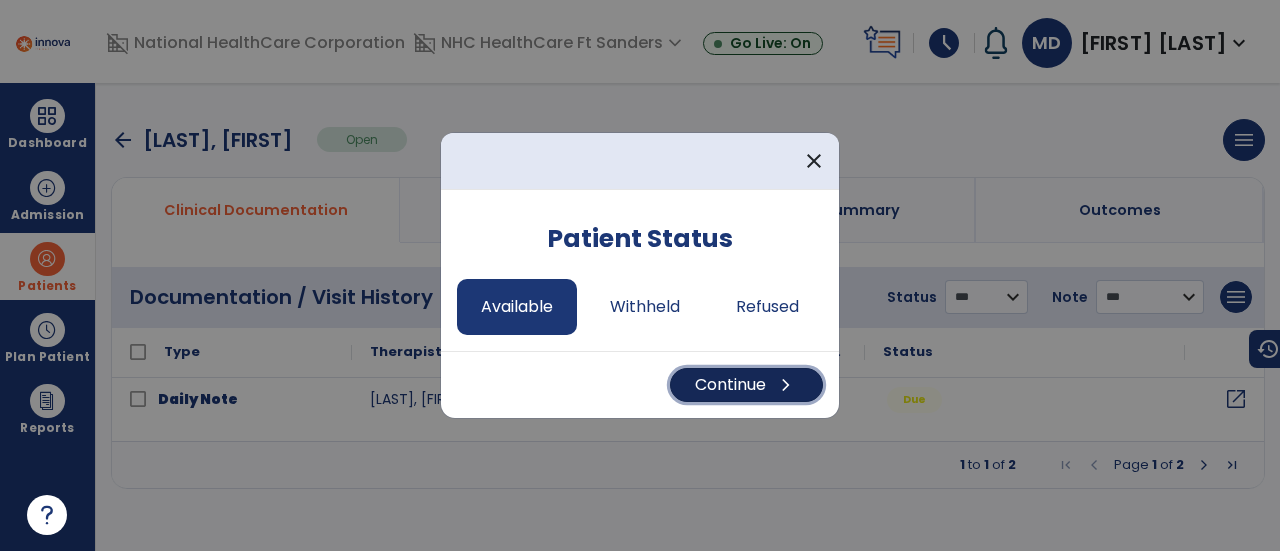 click on "Continue   chevron_right" at bounding box center [746, 385] 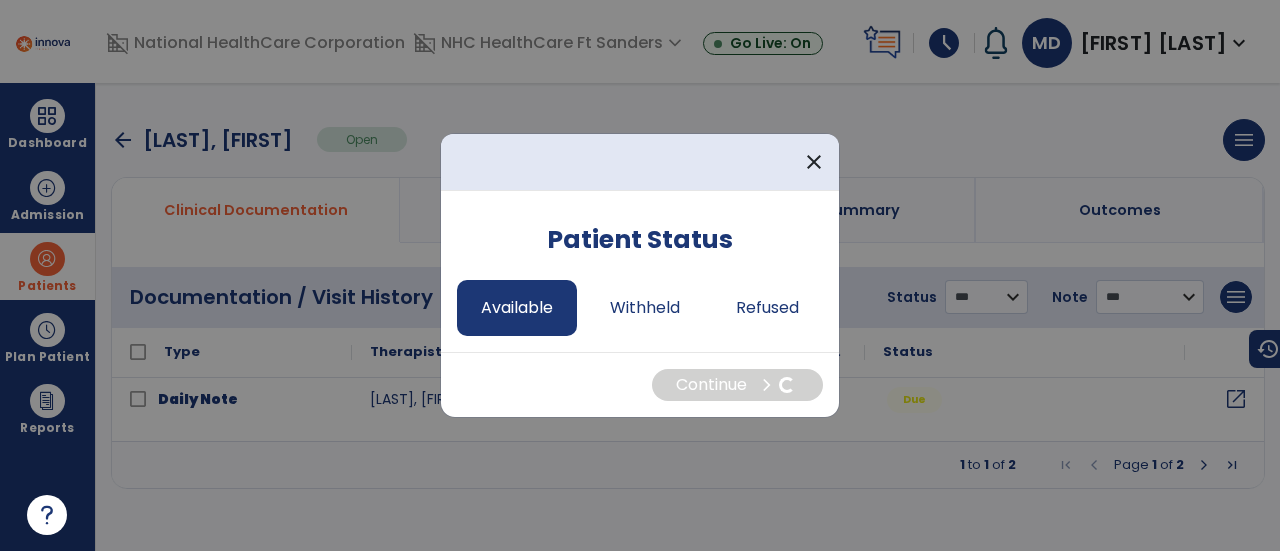 select on "*" 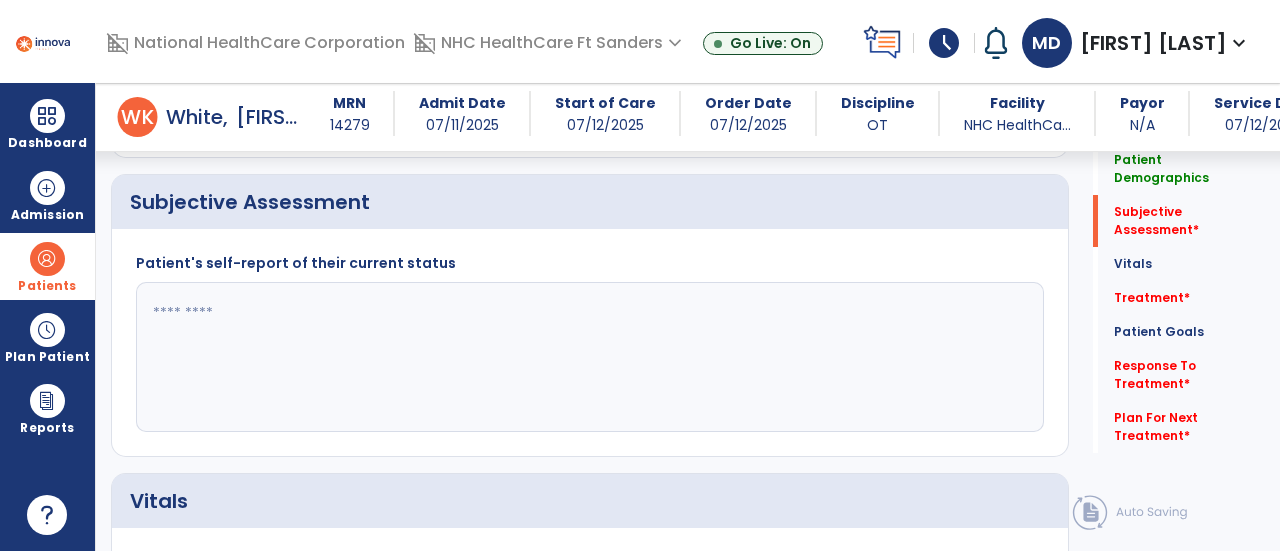 scroll, scrollTop: 487, scrollLeft: 0, axis: vertical 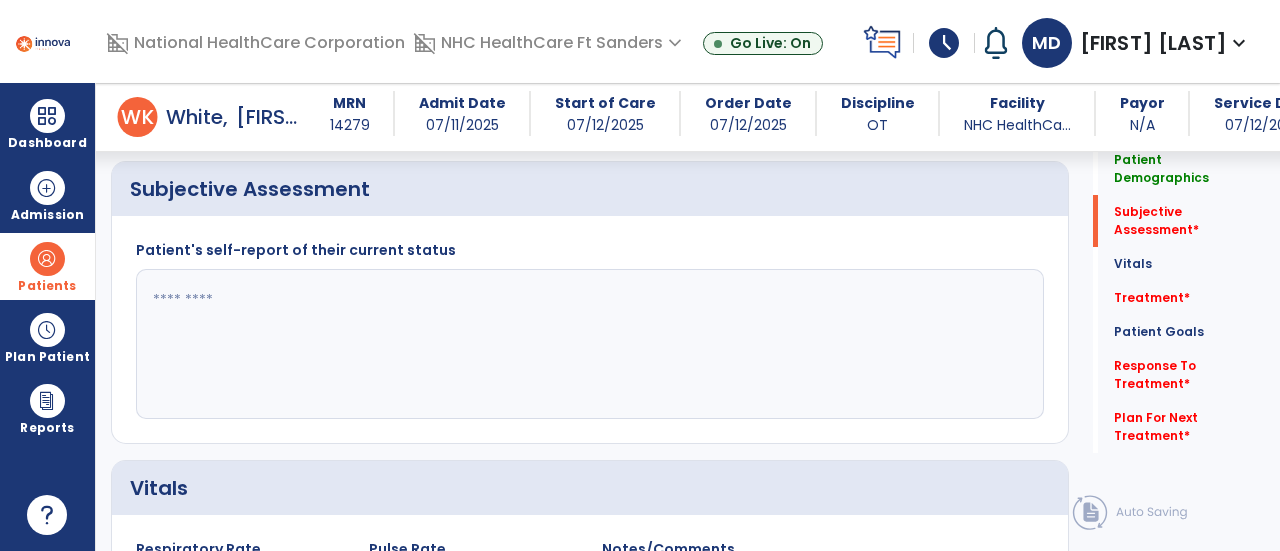 click 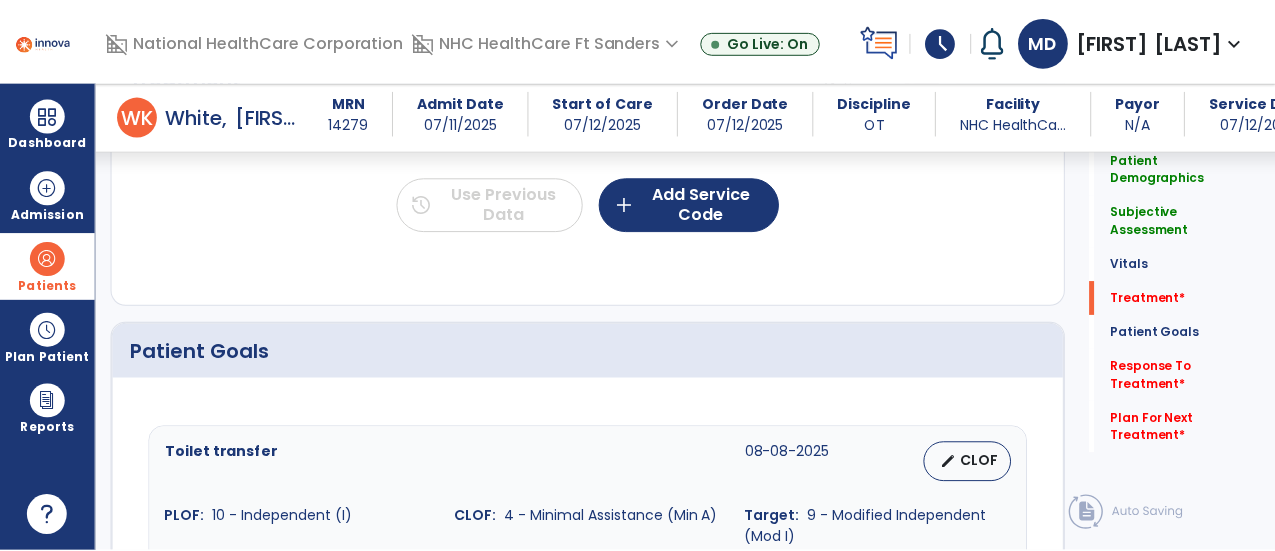 scroll, scrollTop: 1331, scrollLeft: 0, axis: vertical 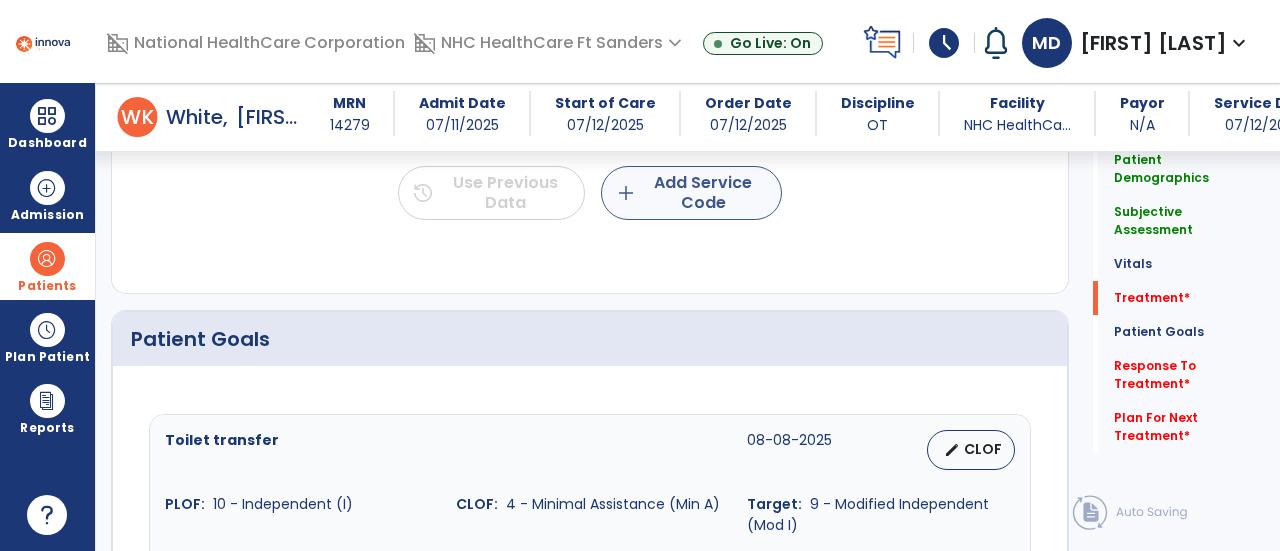 type on "**********" 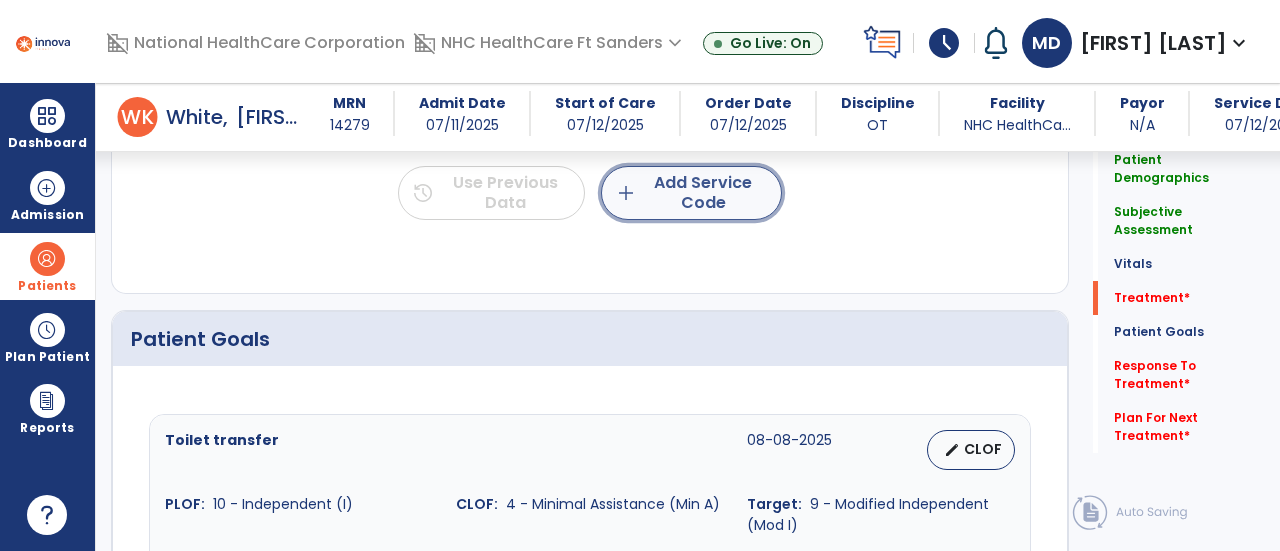 click on "add  Add Service Code" 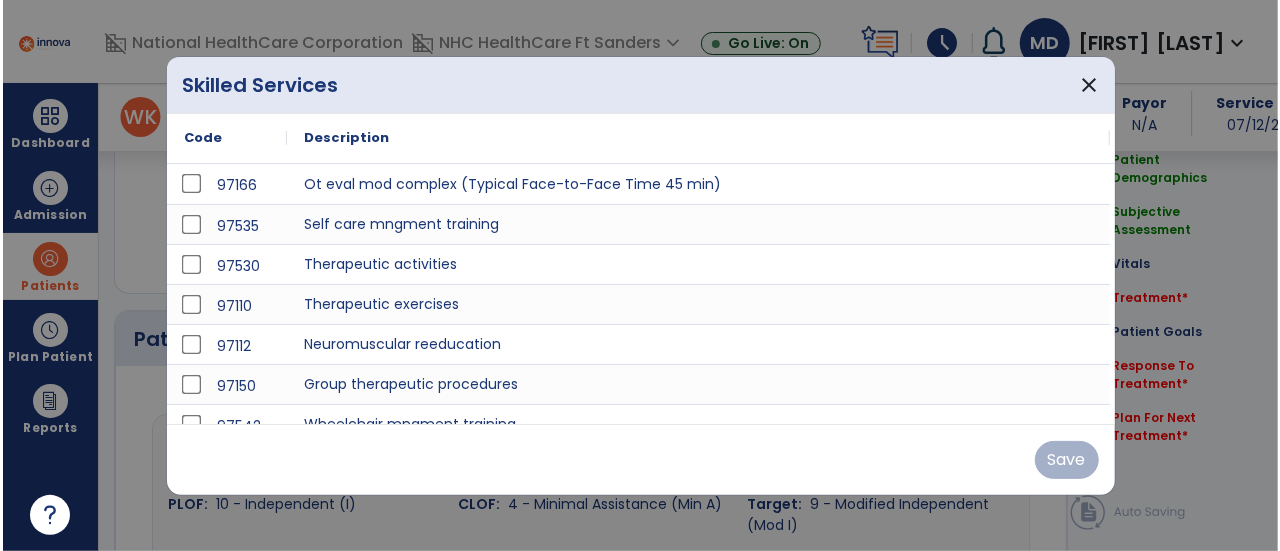 scroll, scrollTop: 1331, scrollLeft: 0, axis: vertical 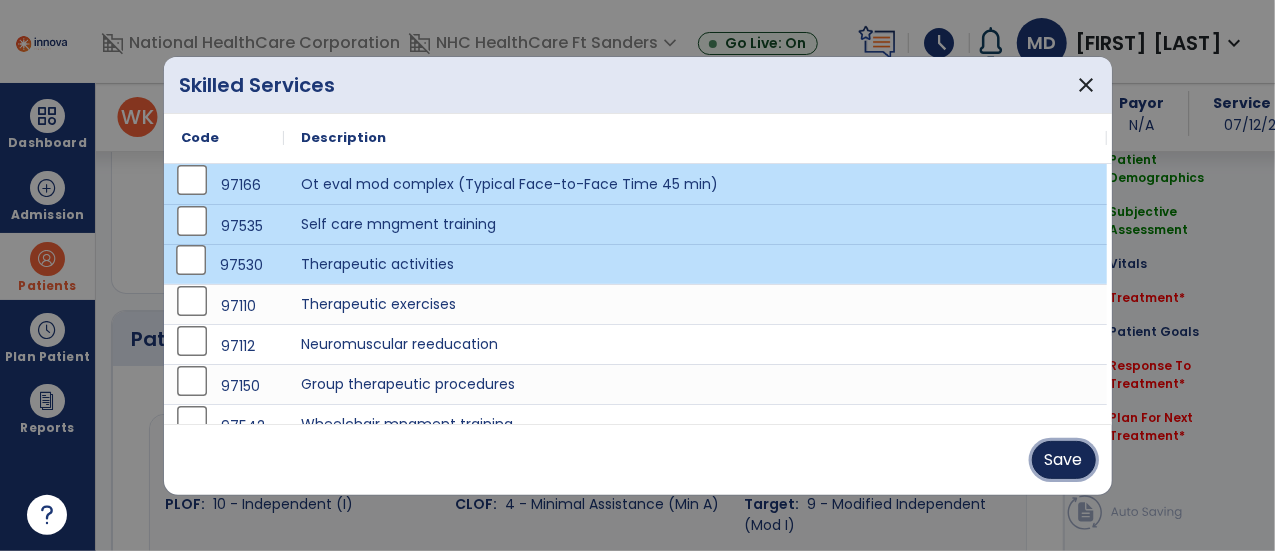 click on "Save" at bounding box center (1064, 460) 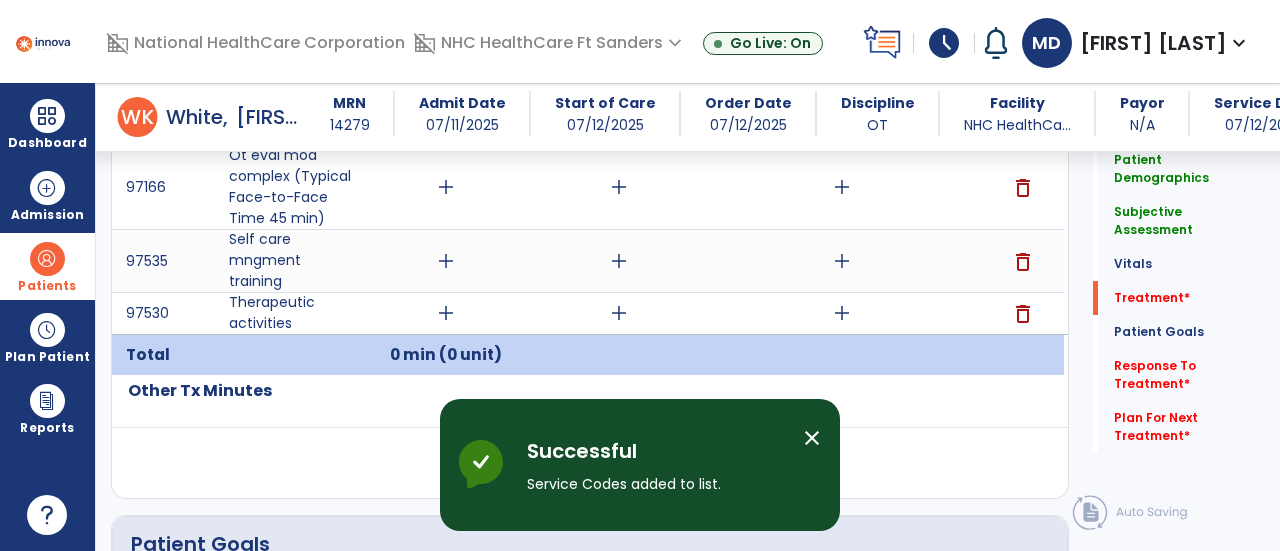 click on "close" at bounding box center [812, 438] 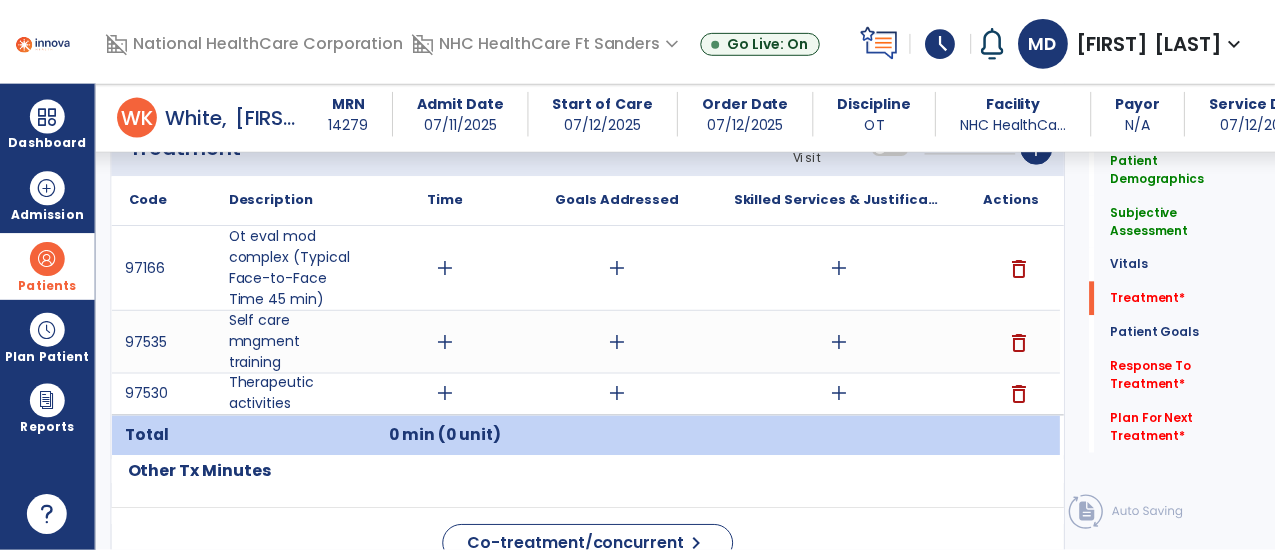 scroll, scrollTop: 1252, scrollLeft: 0, axis: vertical 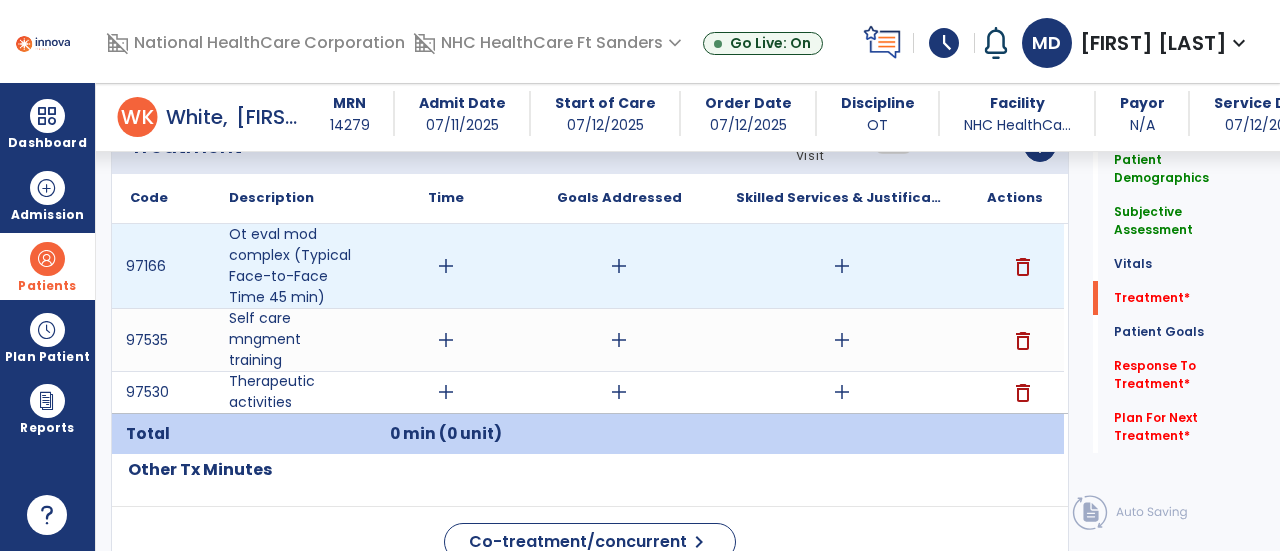 click on "add" at bounding box center [619, 266] 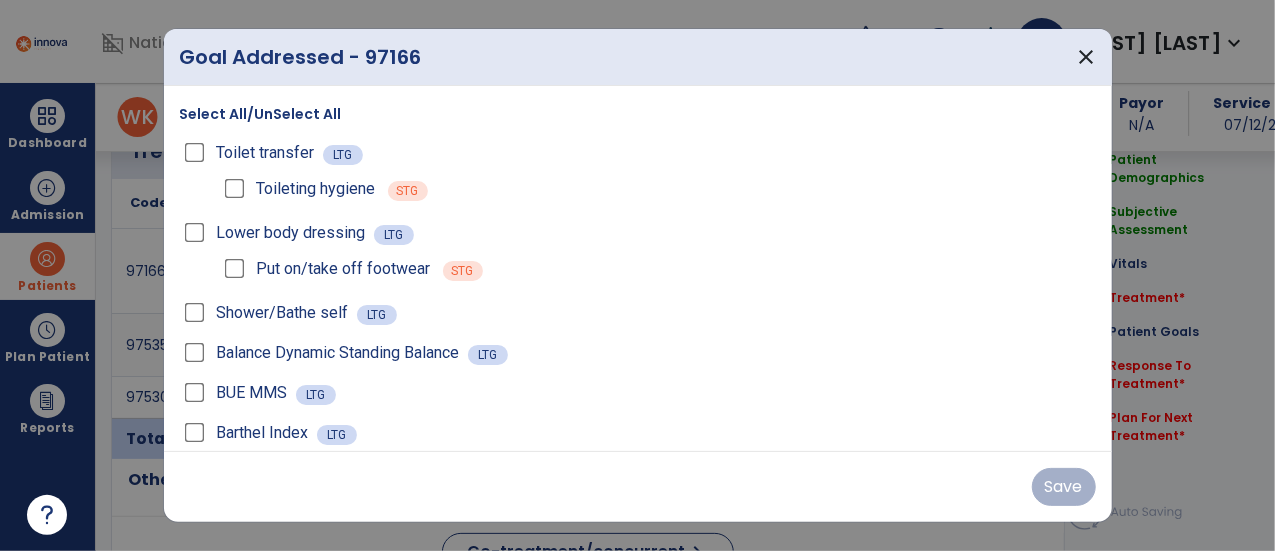 scroll, scrollTop: 1252, scrollLeft: 0, axis: vertical 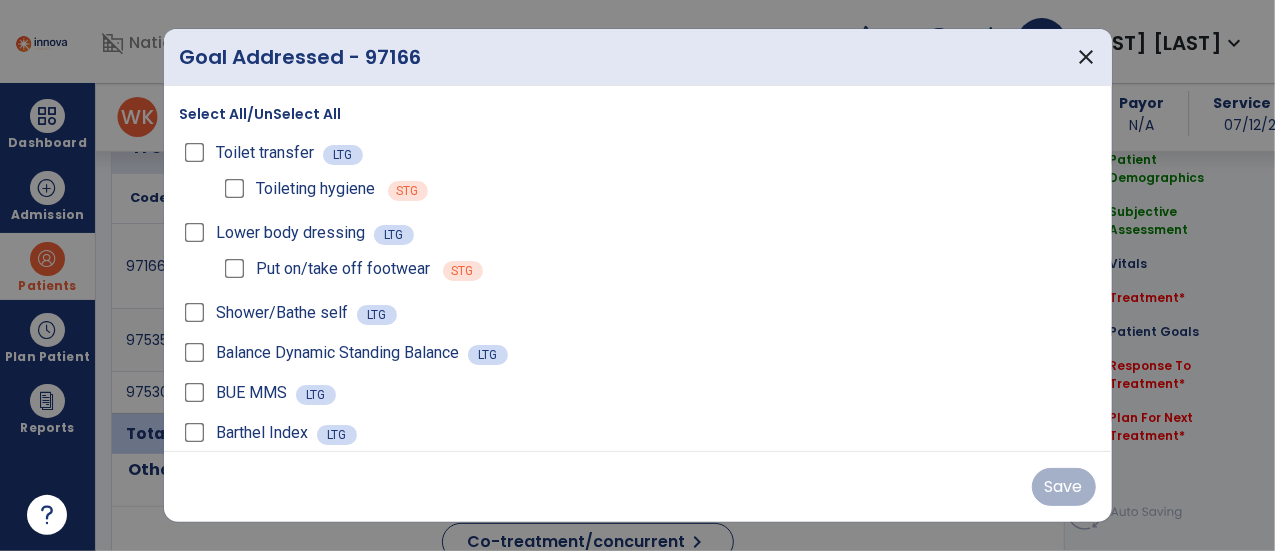 click on "Select All/UnSelect All" at bounding box center [261, 114] 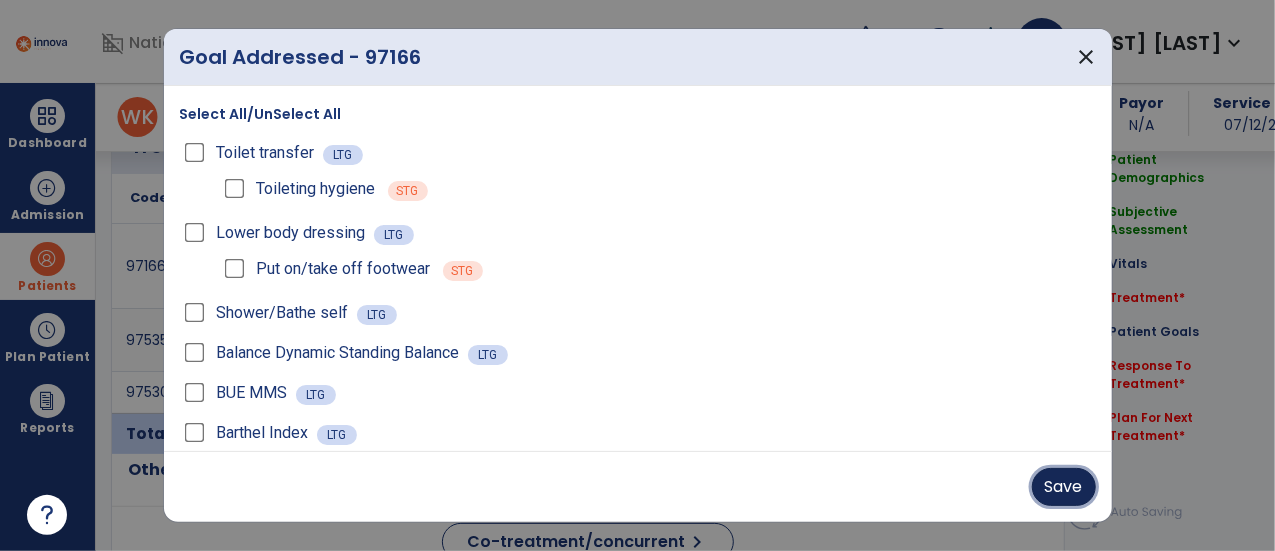 click on "Save" at bounding box center (1064, 487) 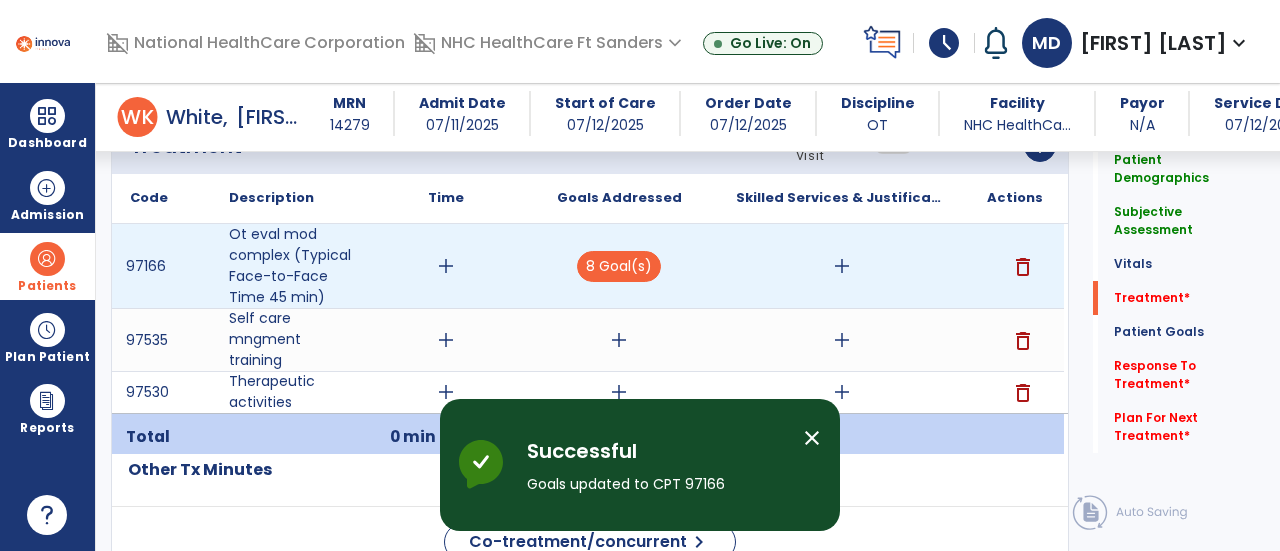 click on "add" at bounding box center [842, 266] 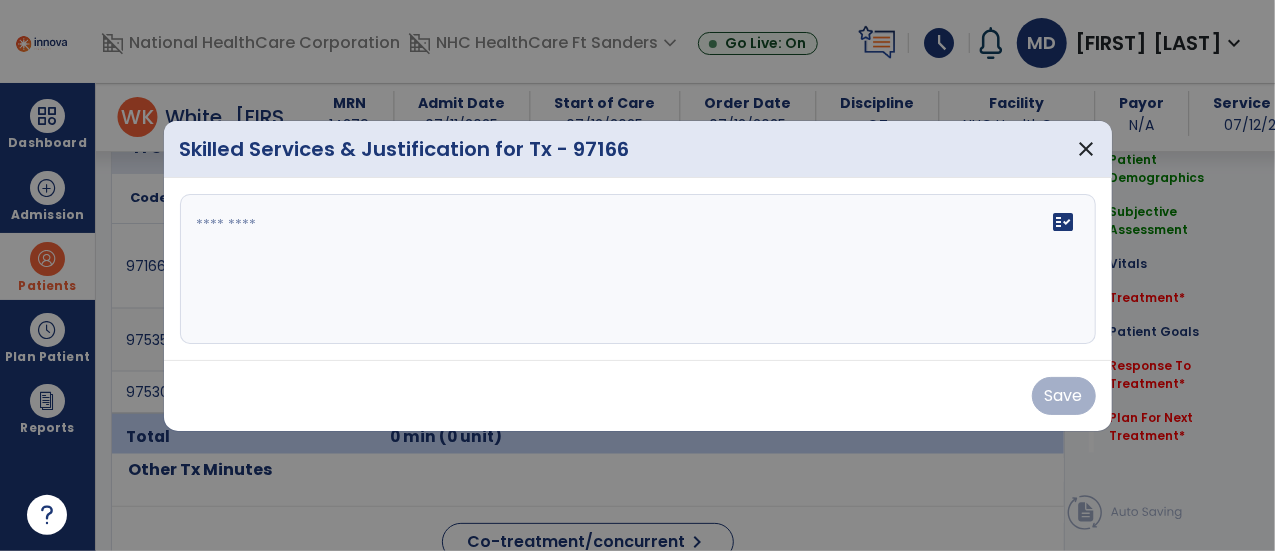 scroll, scrollTop: 1252, scrollLeft: 0, axis: vertical 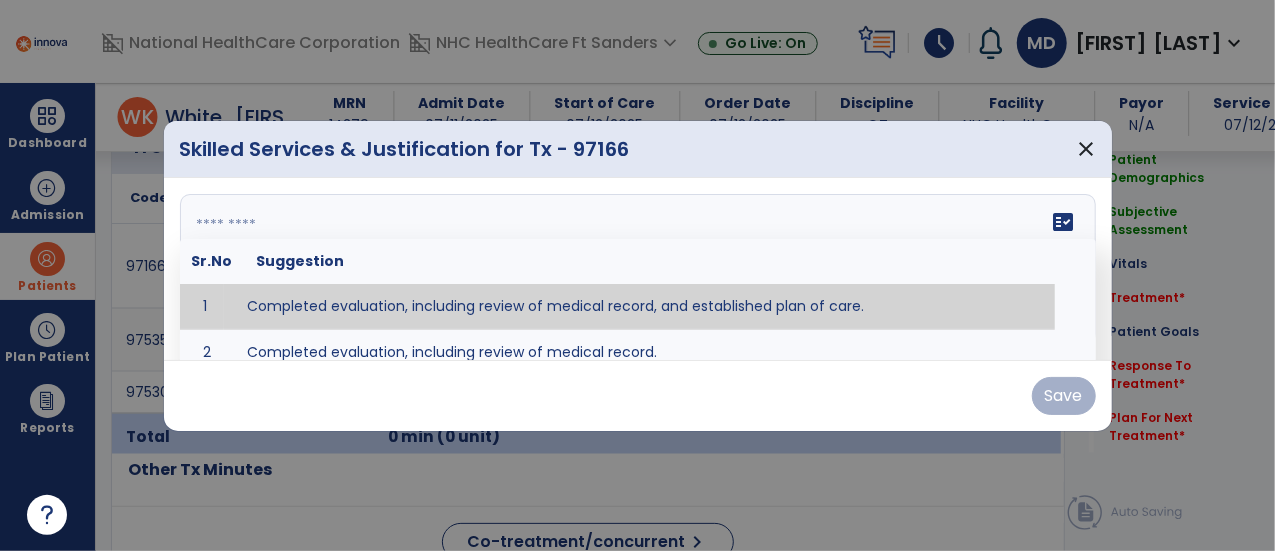 click on "fact_check  Sr.No Suggestion 1 Completed evaluation, including review of medical record, and established plan of care. 2 Completed evaluation, including review of medical record." at bounding box center (638, 269) 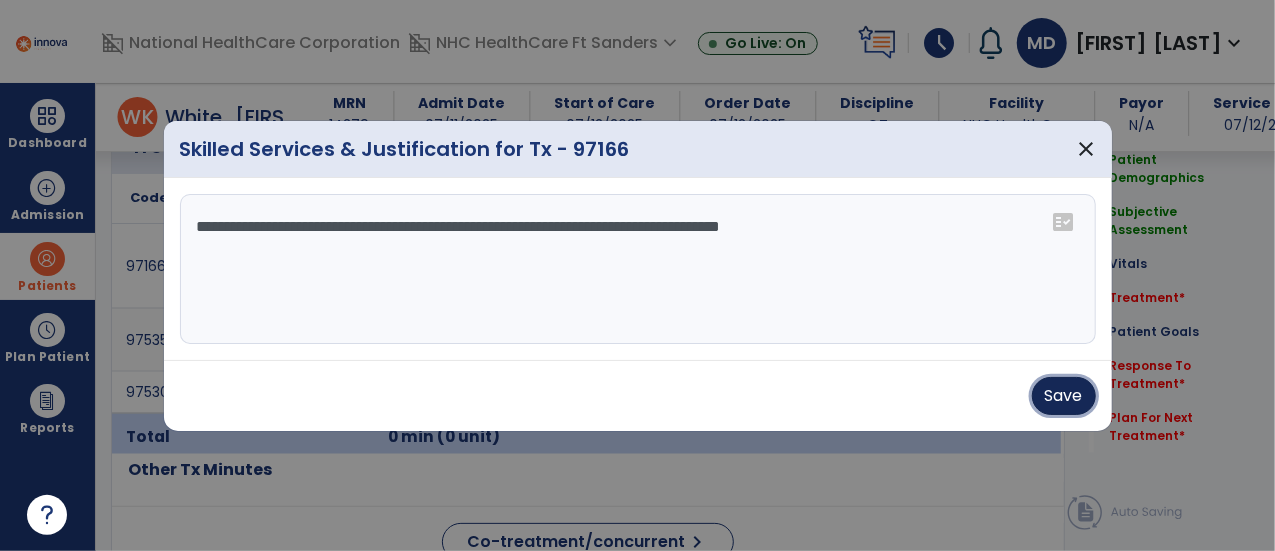 click on "Save" at bounding box center (1064, 396) 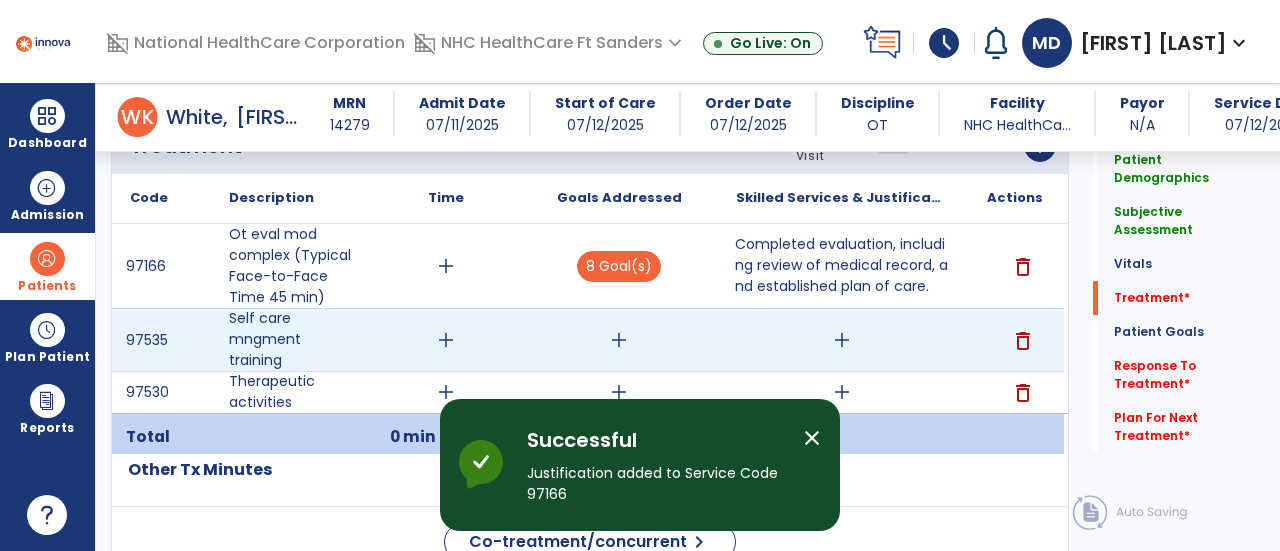 click on "add" at bounding box center [619, 340] 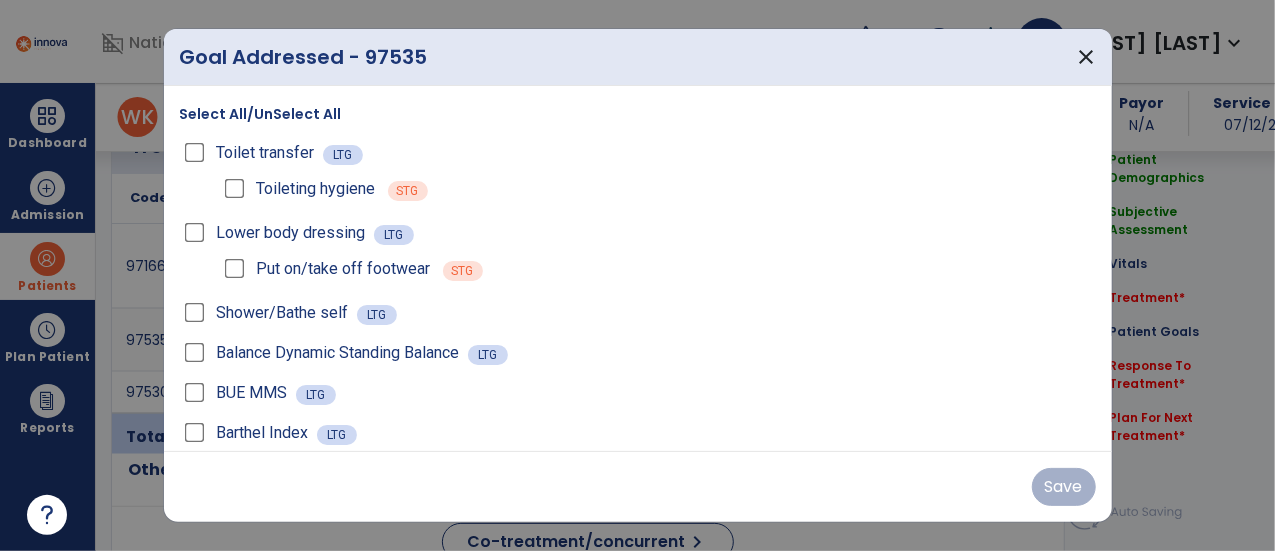scroll, scrollTop: 1252, scrollLeft: 0, axis: vertical 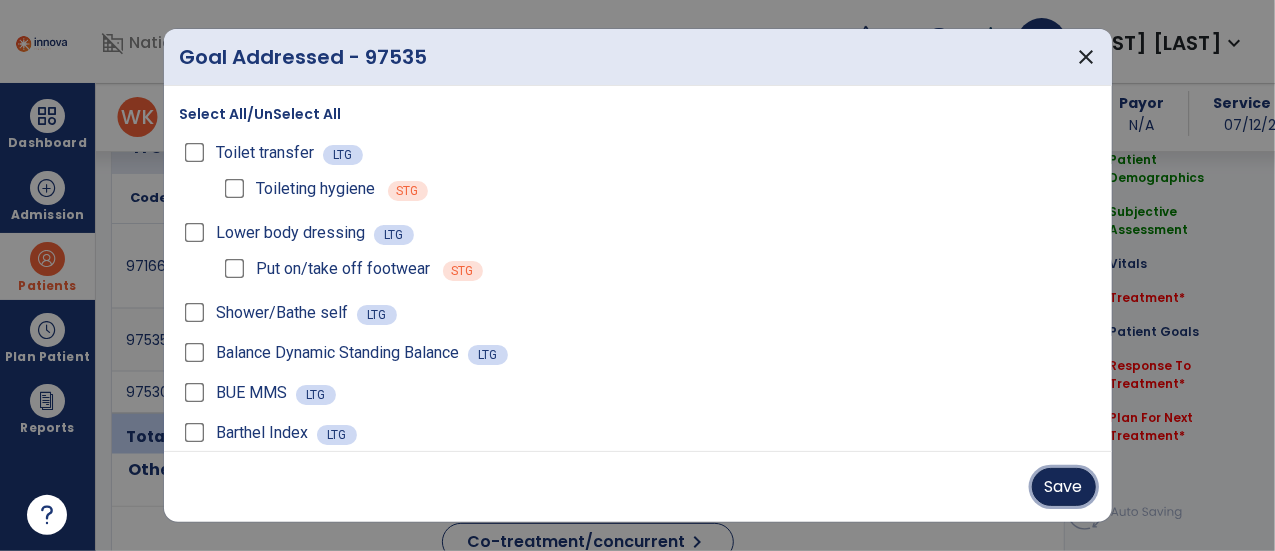 click on "Save" at bounding box center (1064, 487) 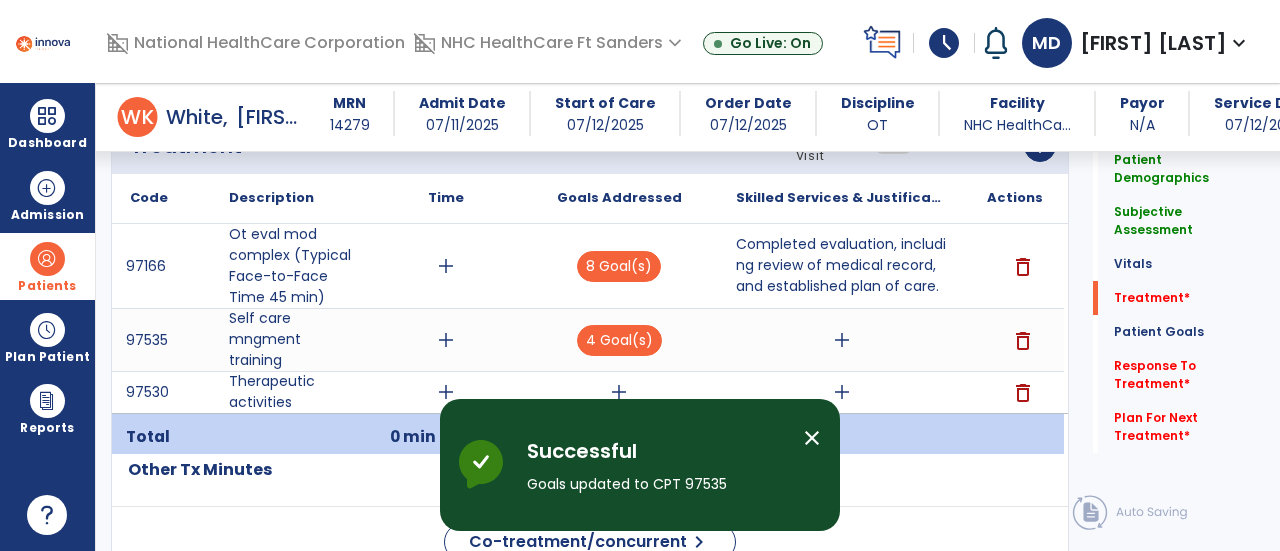 click on "close" at bounding box center [812, 438] 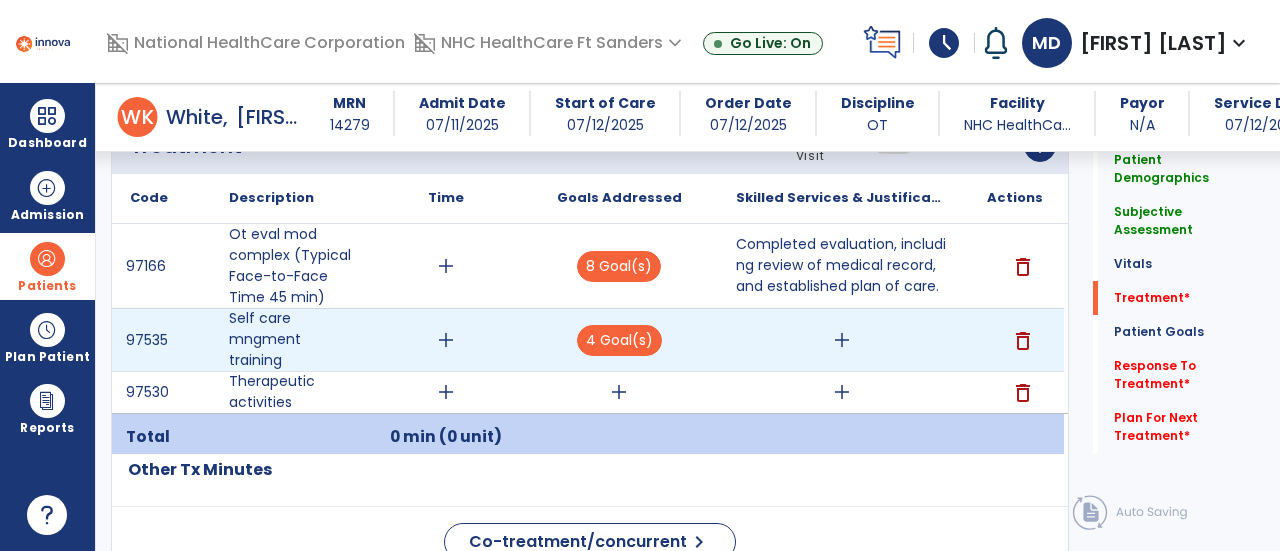 click on "add" at bounding box center [842, 340] 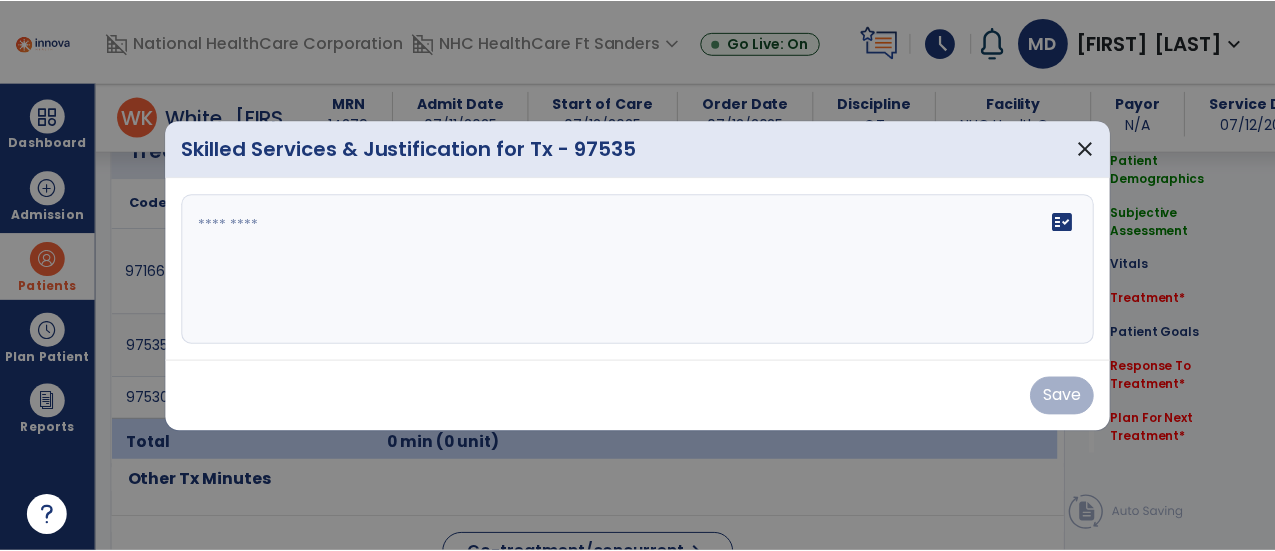 scroll, scrollTop: 1252, scrollLeft: 0, axis: vertical 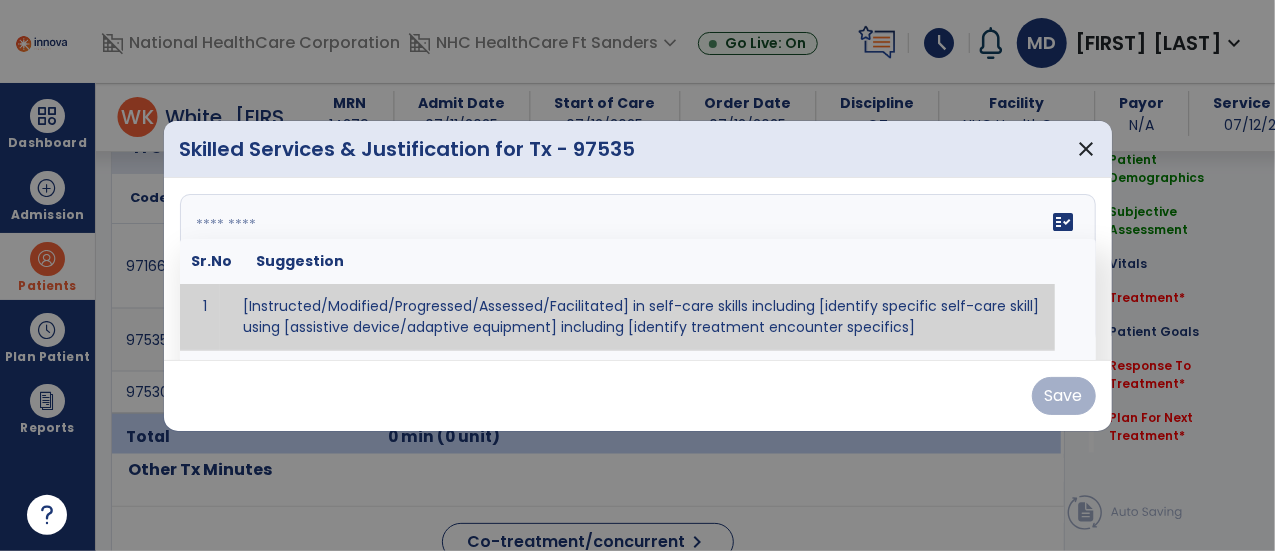 click on "fact_check  Sr.No Suggestion 1 [Instructed/Modified/Progressed/Assessed/Facilitated] in self-care skills including [identify specific self-care skill] using [assistive device/adaptive equipment] including [identify treatment encounter specifics]" at bounding box center [638, 269] 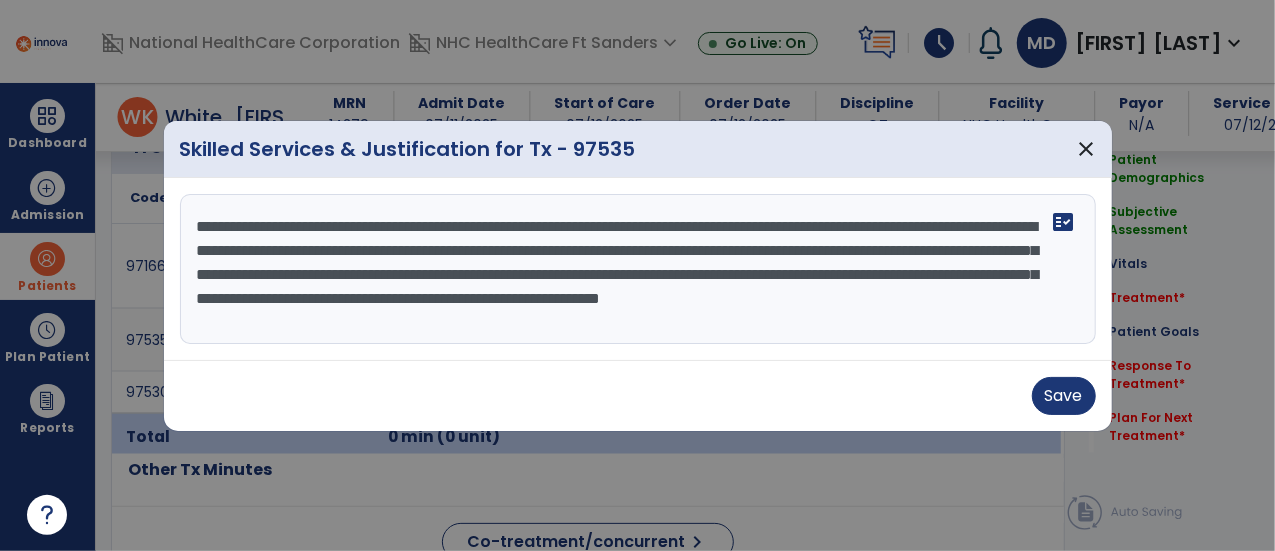 click on "**********" at bounding box center [638, 269] 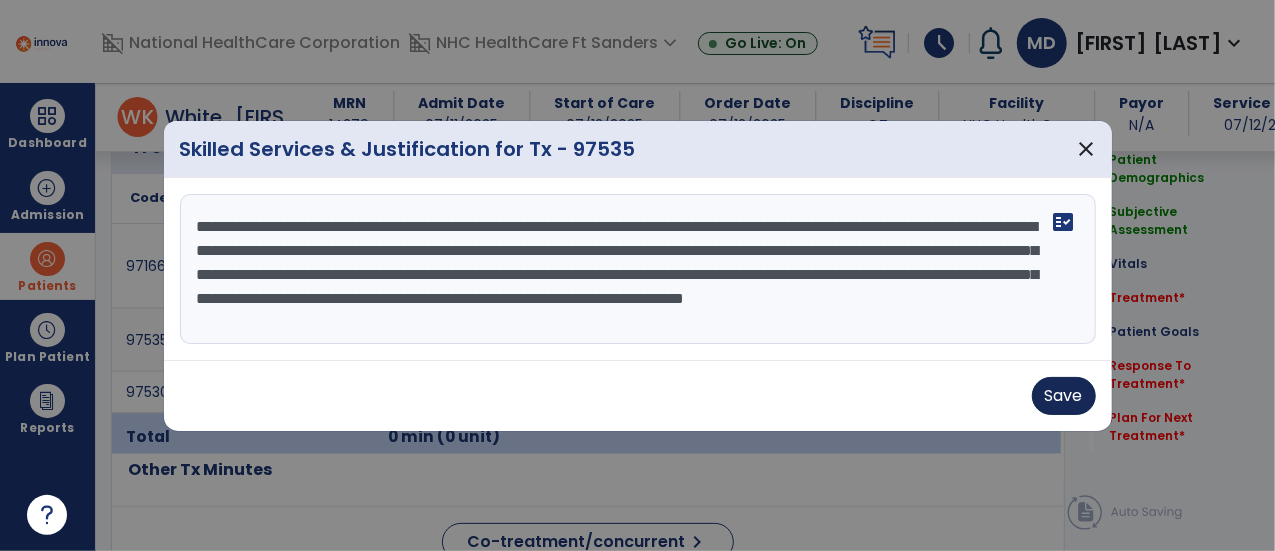 type on "**********" 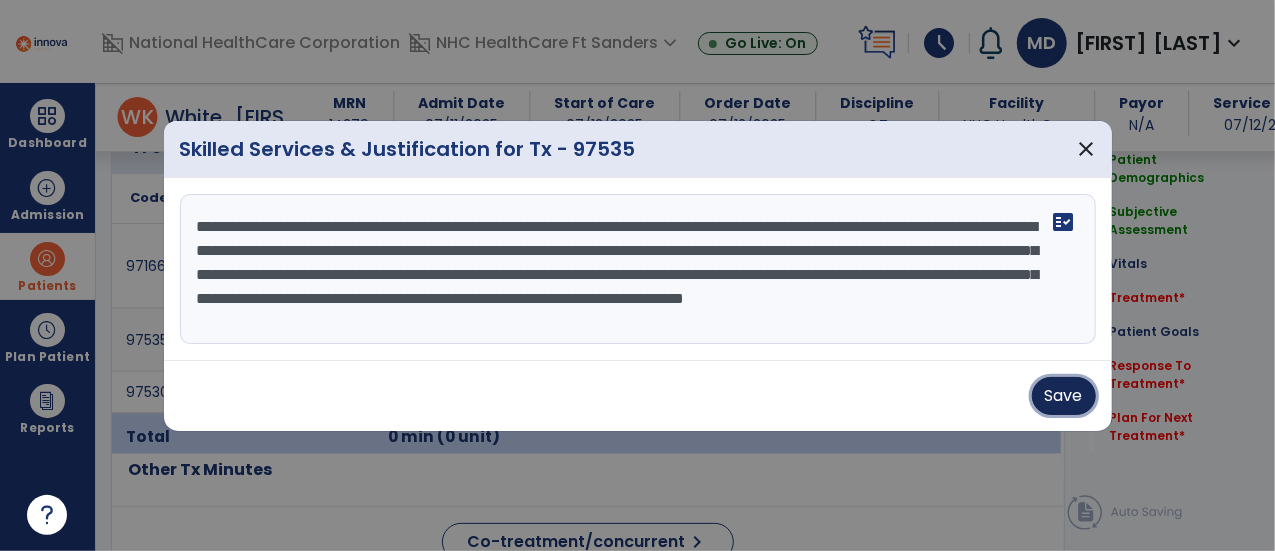 click on "Save" at bounding box center (1064, 396) 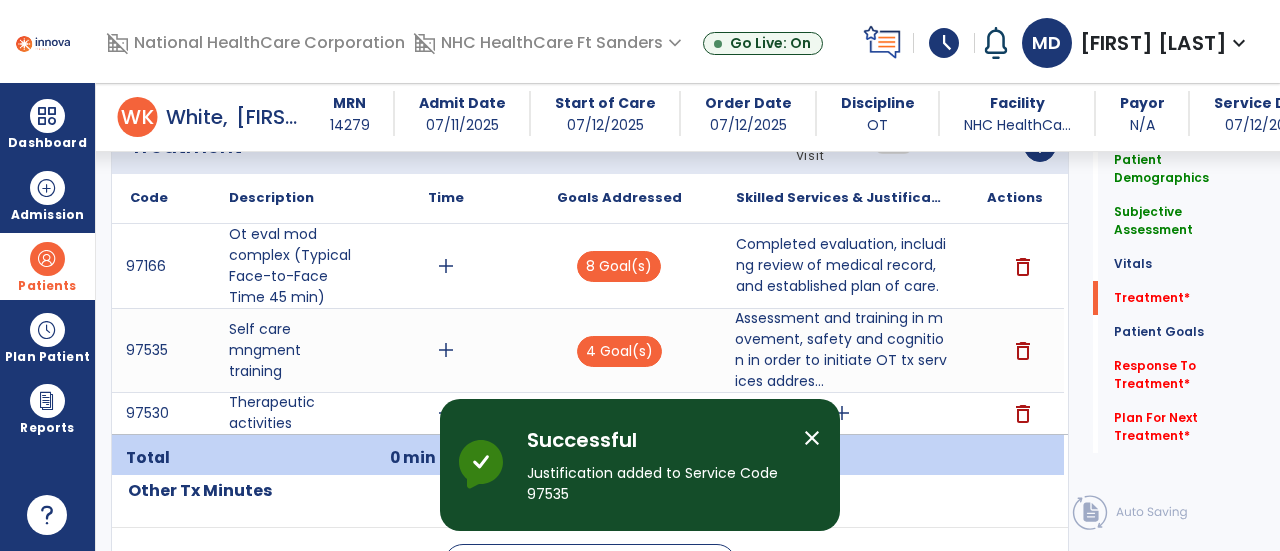 click on "close" at bounding box center (812, 438) 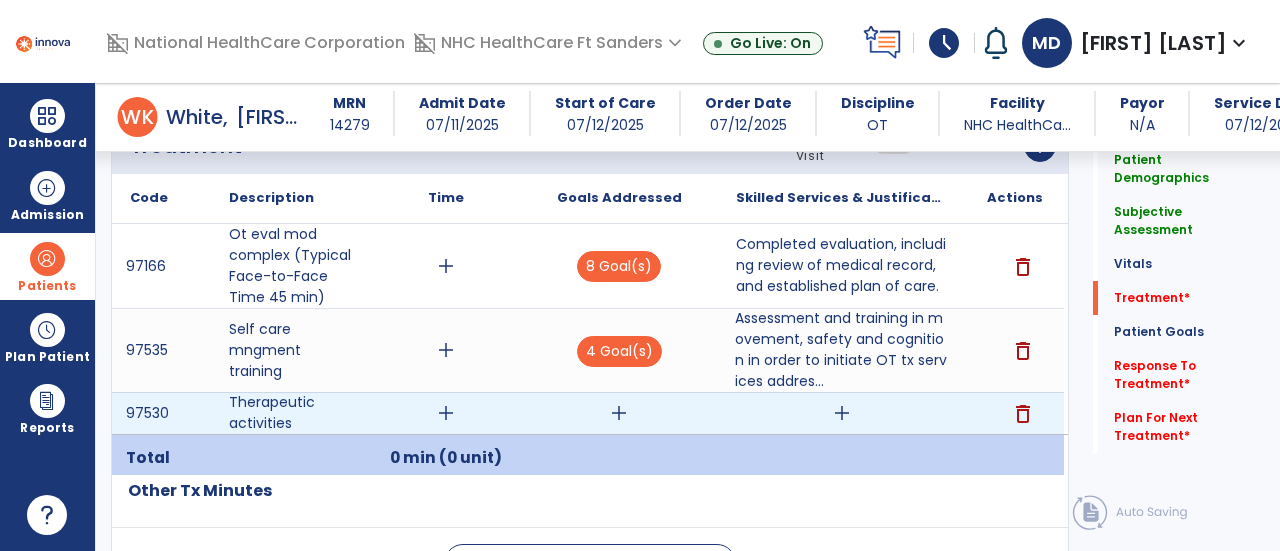 click on "add" at bounding box center (619, 413) 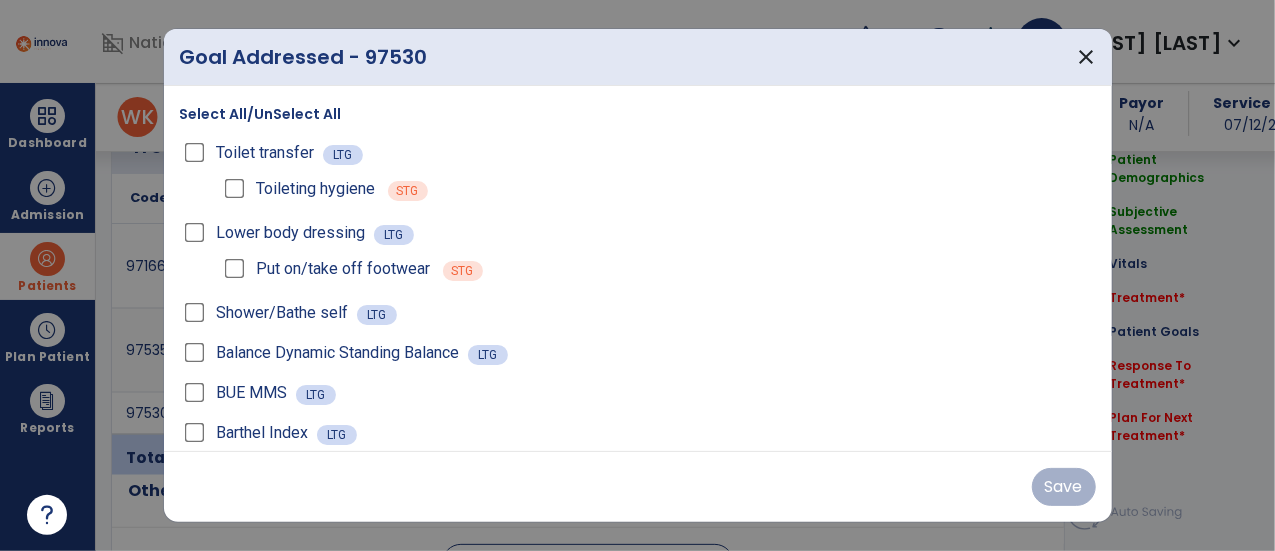 scroll, scrollTop: 1252, scrollLeft: 0, axis: vertical 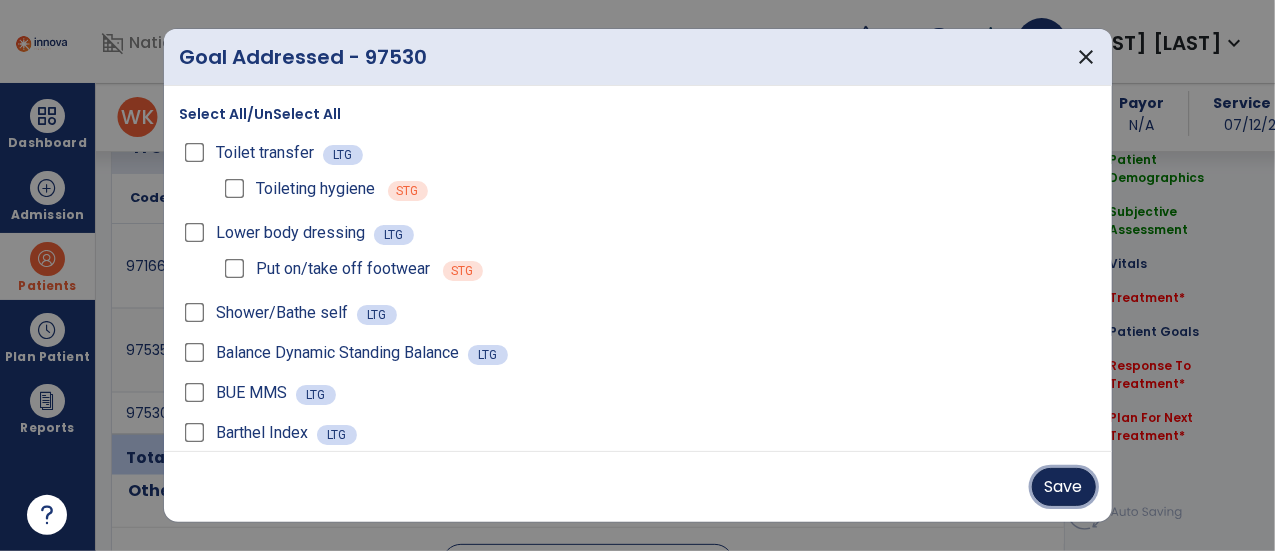 click on "Save" at bounding box center [1064, 487] 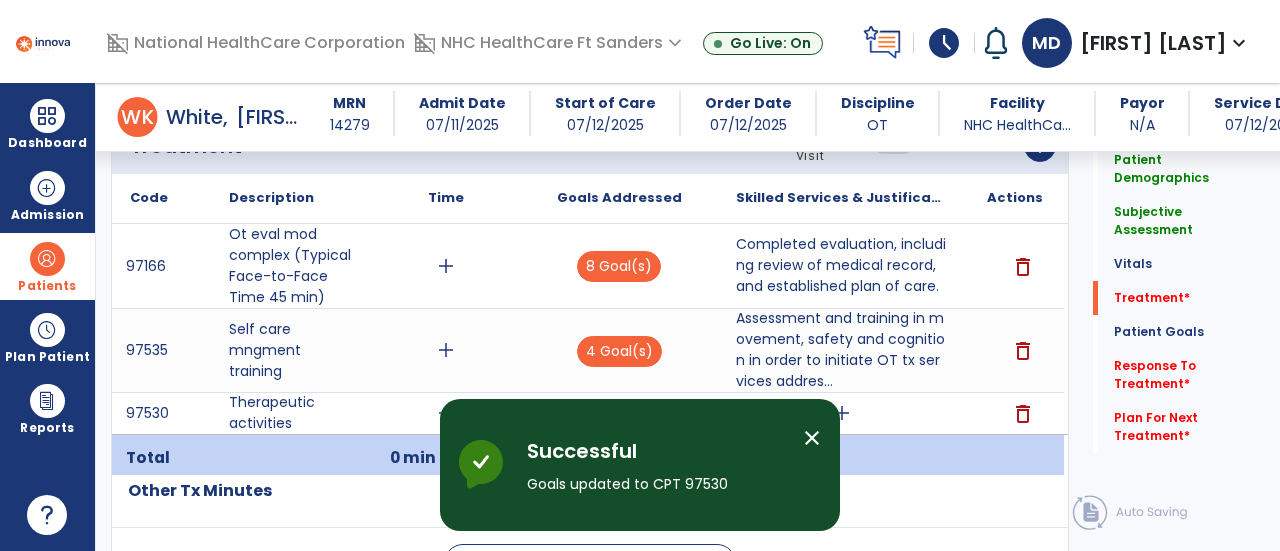 click on "close" at bounding box center (812, 438) 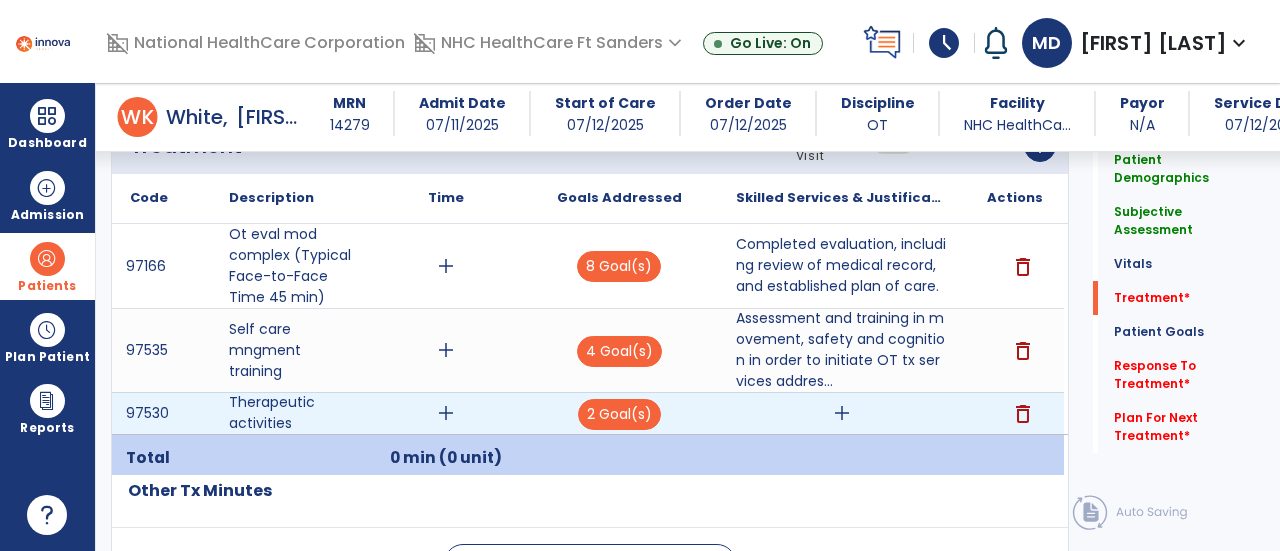 click on "add" at bounding box center [842, 413] 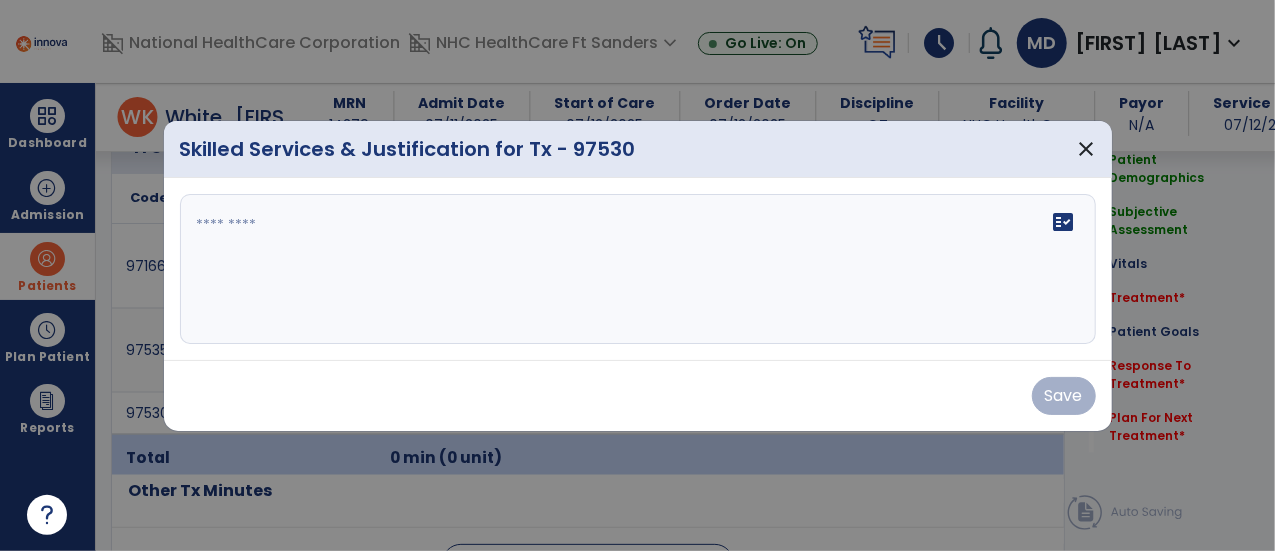 scroll, scrollTop: 1252, scrollLeft: 0, axis: vertical 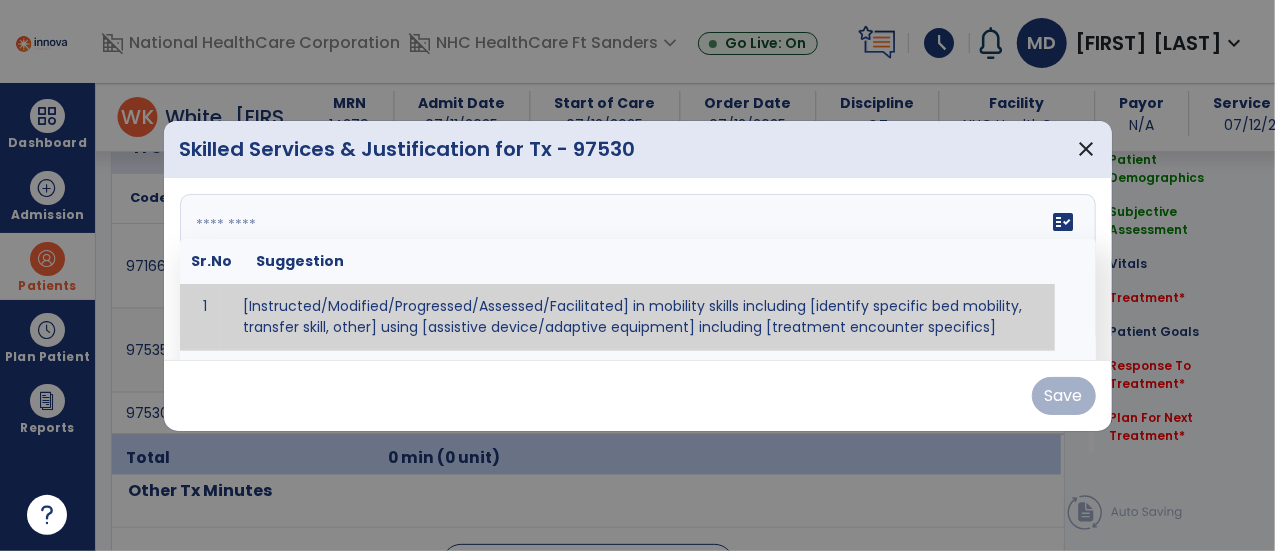 click at bounding box center [636, 269] 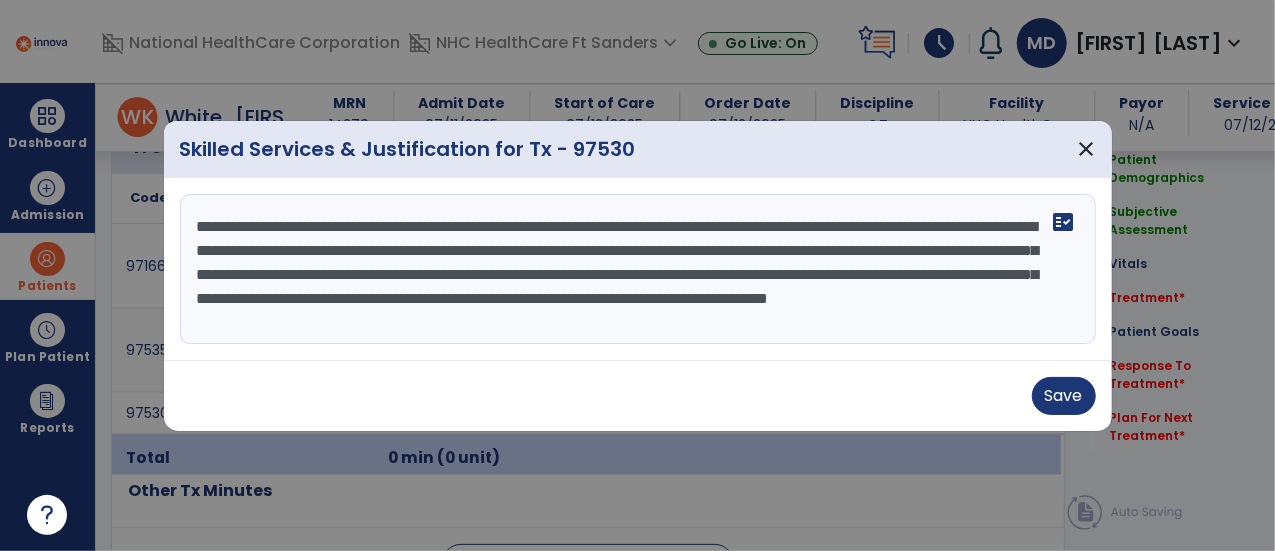 scroll, scrollTop: 14, scrollLeft: 0, axis: vertical 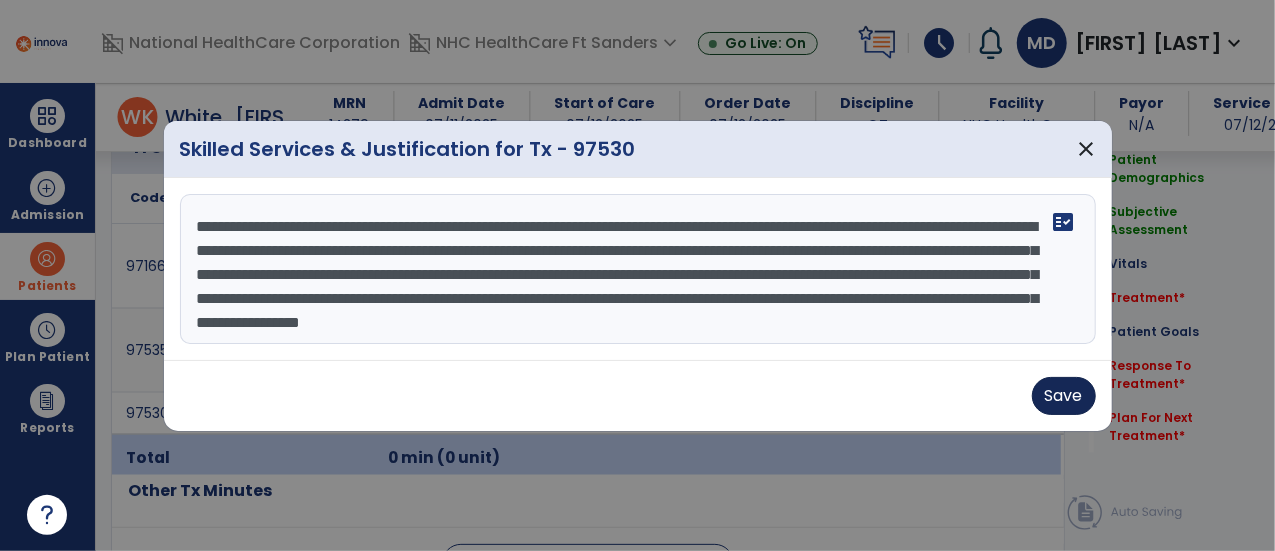 type on "**********" 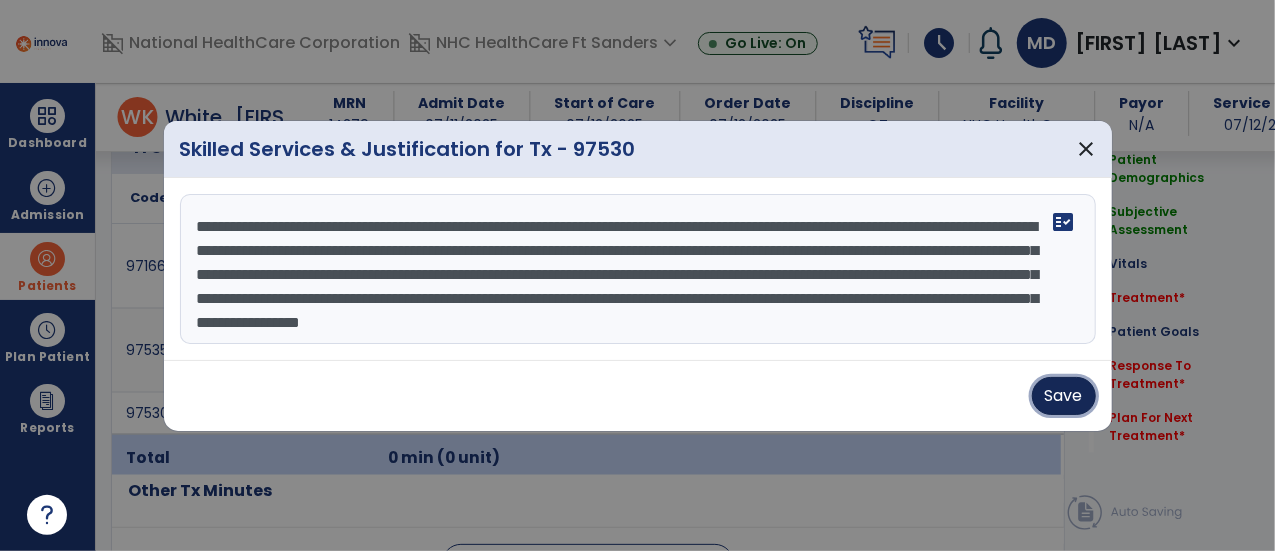 click on "Save" at bounding box center [1064, 396] 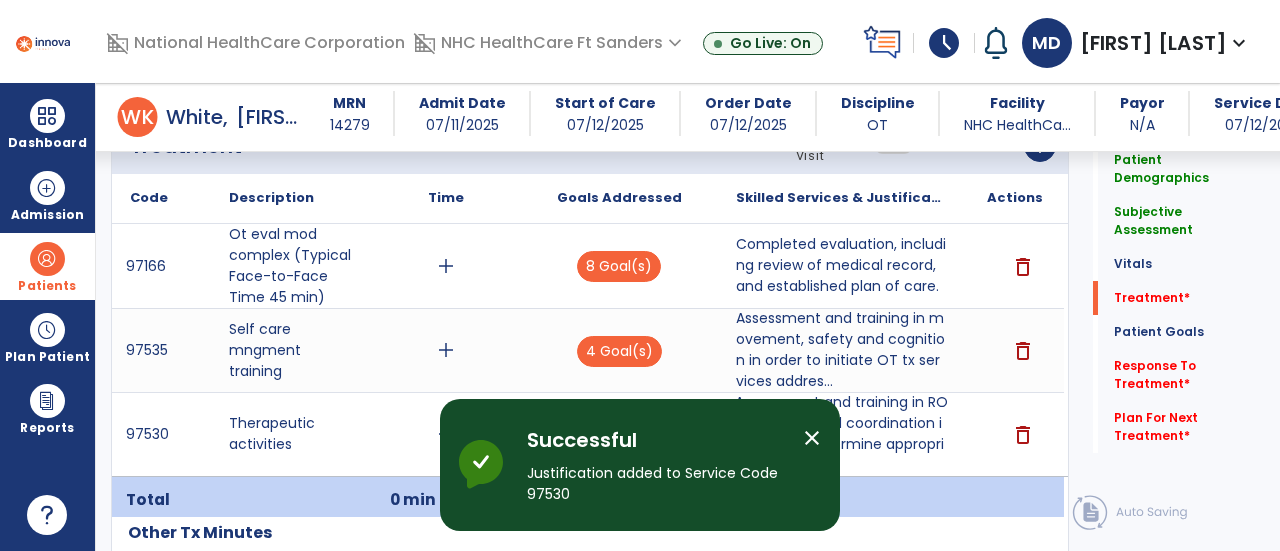 click on "close" at bounding box center [812, 438] 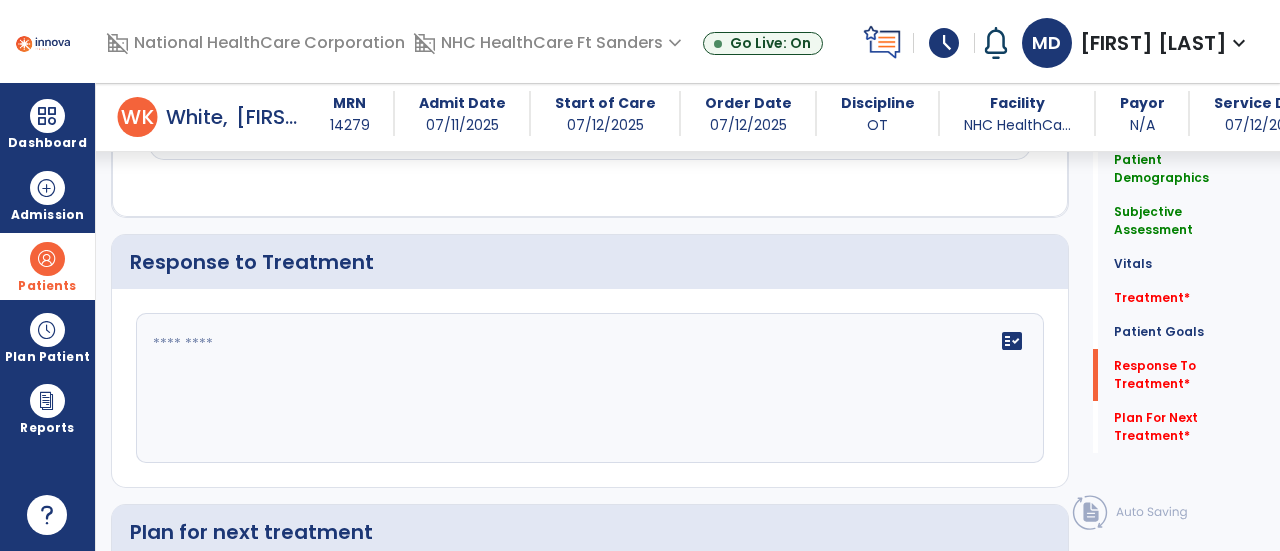 scroll, scrollTop: 3252, scrollLeft: 0, axis: vertical 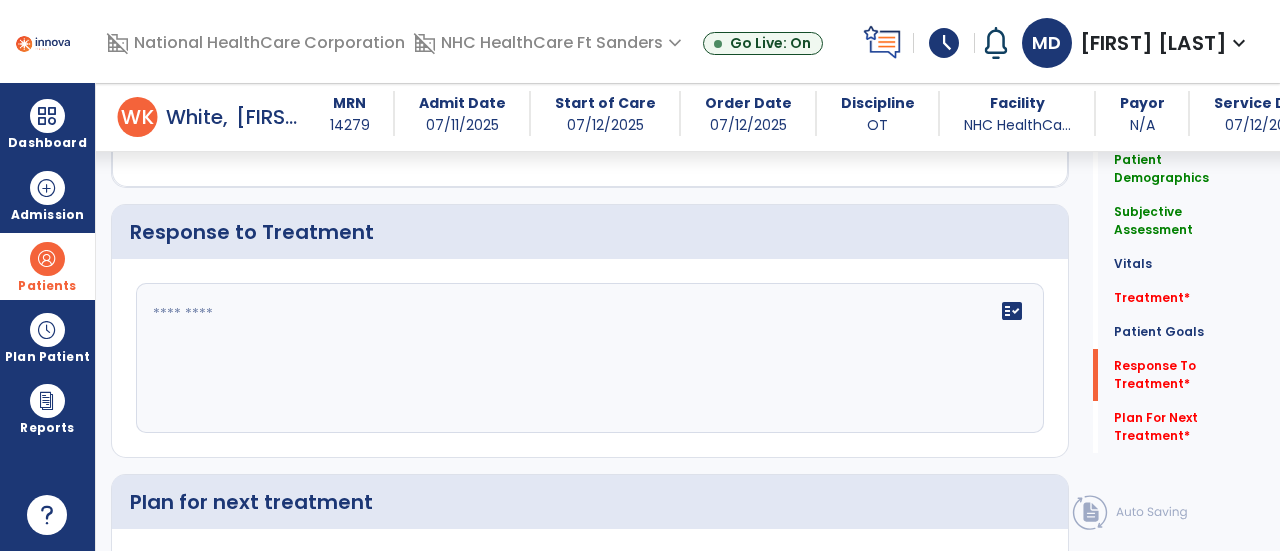 click on "fact_check" 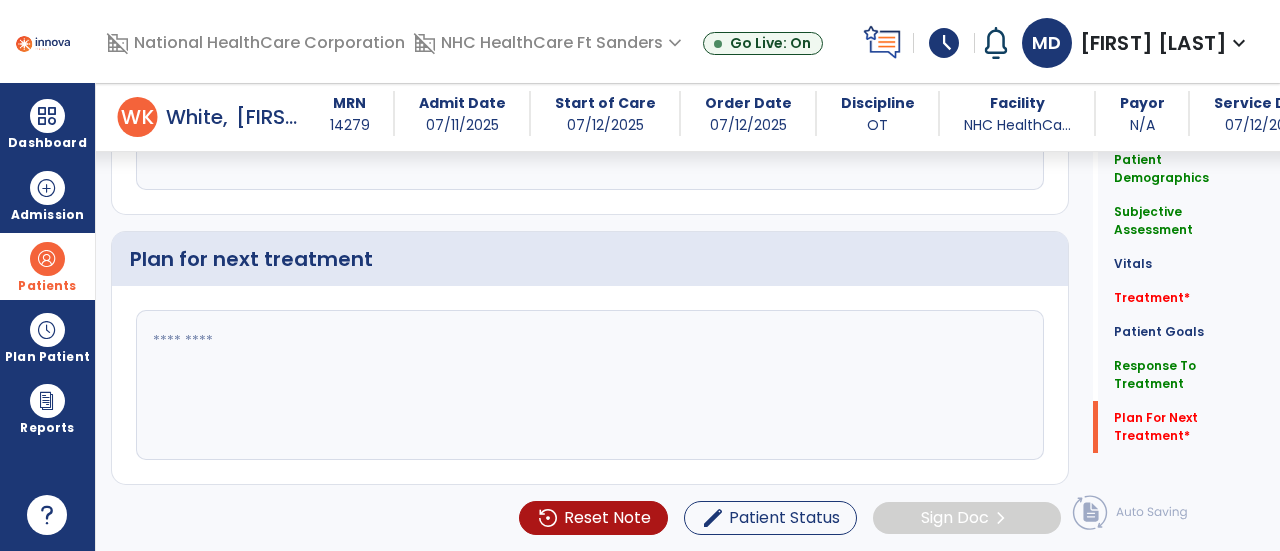type on "**********" 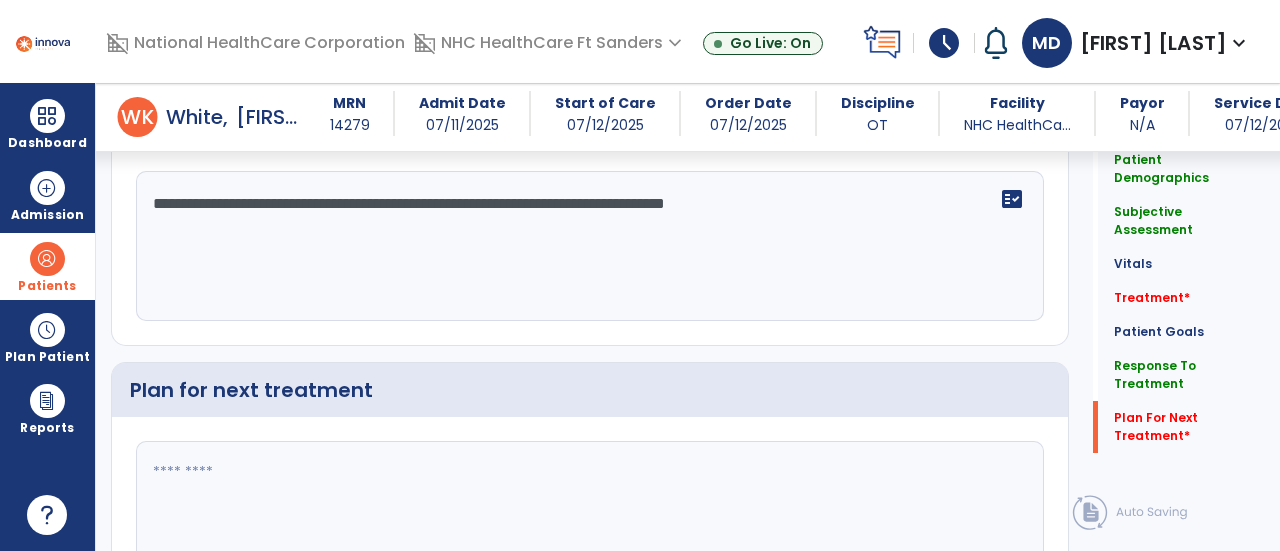 scroll, scrollTop: 3452, scrollLeft: 0, axis: vertical 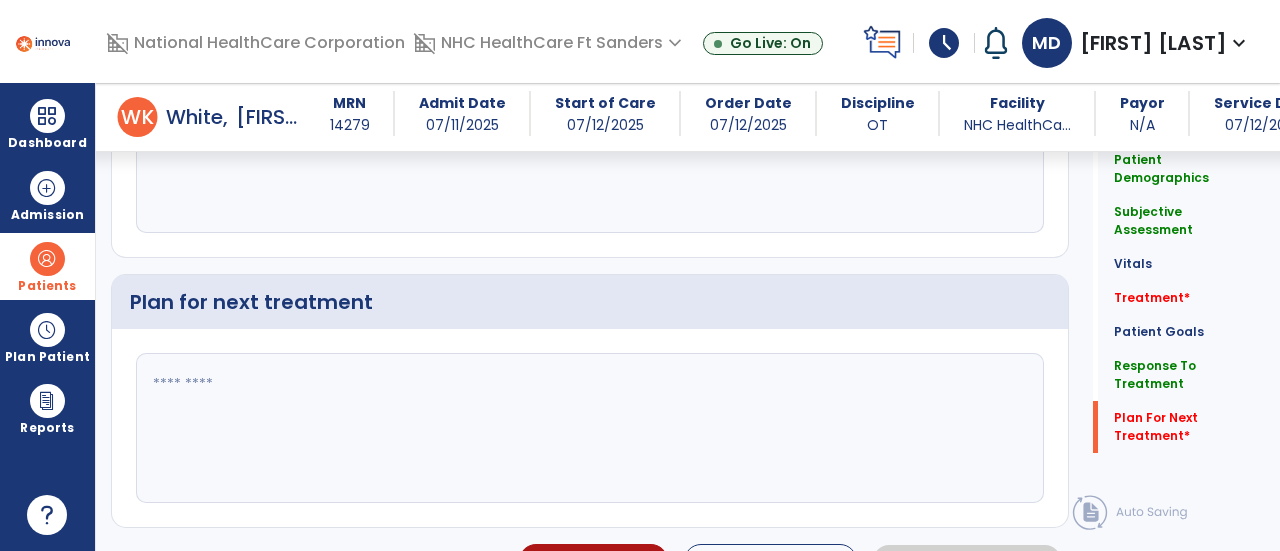 click 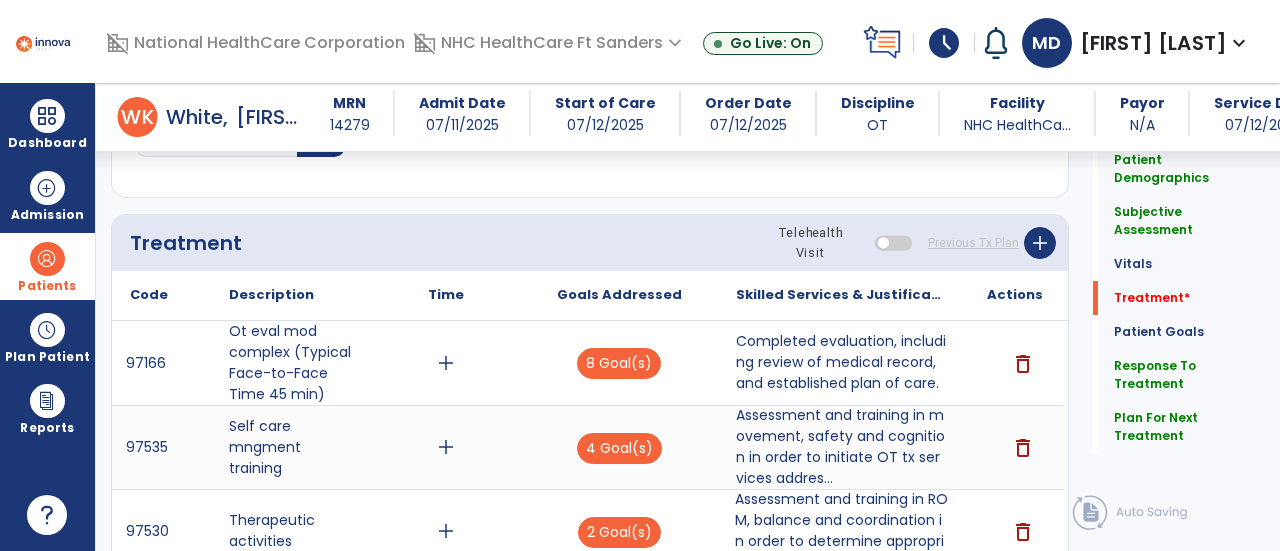 scroll, scrollTop: 1150, scrollLeft: 0, axis: vertical 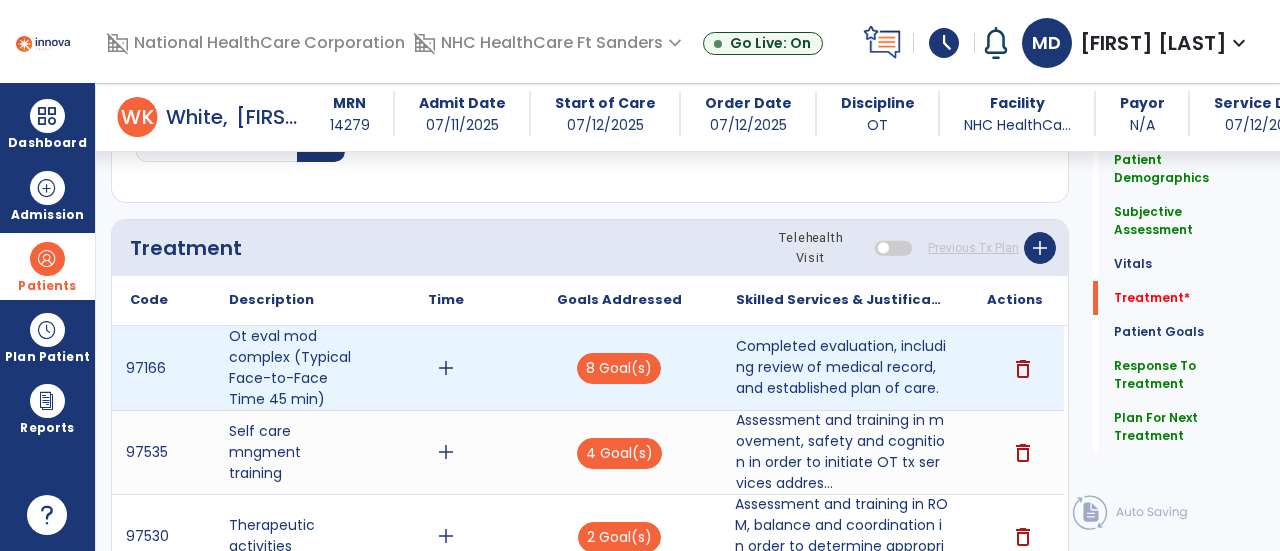 type on "**********" 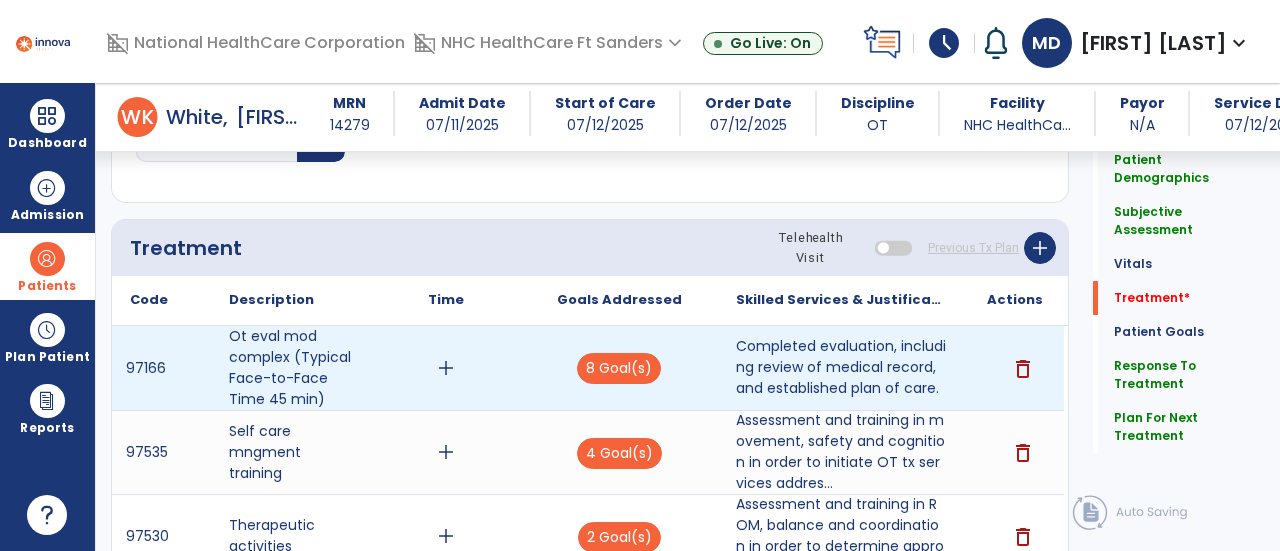 click on "add" at bounding box center (446, 368) 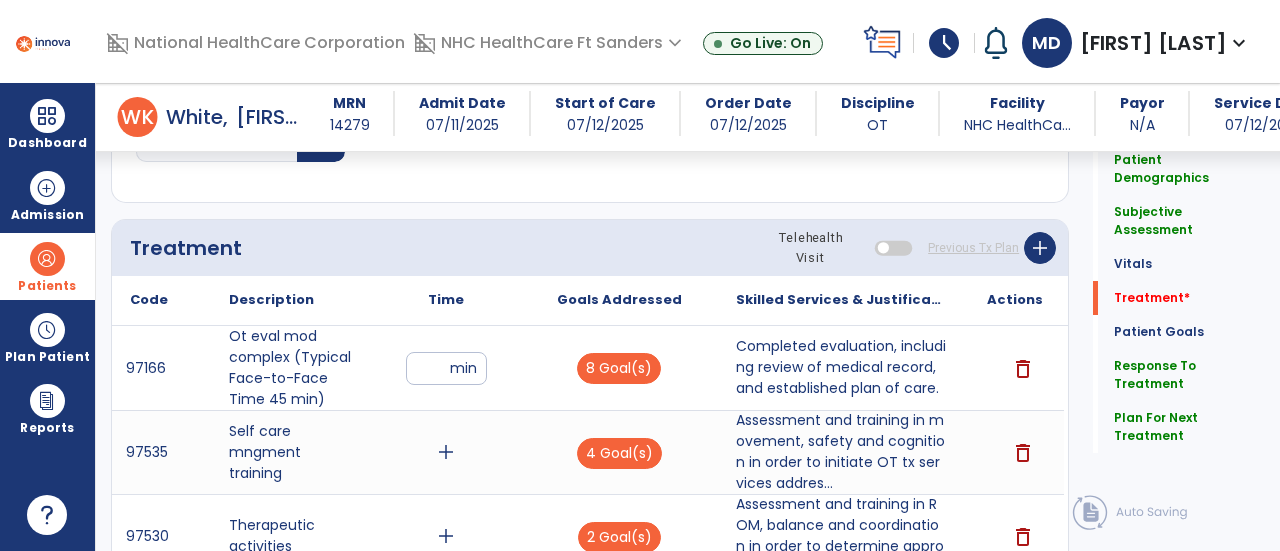 type on "**" 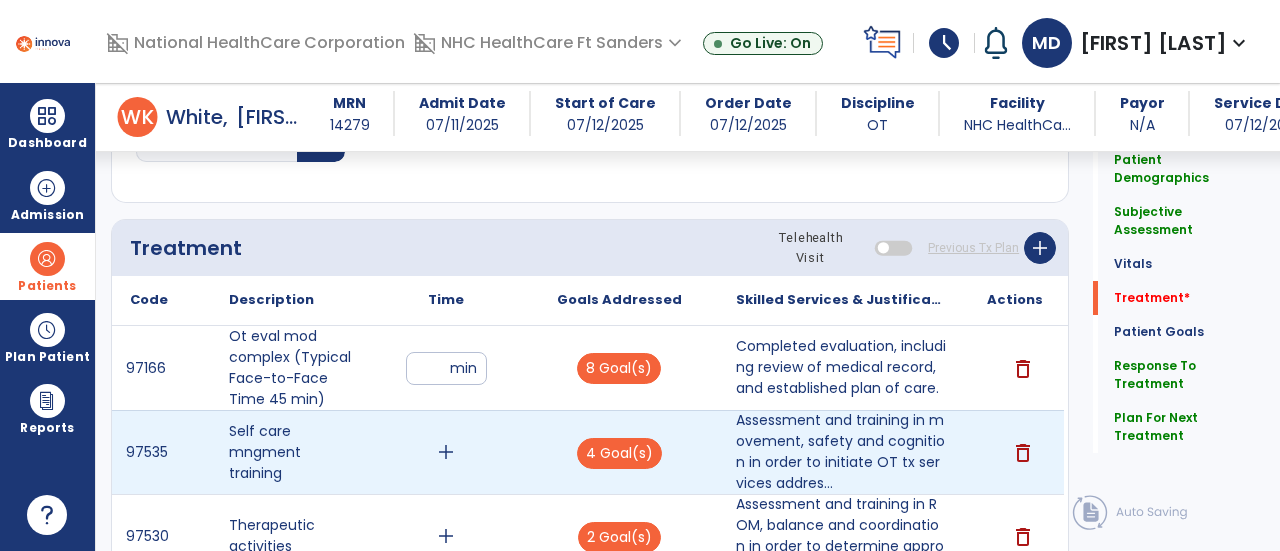 click on "add" at bounding box center (446, 452) 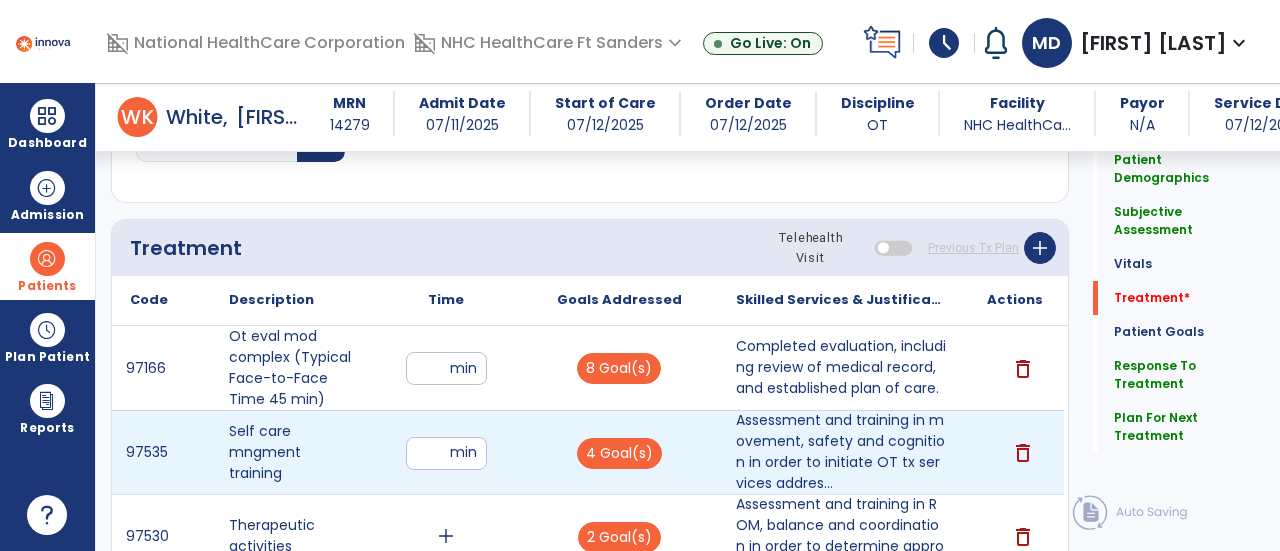 type on "**" 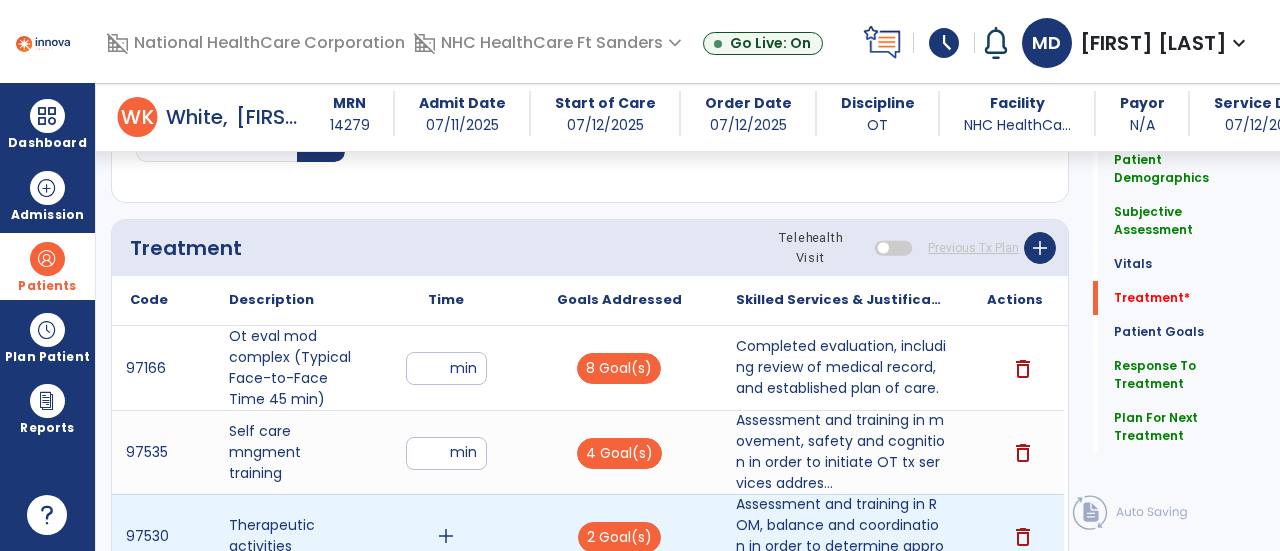 click on "add" at bounding box center [446, 536] 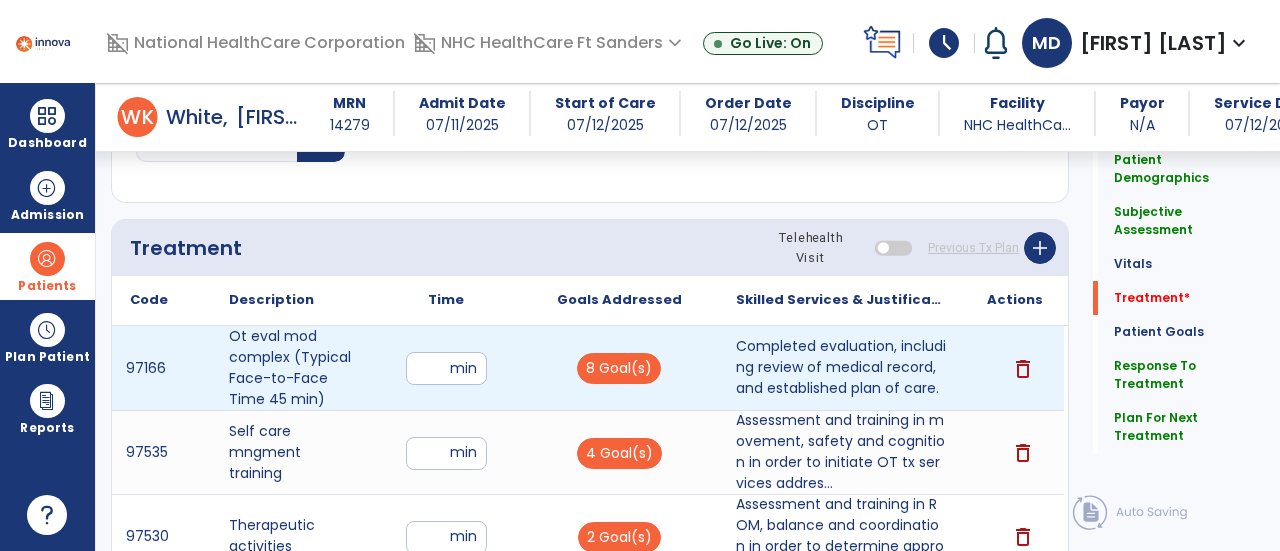 type on "**" 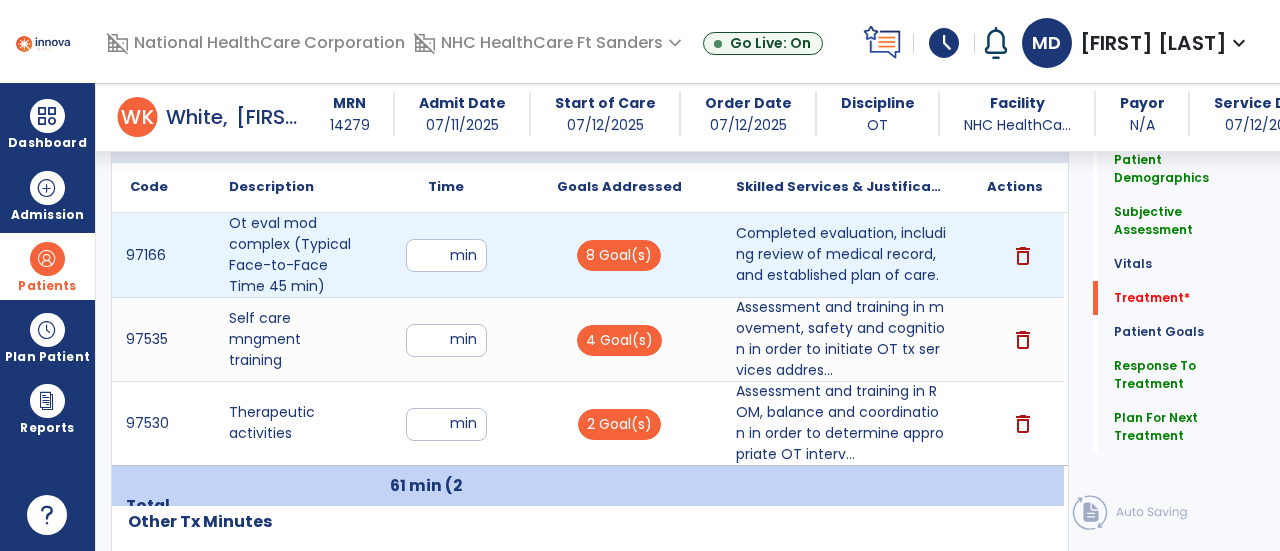 scroll, scrollTop: 1350, scrollLeft: 0, axis: vertical 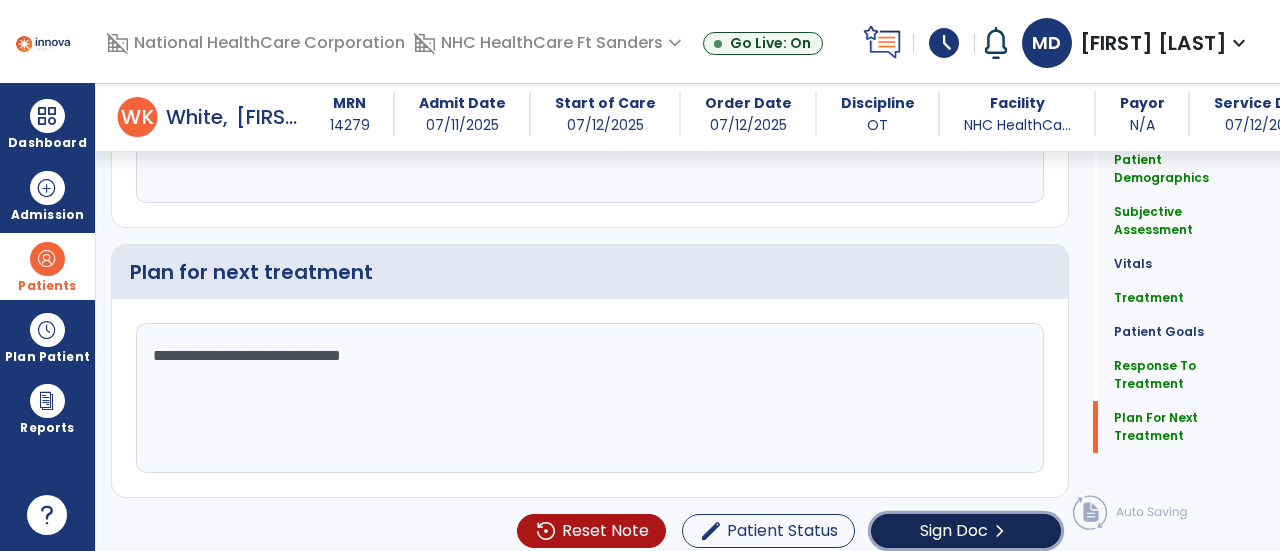 click on "Sign Doc" 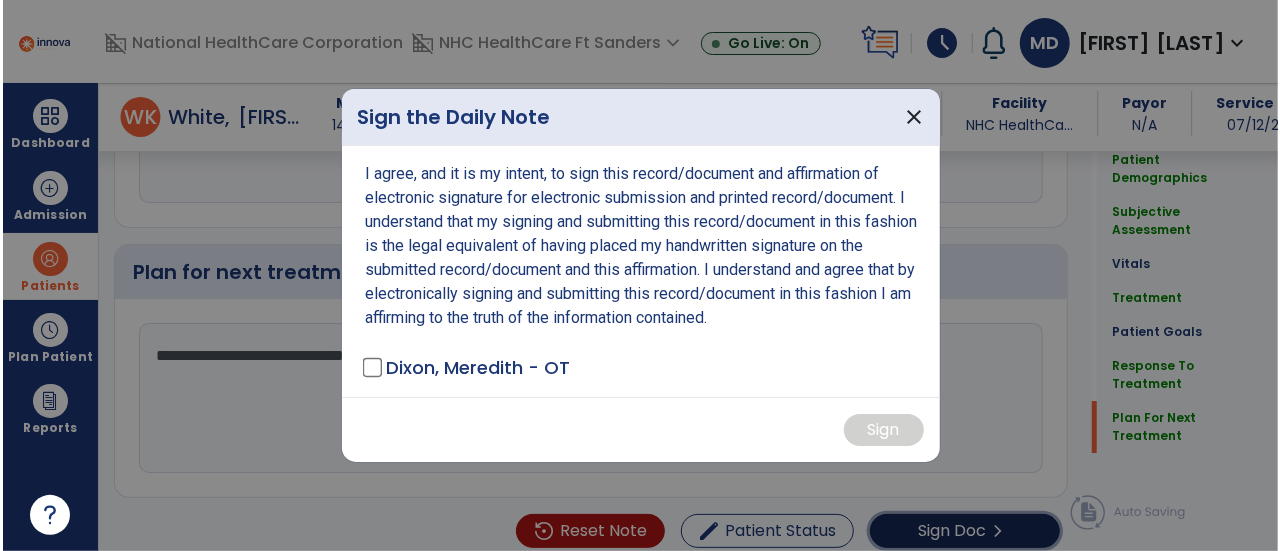 scroll, scrollTop: 3482, scrollLeft: 0, axis: vertical 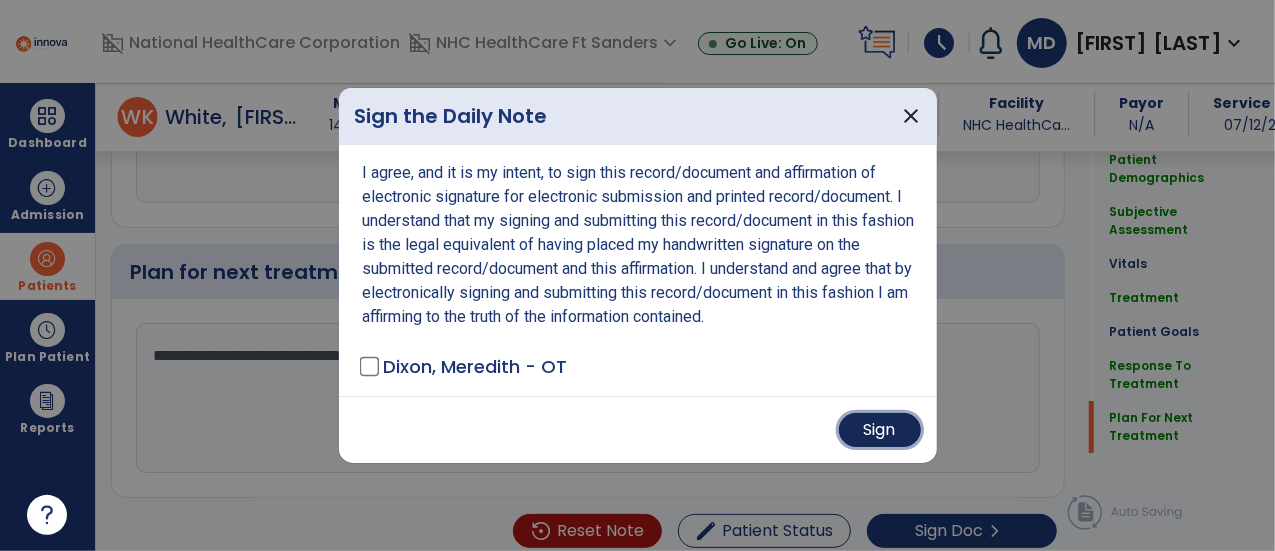 click on "Sign" at bounding box center [880, 430] 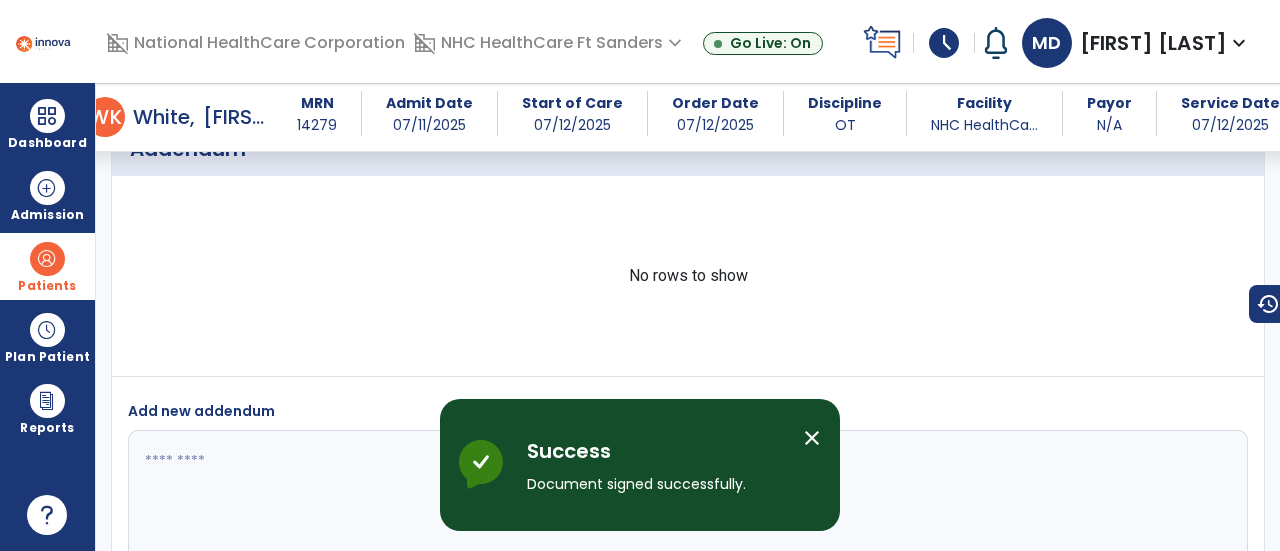 scroll, scrollTop: 5387, scrollLeft: 0, axis: vertical 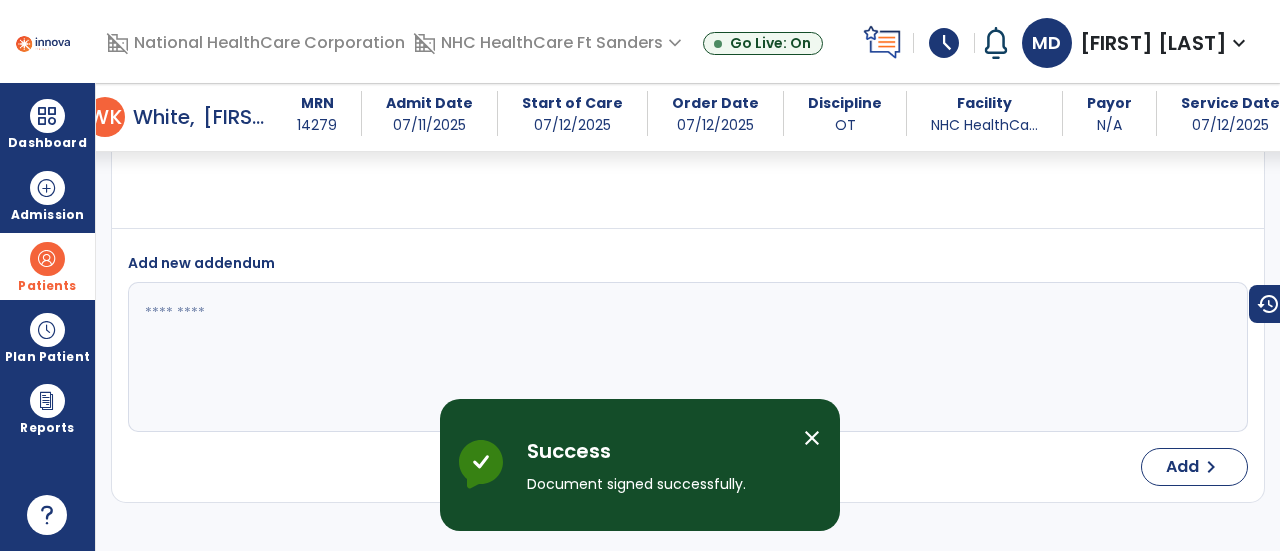 click on "close" at bounding box center (812, 438) 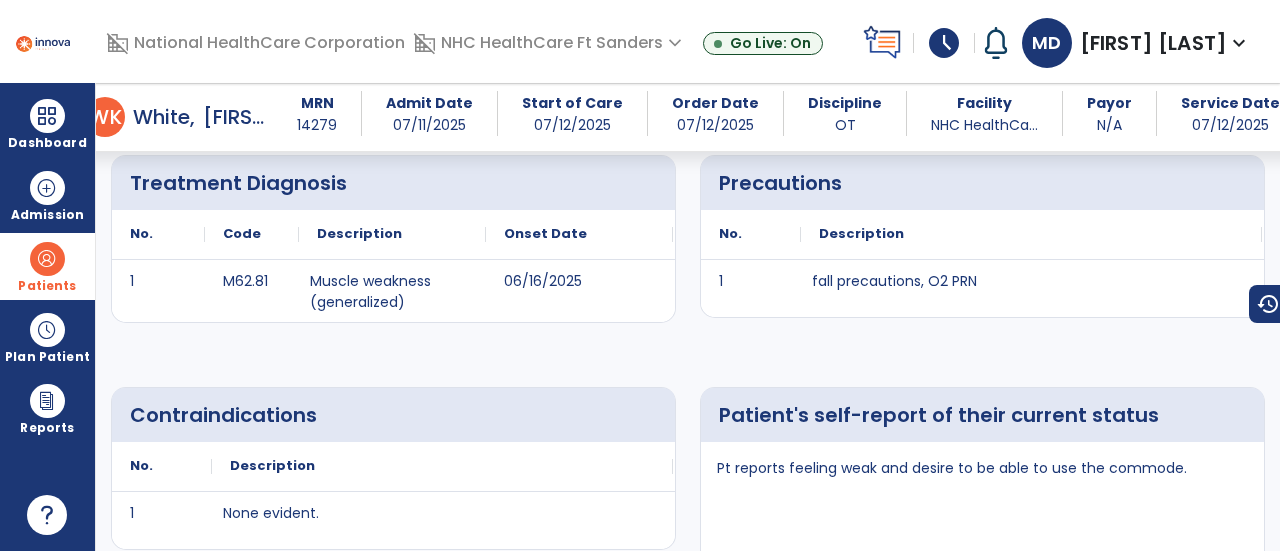 scroll, scrollTop: 0, scrollLeft: 0, axis: both 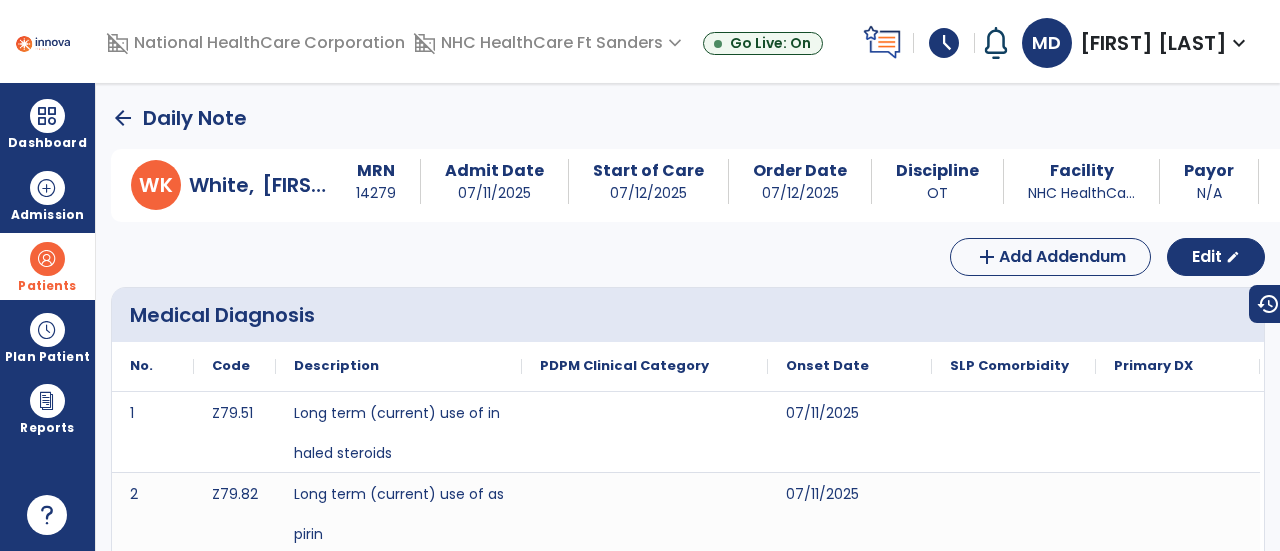click on "arrow_back" 